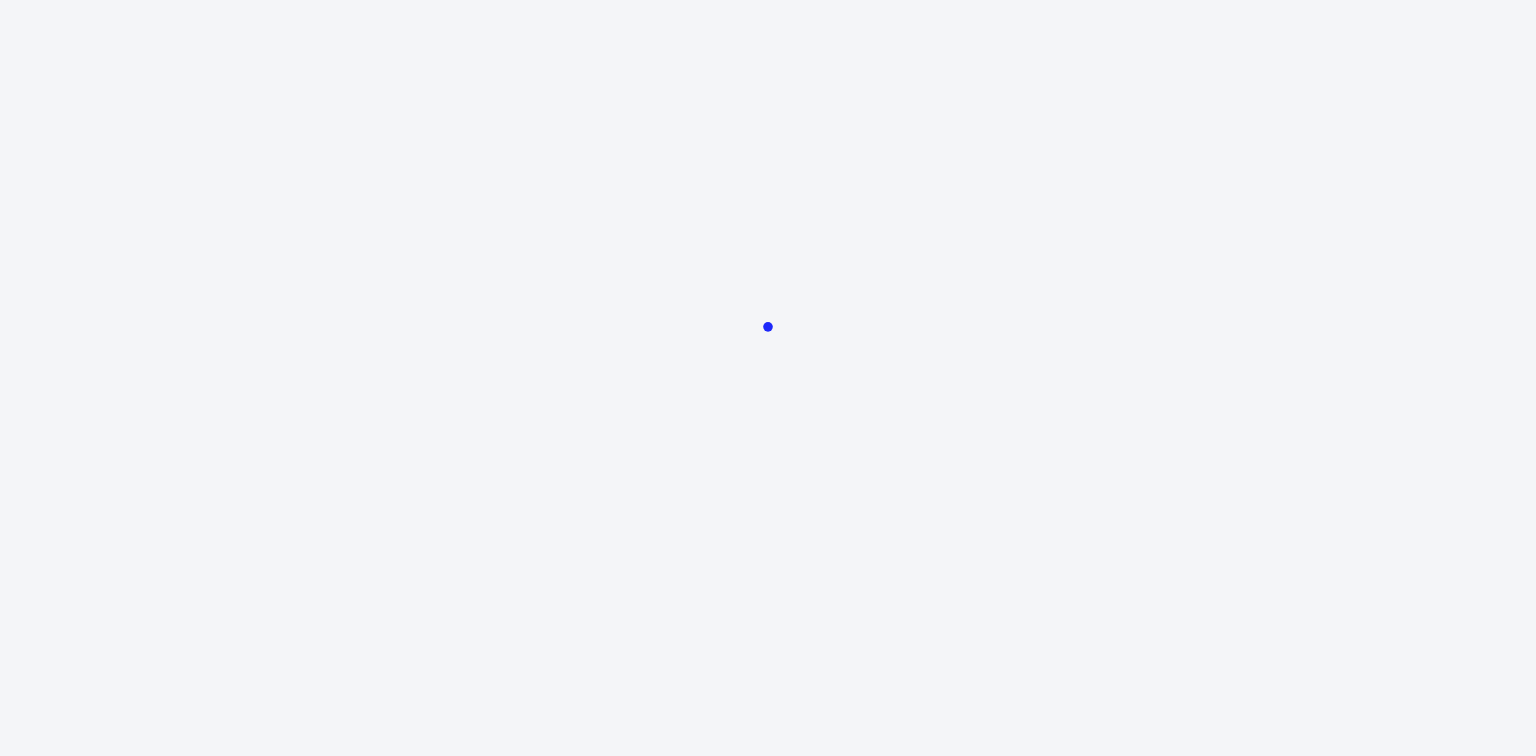 scroll, scrollTop: 0, scrollLeft: 0, axis: both 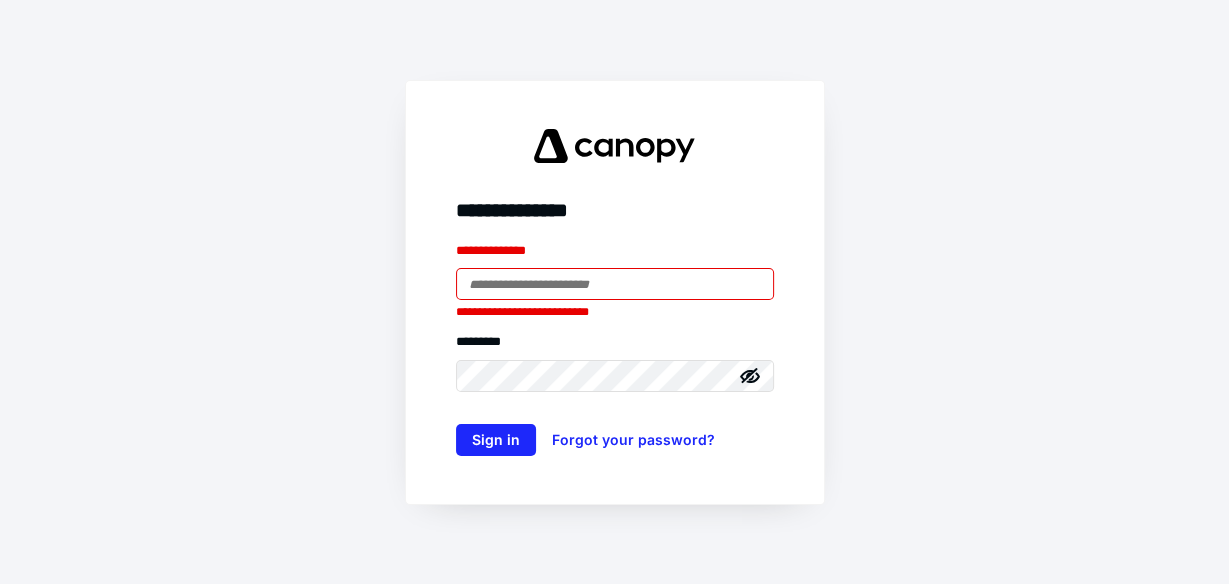 click on "**********" at bounding box center [614, 292] 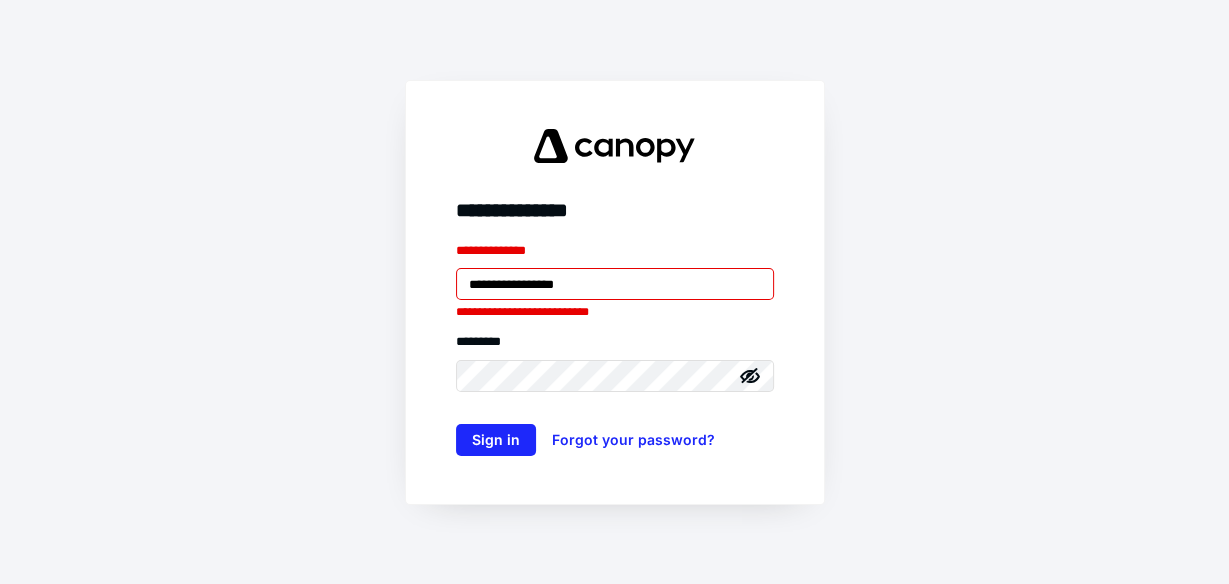 click on "Sign in" at bounding box center (496, 440) 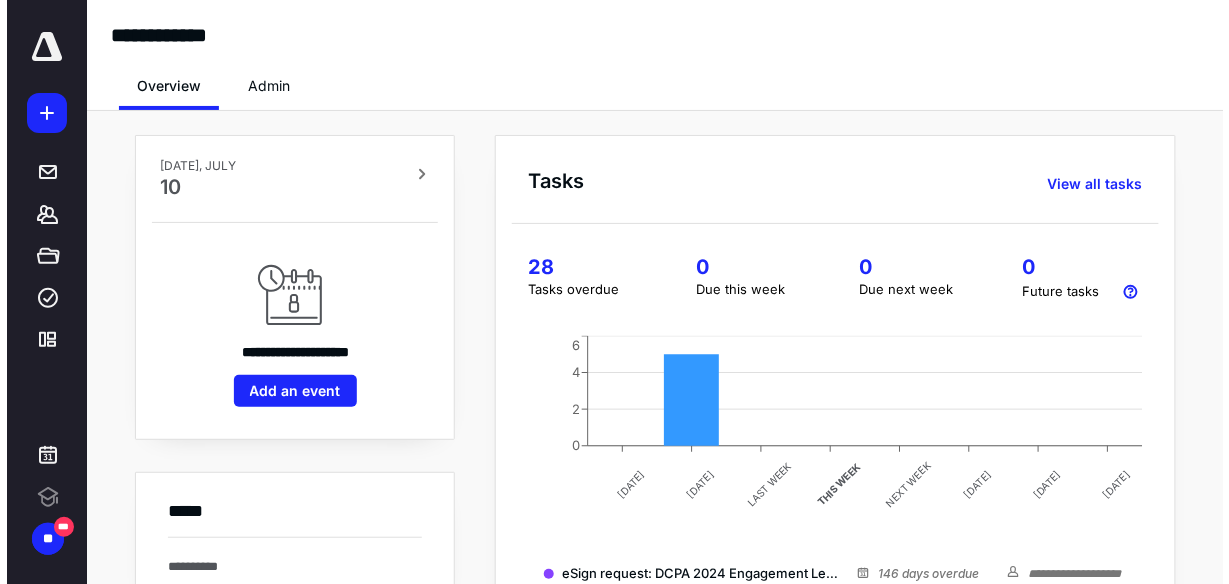 scroll, scrollTop: 0, scrollLeft: 0, axis: both 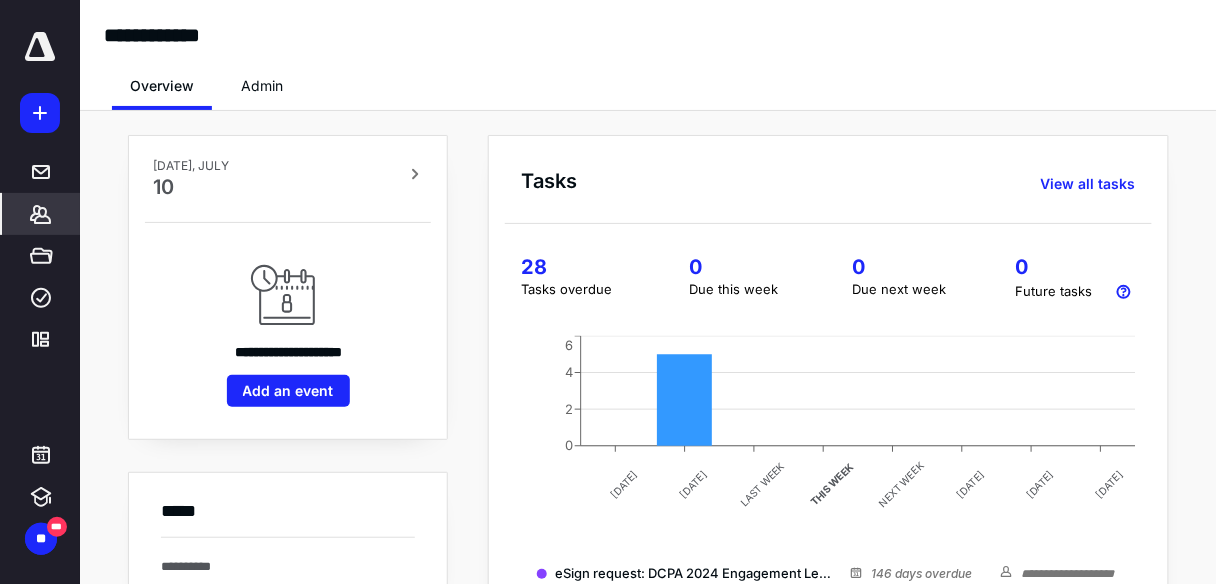 click 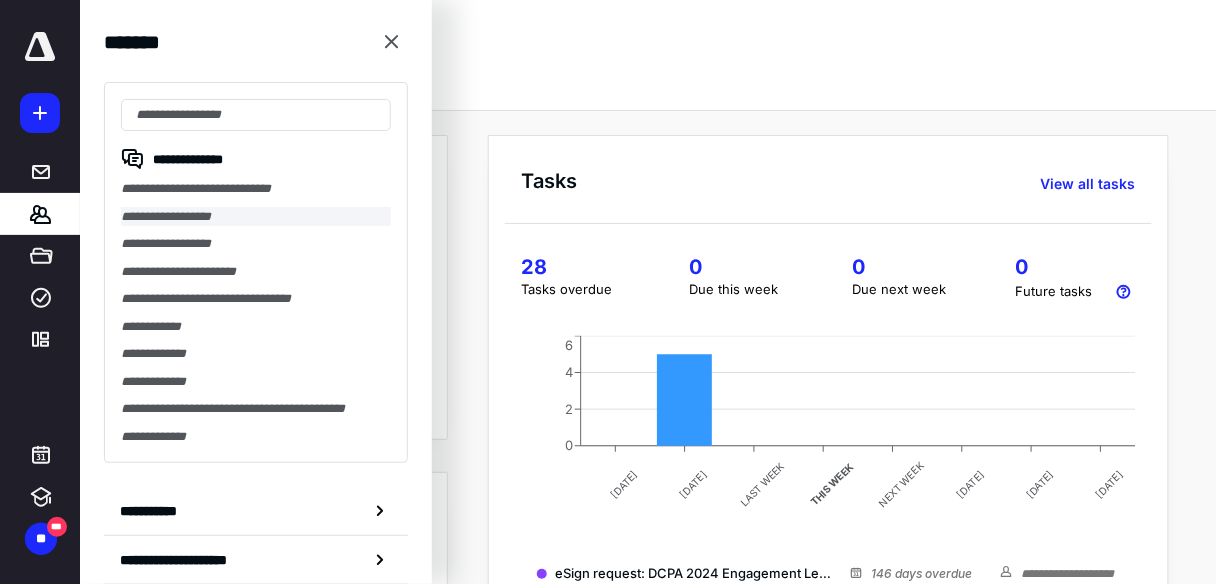 click on "**********" at bounding box center [256, 217] 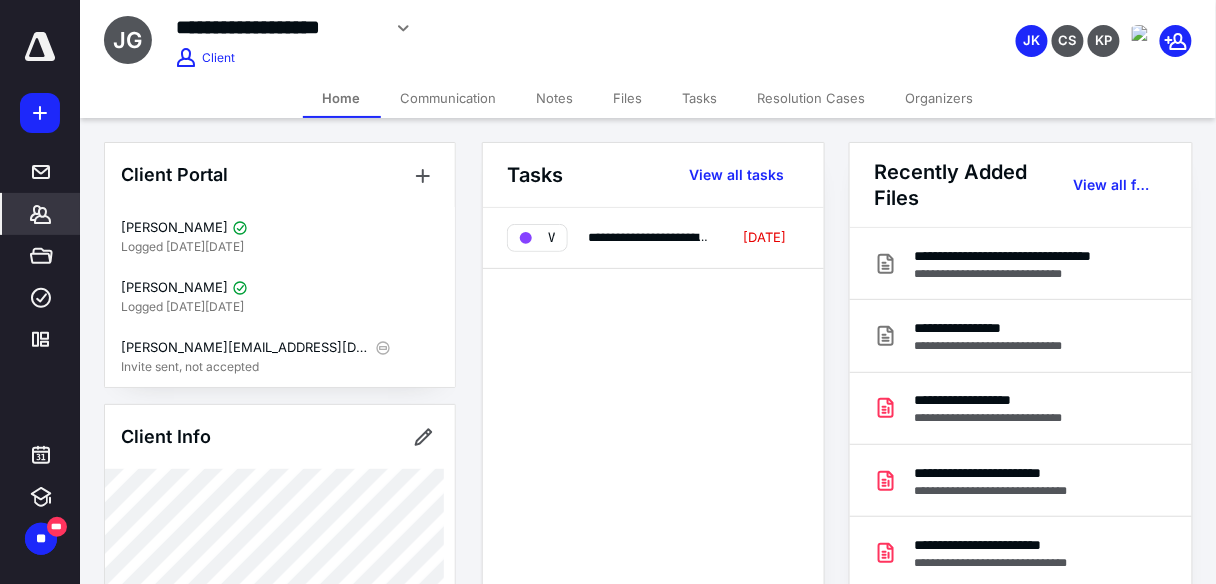 click on "**********" at bounding box center [653, 424] 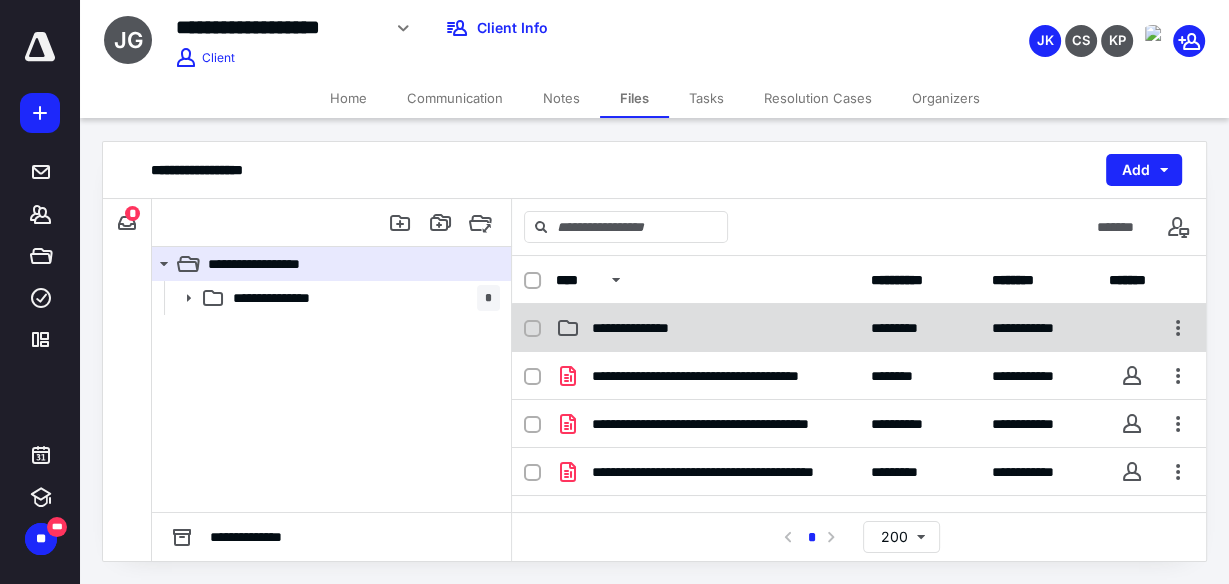 click on "**********" at bounding box center [652, 328] 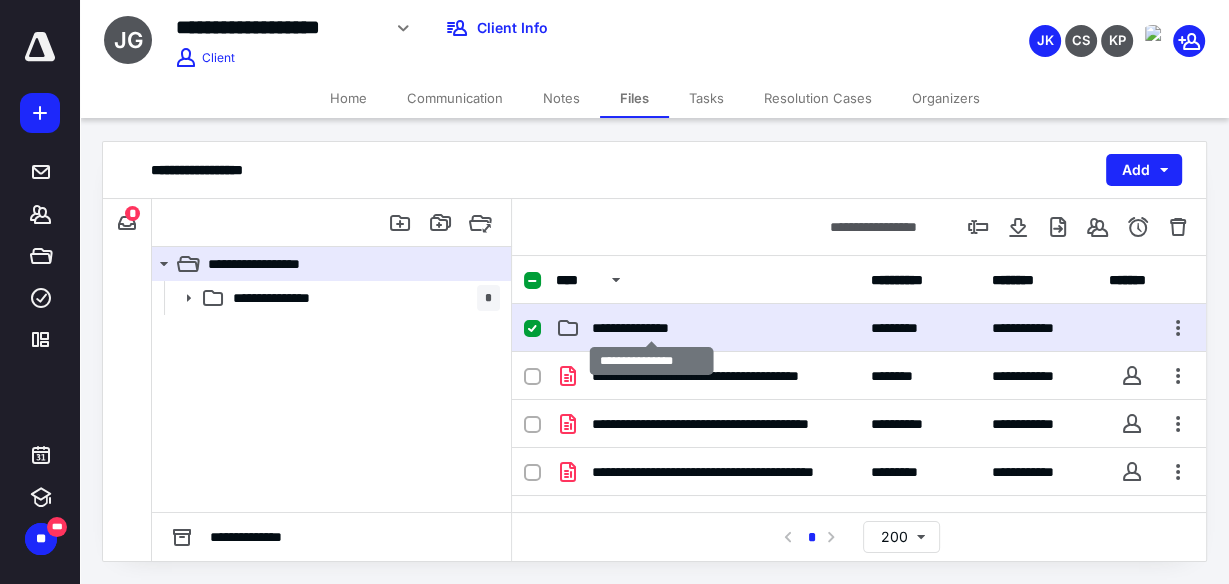 click on "**********" at bounding box center [652, 328] 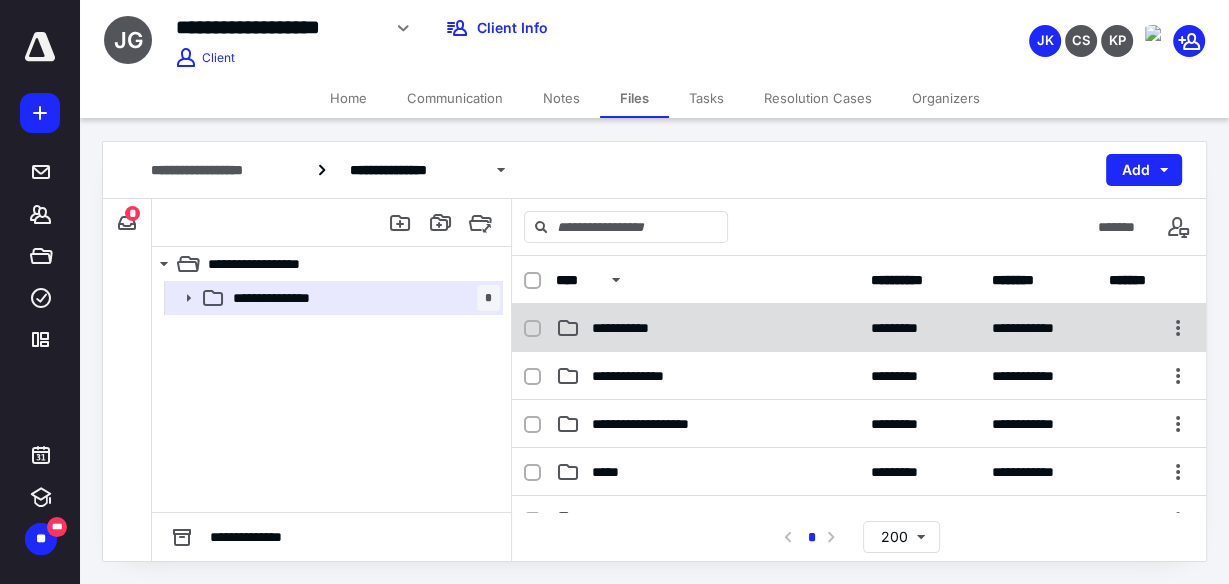 click on "**********" at bounding box center [859, 328] 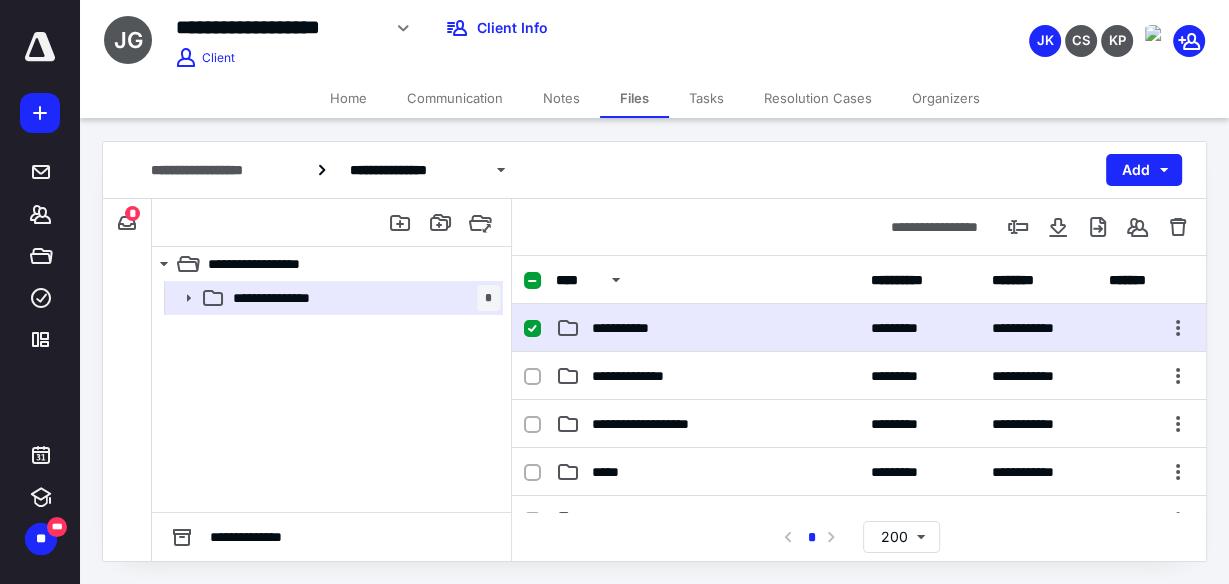 checkbox on "true" 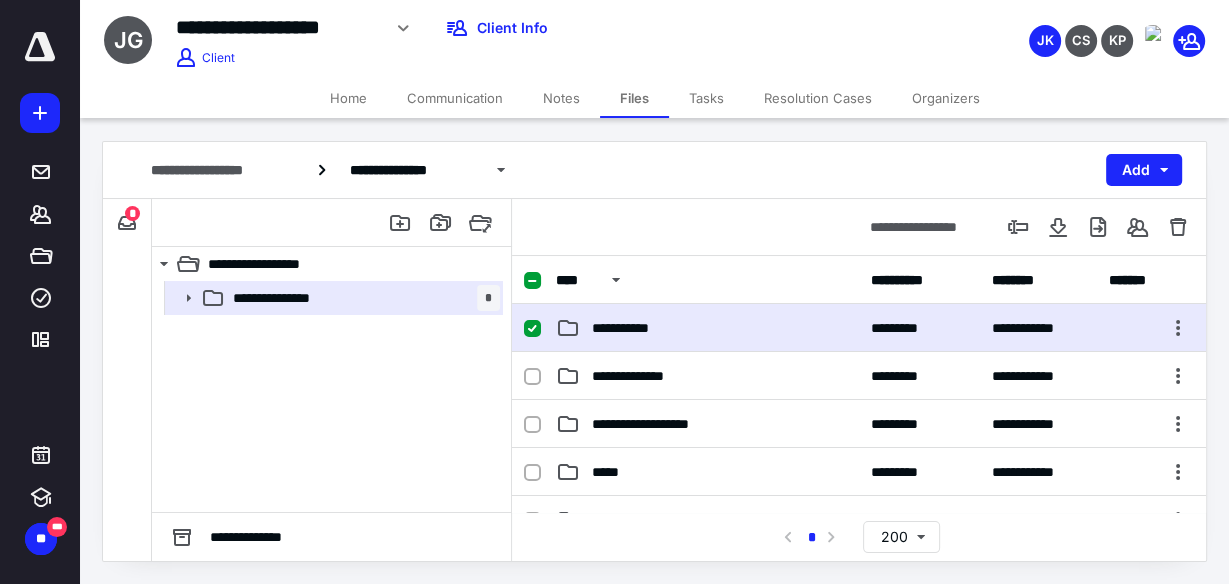 click on "**********" at bounding box center [859, 328] 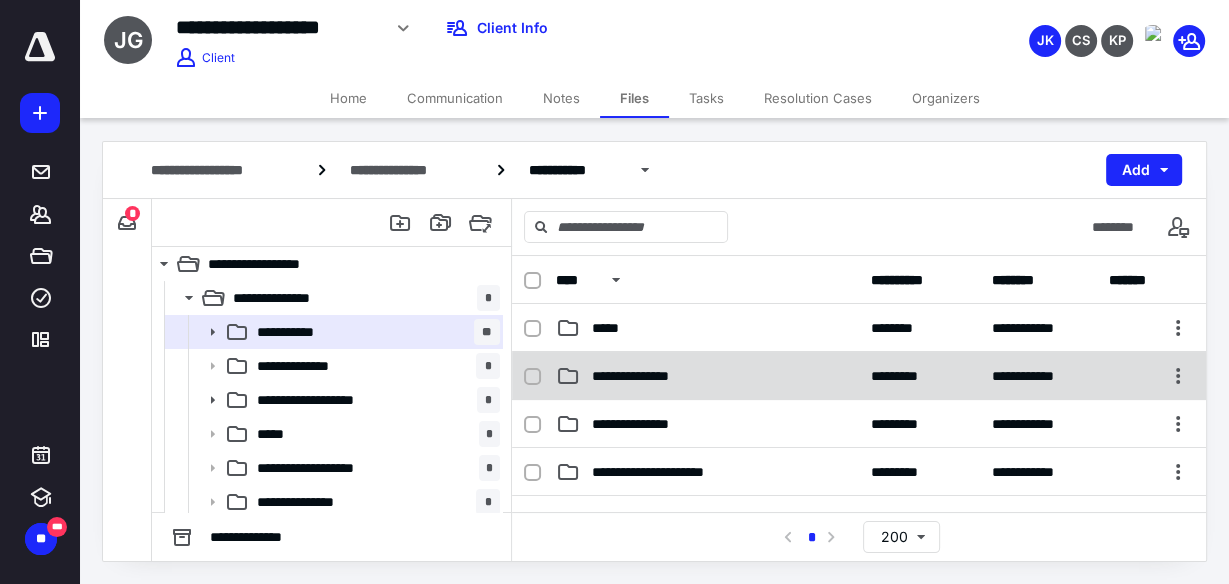 click on "**********" at bounding box center (648, 376) 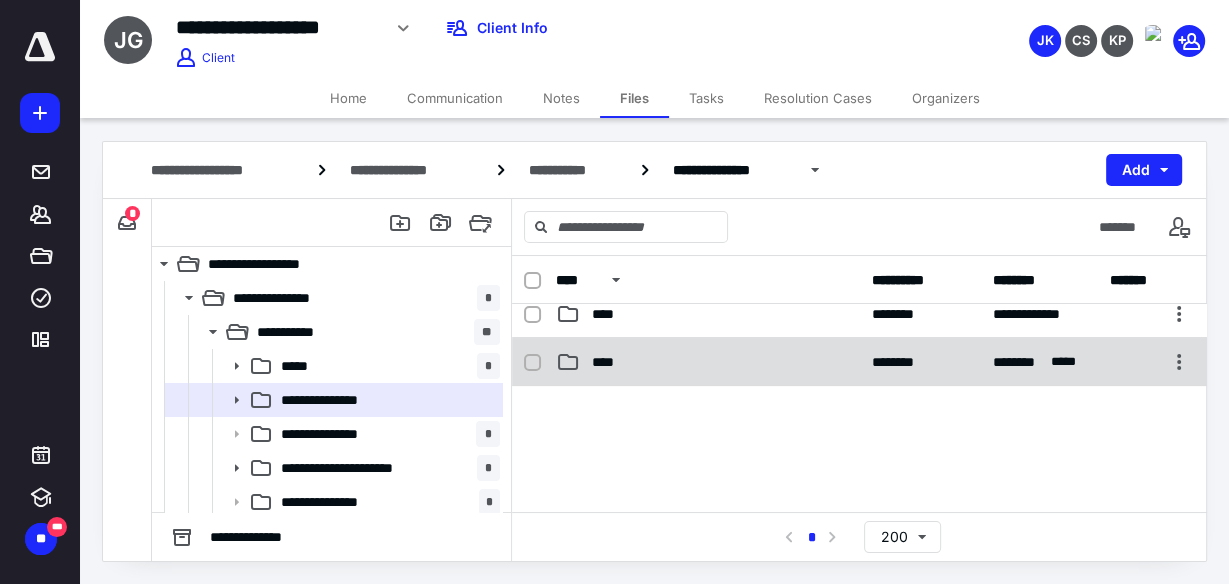scroll, scrollTop: 320, scrollLeft: 0, axis: vertical 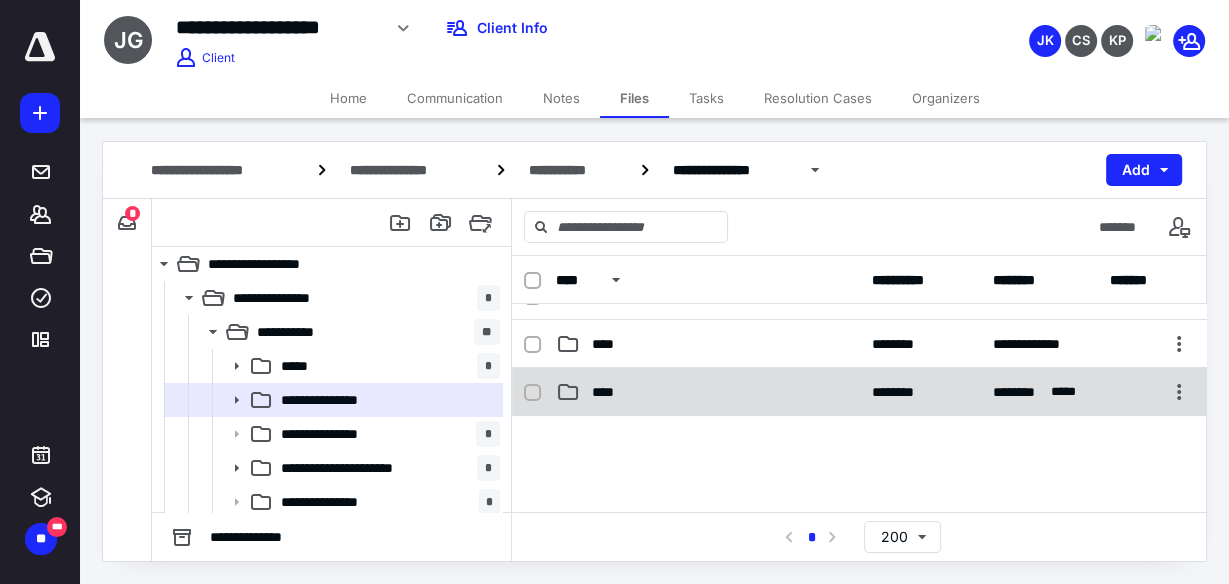 click on "****" at bounding box center [609, 392] 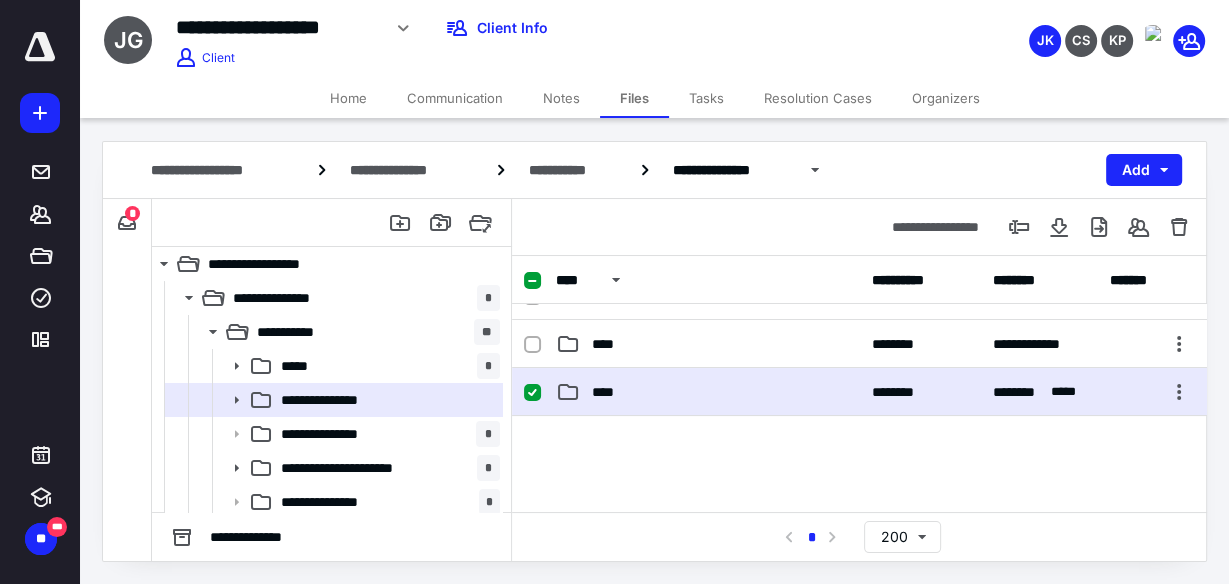 click on "****" at bounding box center (609, 392) 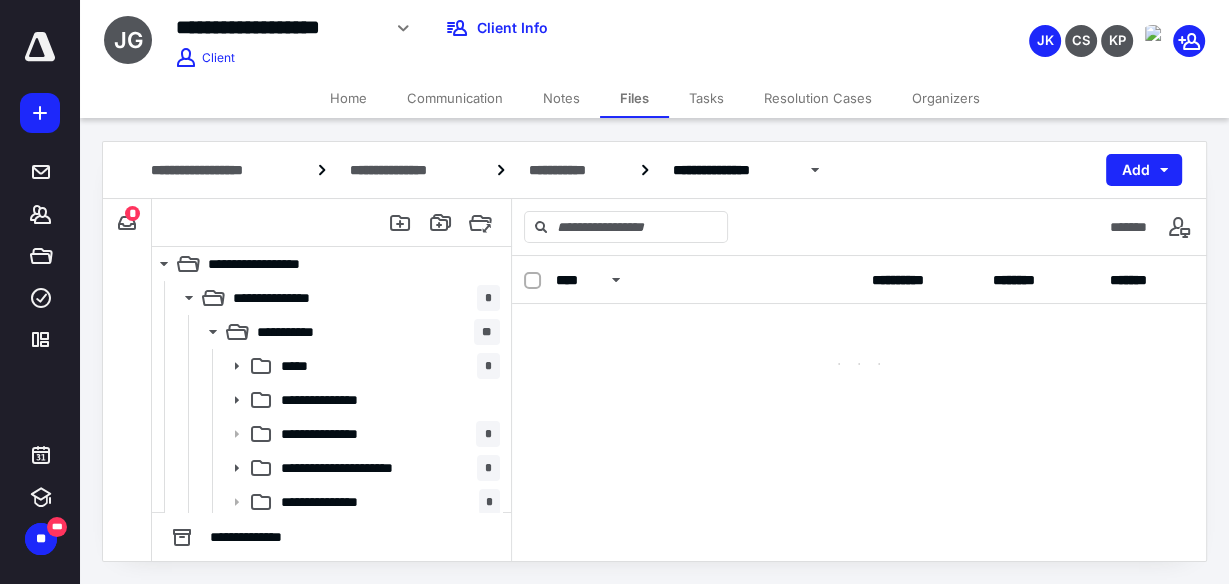 scroll, scrollTop: 0, scrollLeft: 0, axis: both 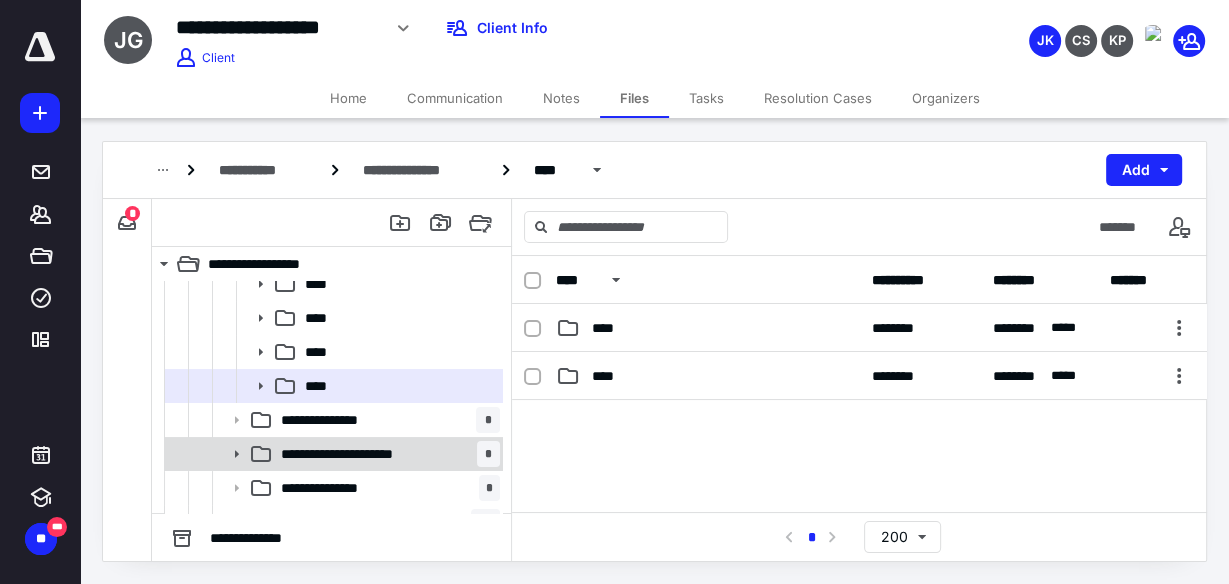 click 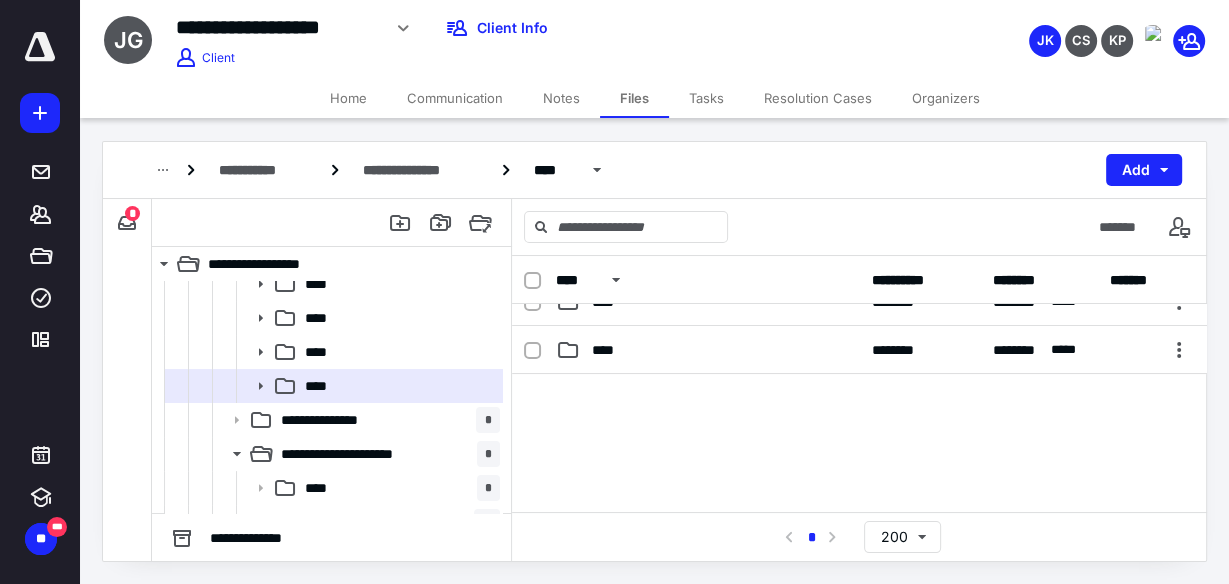 scroll, scrollTop: 0, scrollLeft: 0, axis: both 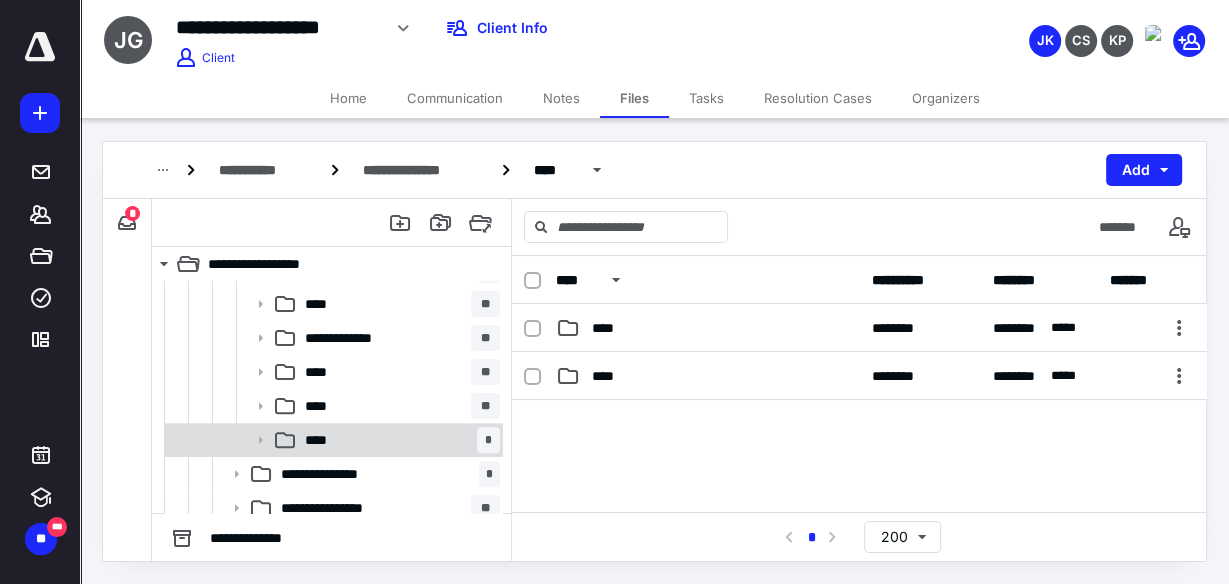 click on "**** *" at bounding box center (398, 440) 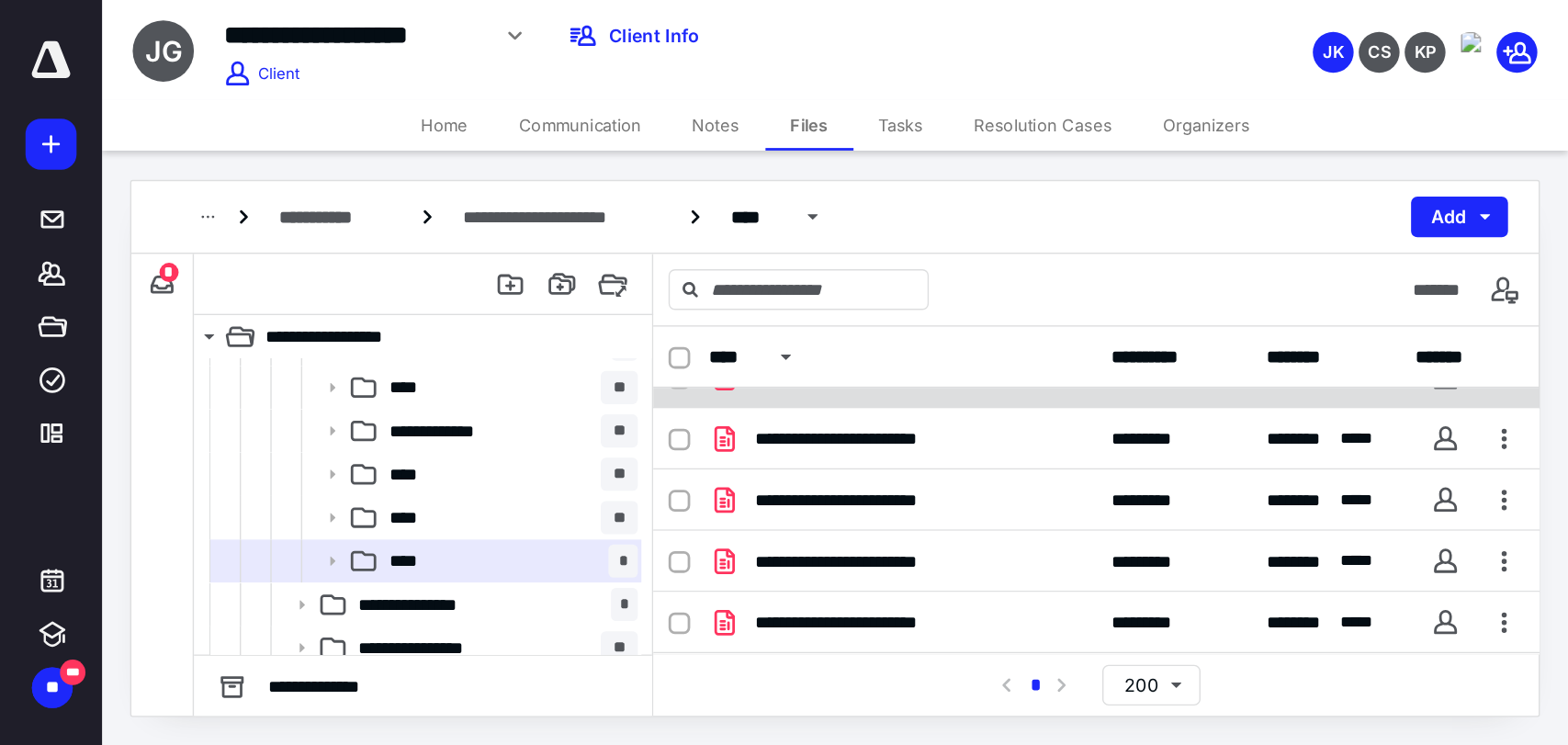 scroll, scrollTop: 97, scrollLeft: 0, axis: vertical 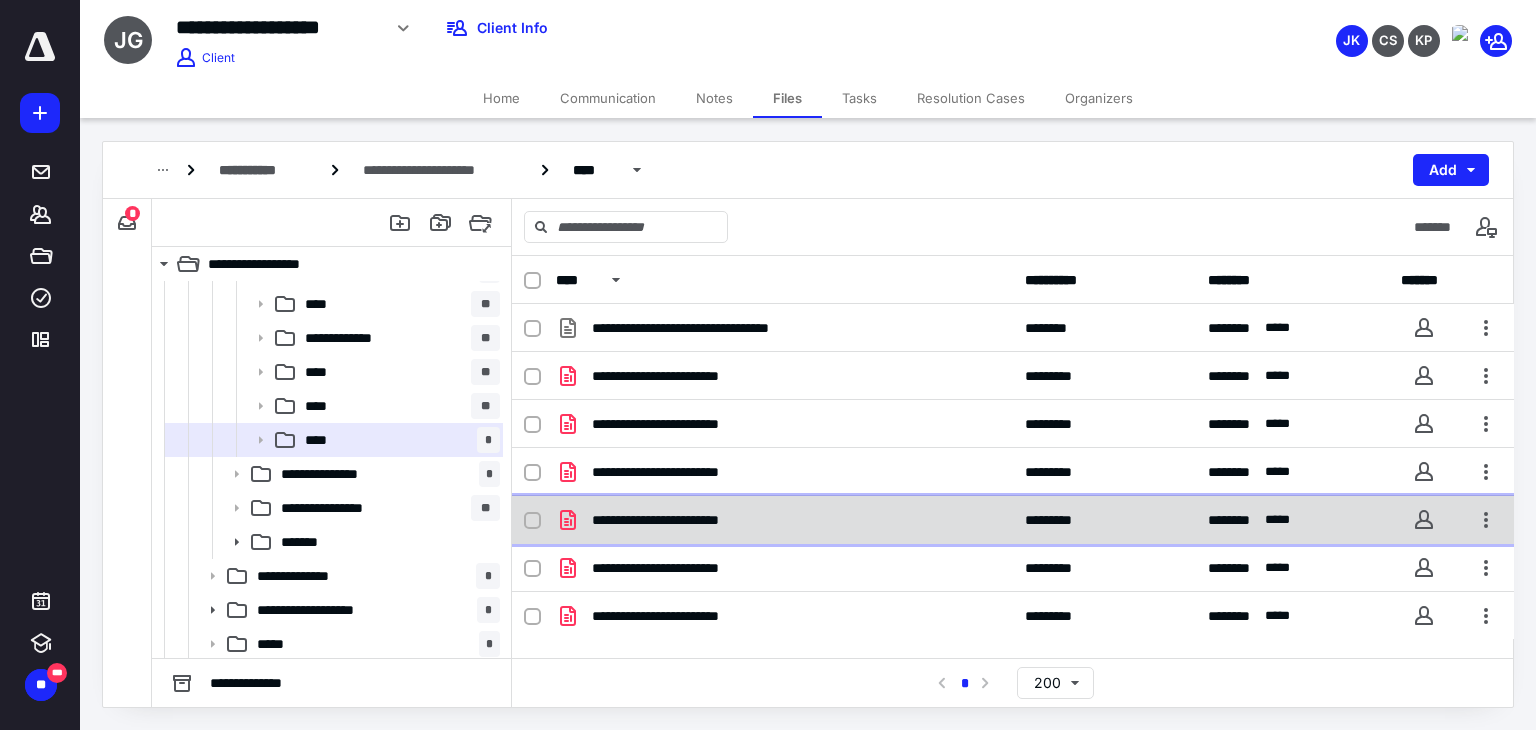 click on "**********" at bounding box center [688, 520] 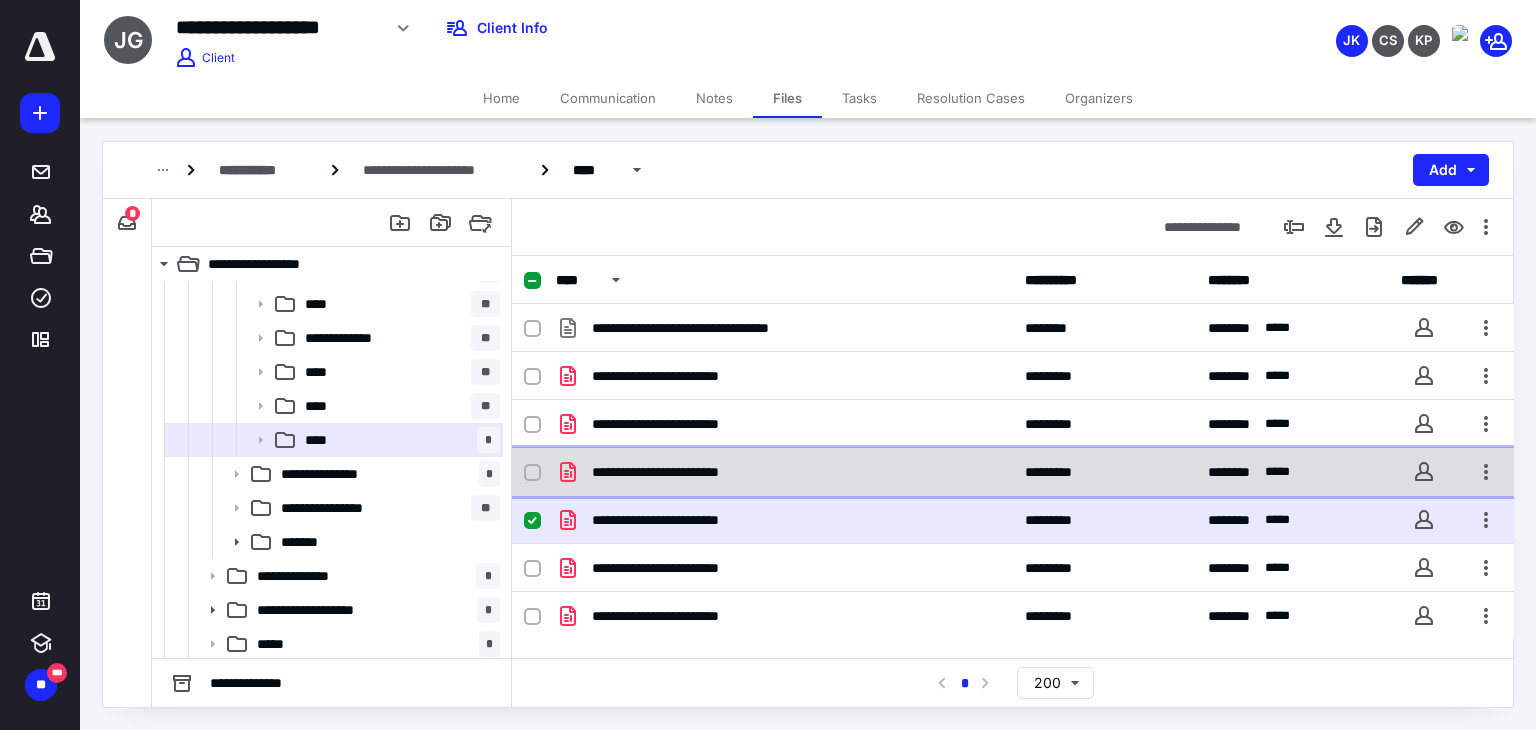 click on "**********" at bounding box center [688, 472] 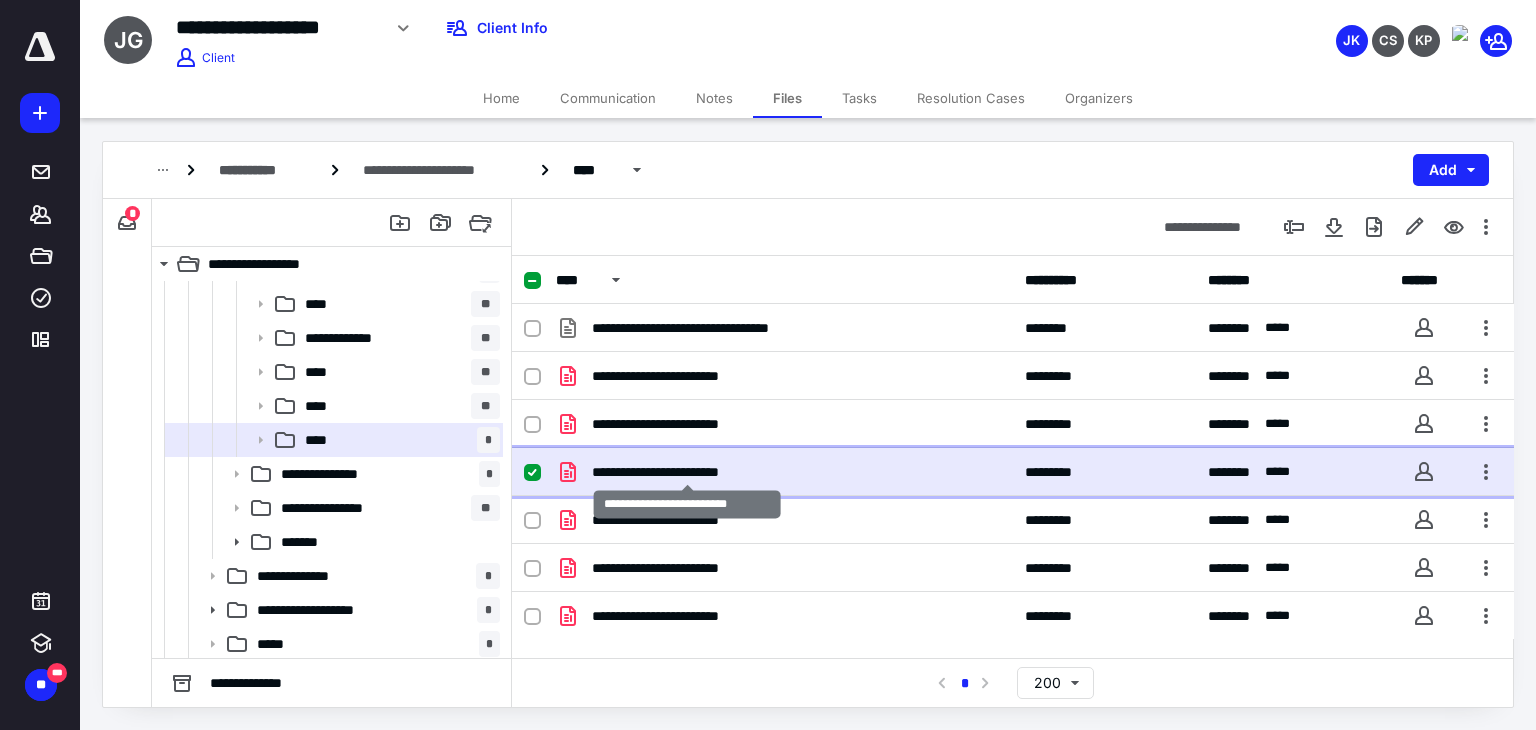 click on "**********" at bounding box center [688, 472] 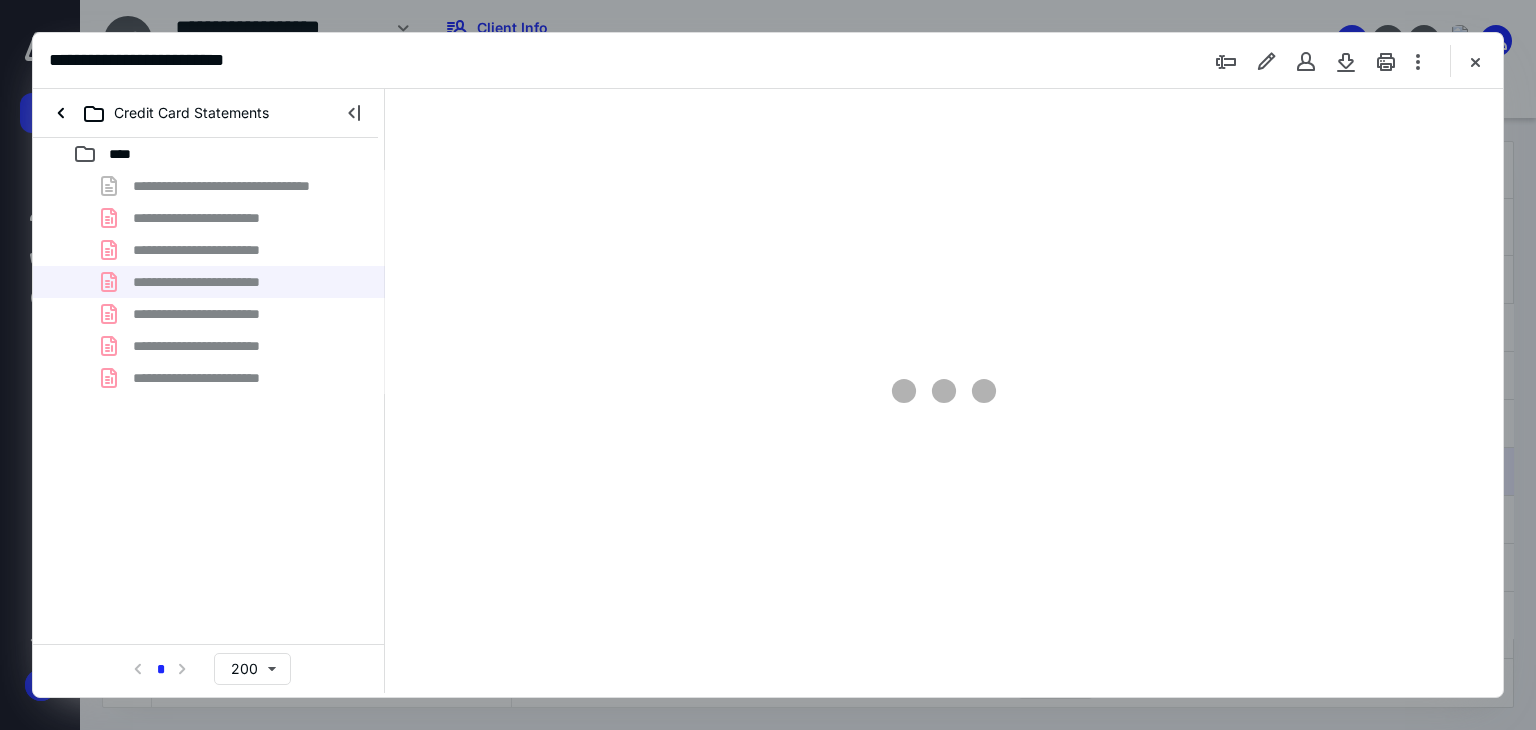 scroll, scrollTop: 0, scrollLeft: 0, axis: both 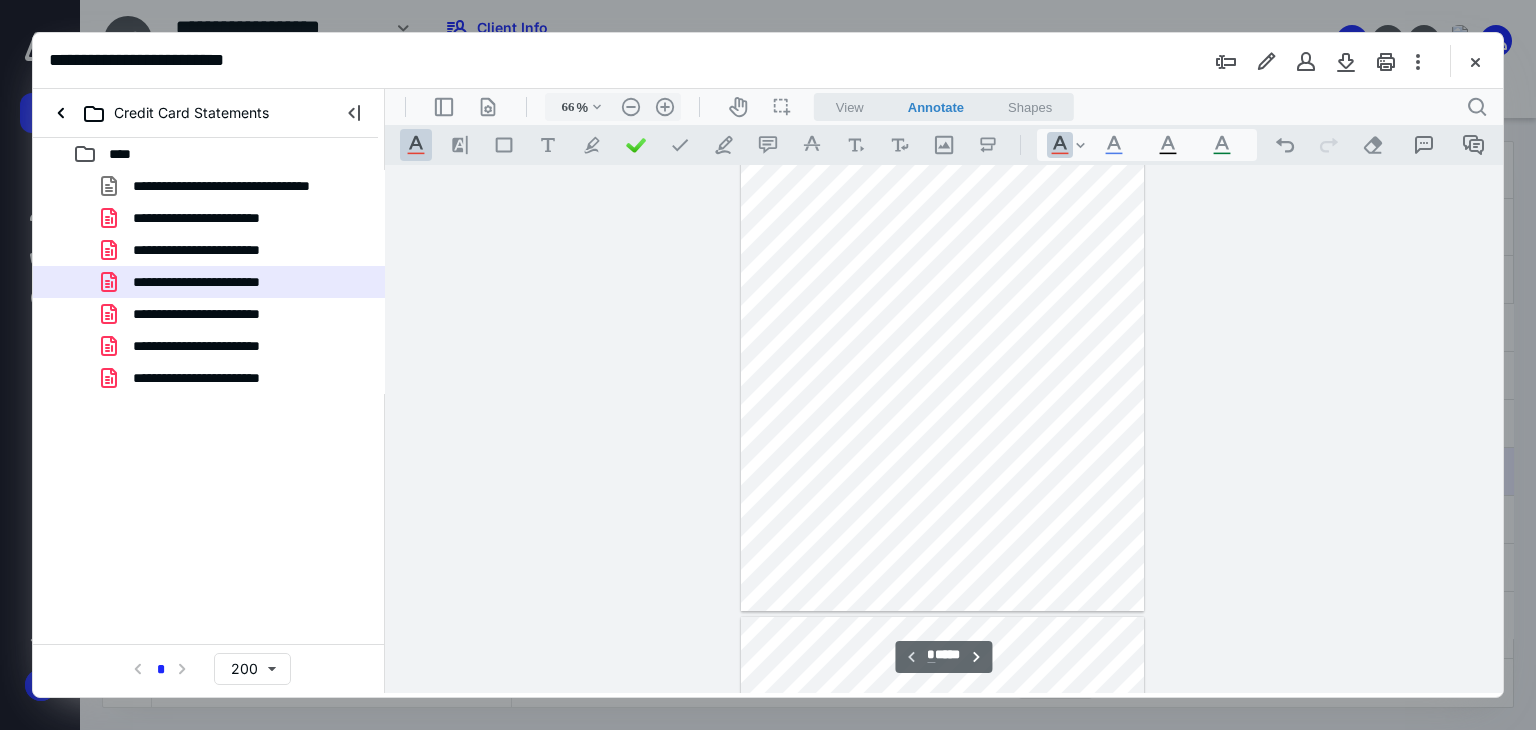 type on "131" 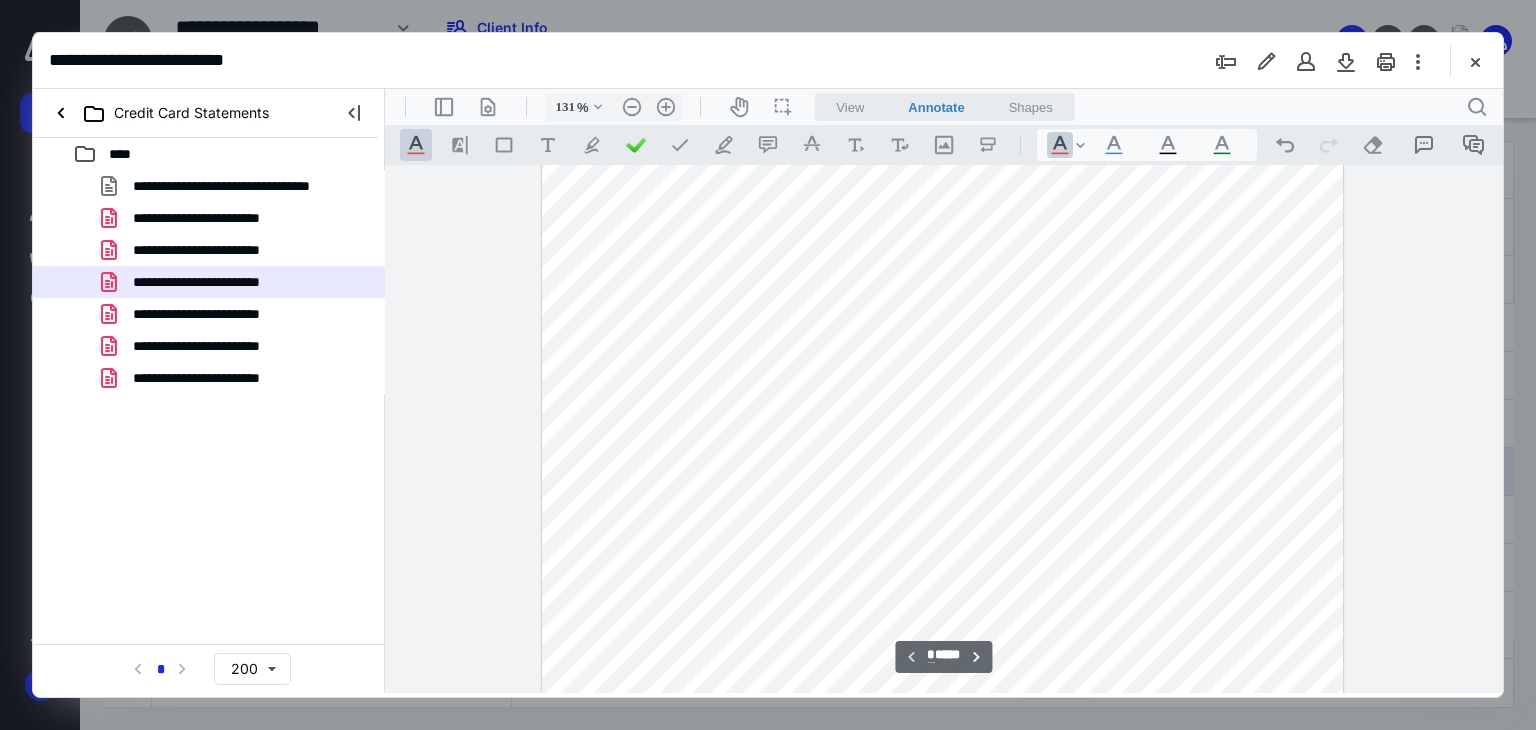 scroll, scrollTop: 0, scrollLeft: 0, axis: both 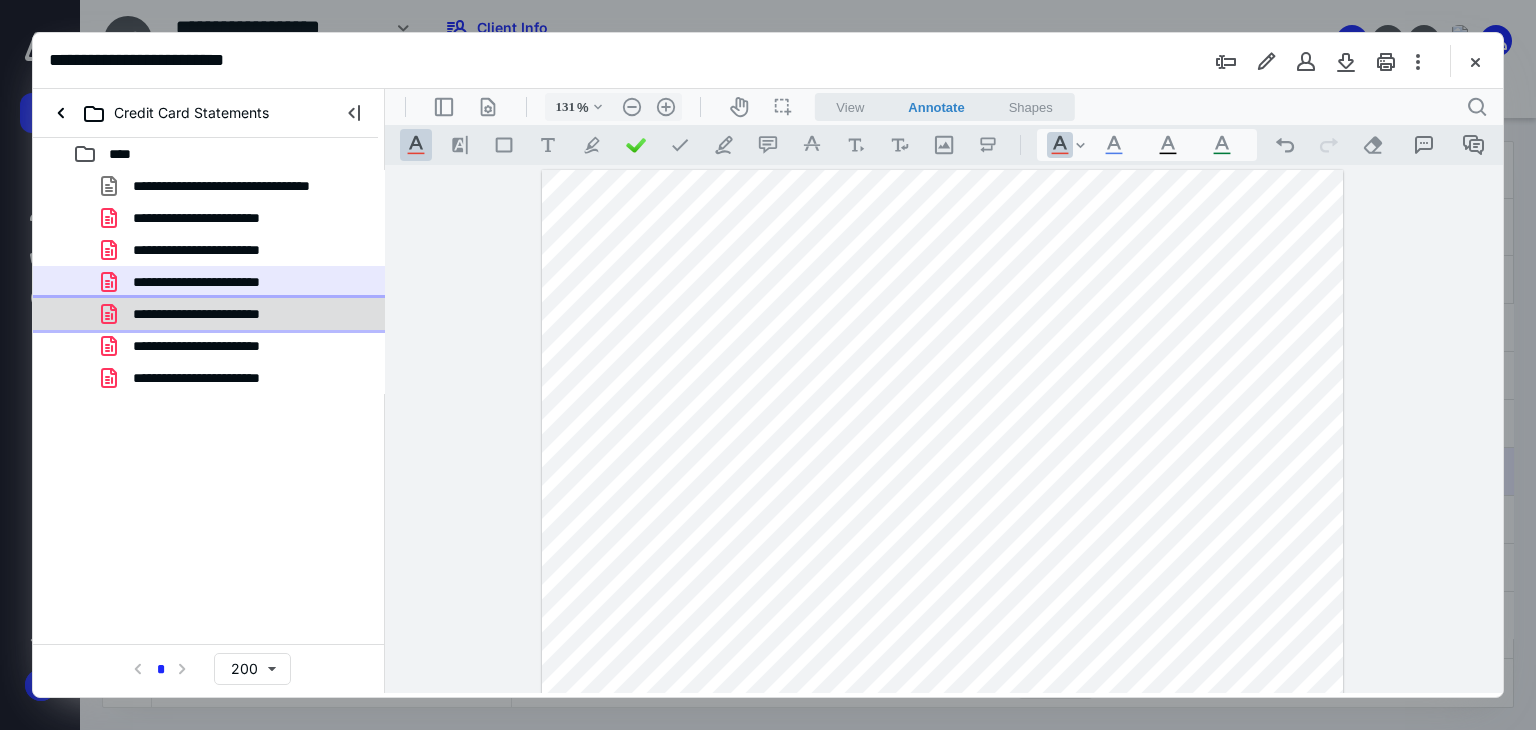 click on "**********" at bounding box center [229, 314] 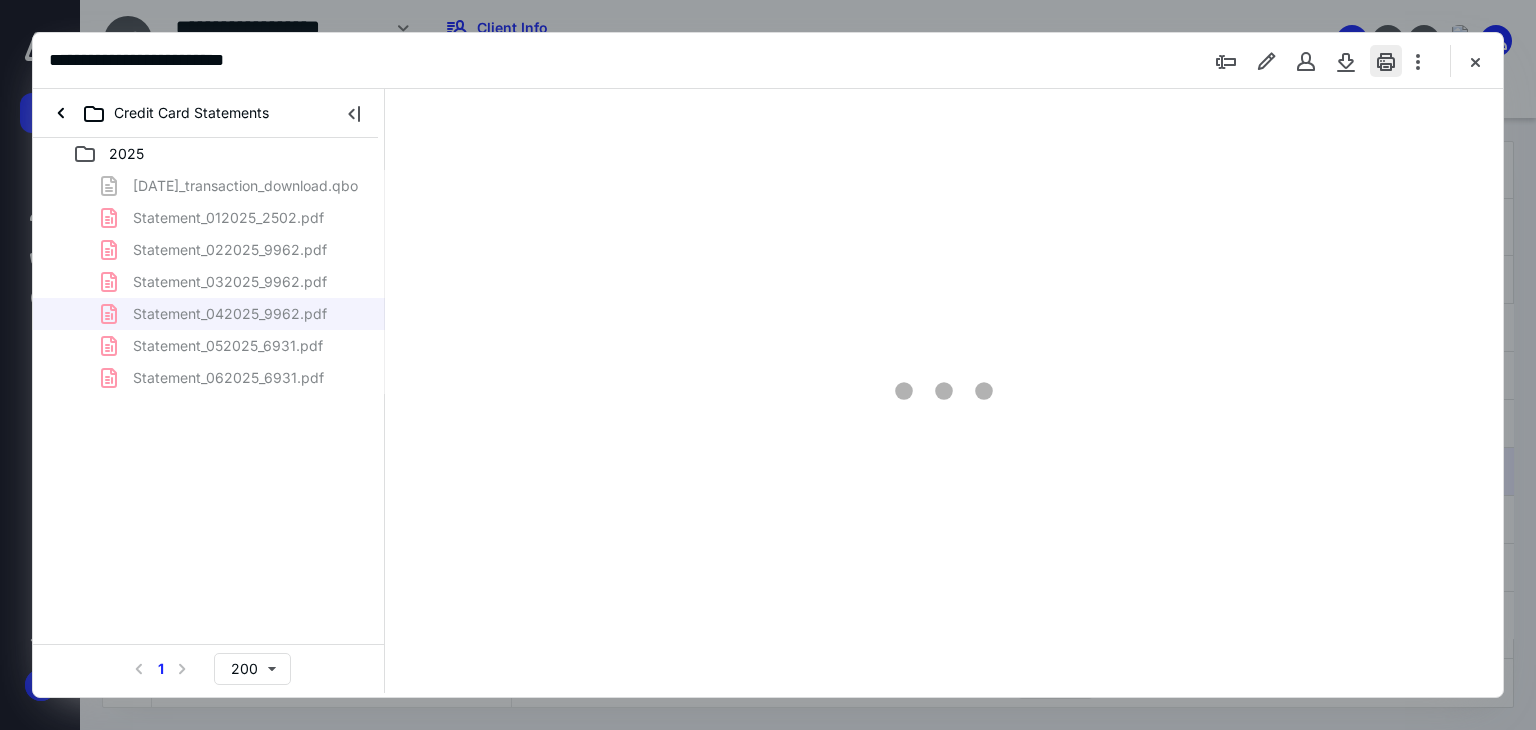 scroll, scrollTop: 0, scrollLeft: 0, axis: both 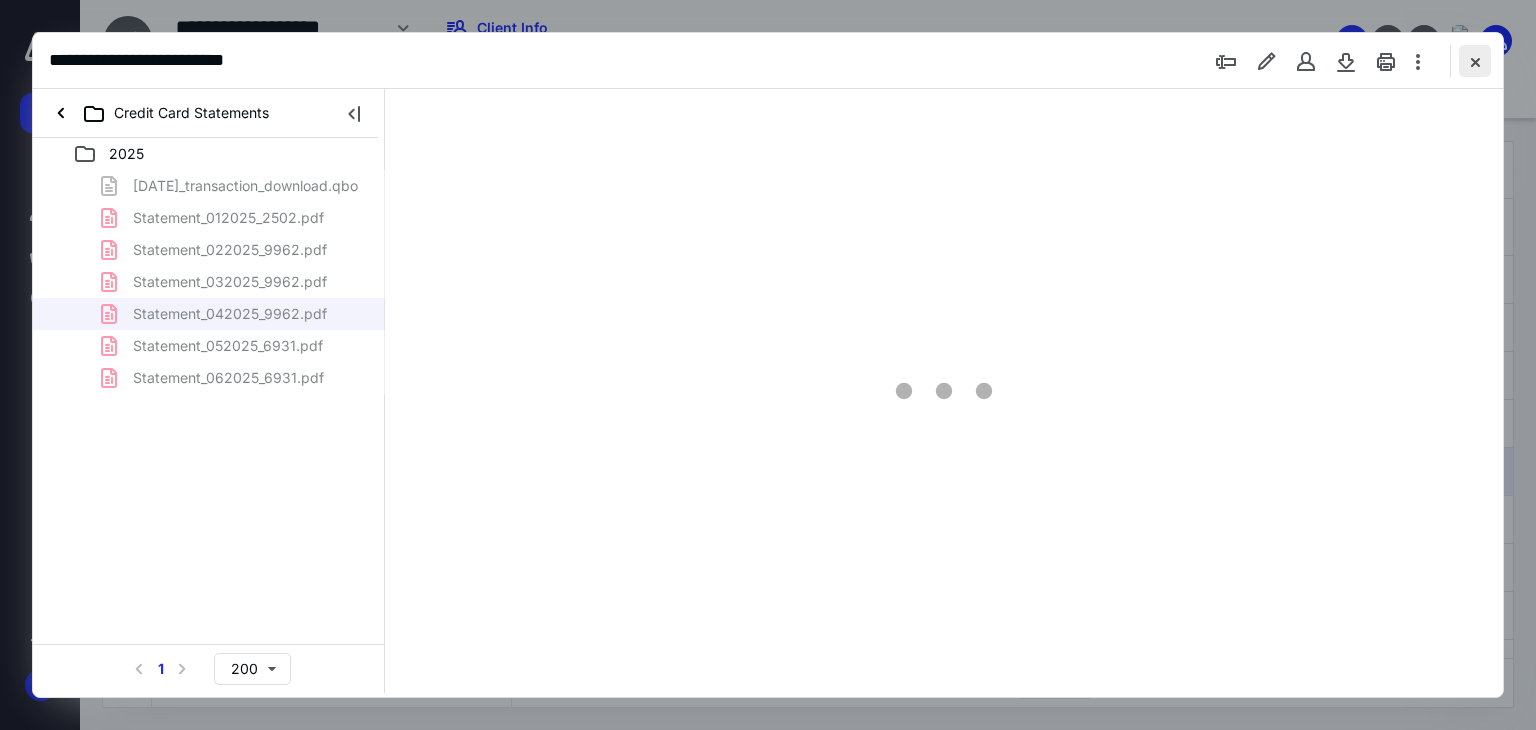 click at bounding box center (1475, 61) 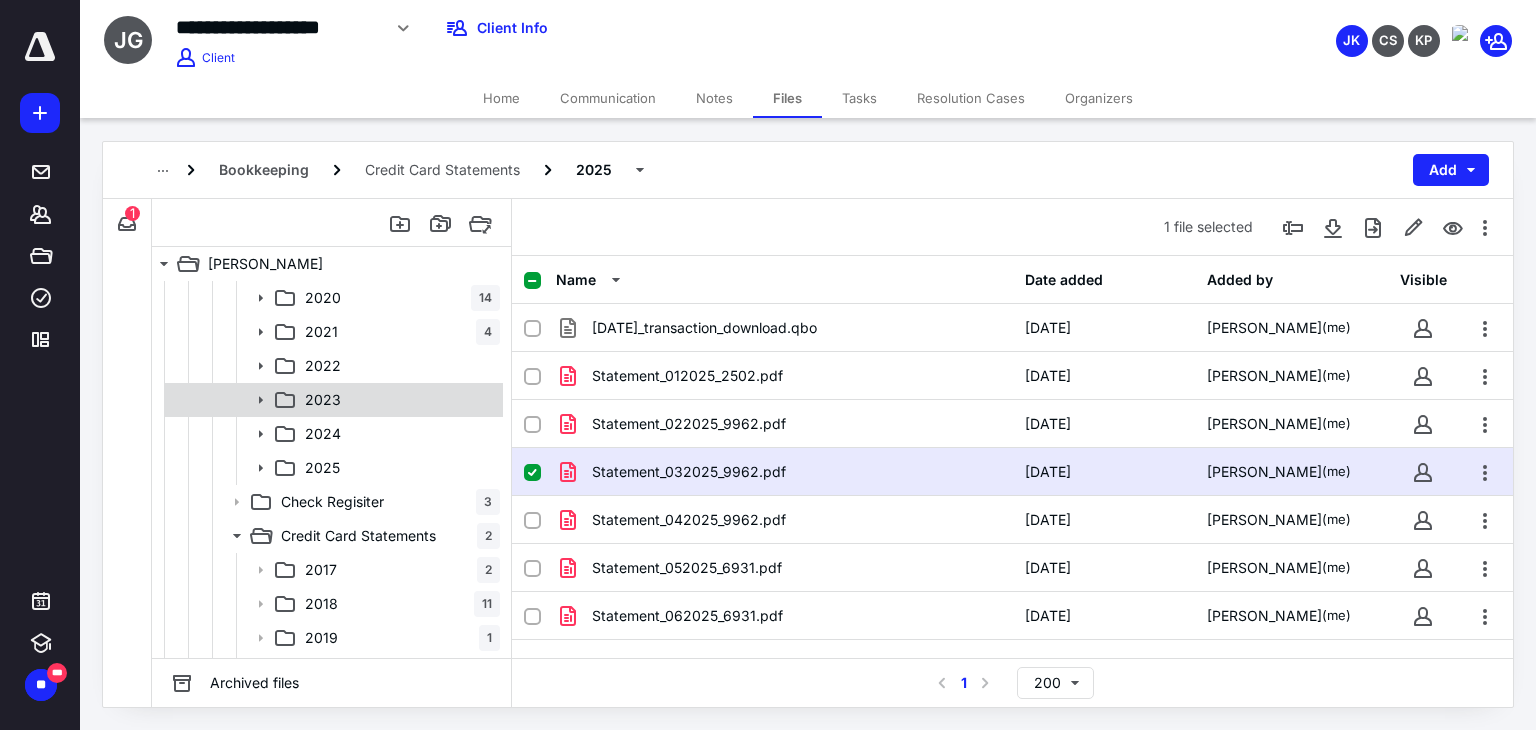scroll, scrollTop: 373, scrollLeft: 0, axis: vertical 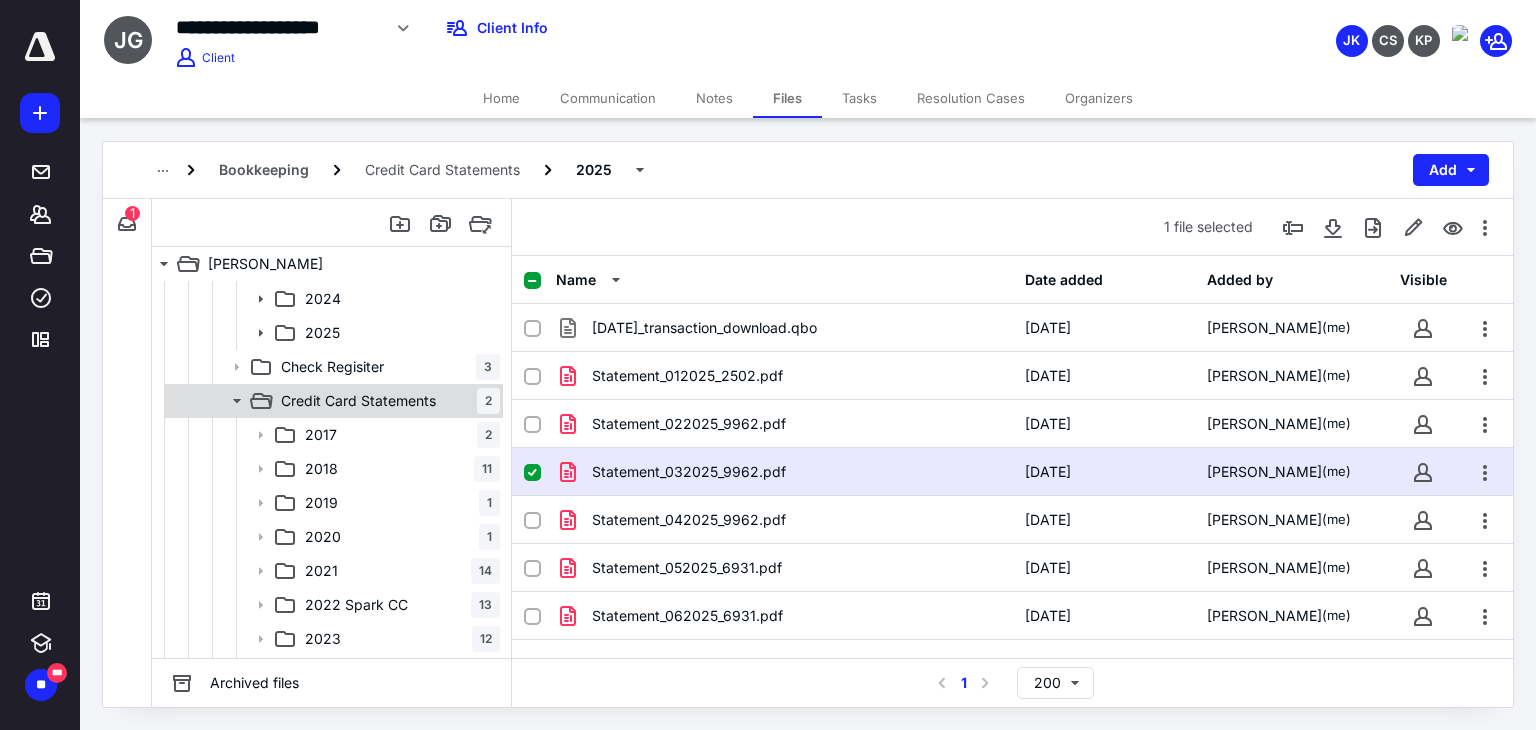 click 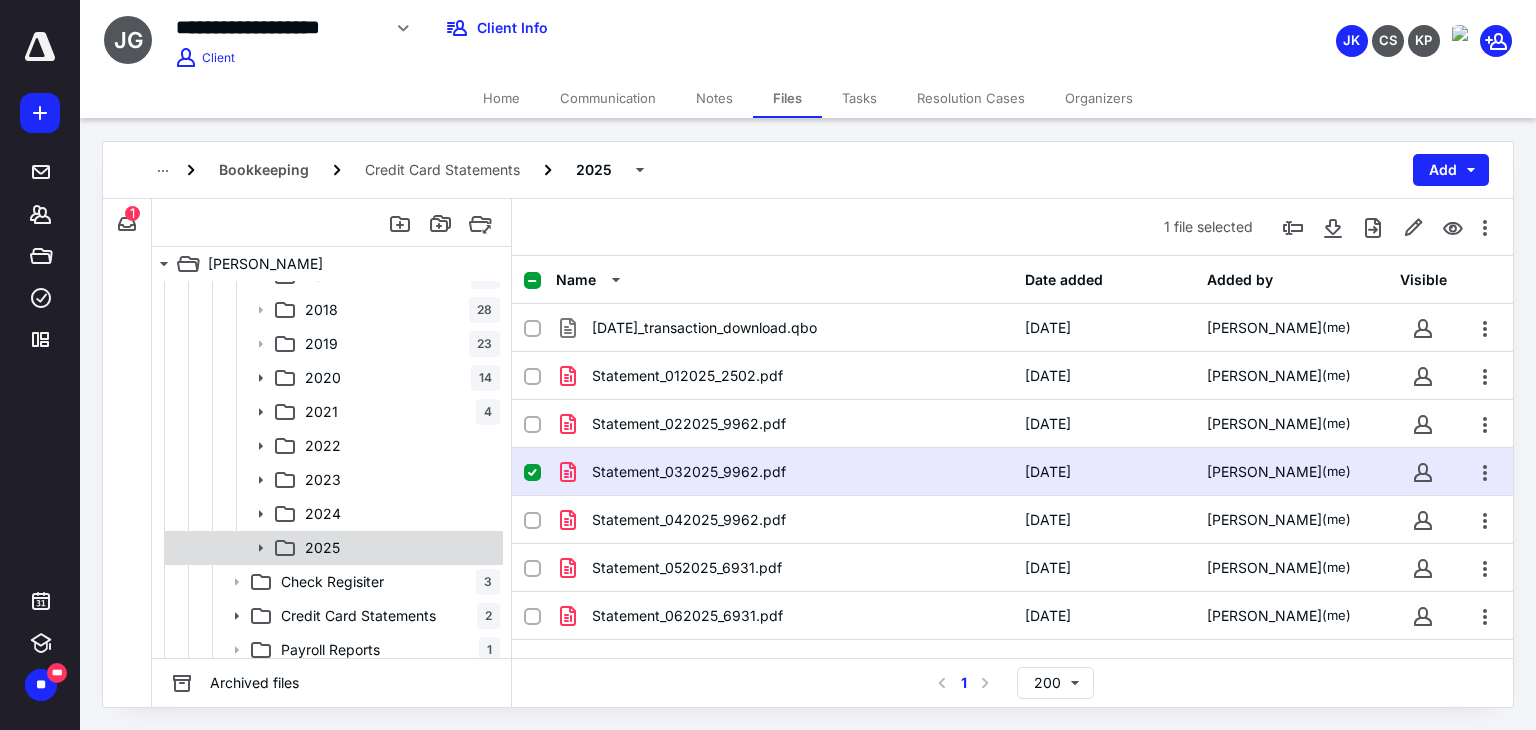 scroll, scrollTop: 106, scrollLeft: 0, axis: vertical 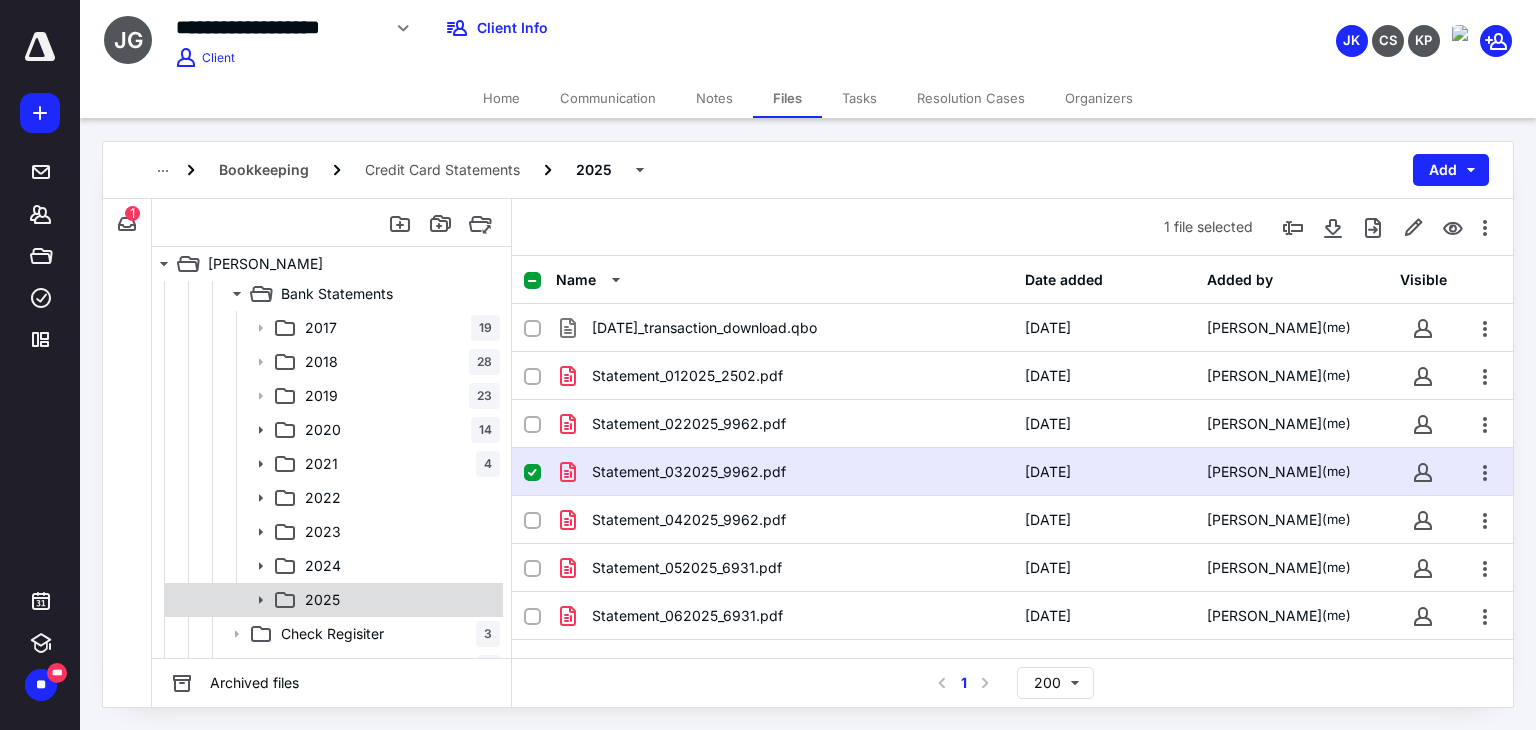 click on "2025" at bounding box center (332, 600) 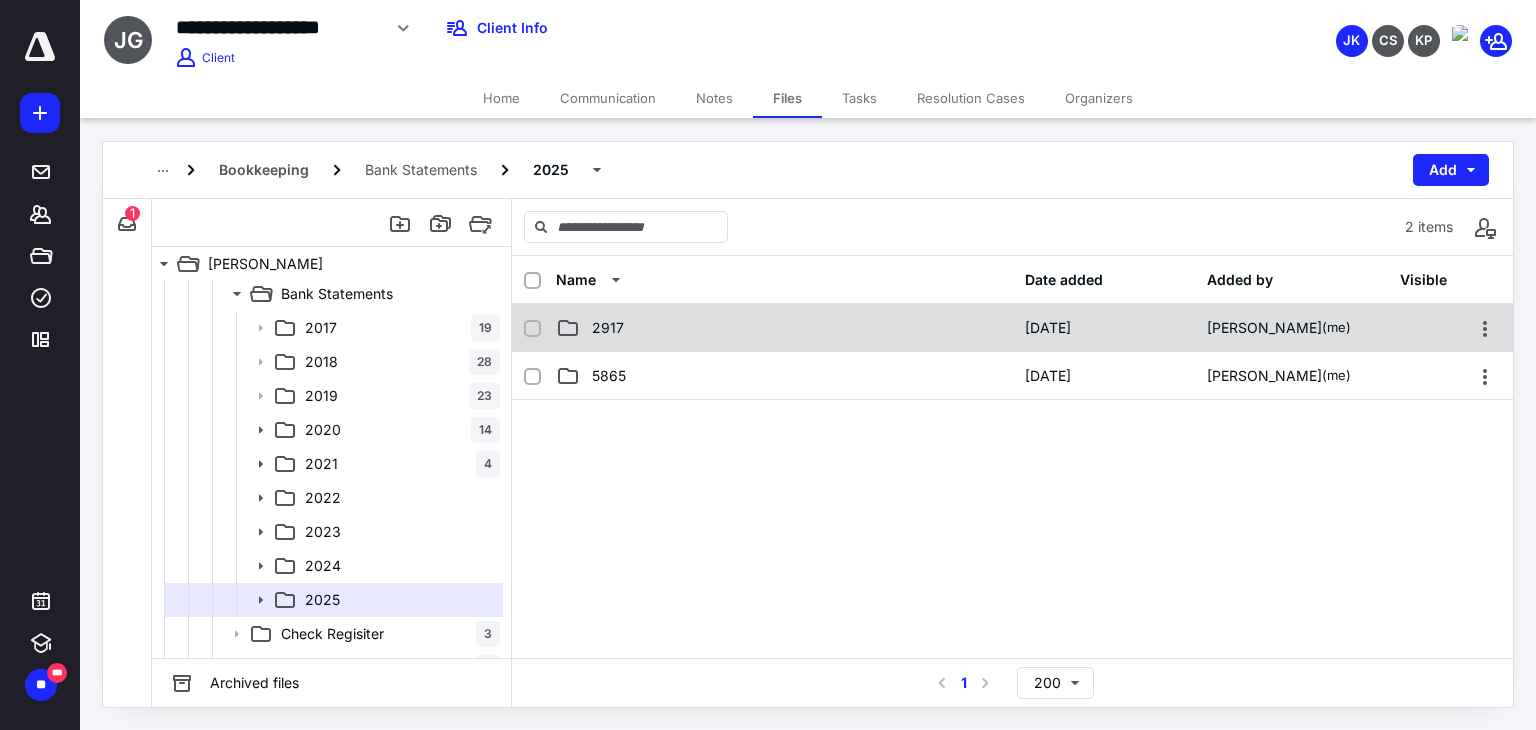 click on "2917" at bounding box center [608, 328] 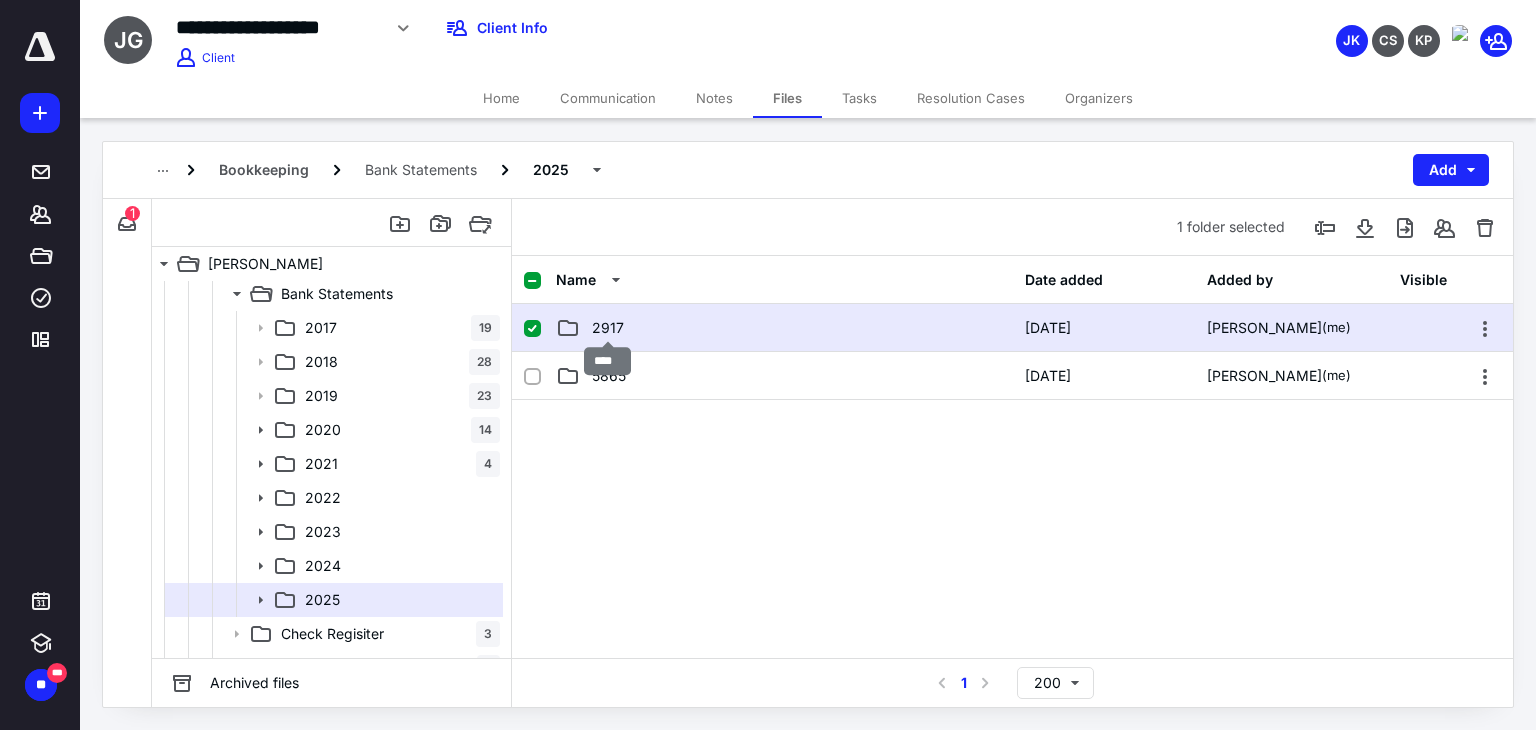 click on "2917" at bounding box center [608, 328] 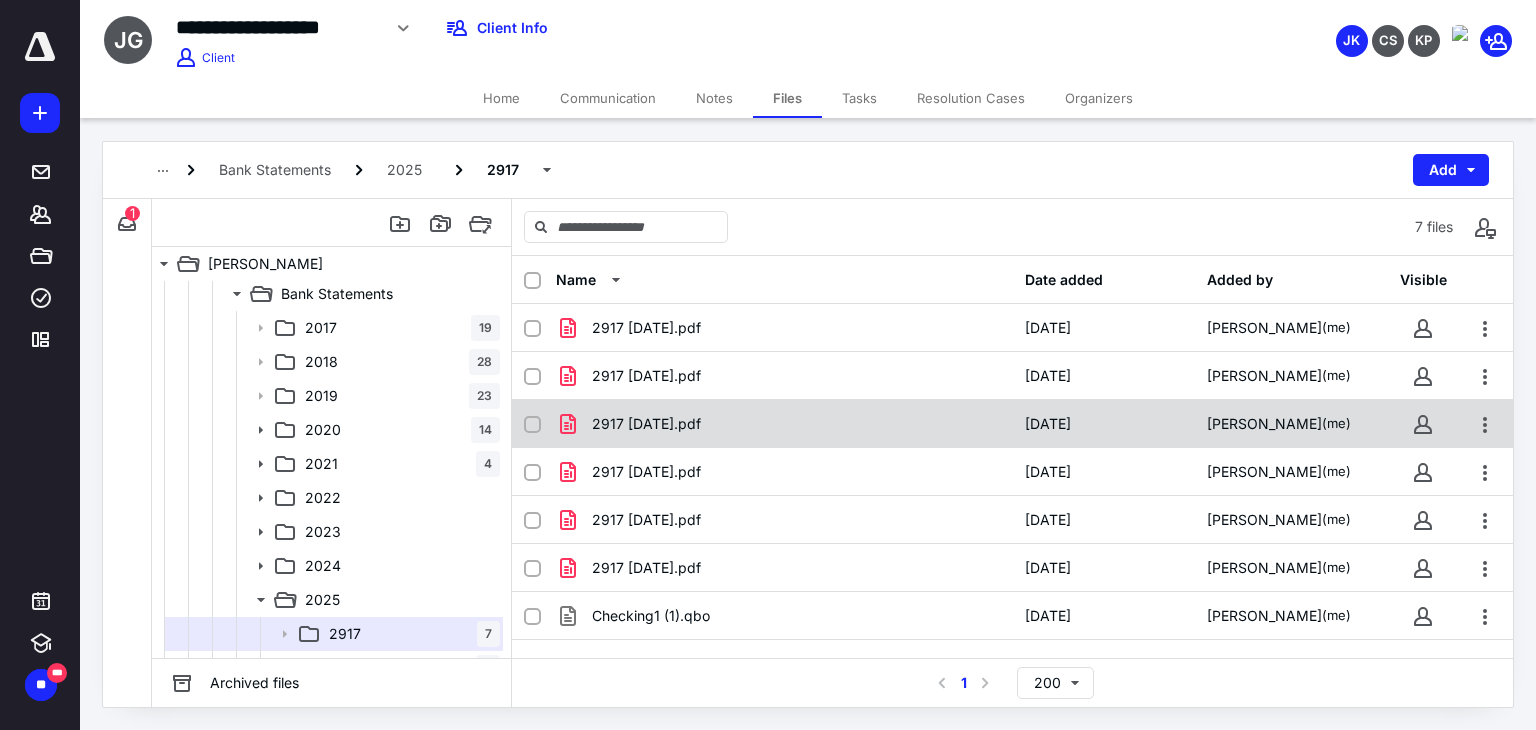 click on "2917 [DATE].pdf" at bounding box center [646, 424] 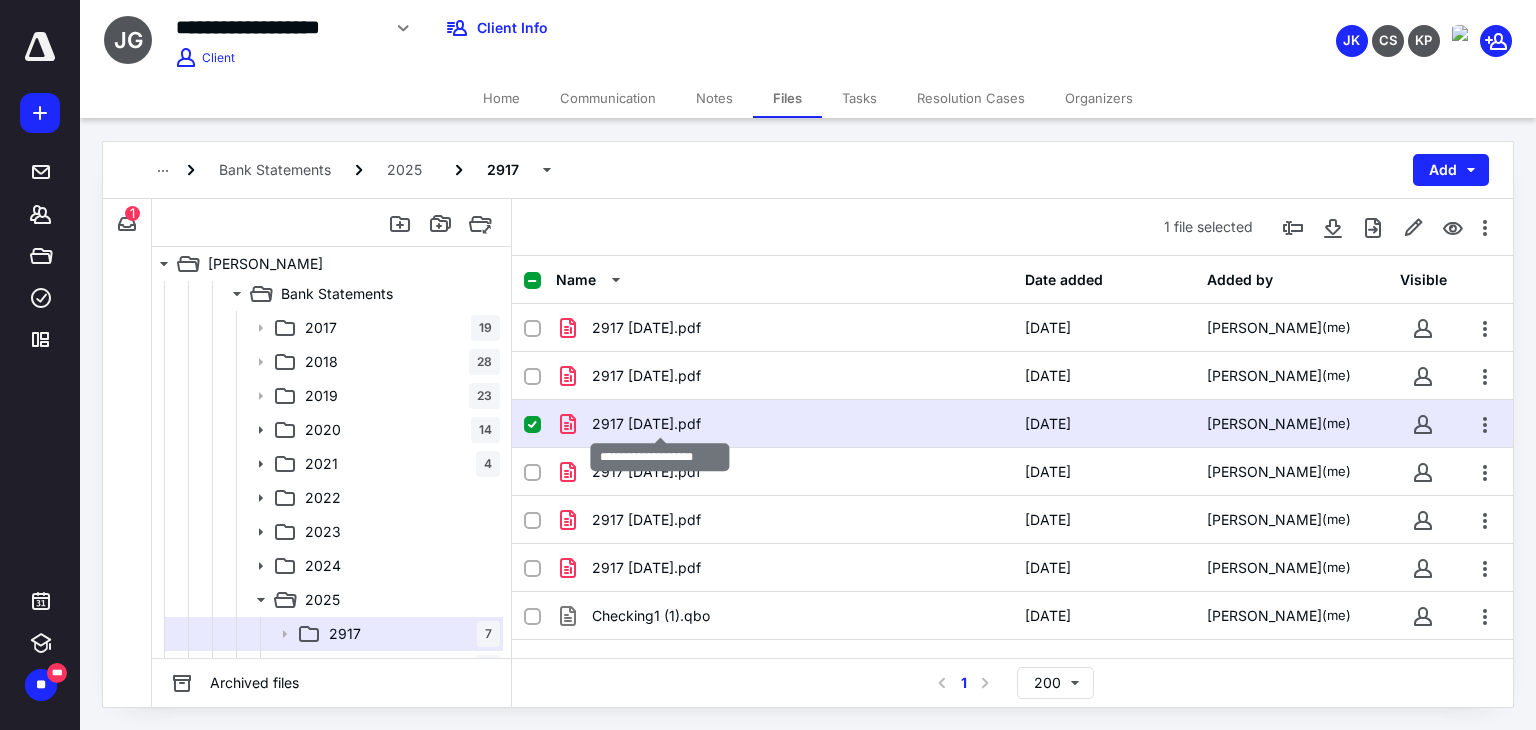 click on "2917 [DATE].pdf" at bounding box center (646, 424) 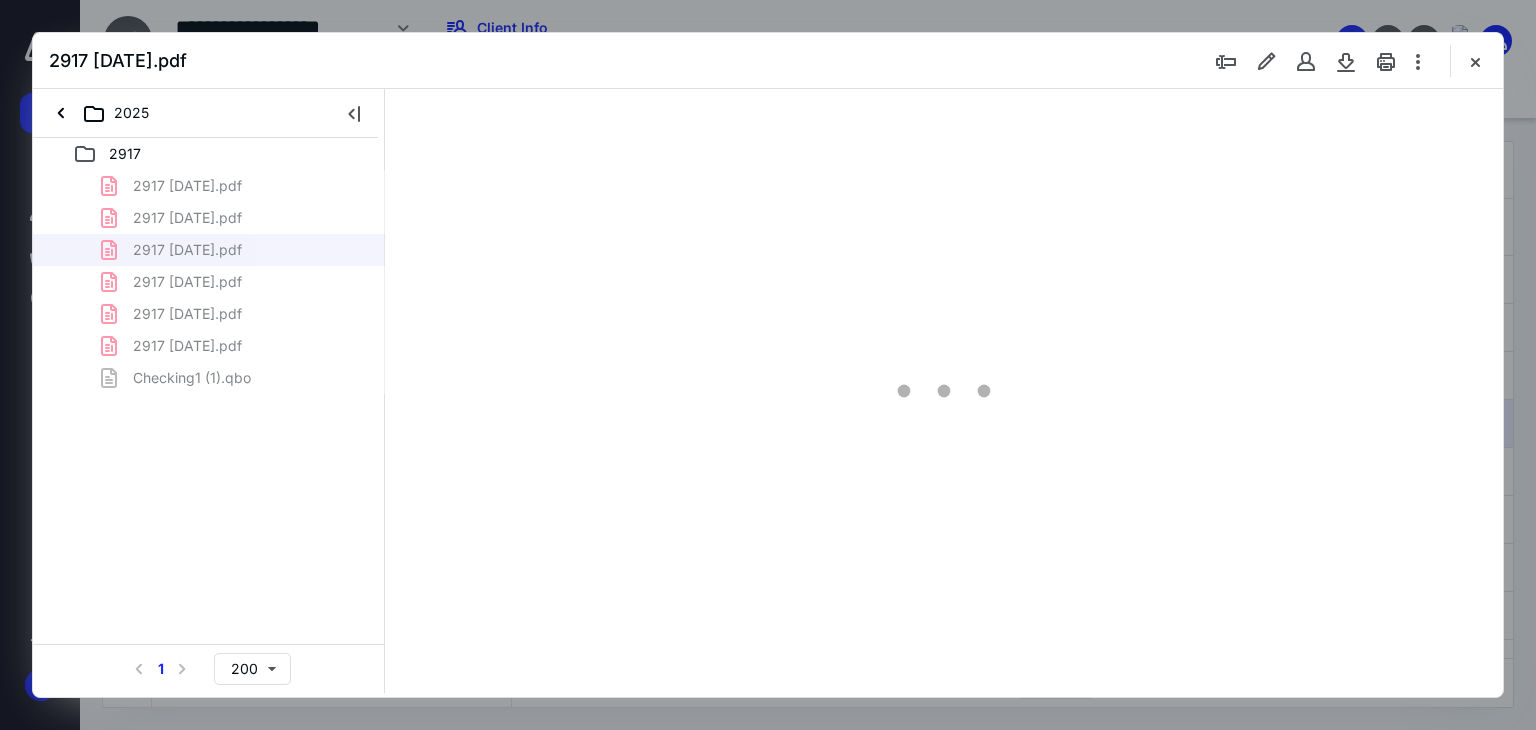 scroll, scrollTop: 0, scrollLeft: 0, axis: both 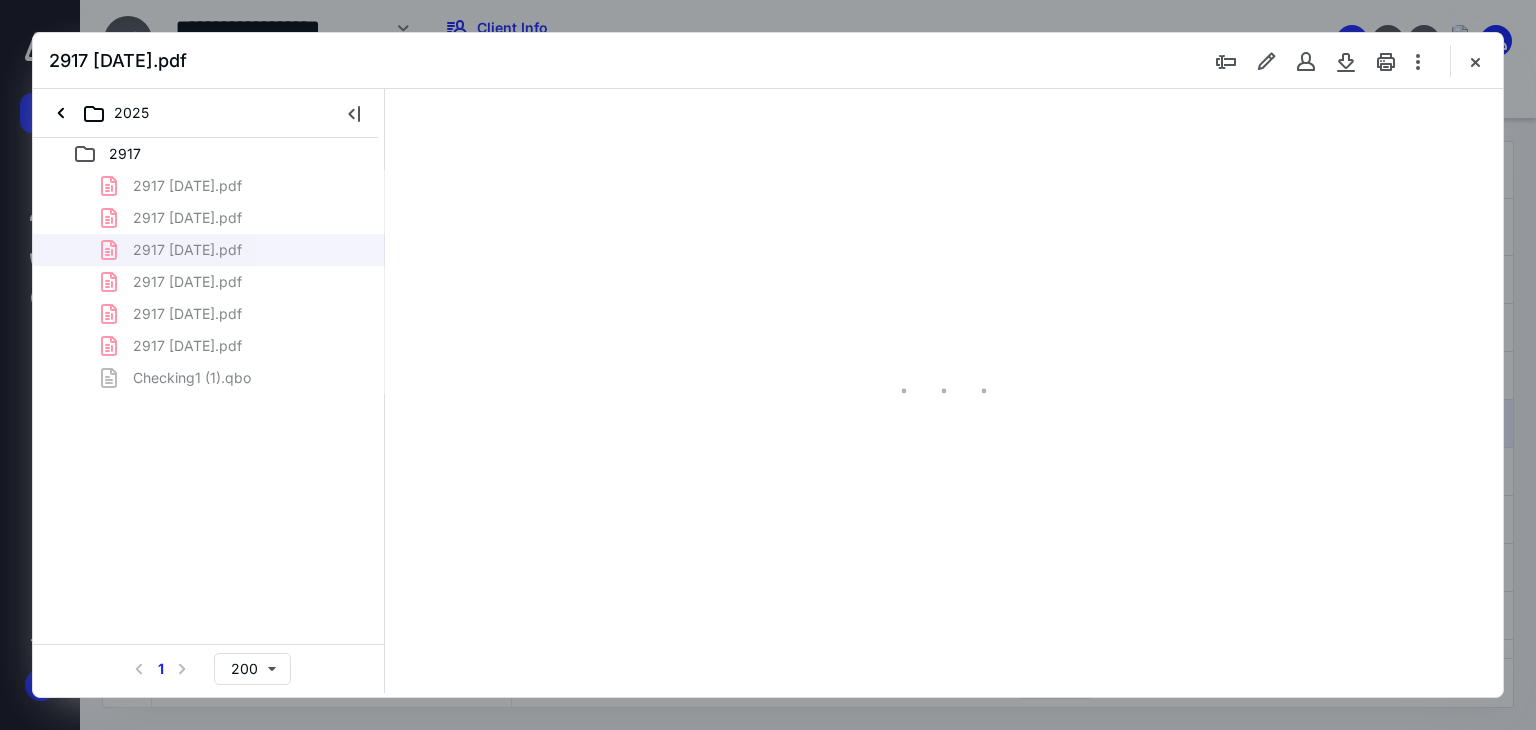 type on "66" 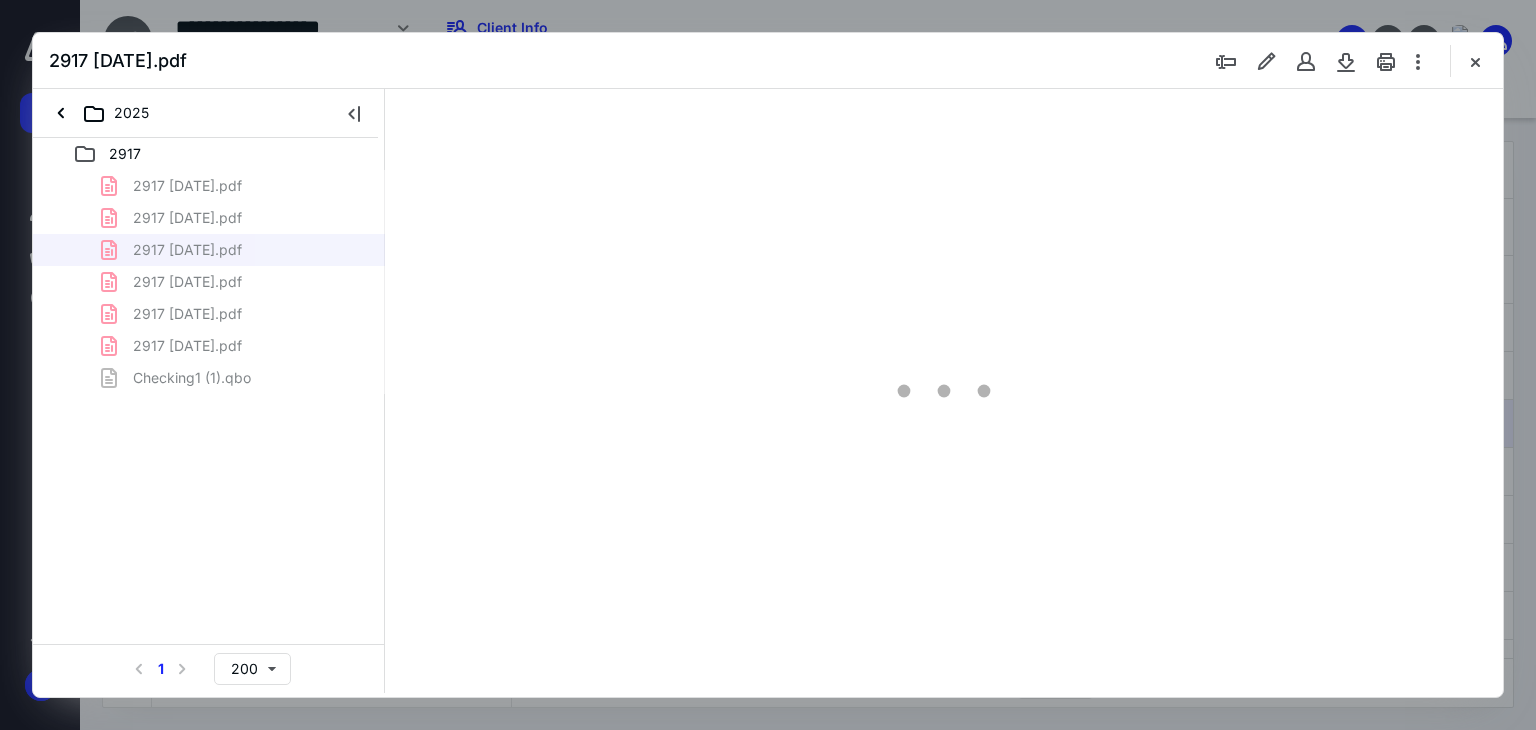 scroll, scrollTop: 79, scrollLeft: 0, axis: vertical 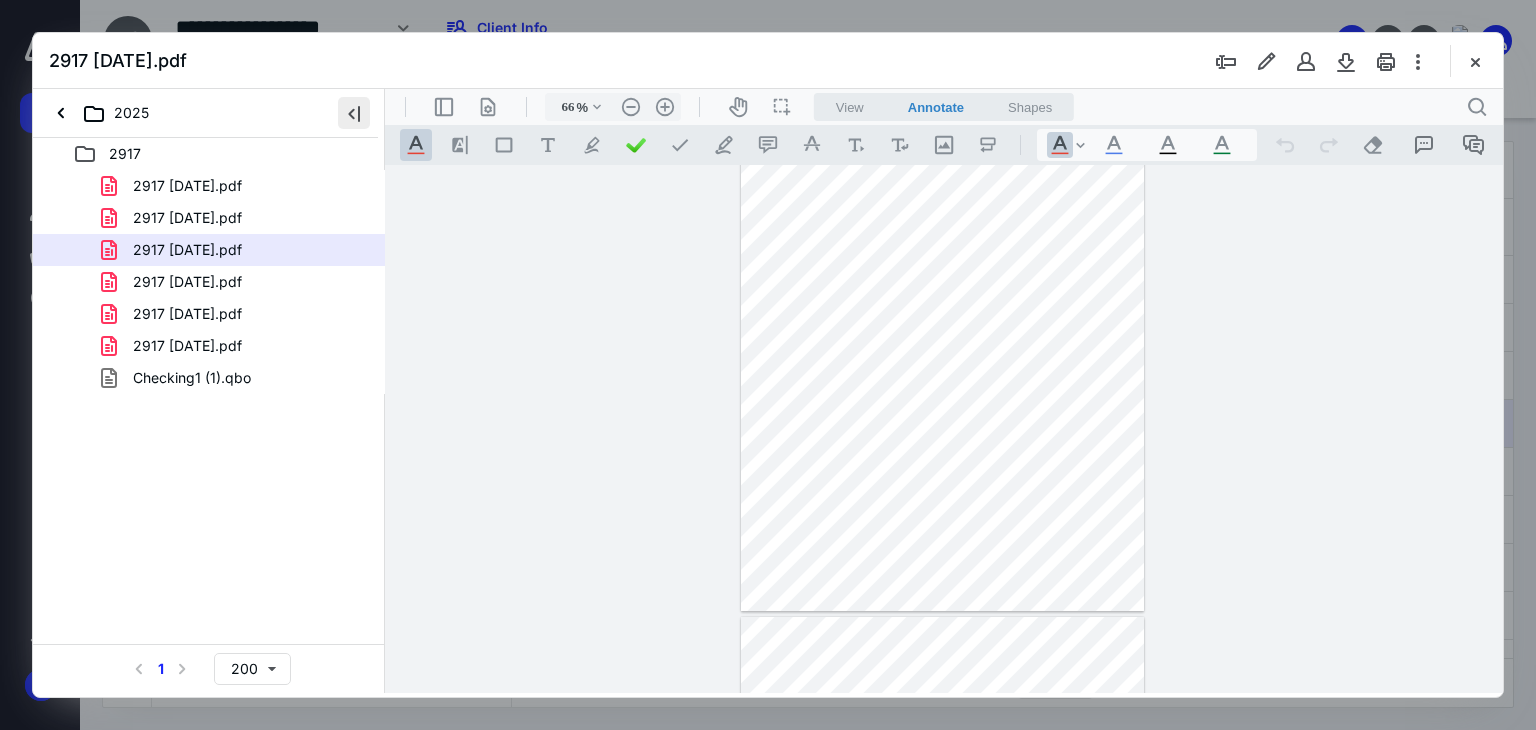 click at bounding box center [354, 113] 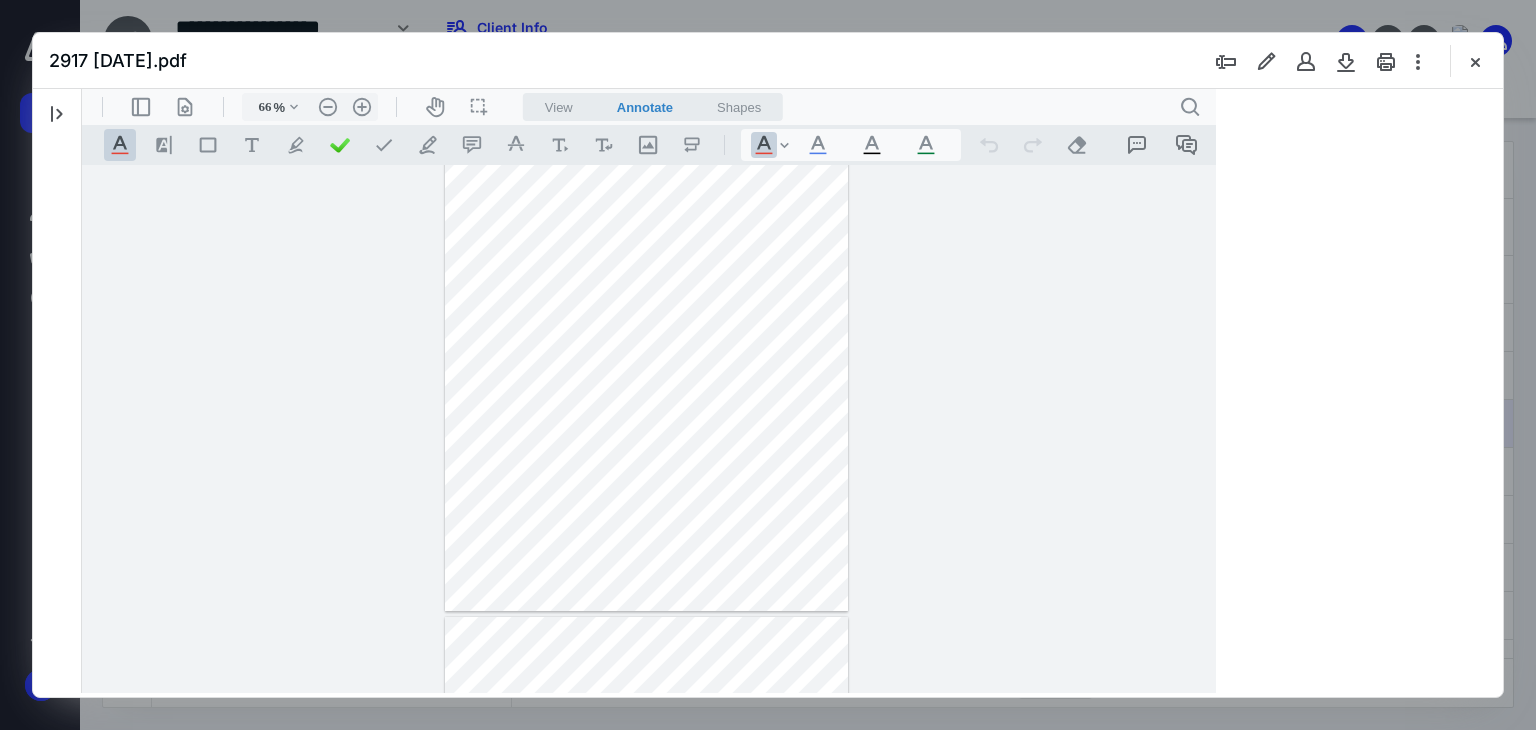 type 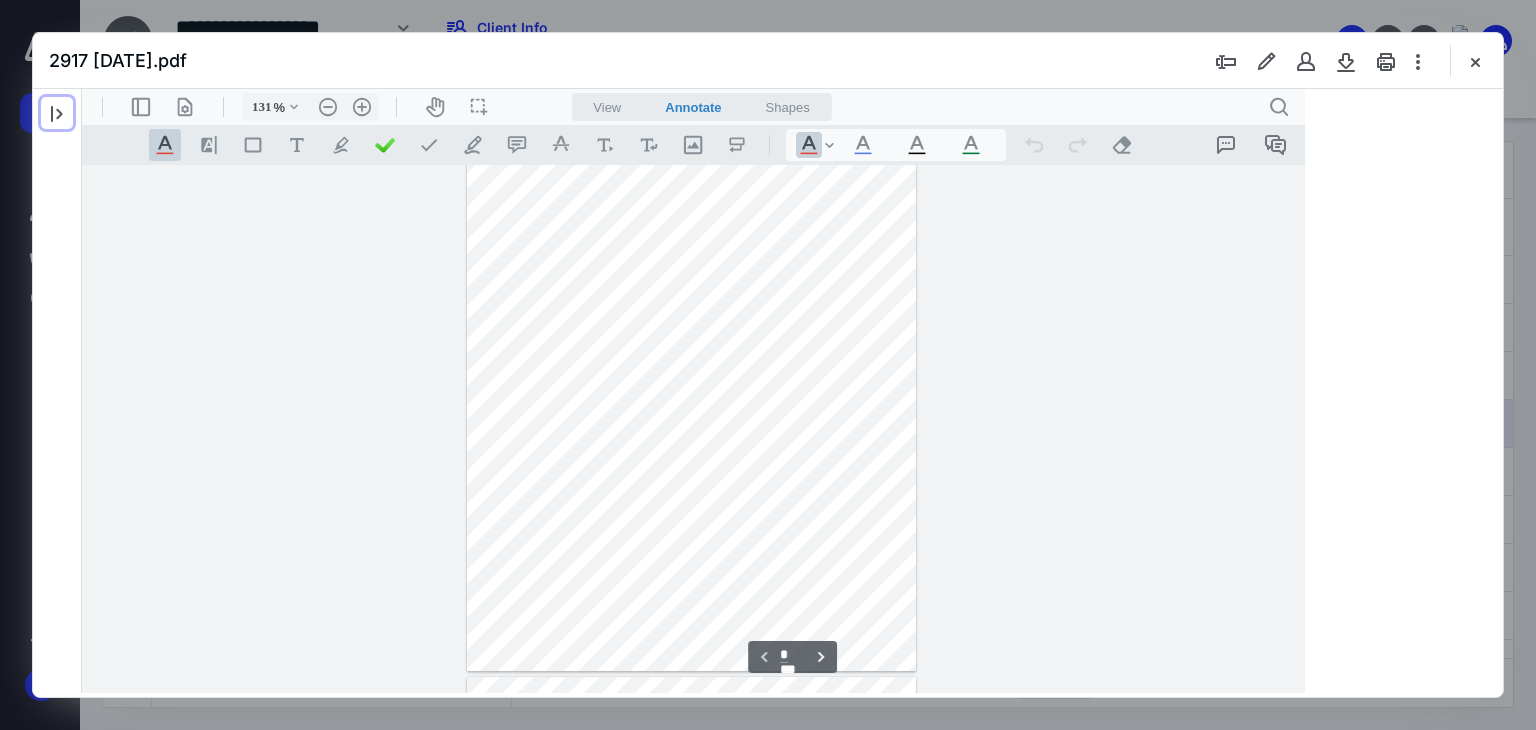 scroll, scrollTop: 452, scrollLeft: 0, axis: vertical 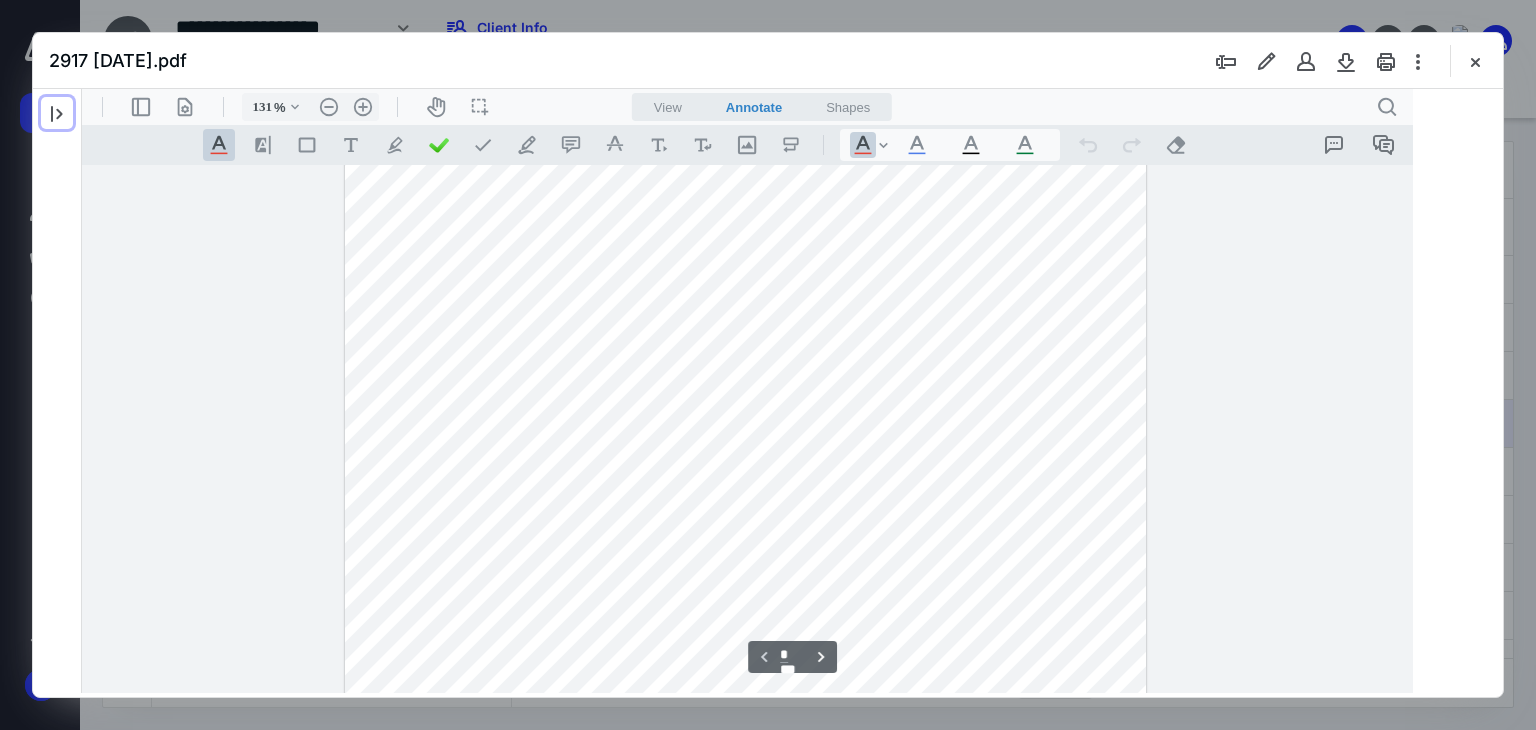 type on "256" 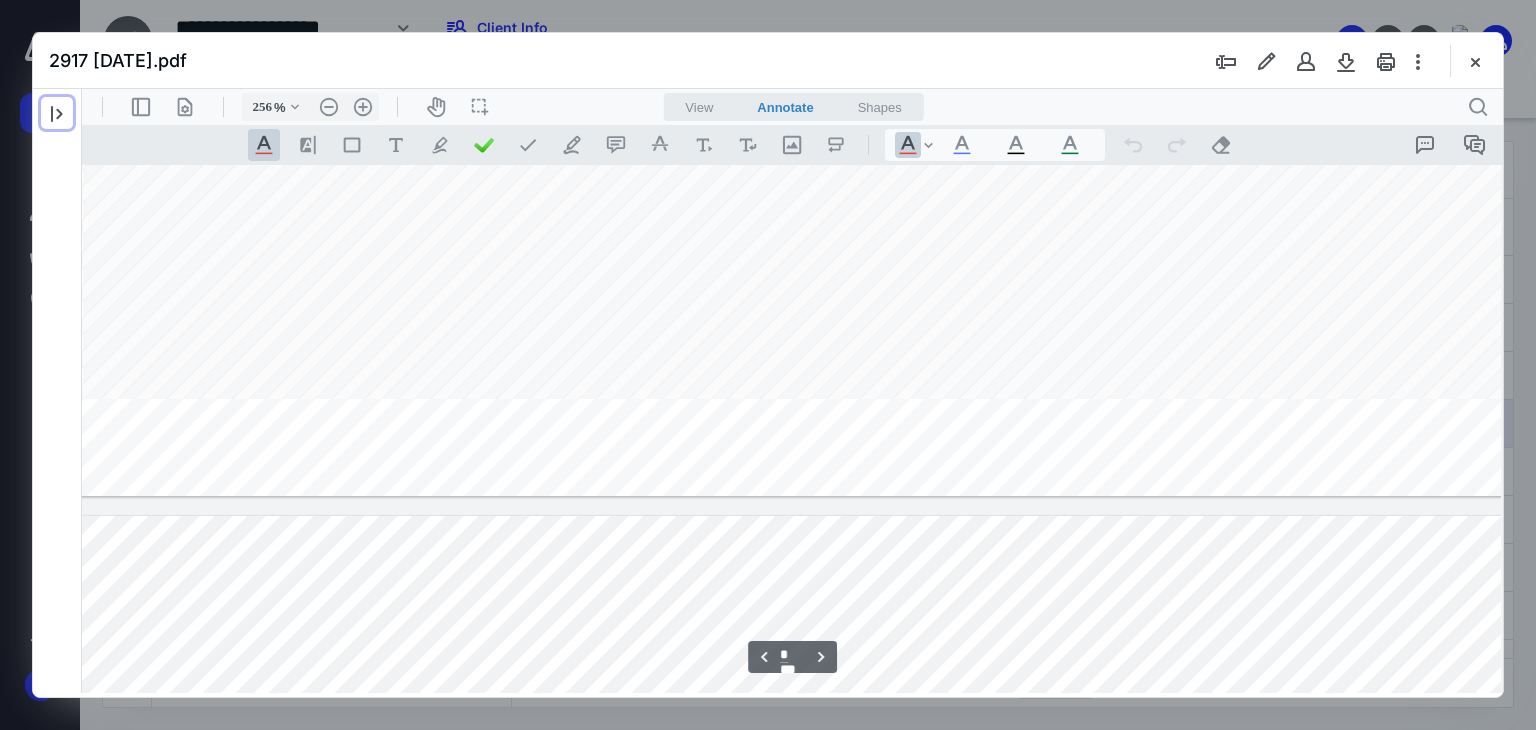 type on "*" 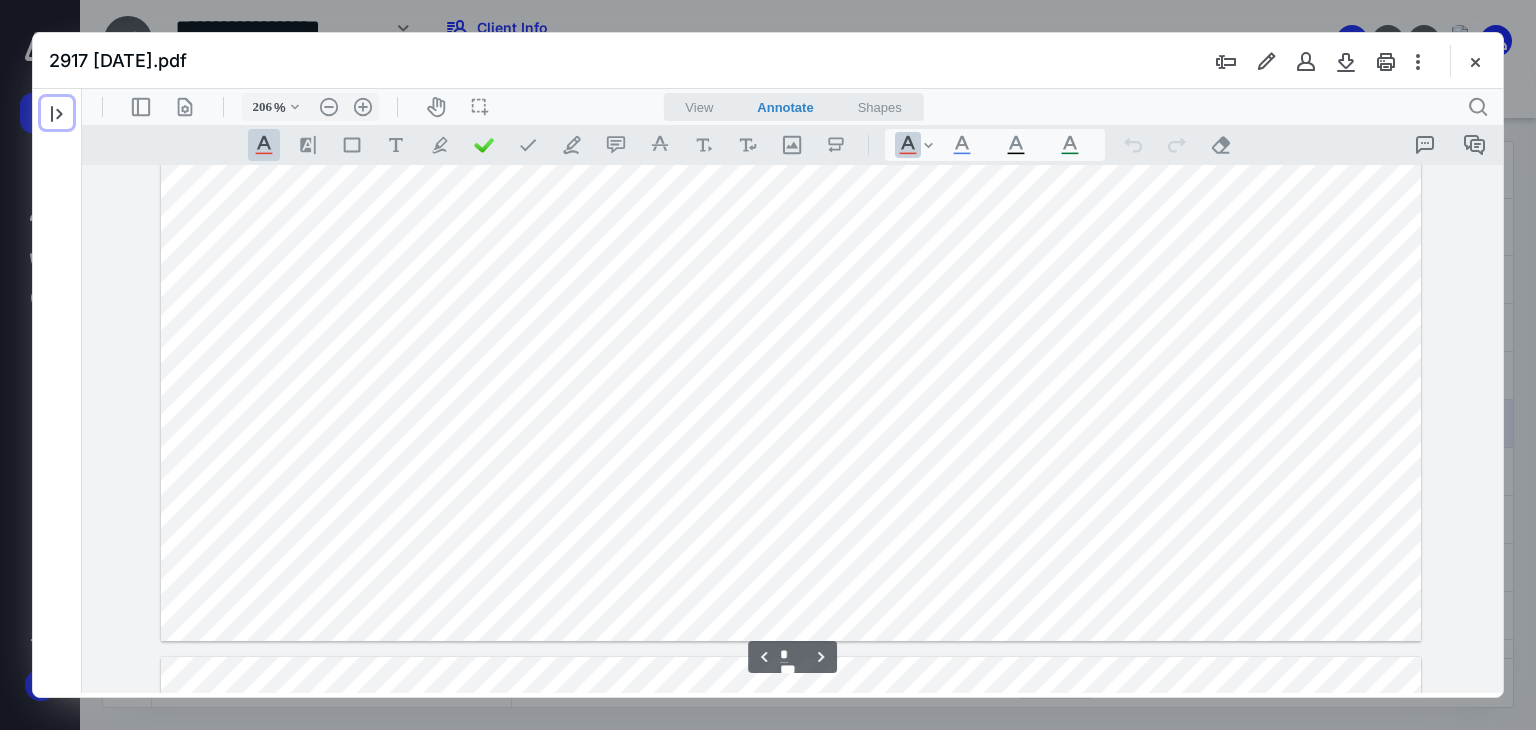 scroll, scrollTop: 1634, scrollLeft: 0, axis: vertical 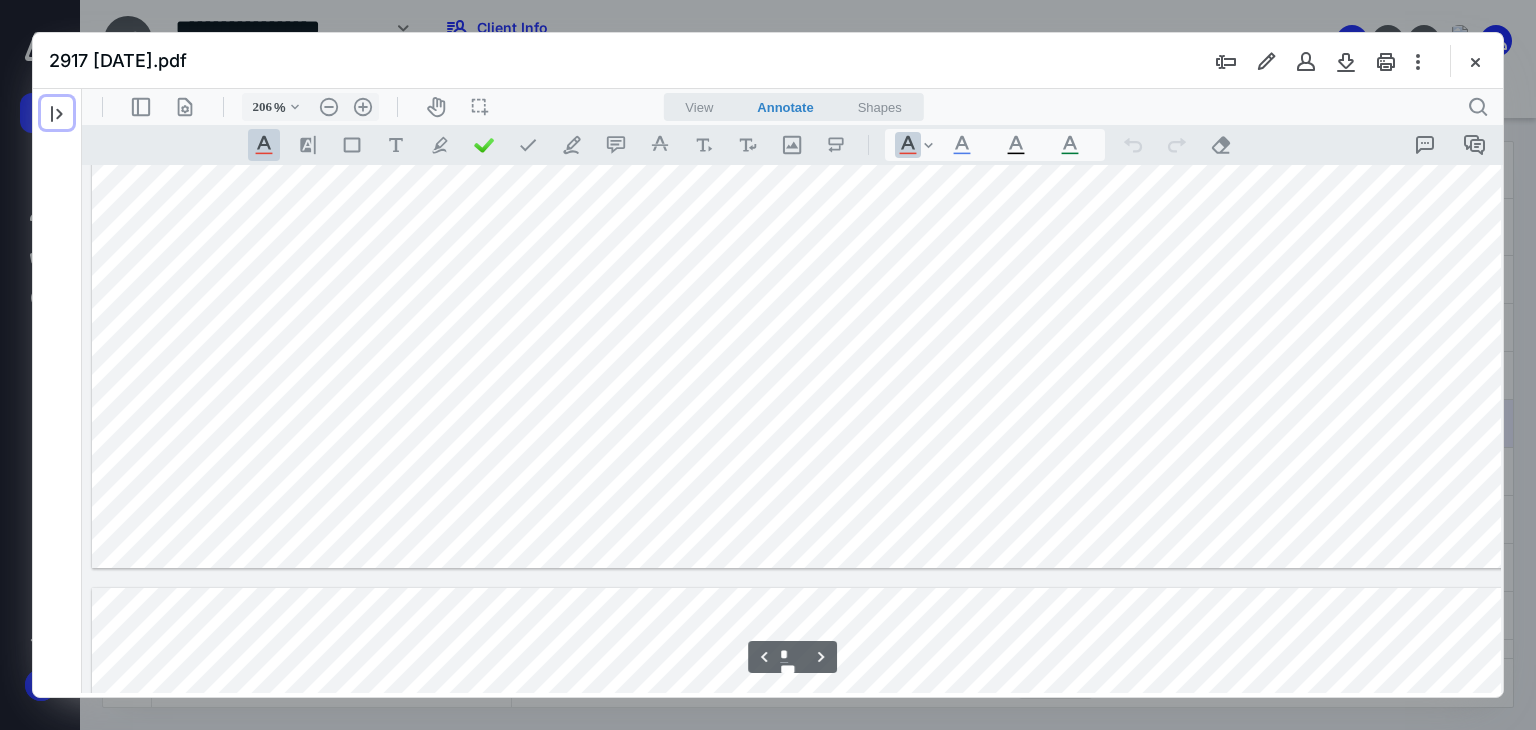 type on "256" 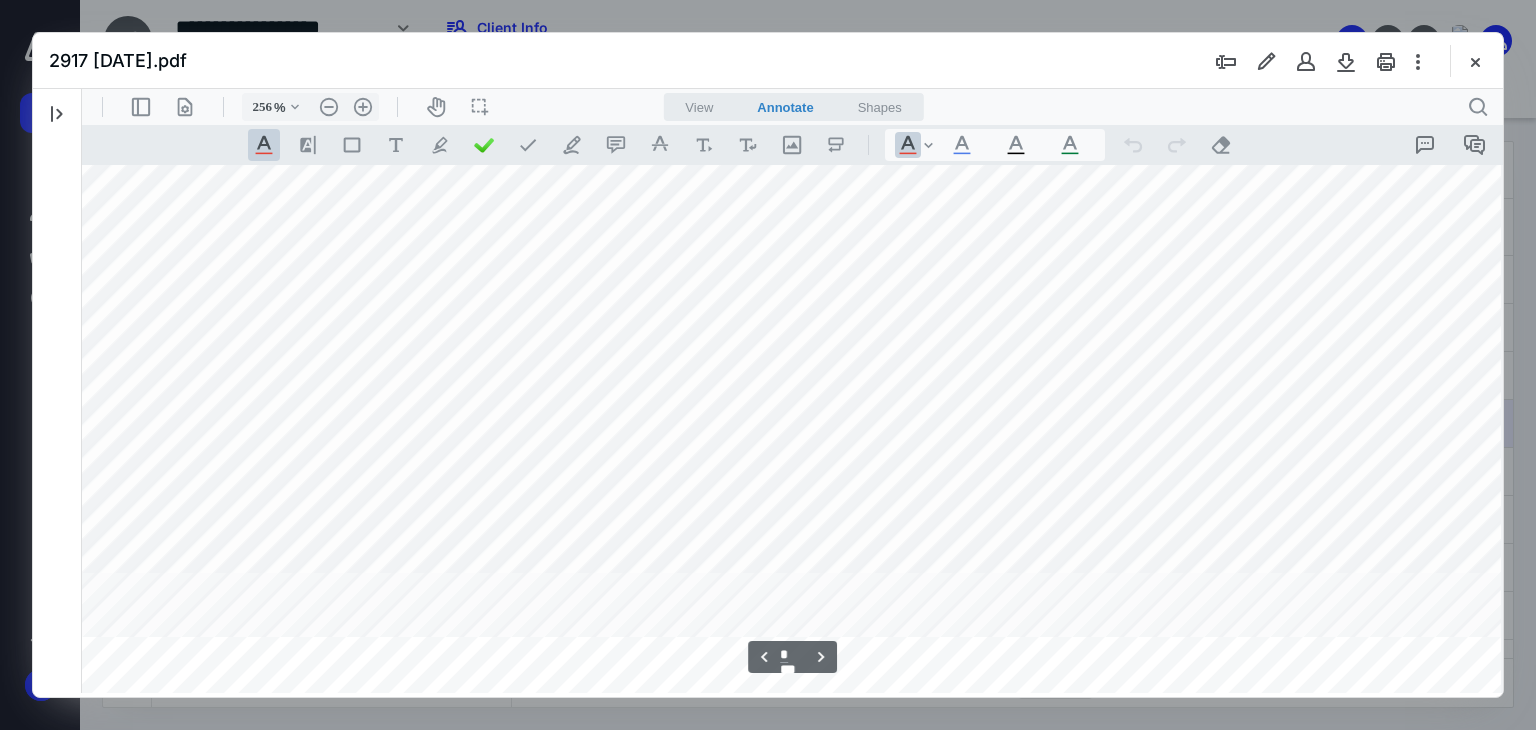 scroll, scrollTop: 2772, scrollLeft: 110, axis: both 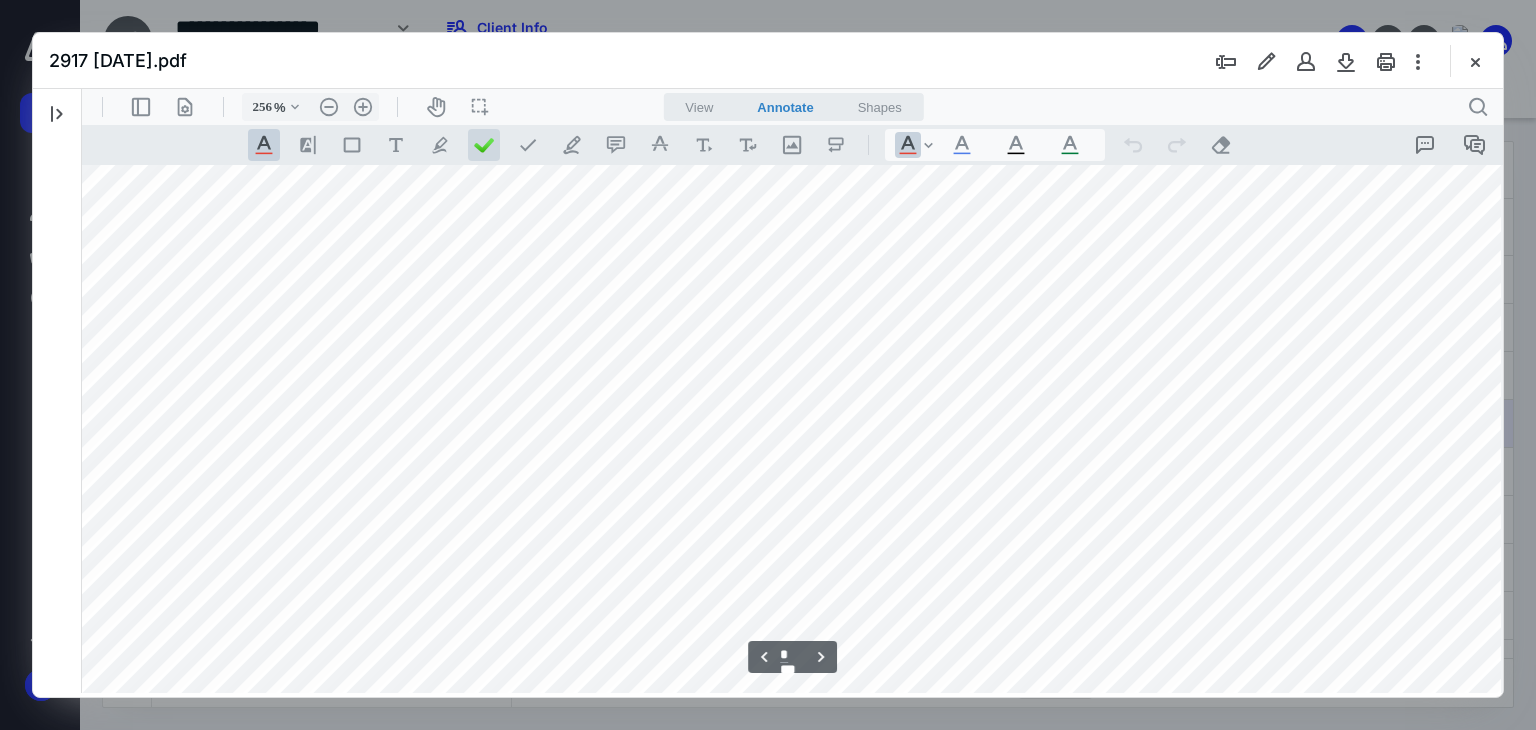 click at bounding box center (484, 145) 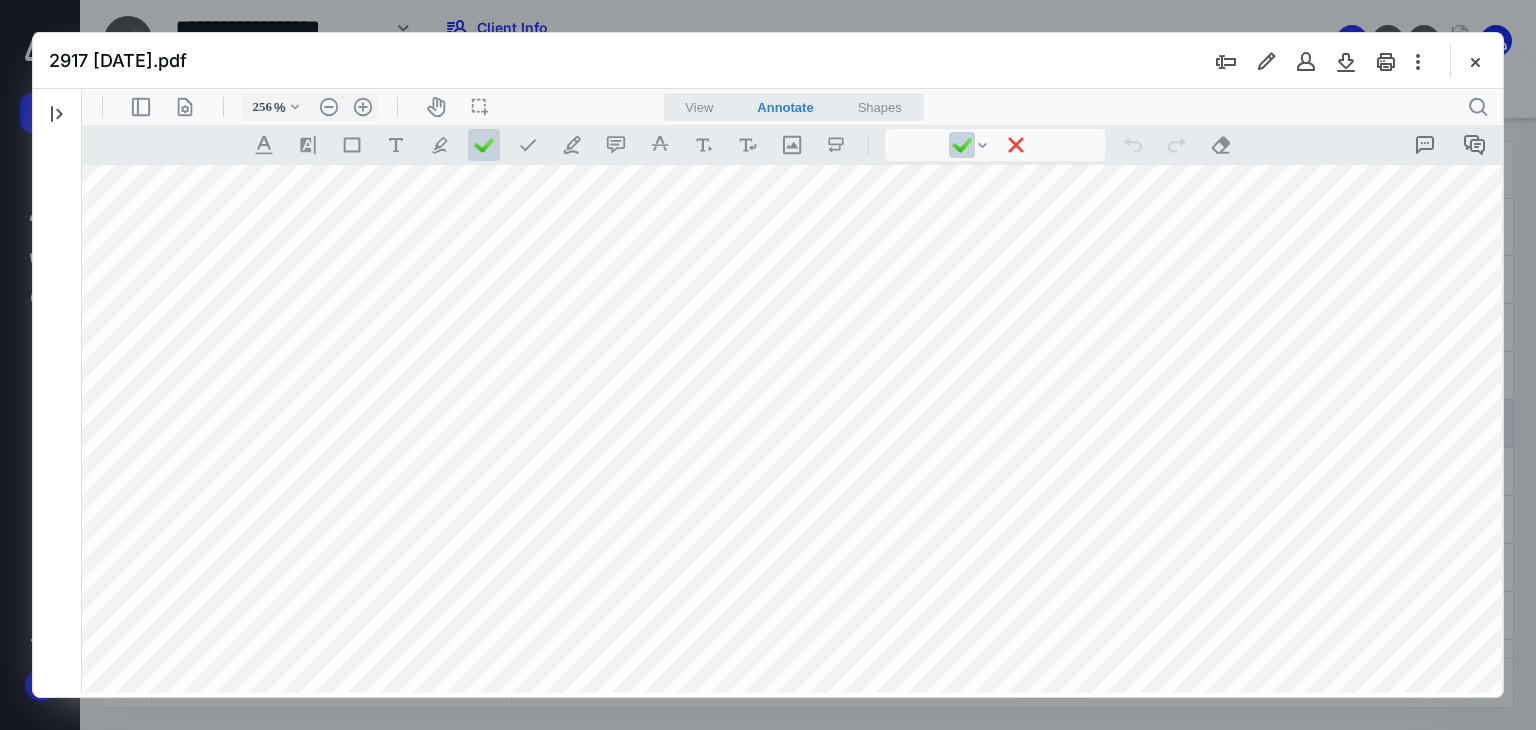 click at bounding box center [765, 464] 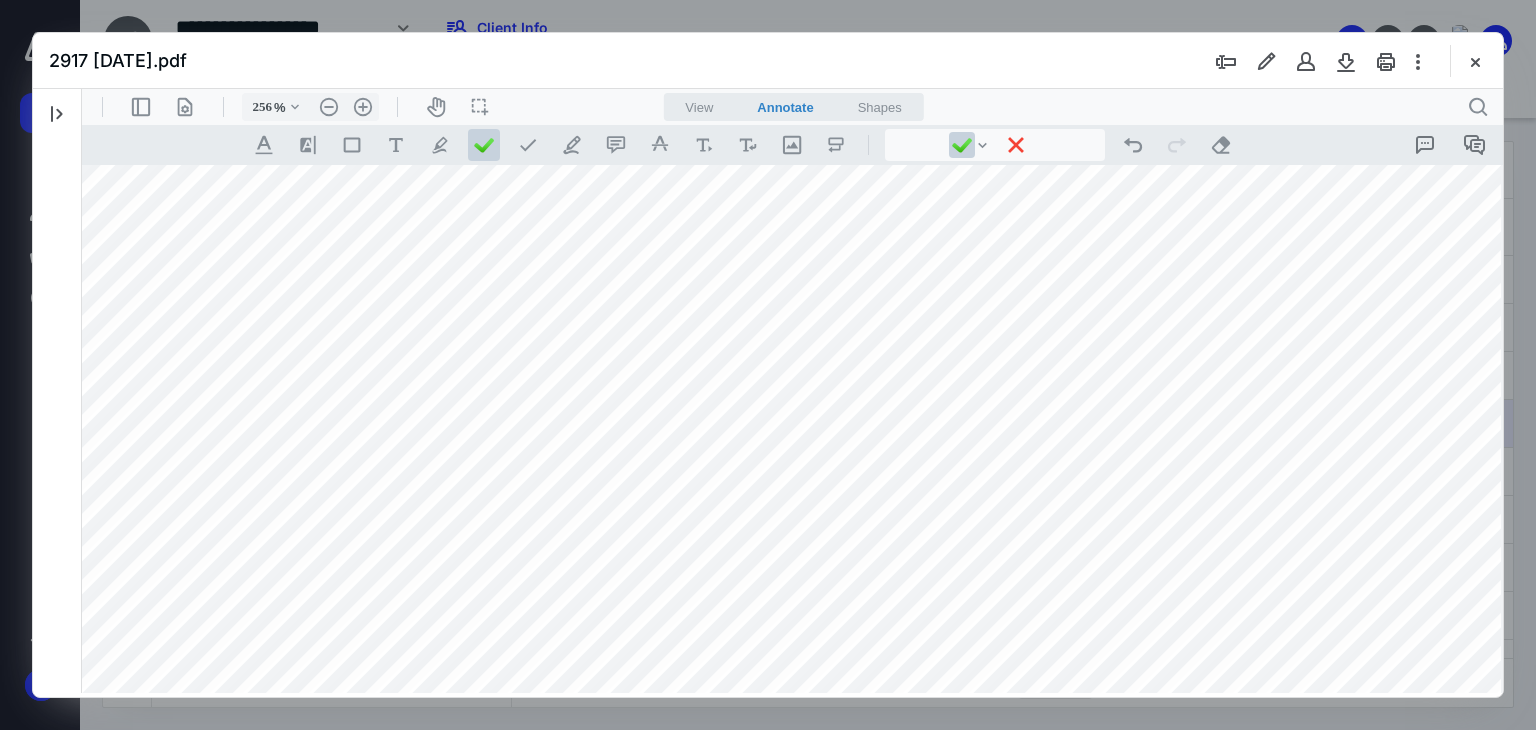 click at bounding box center [765, 464] 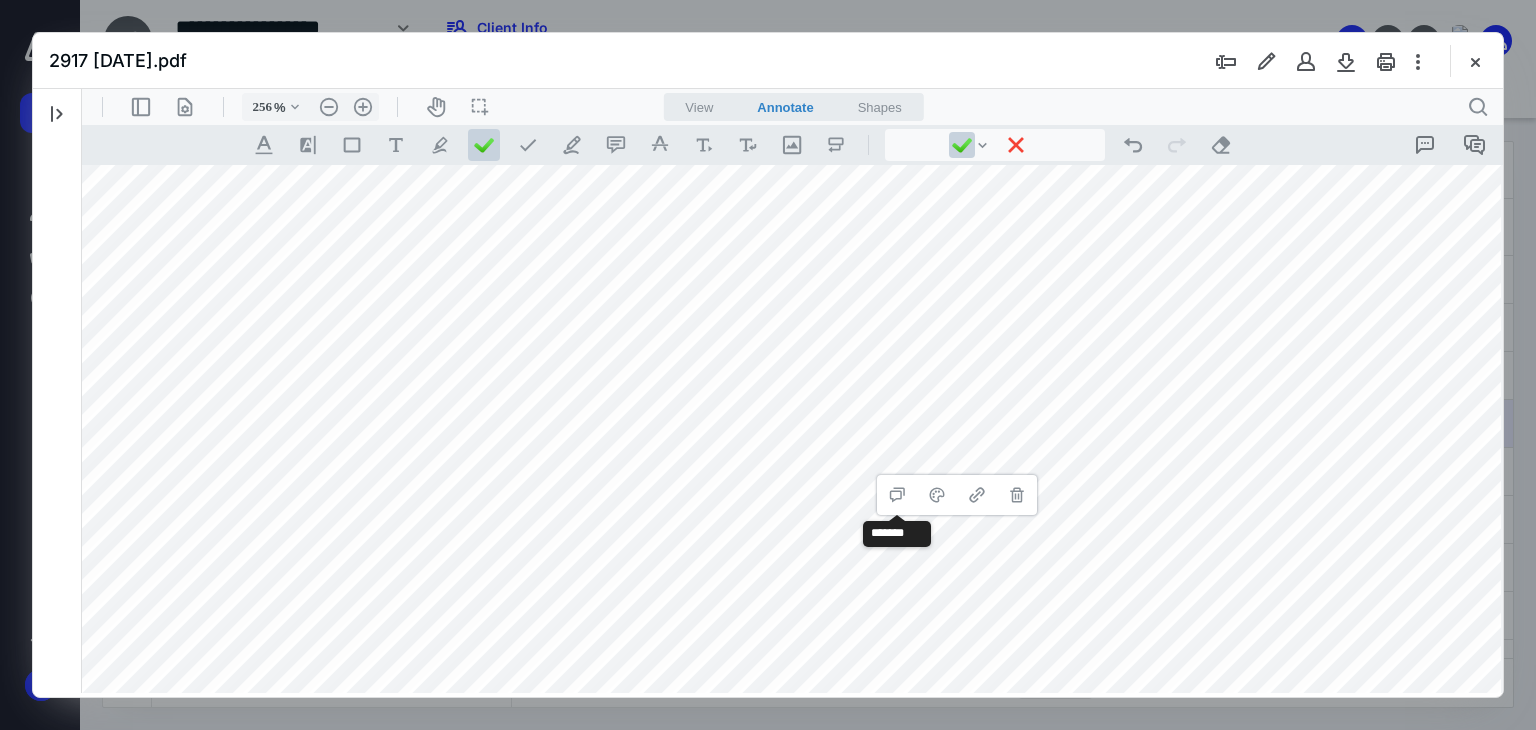 type 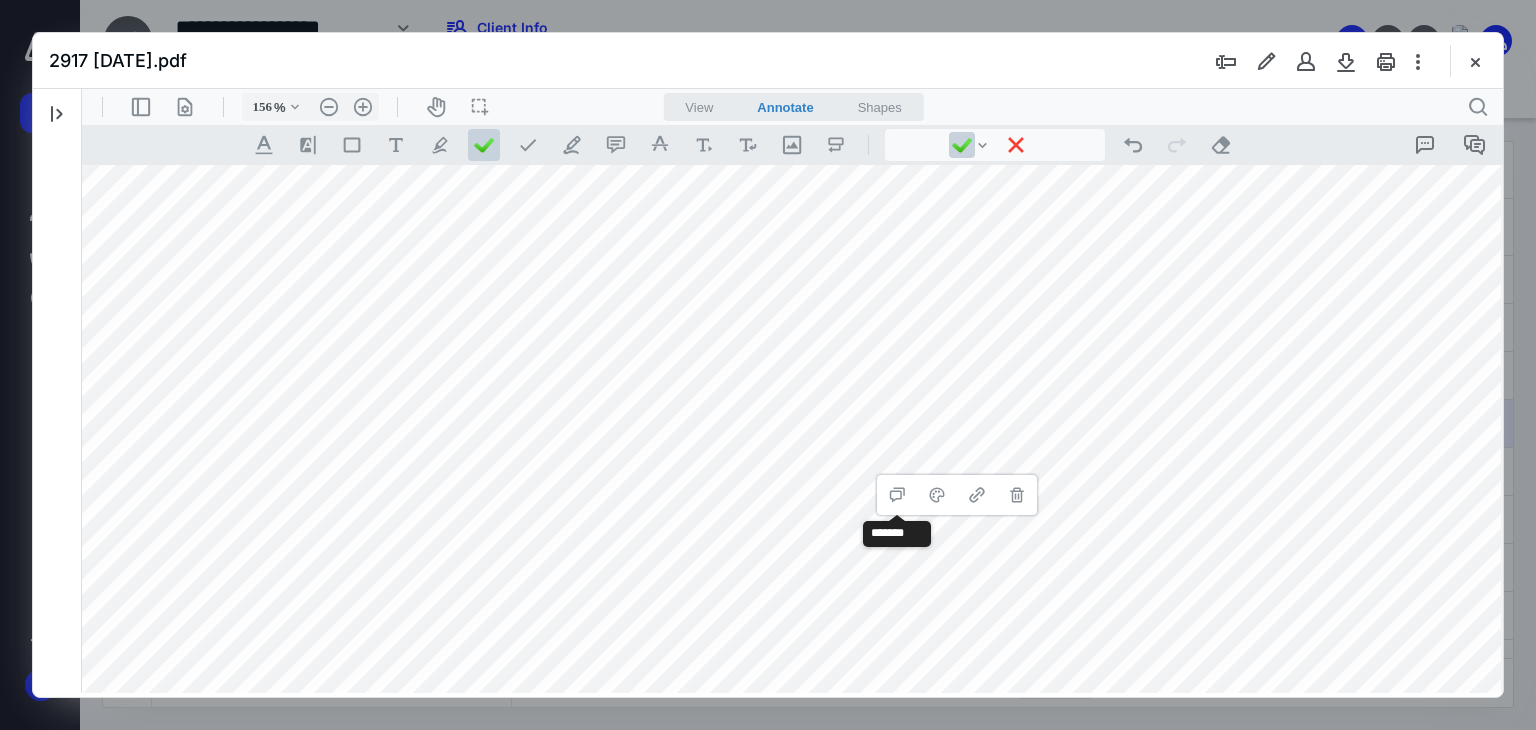 scroll, scrollTop: 1606, scrollLeft: 0, axis: vertical 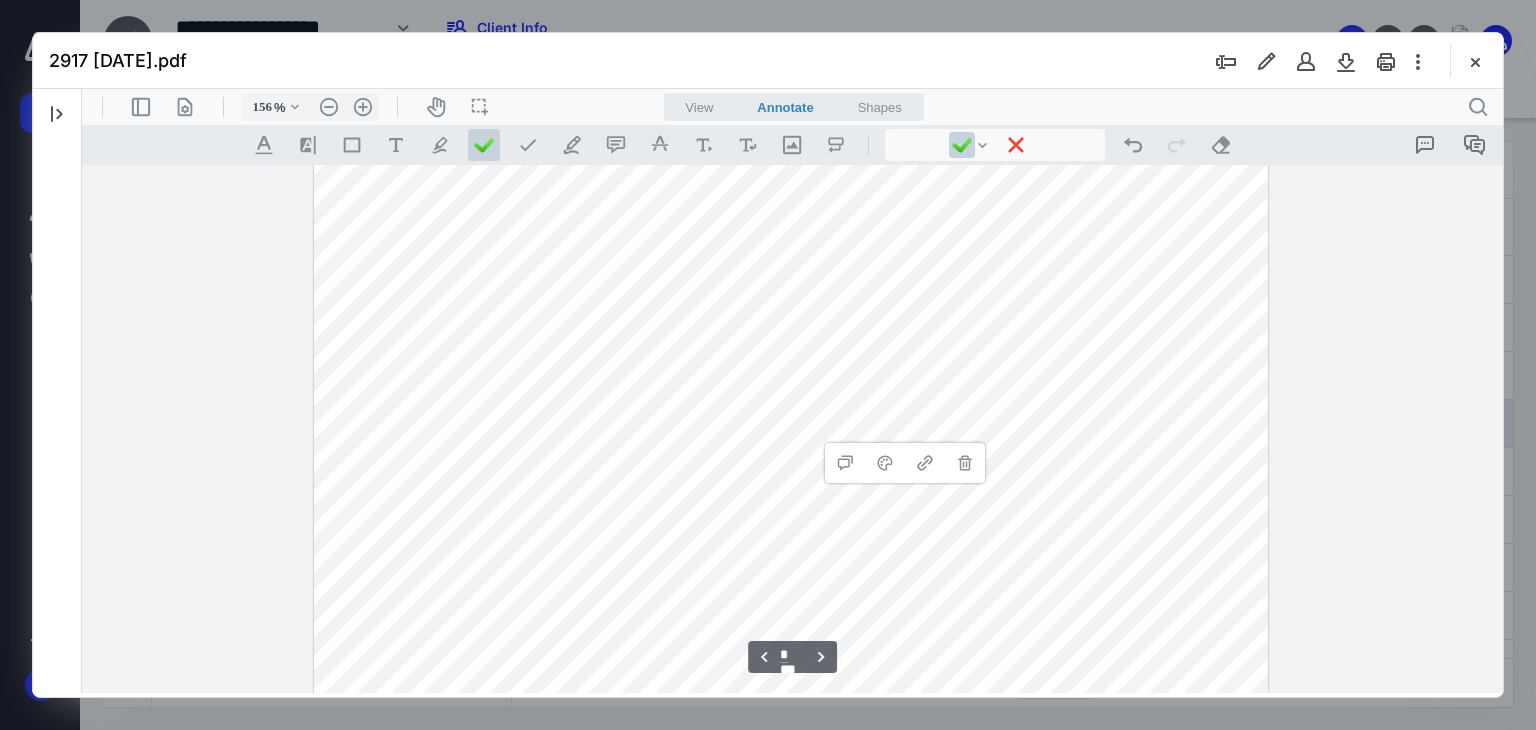 click at bounding box center [793, 429] 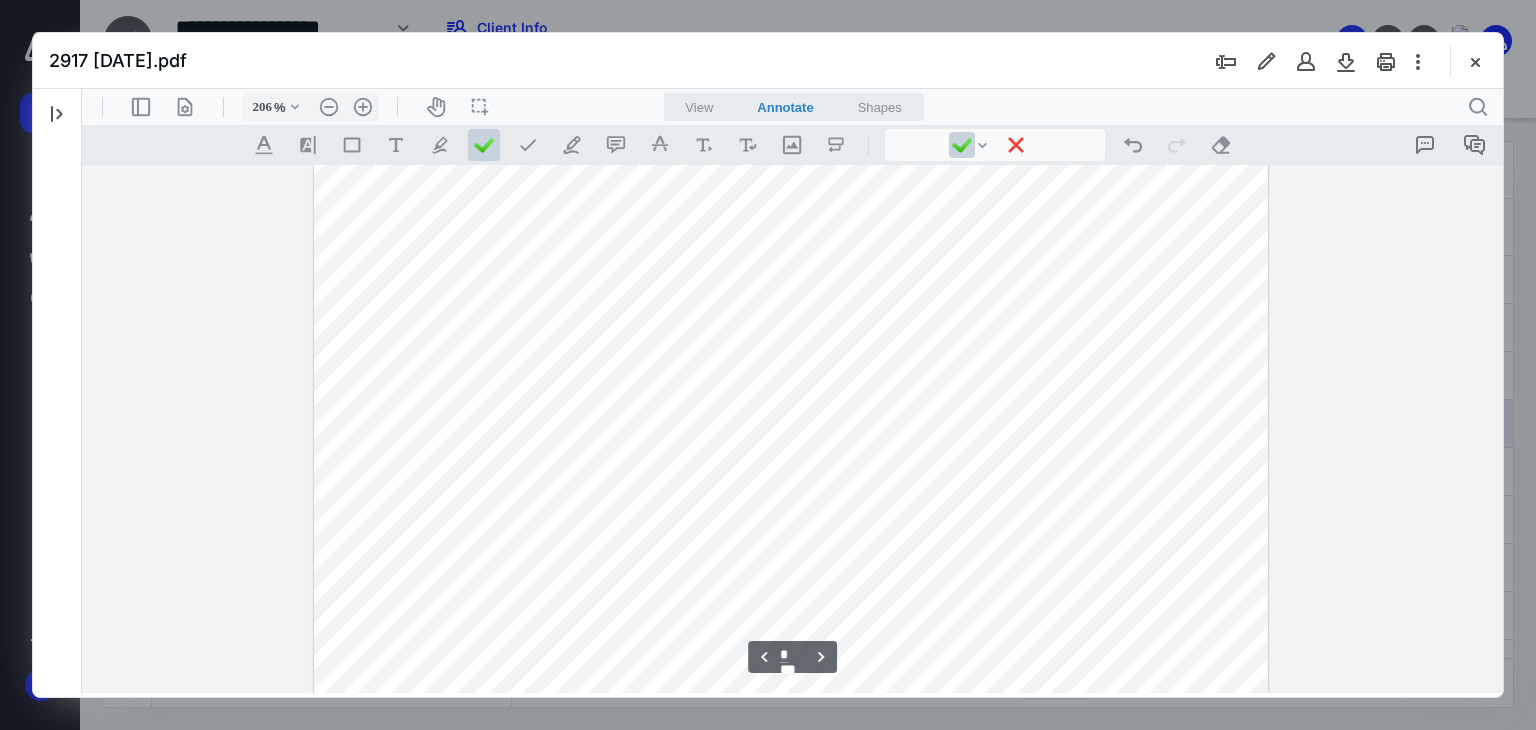 scroll, scrollTop: 2199, scrollLeft: 0, axis: vertical 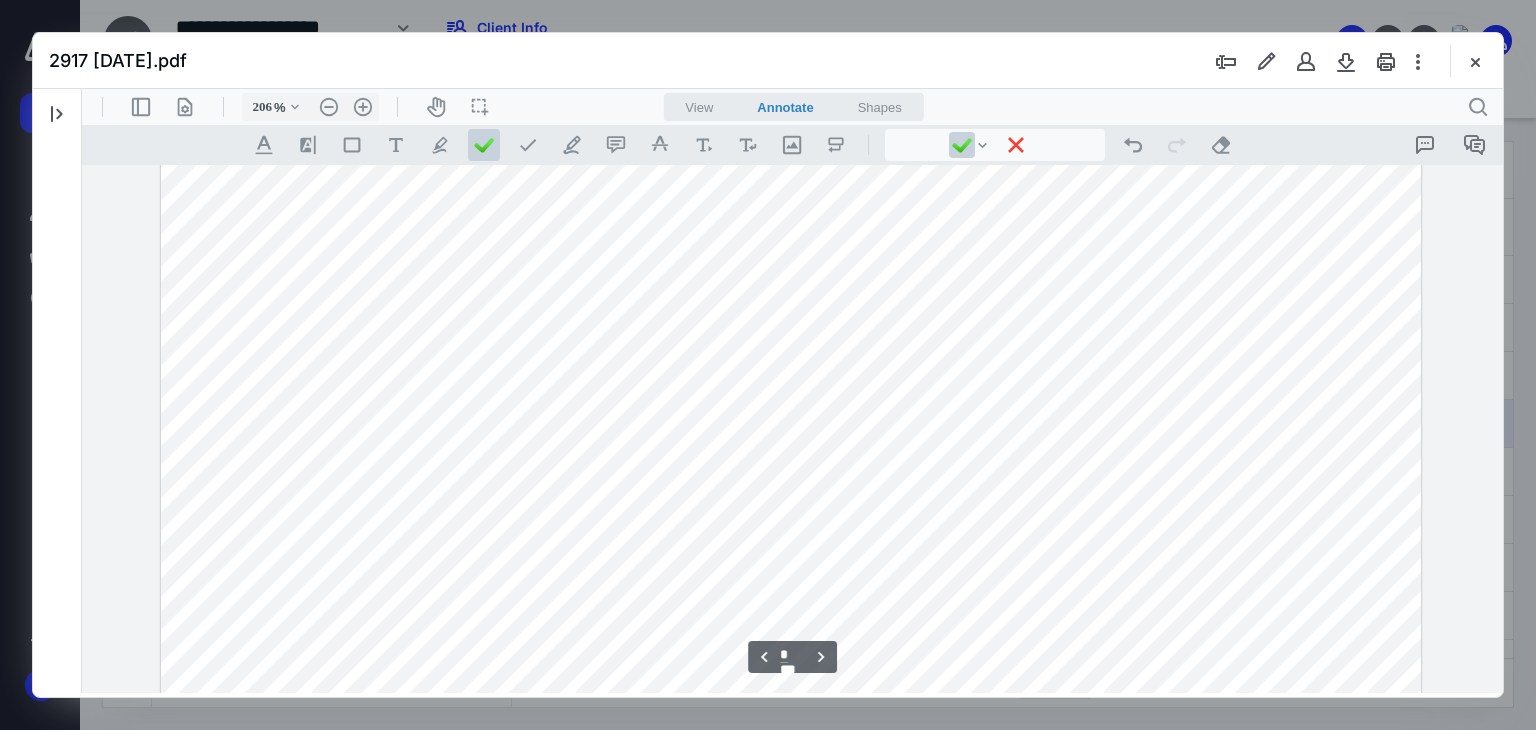 type on "256" 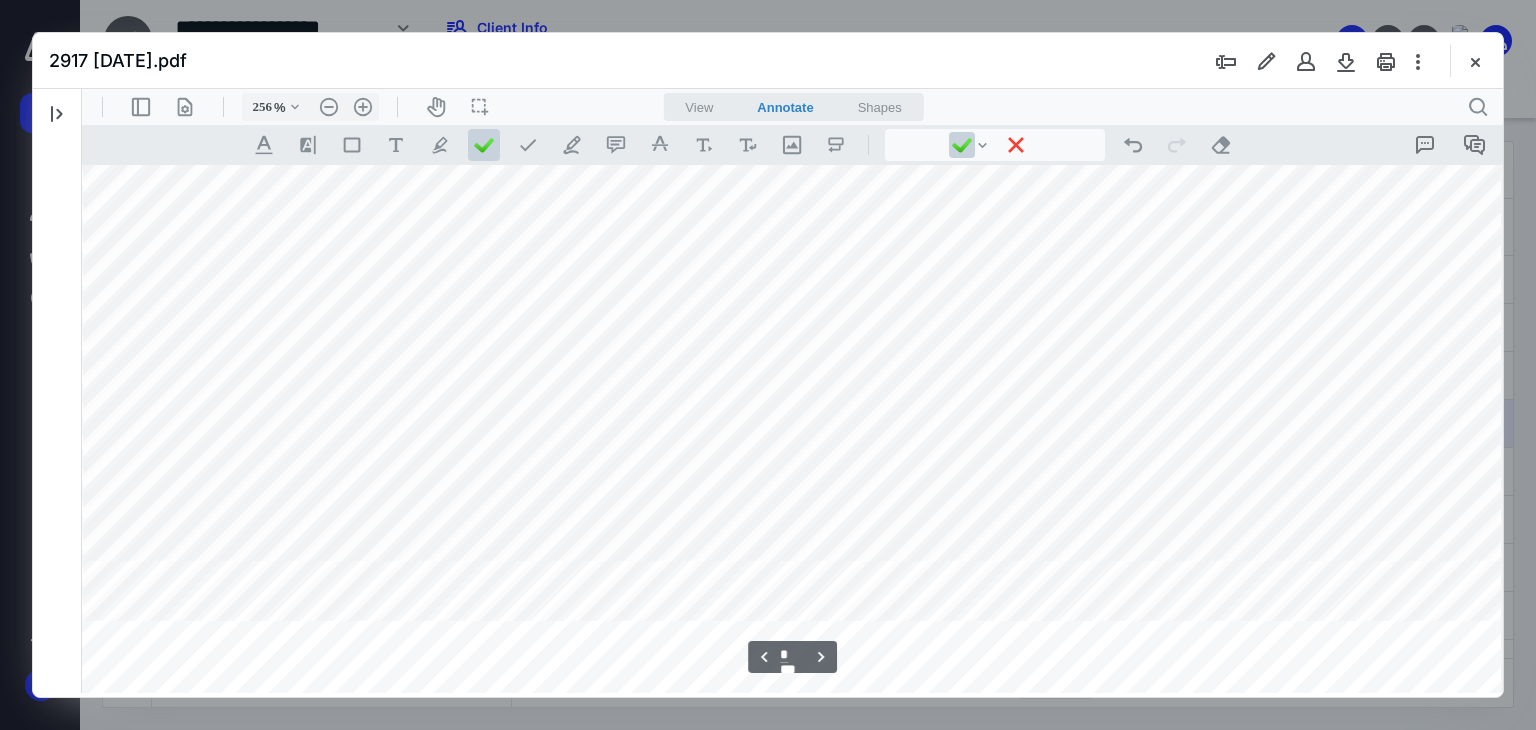 scroll, scrollTop: 2941, scrollLeft: 129, axis: both 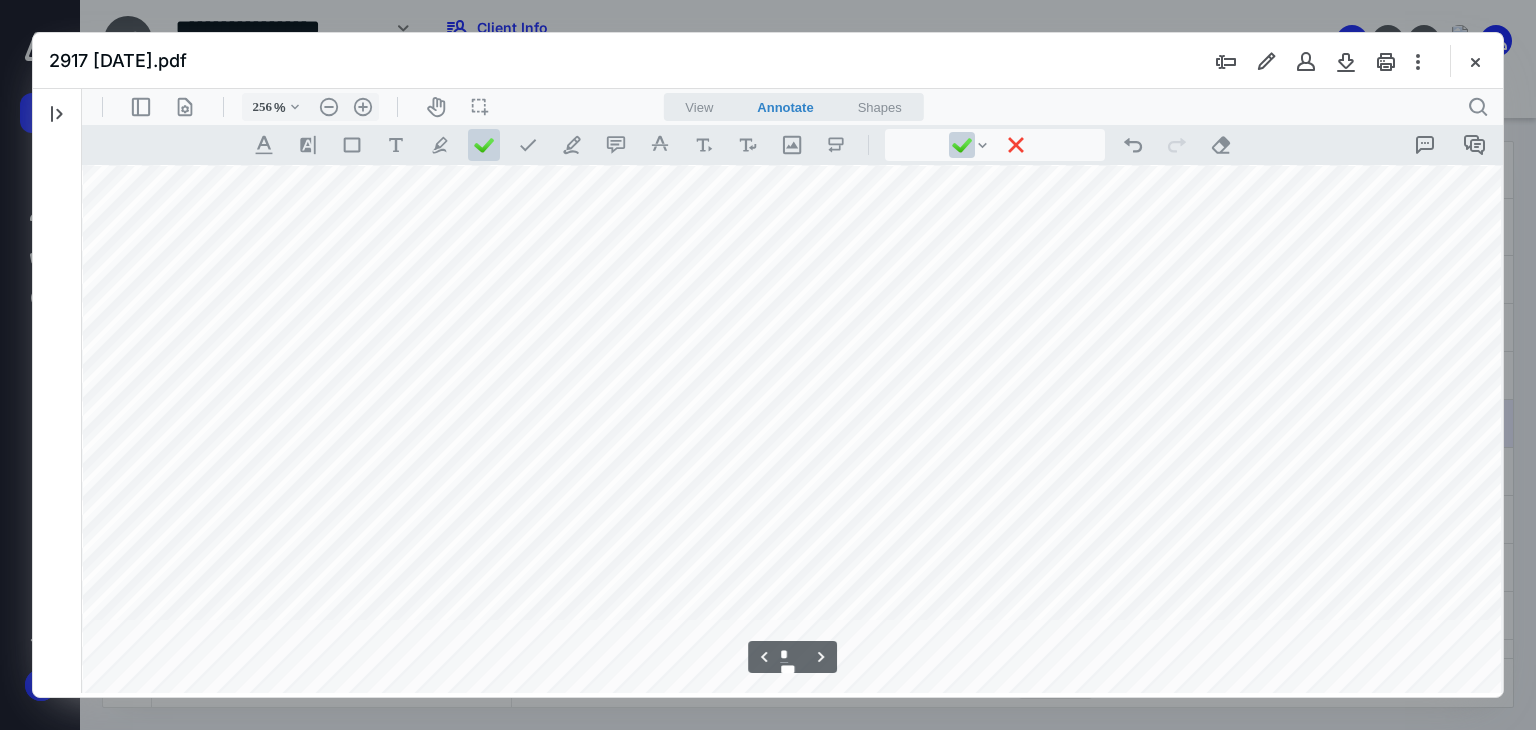 click at bounding box center (746, 295) 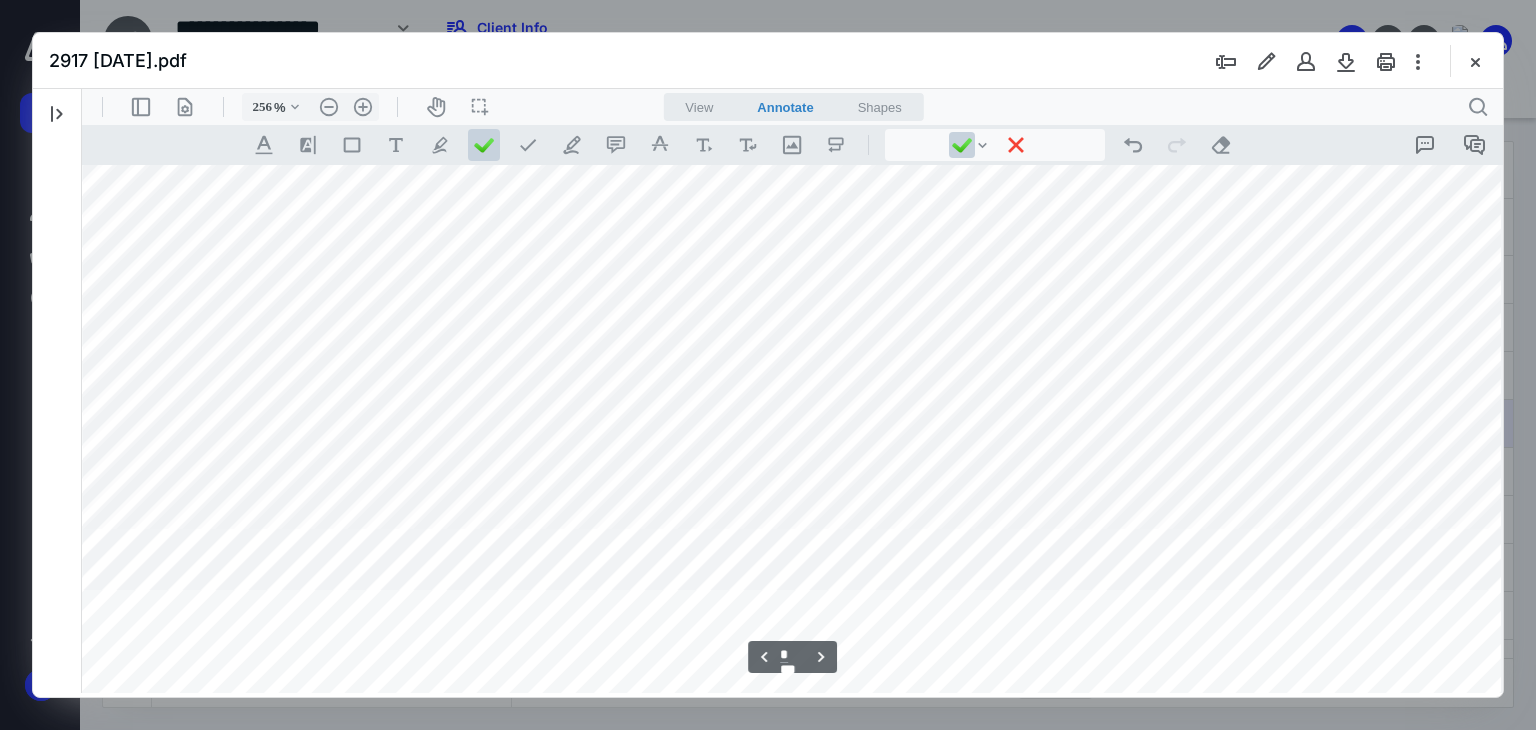 scroll, scrollTop: 3208, scrollLeft: 129, axis: both 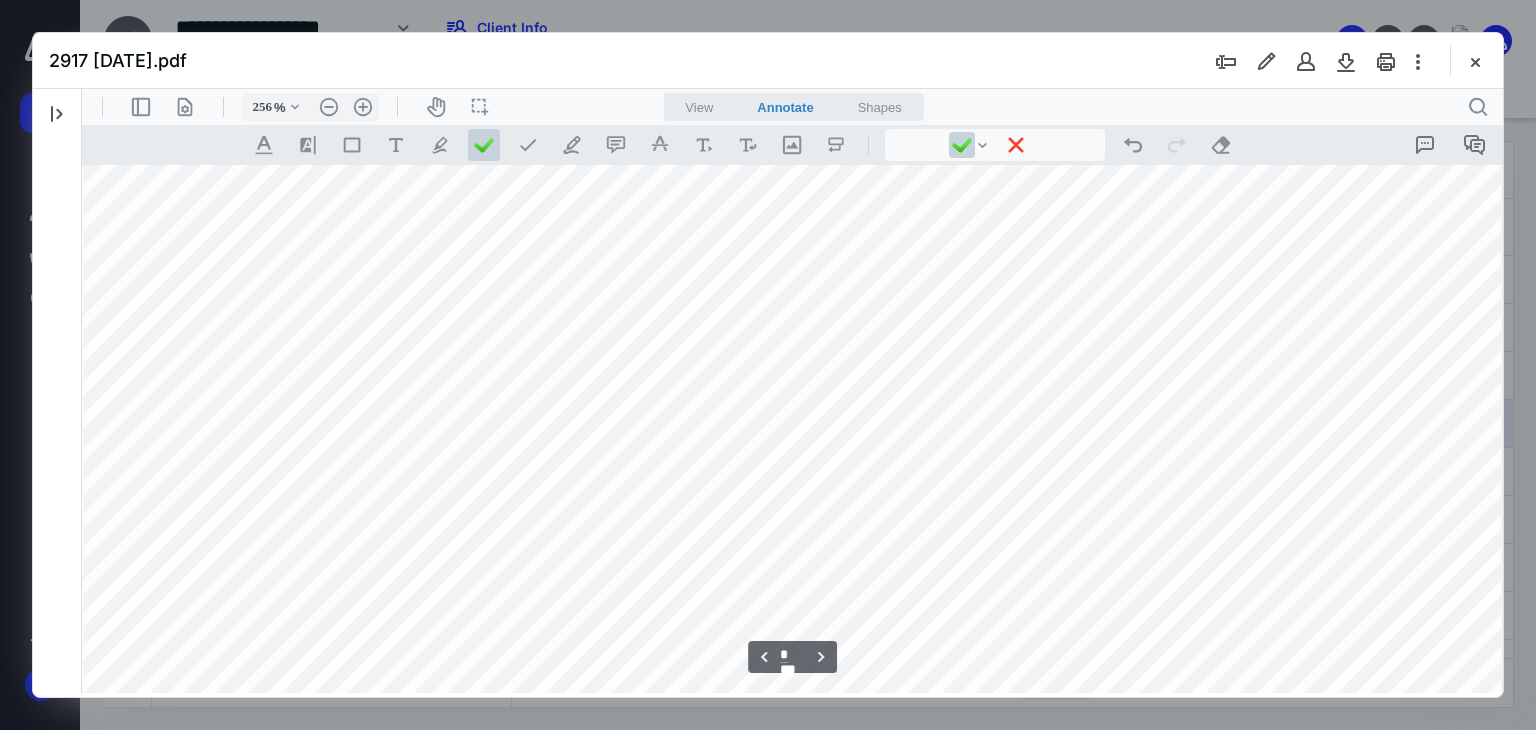 click at bounding box center [746, 28] 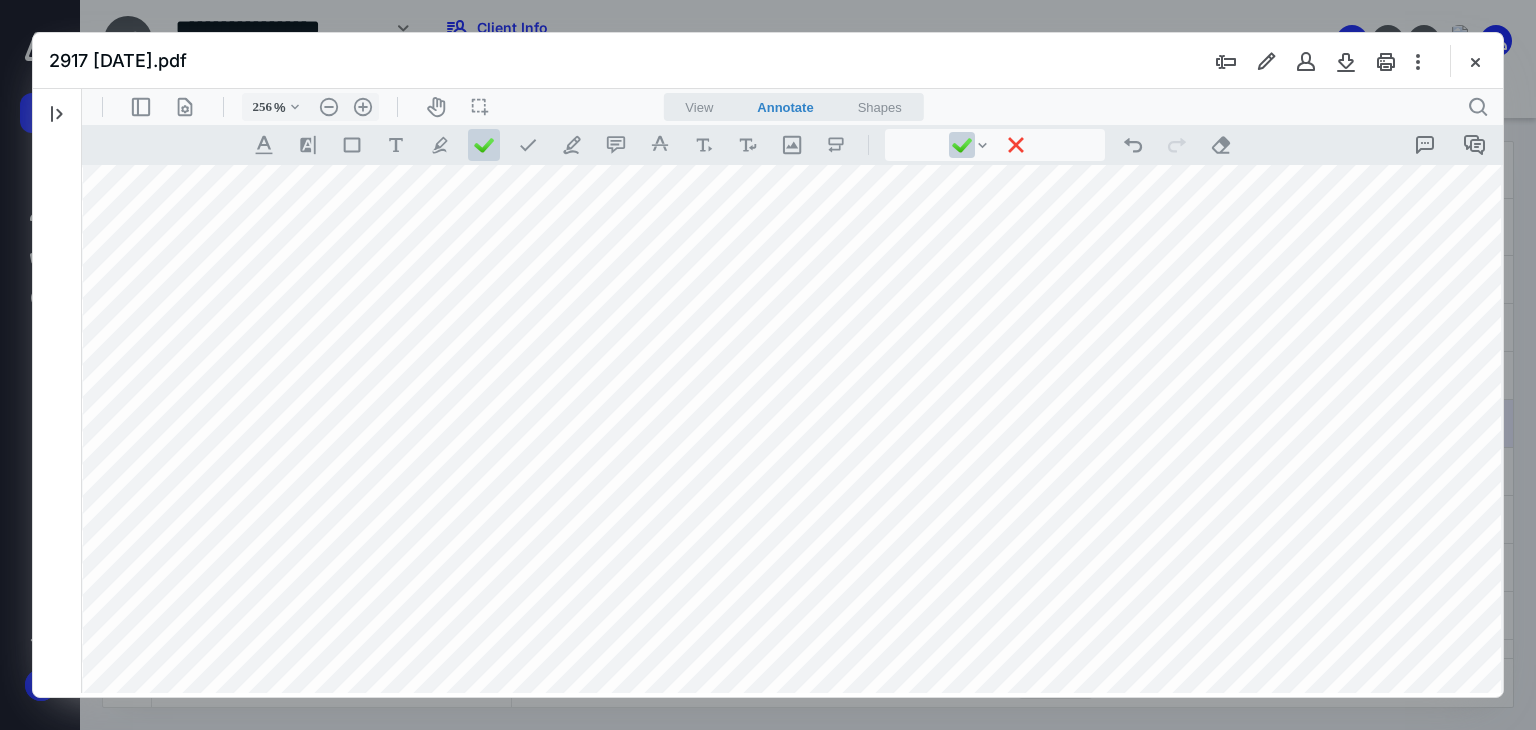 click at bounding box center [746, 28] 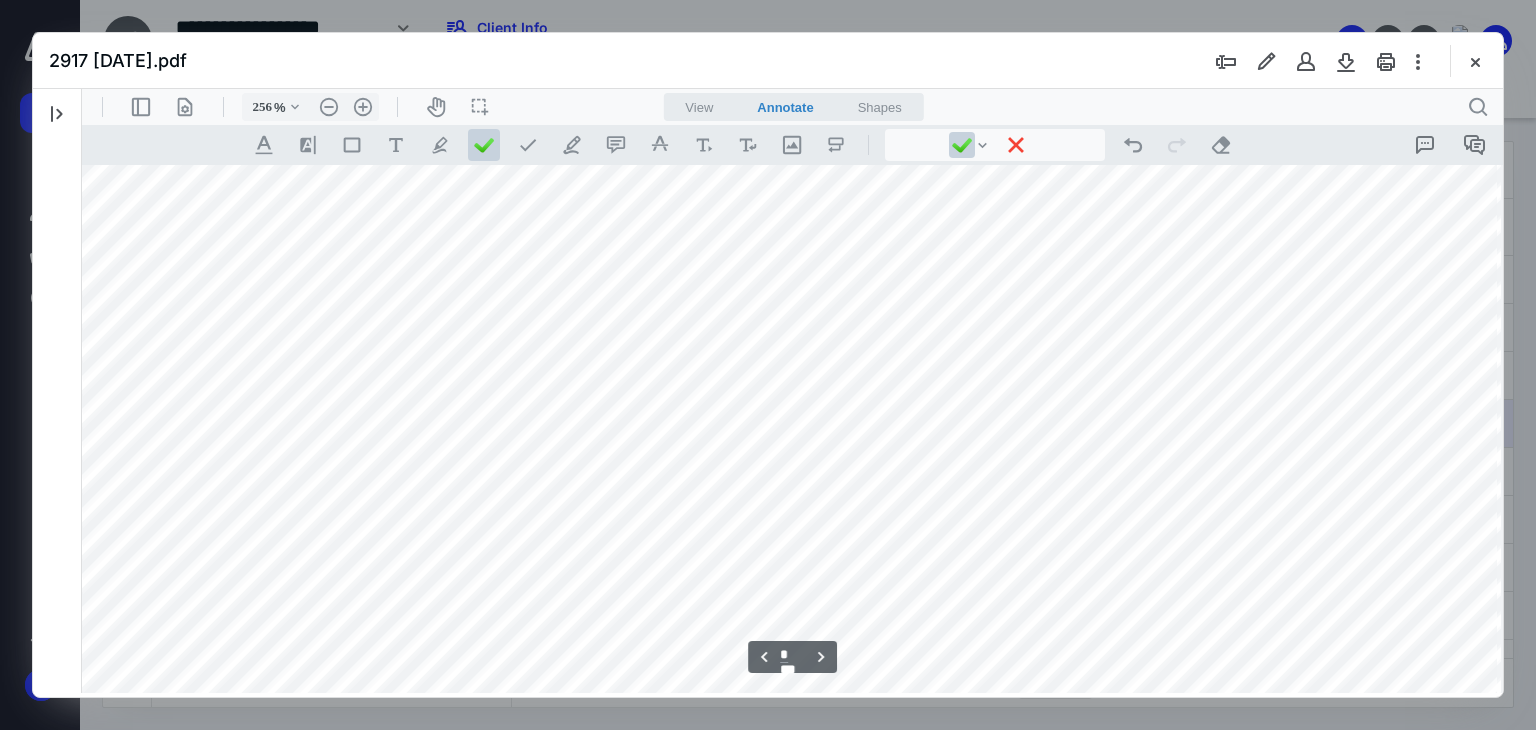 scroll, scrollTop: 3208, scrollLeft: 0, axis: vertical 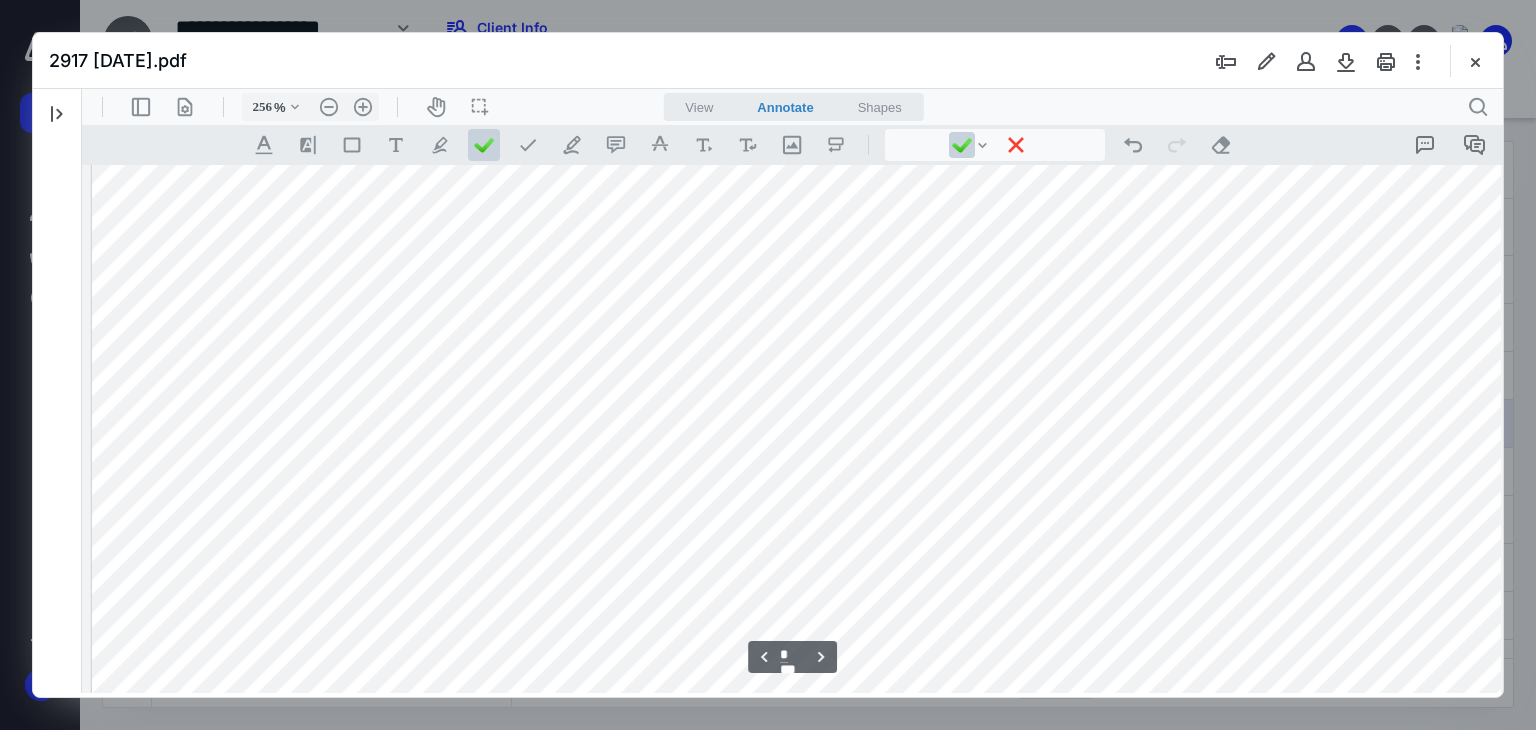 click at bounding box center (875, -238) 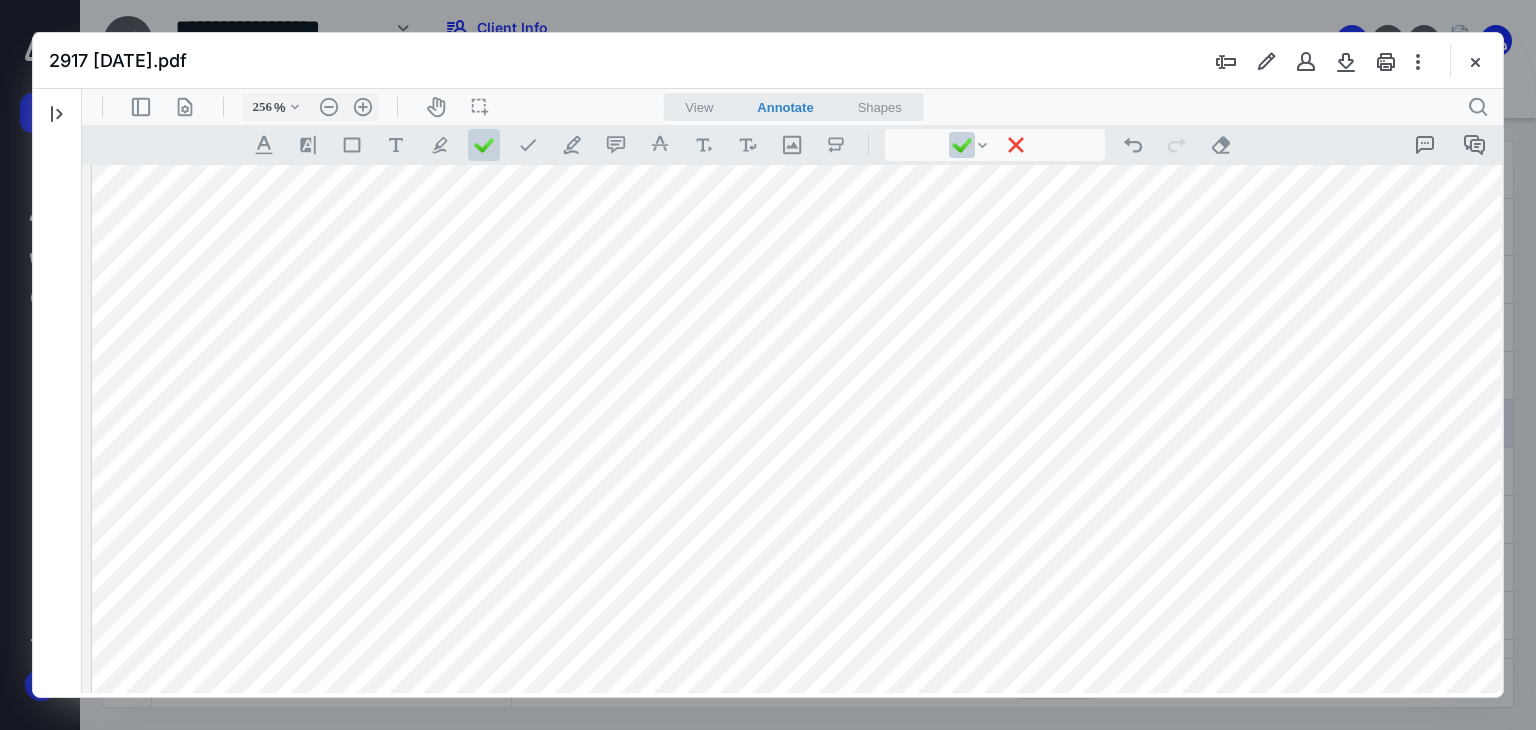 drag, startPoint x: 681, startPoint y: 426, endPoint x: 1086, endPoint y: 436, distance: 405.12344 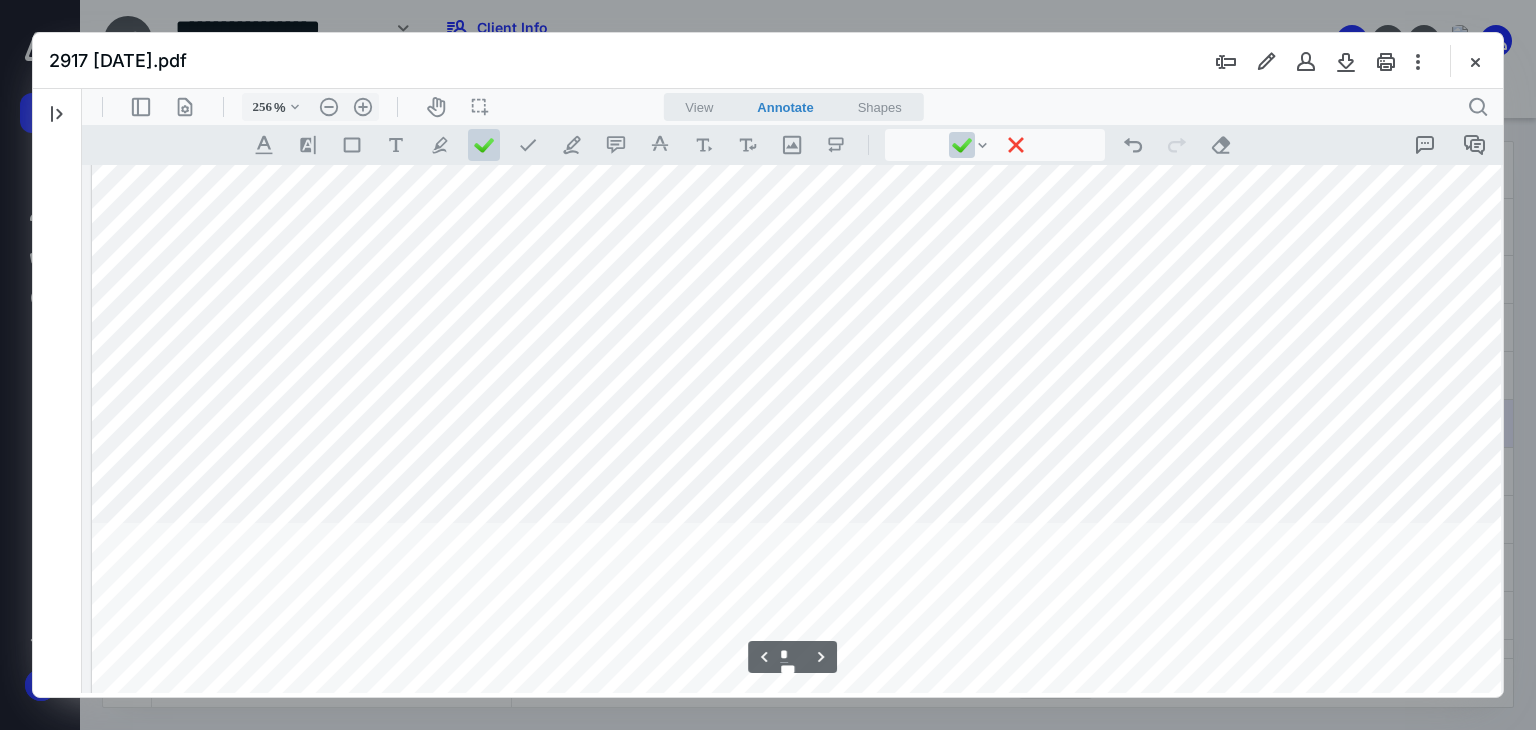 scroll, scrollTop: 4274, scrollLeft: 0, axis: vertical 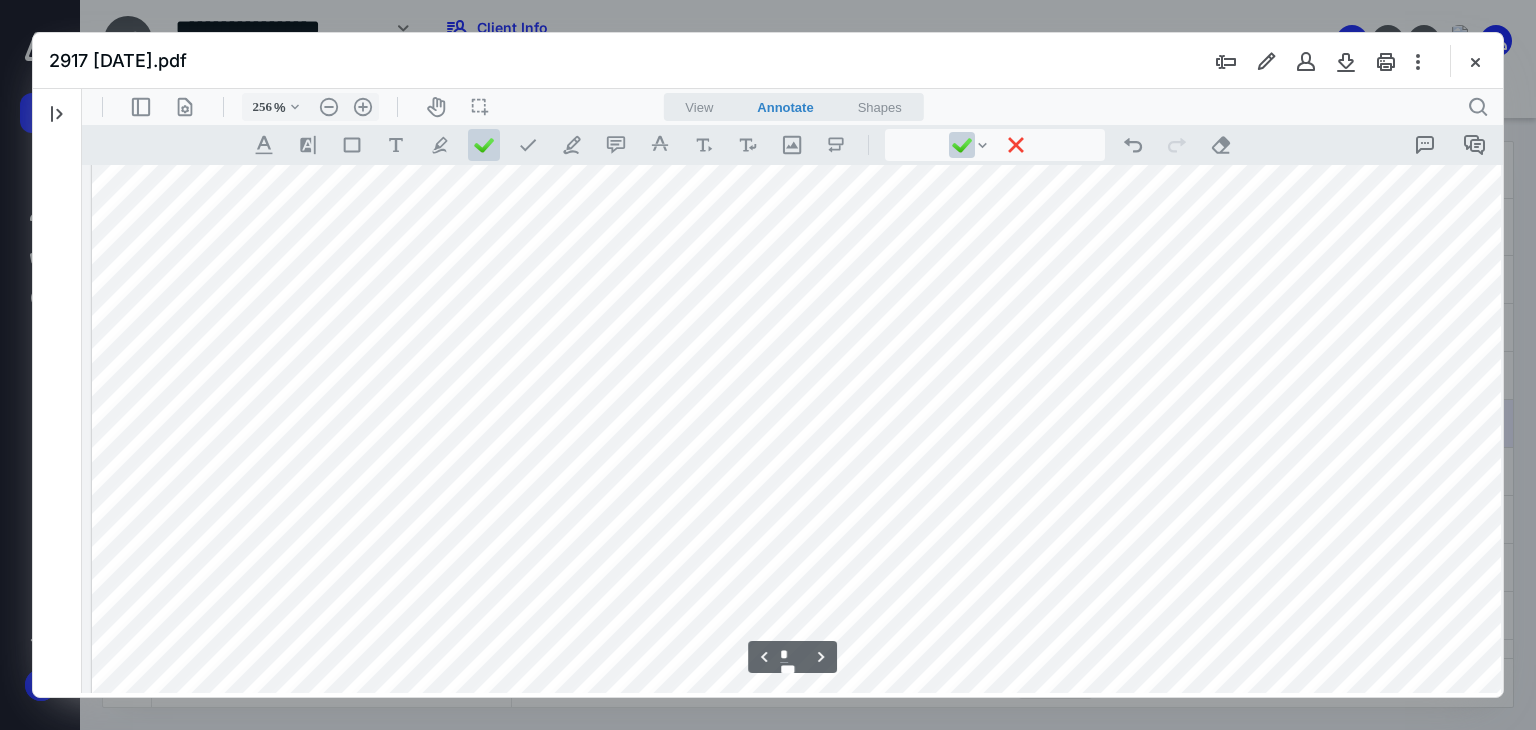 drag, startPoint x: 1091, startPoint y: 604, endPoint x: 1102, endPoint y: 602, distance: 11.18034 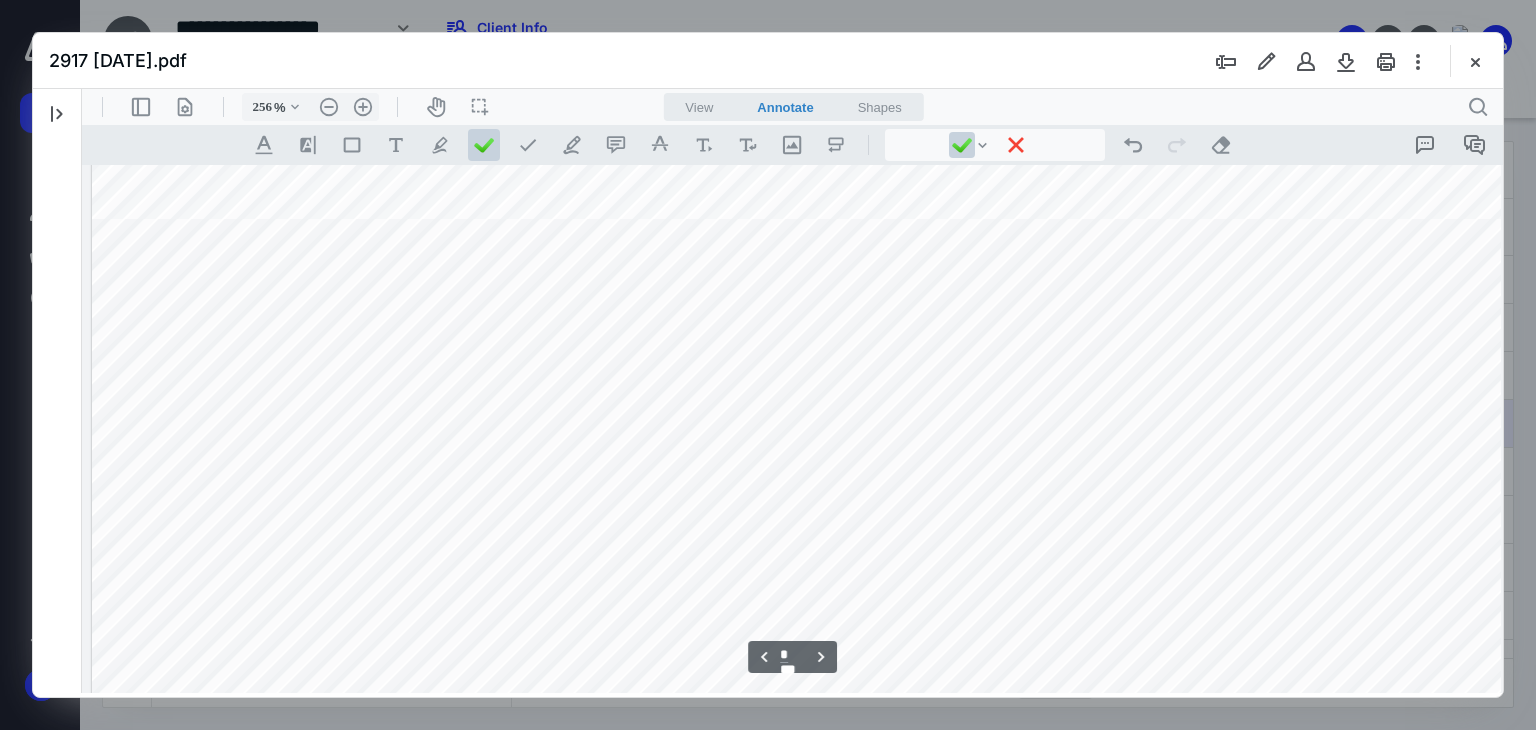 scroll, scrollTop: 5074, scrollLeft: 0, axis: vertical 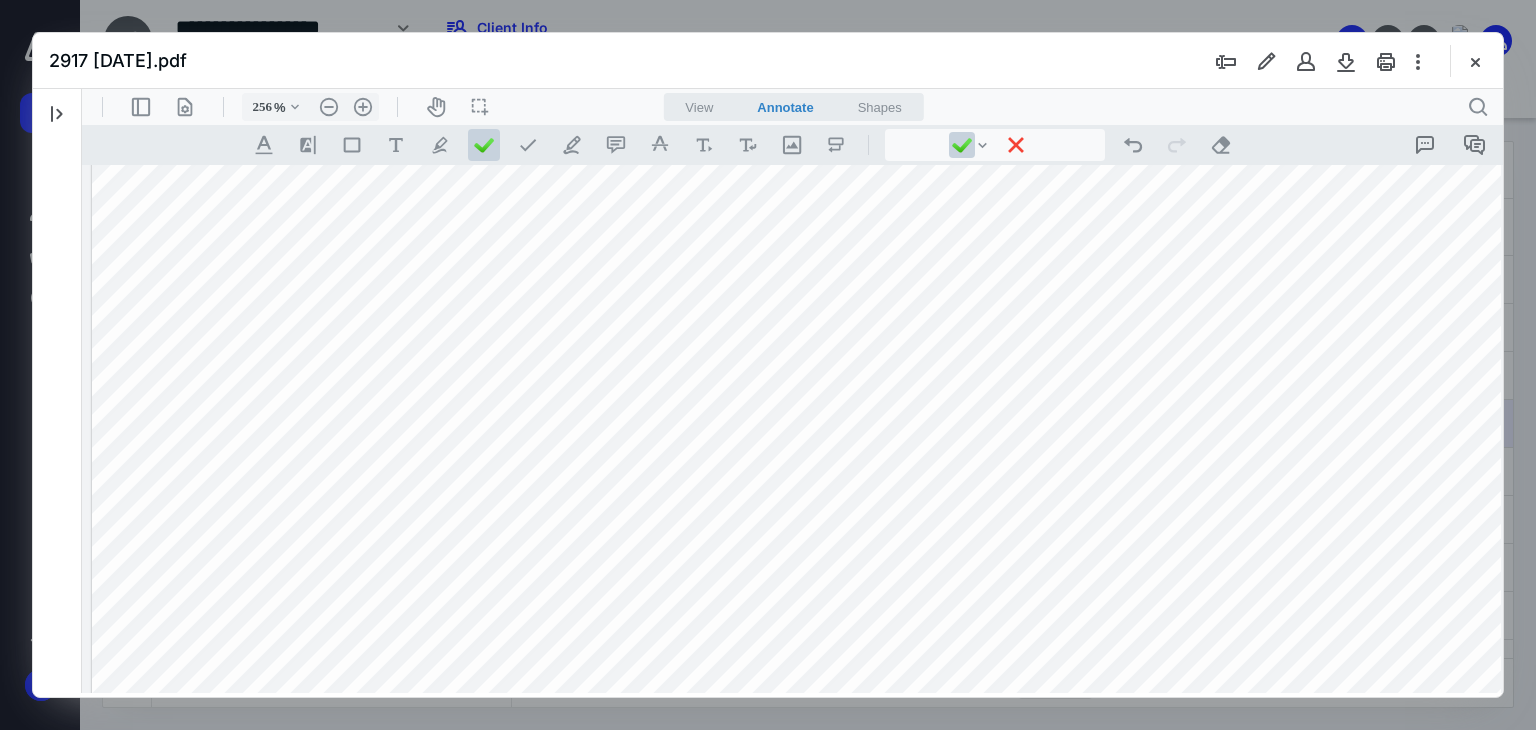 click at bounding box center (875, 209) 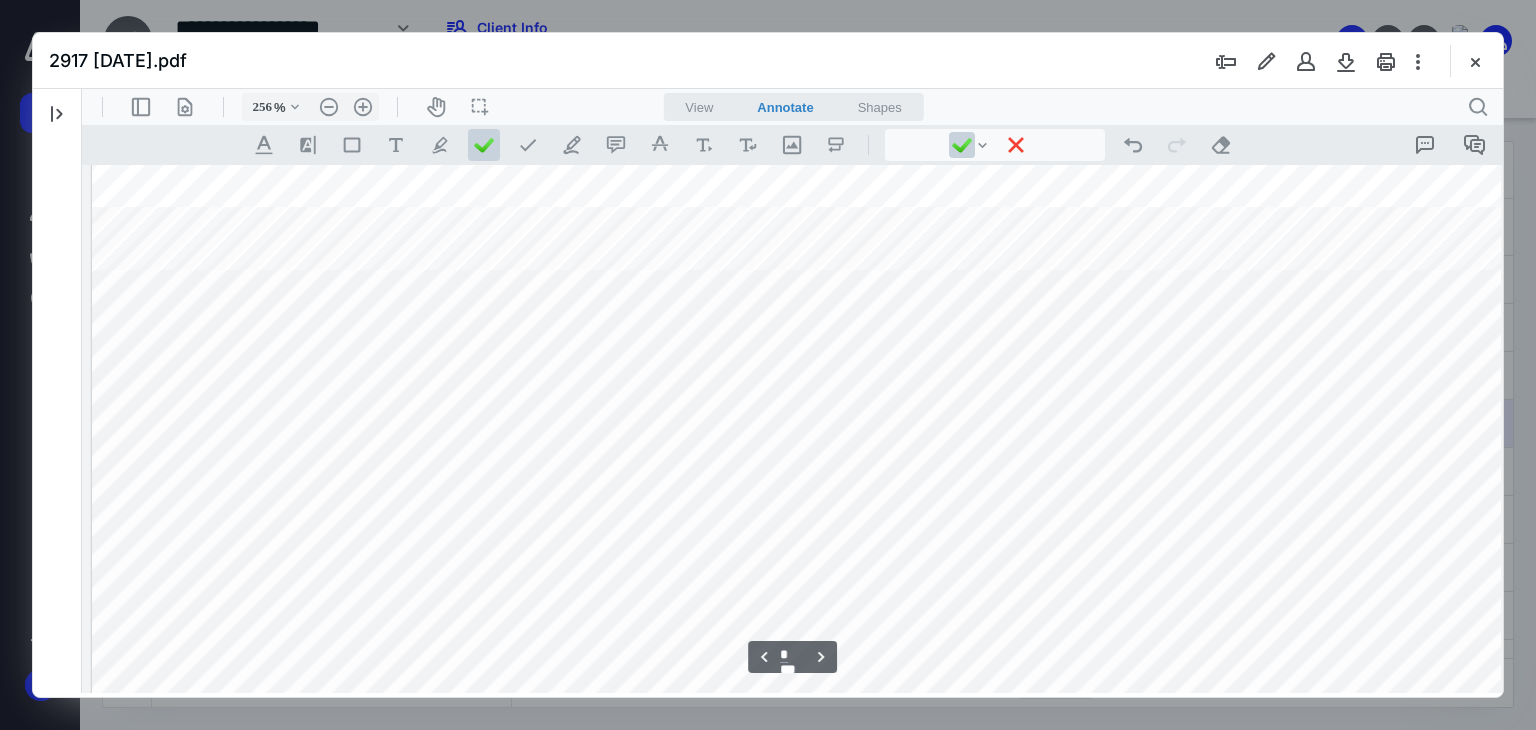 scroll, scrollTop: 5474, scrollLeft: 0, axis: vertical 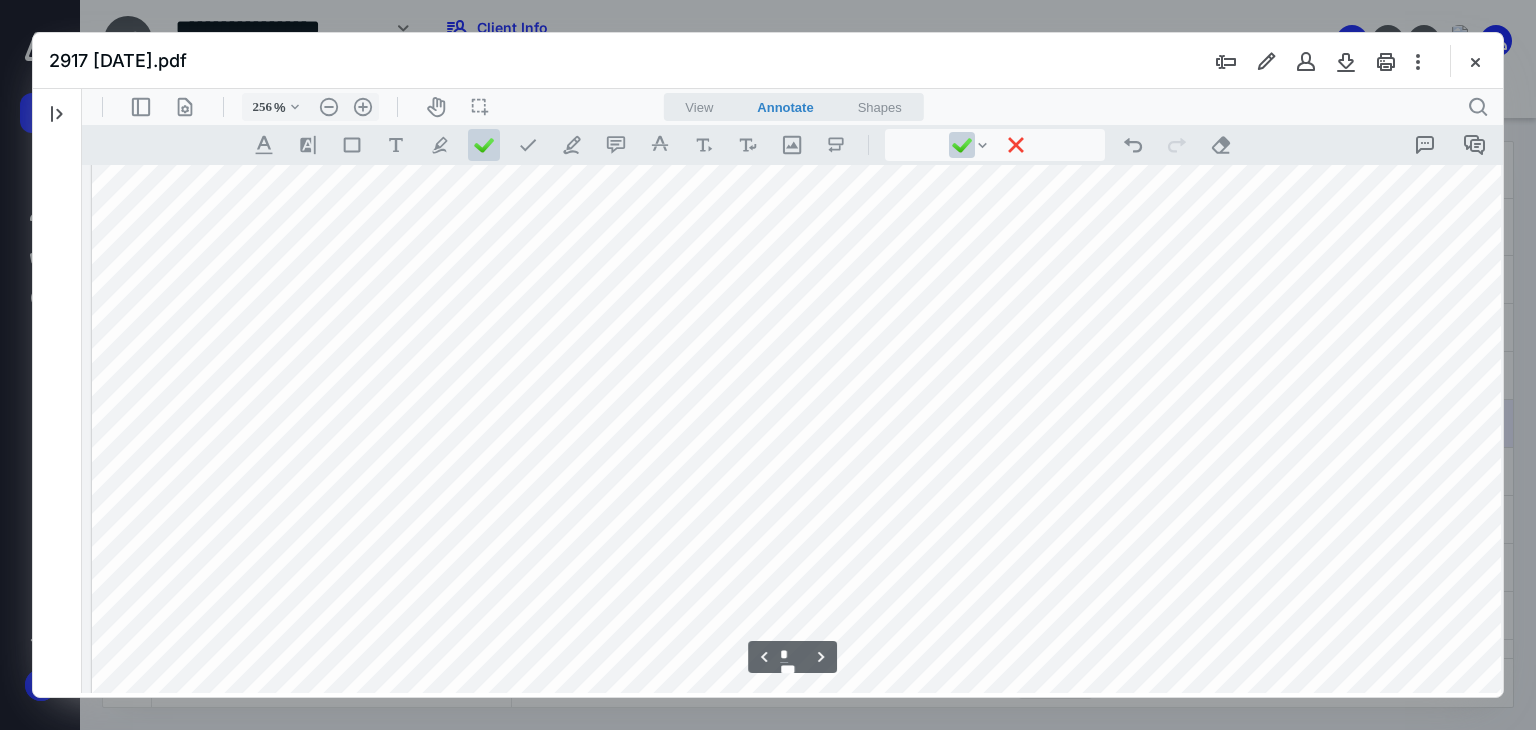 click at bounding box center [875, -191] 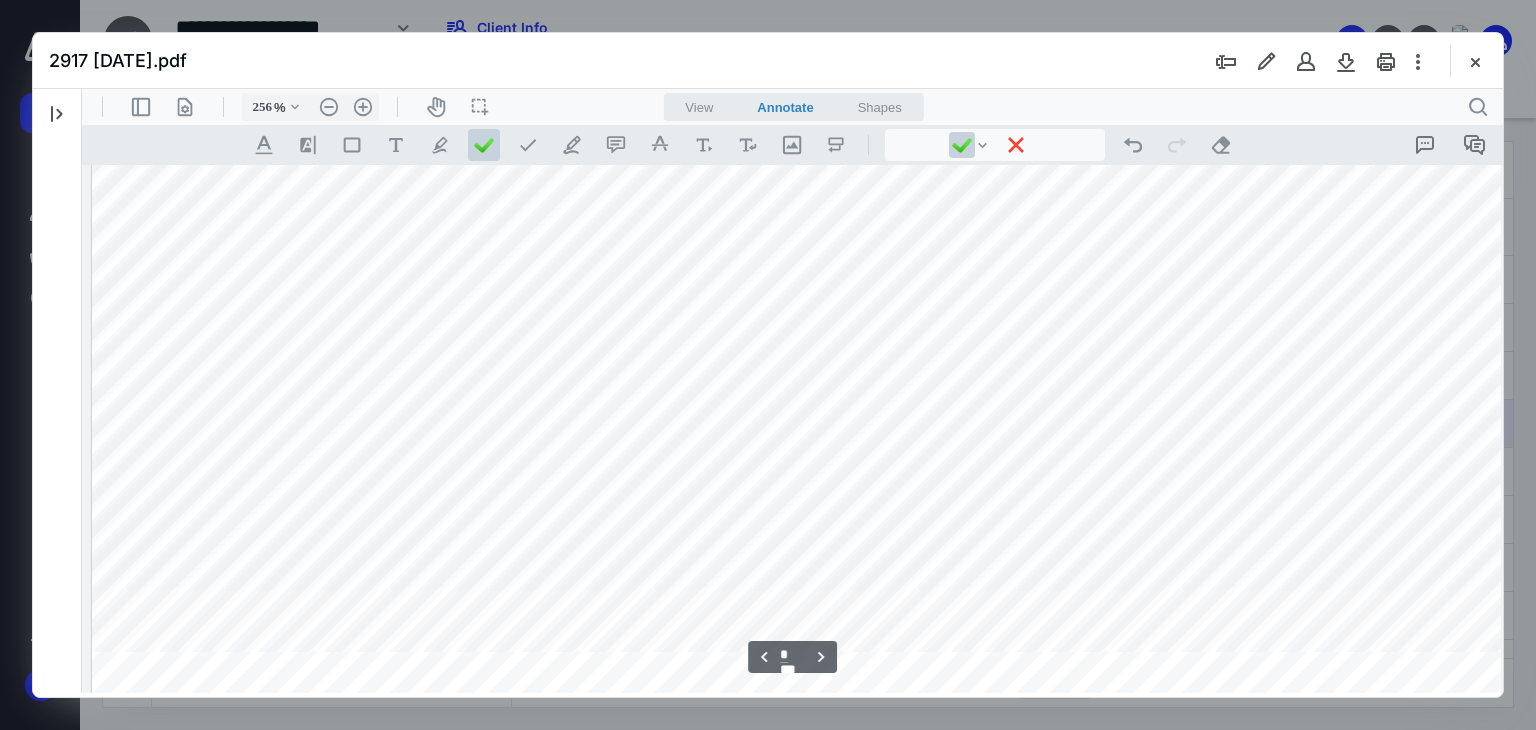 scroll, scrollTop: 6941, scrollLeft: 0, axis: vertical 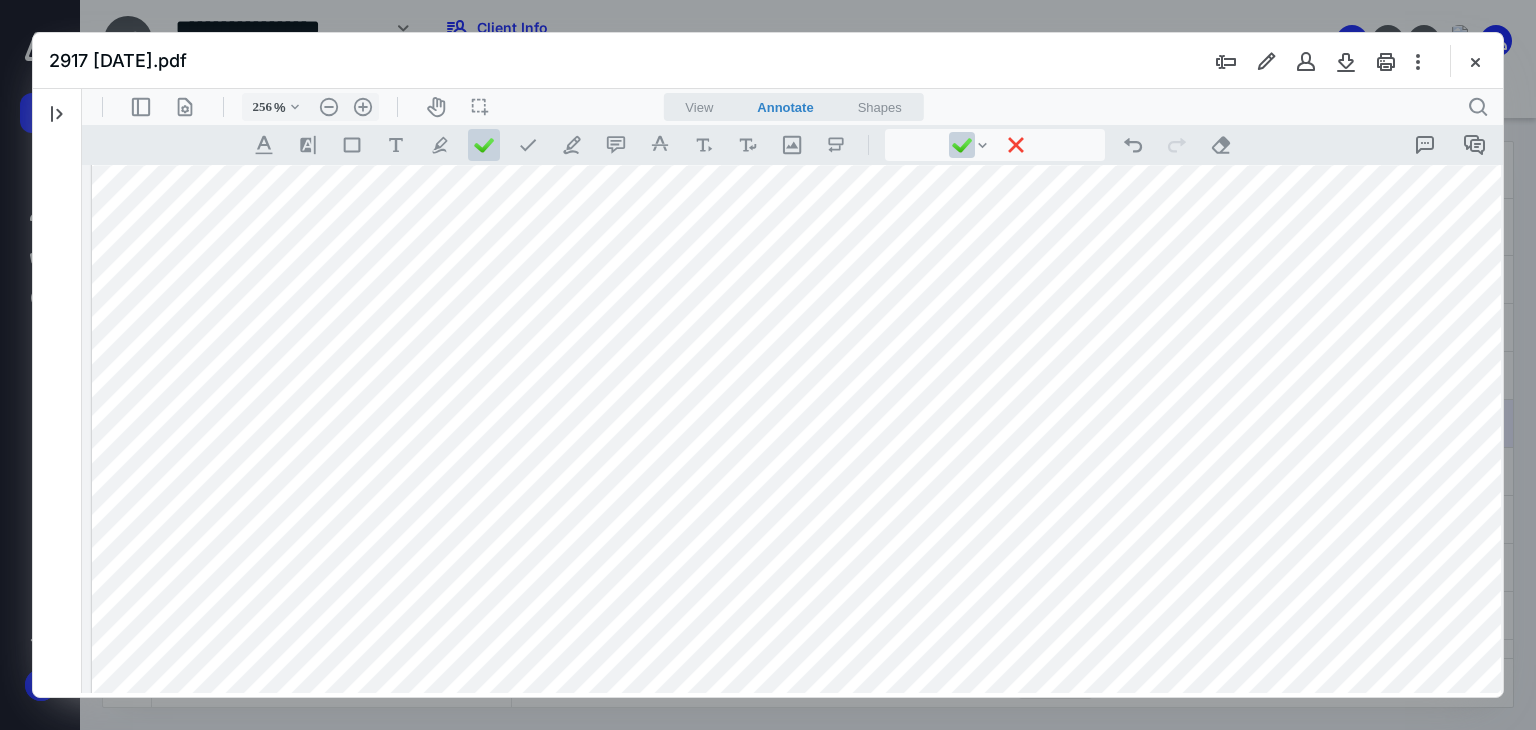 click at bounding box center (875, 389) 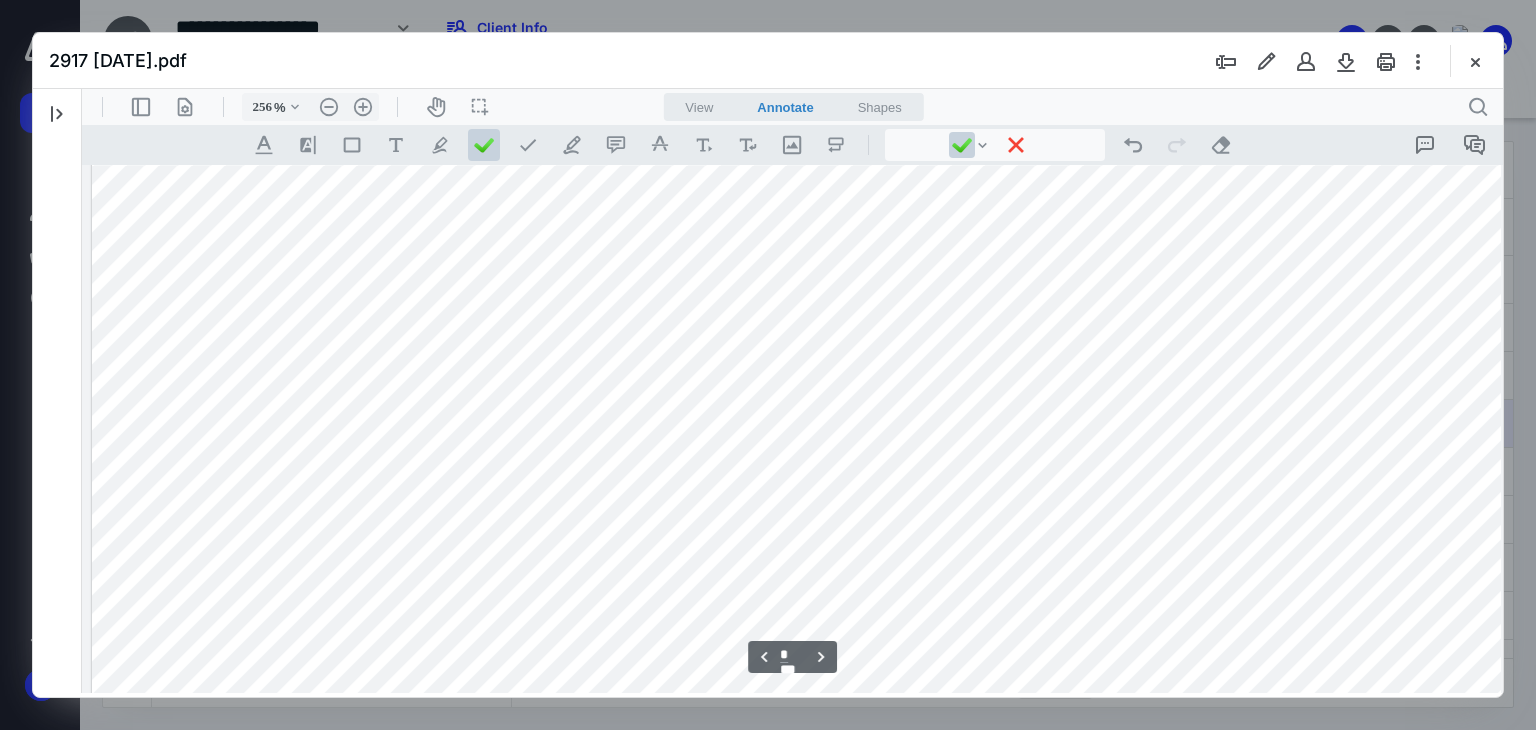 scroll, scrollTop: 7074, scrollLeft: 0, axis: vertical 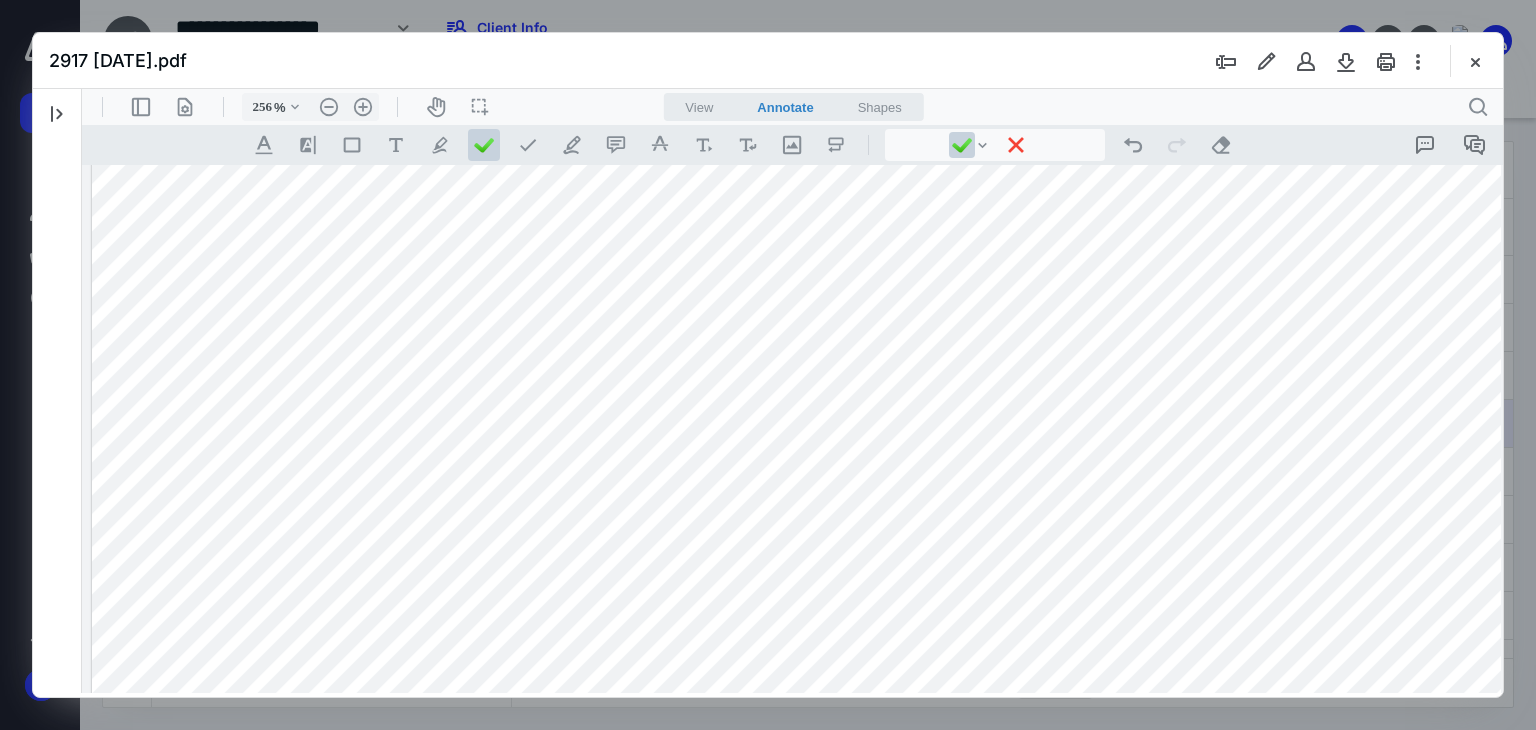 click at bounding box center (875, 256) 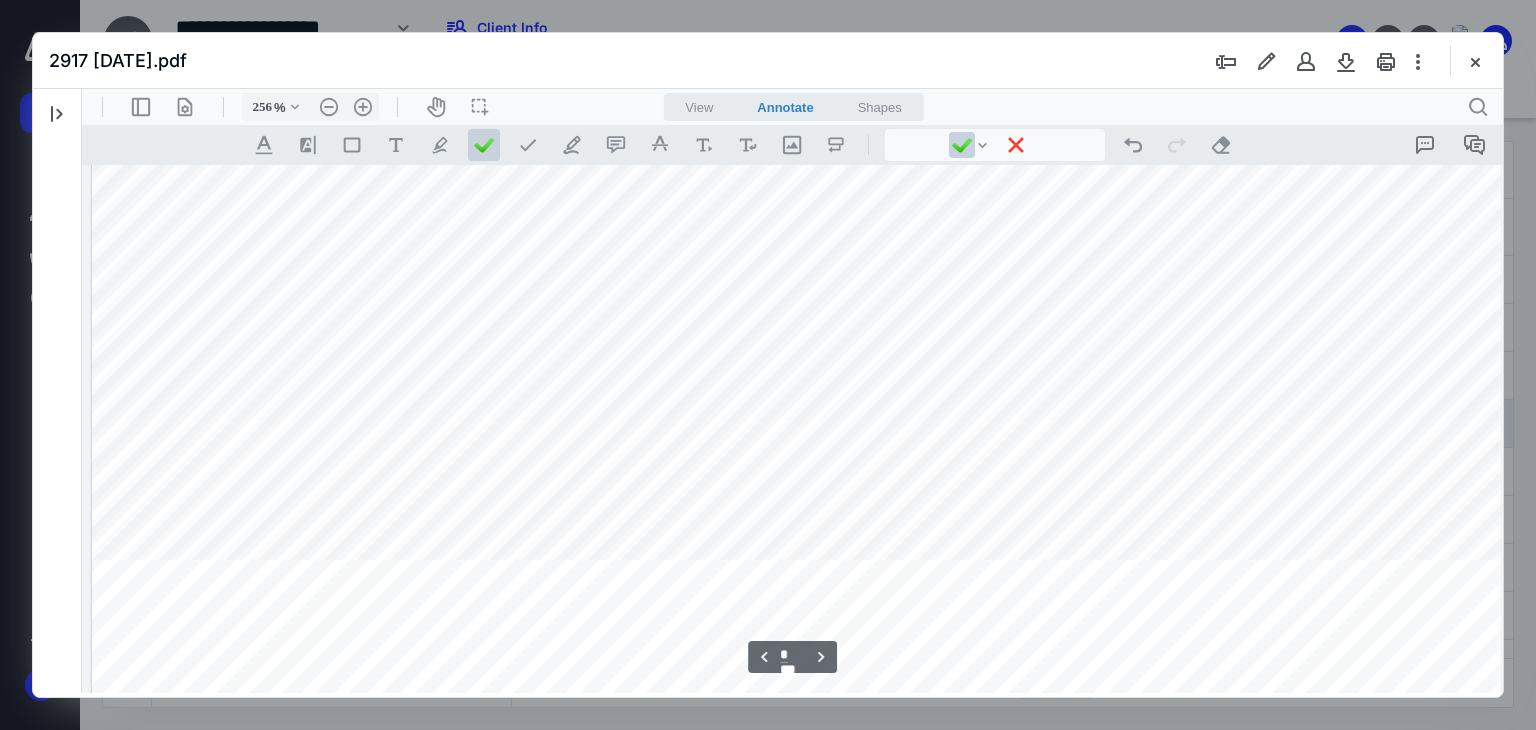 scroll, scrollTop: 7474, scrollLeft: 0, axis: vertical 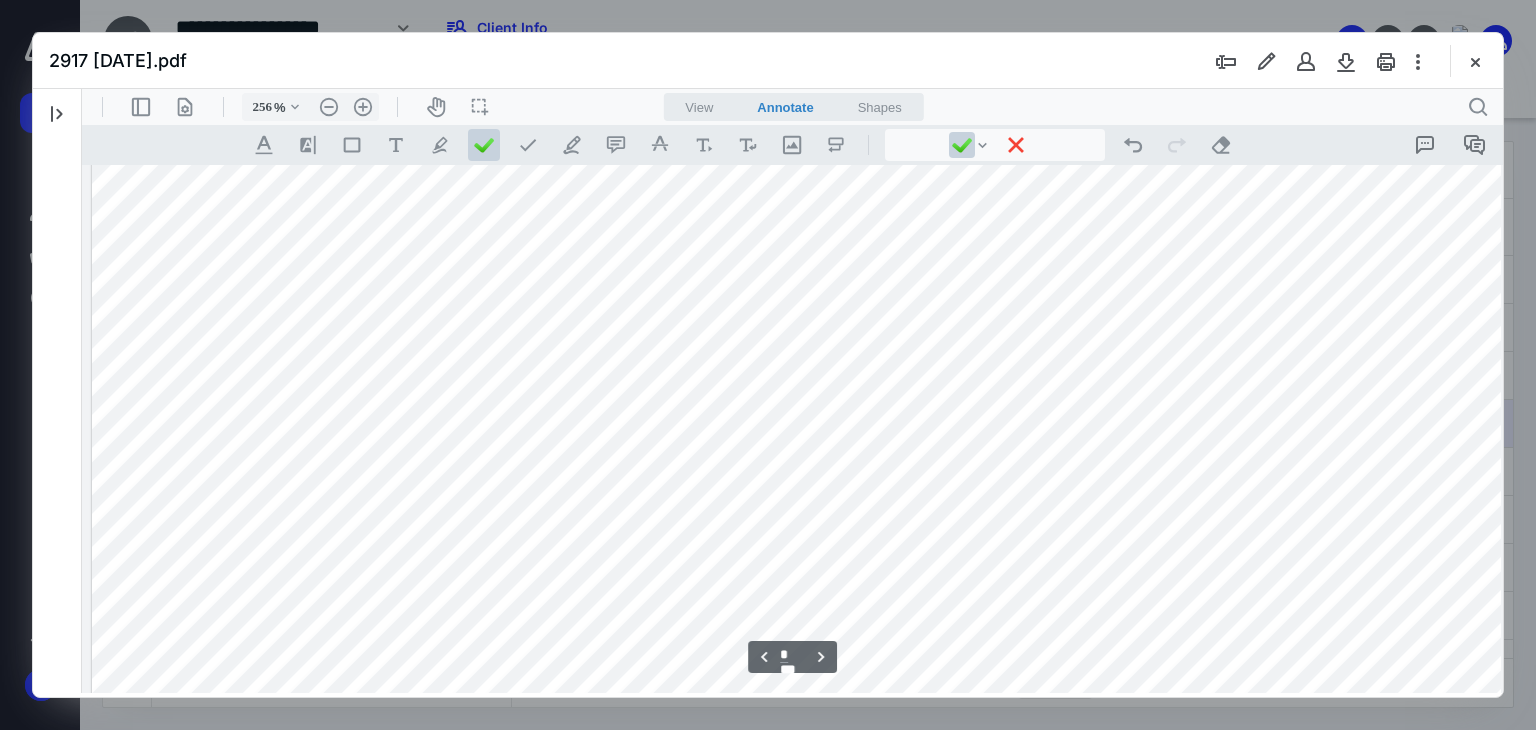 drag, startPoint x: 1066, startPoint y: 494, endPoint x: 1381, endPoint y: 480, distance: 315.31094 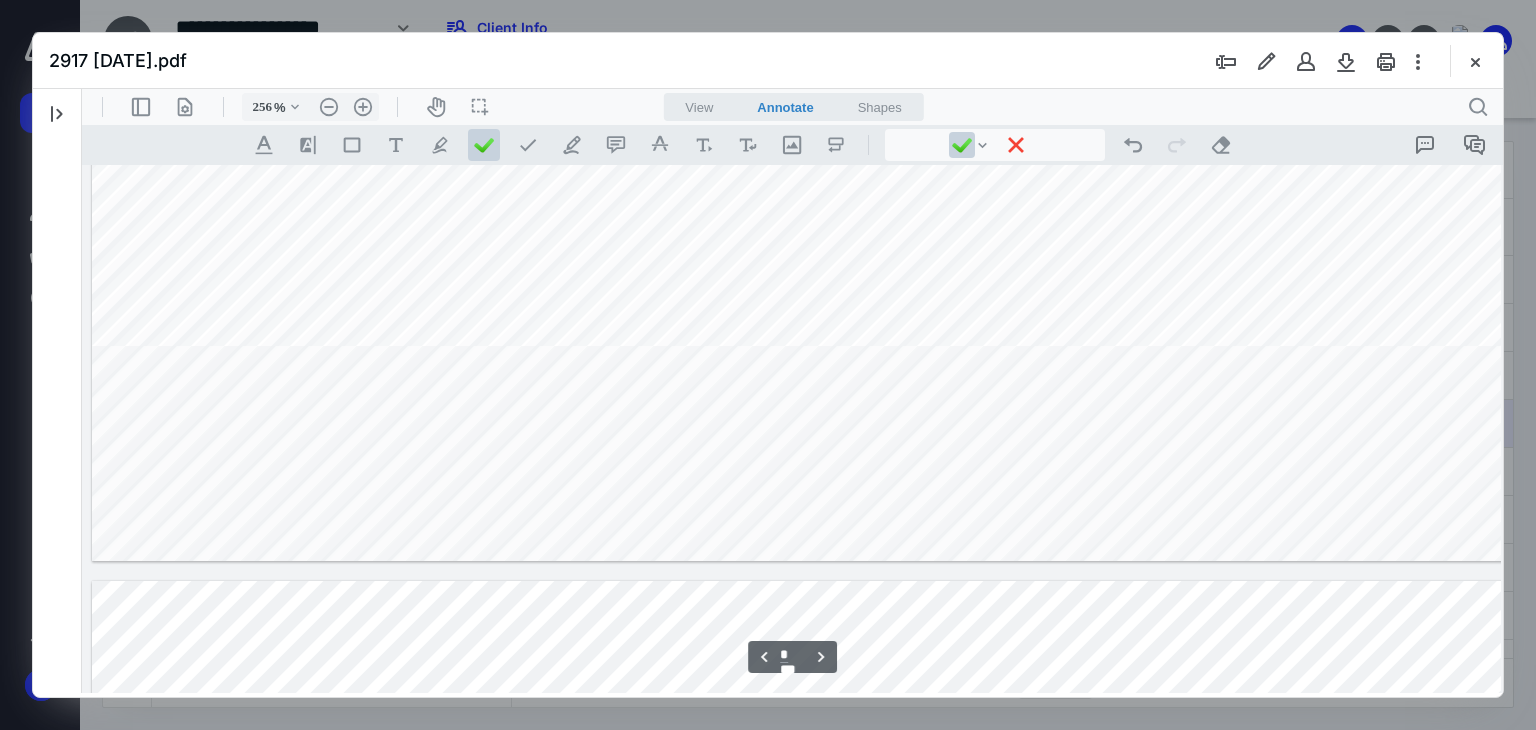 scroll, scrollTop: 7741, scrollLeft: 0, axis: vertical 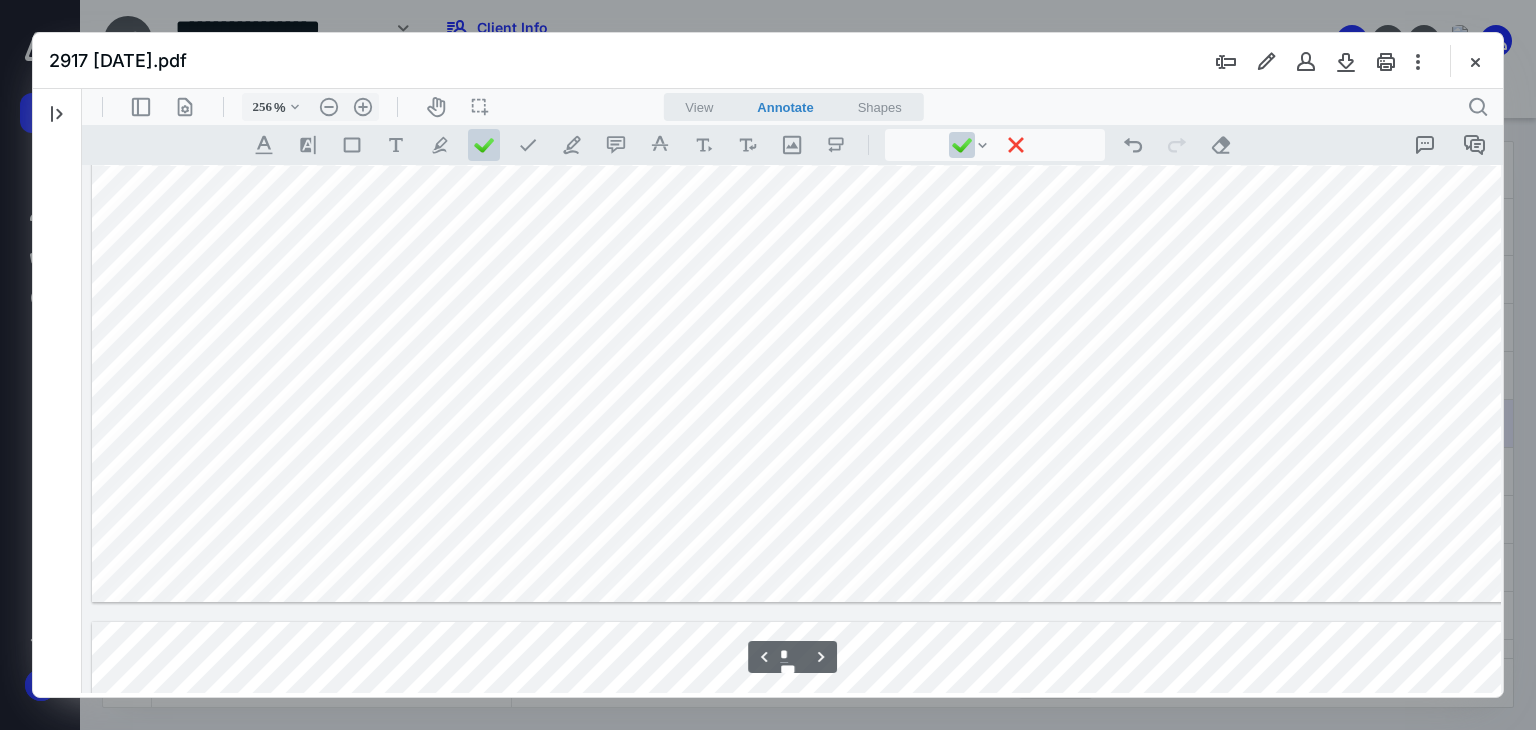 click at bounding box center (875, -411) 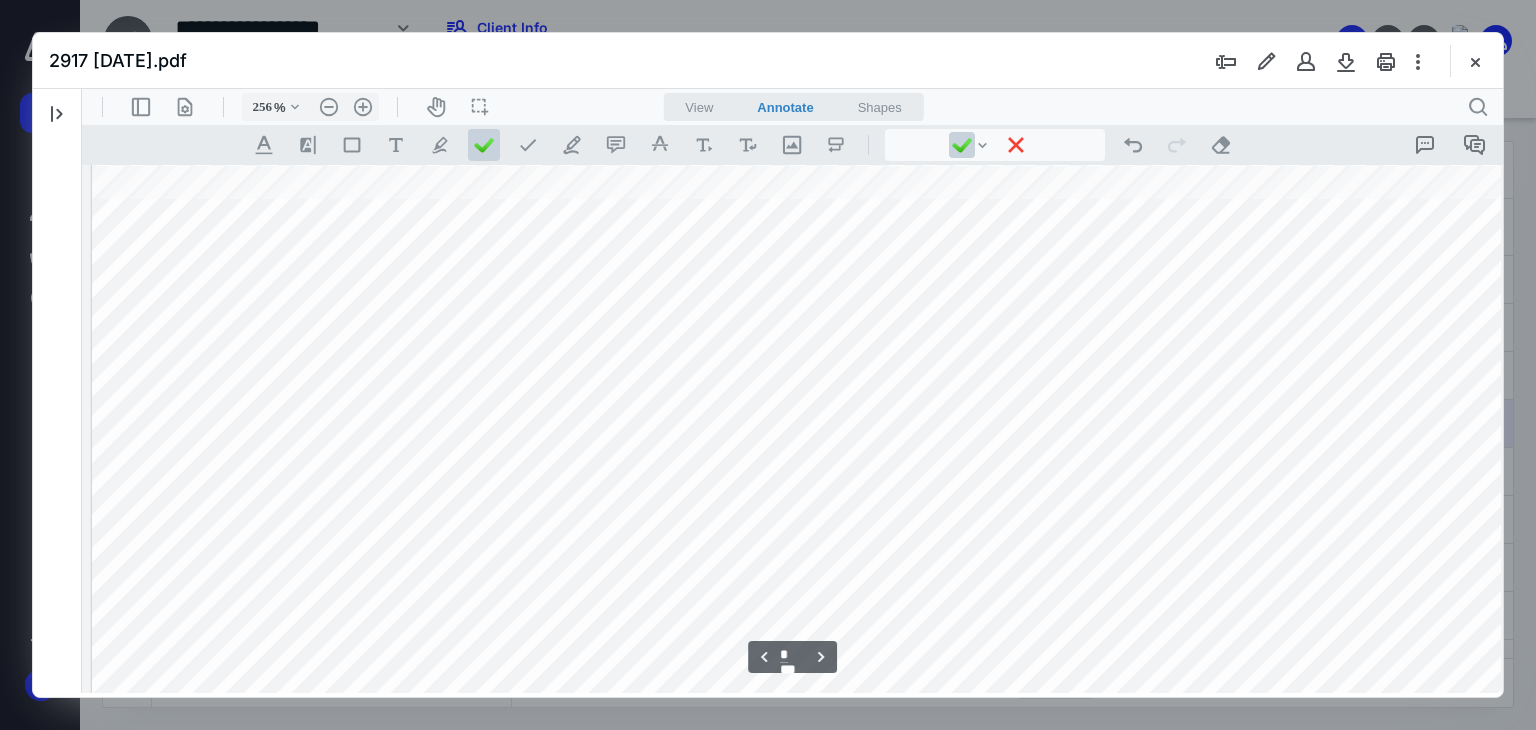 scroll, scrollTop: 8541, scrollLeft: 0, axis: vertical 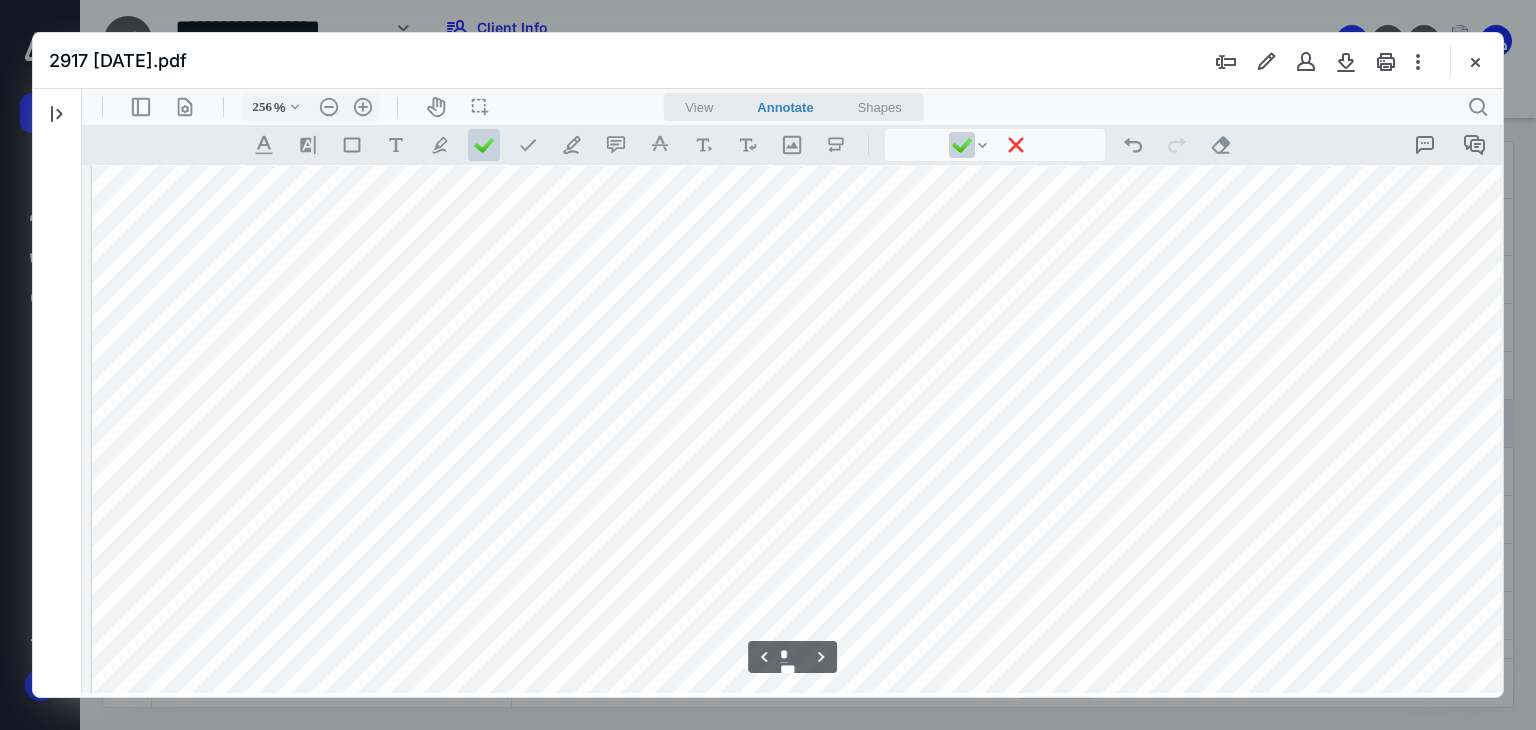 click at bounding box center (875, 836) 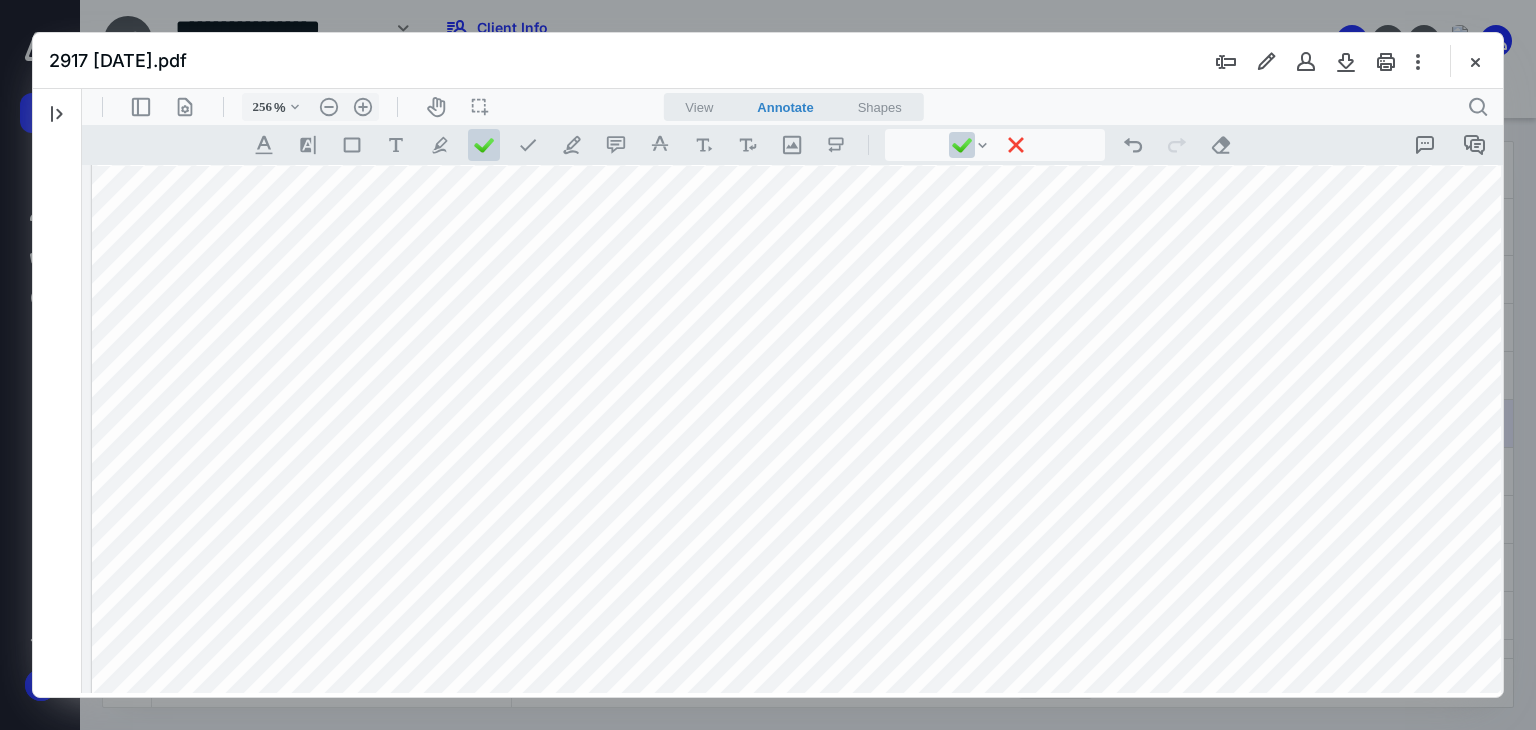 click at bounding box center [875, 836] 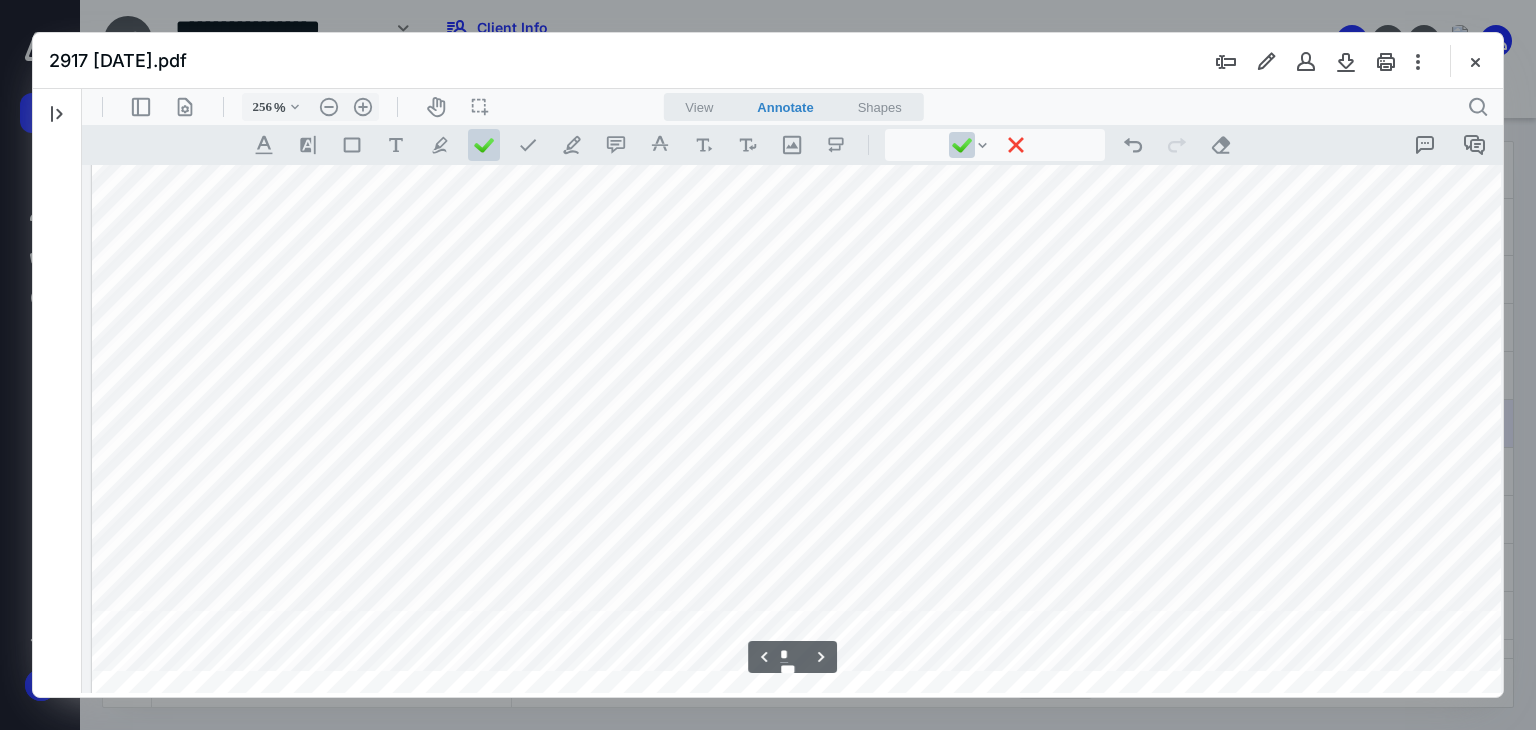 scroll, scrollTop: 8674, scrollLeft: 0, axis: vertical 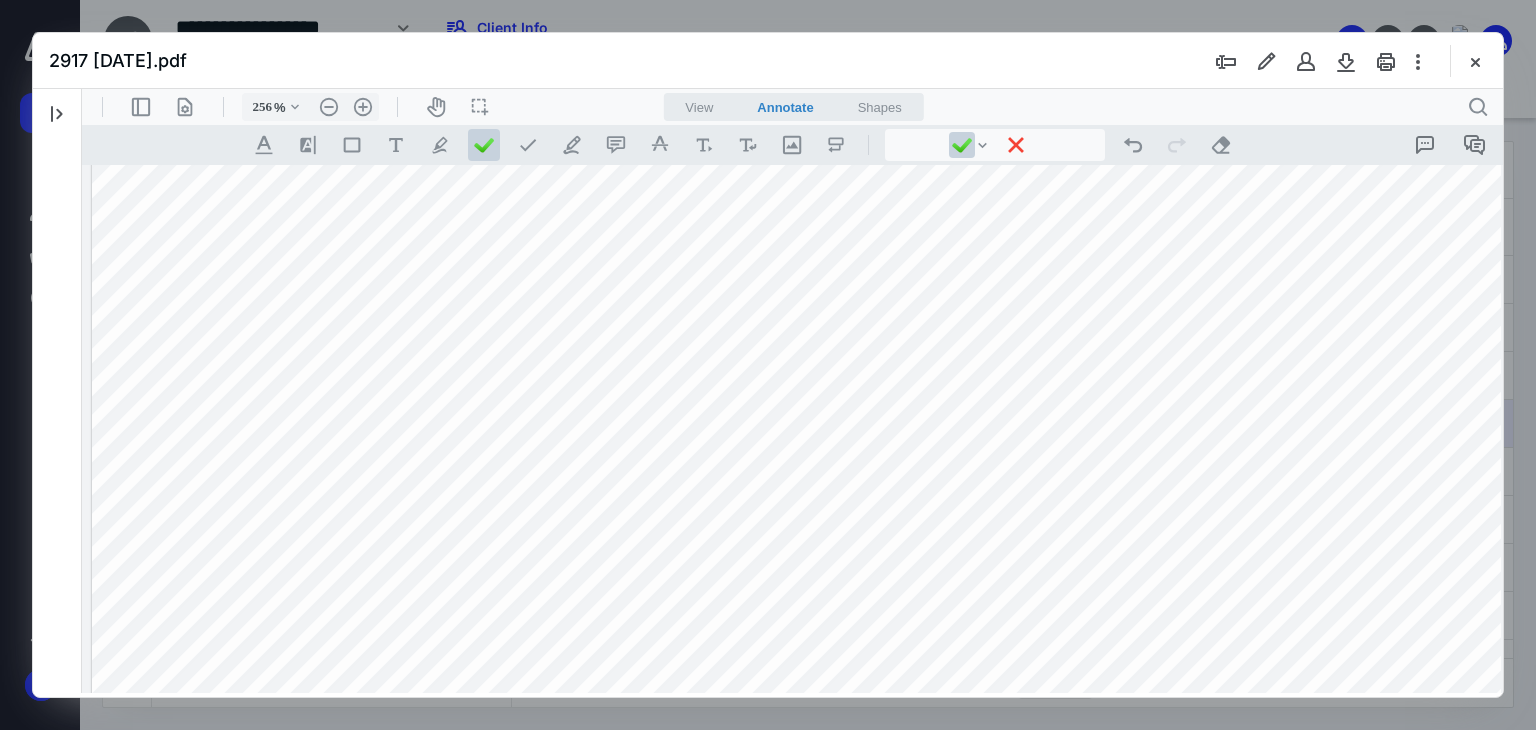 click at bounding box center [875, 703] 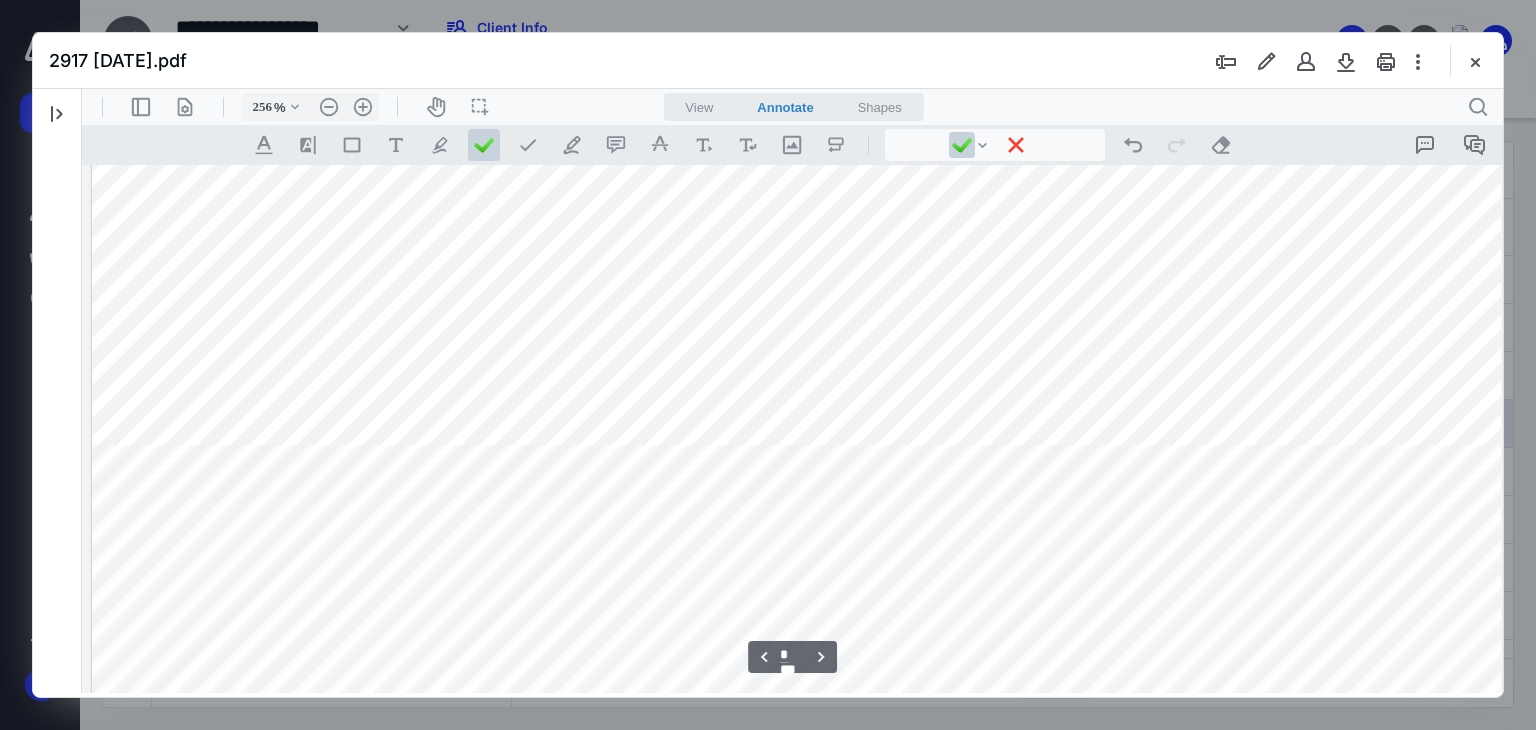 scroll, scrollTop: 10541, scrollLeft: 0, axis: vertical 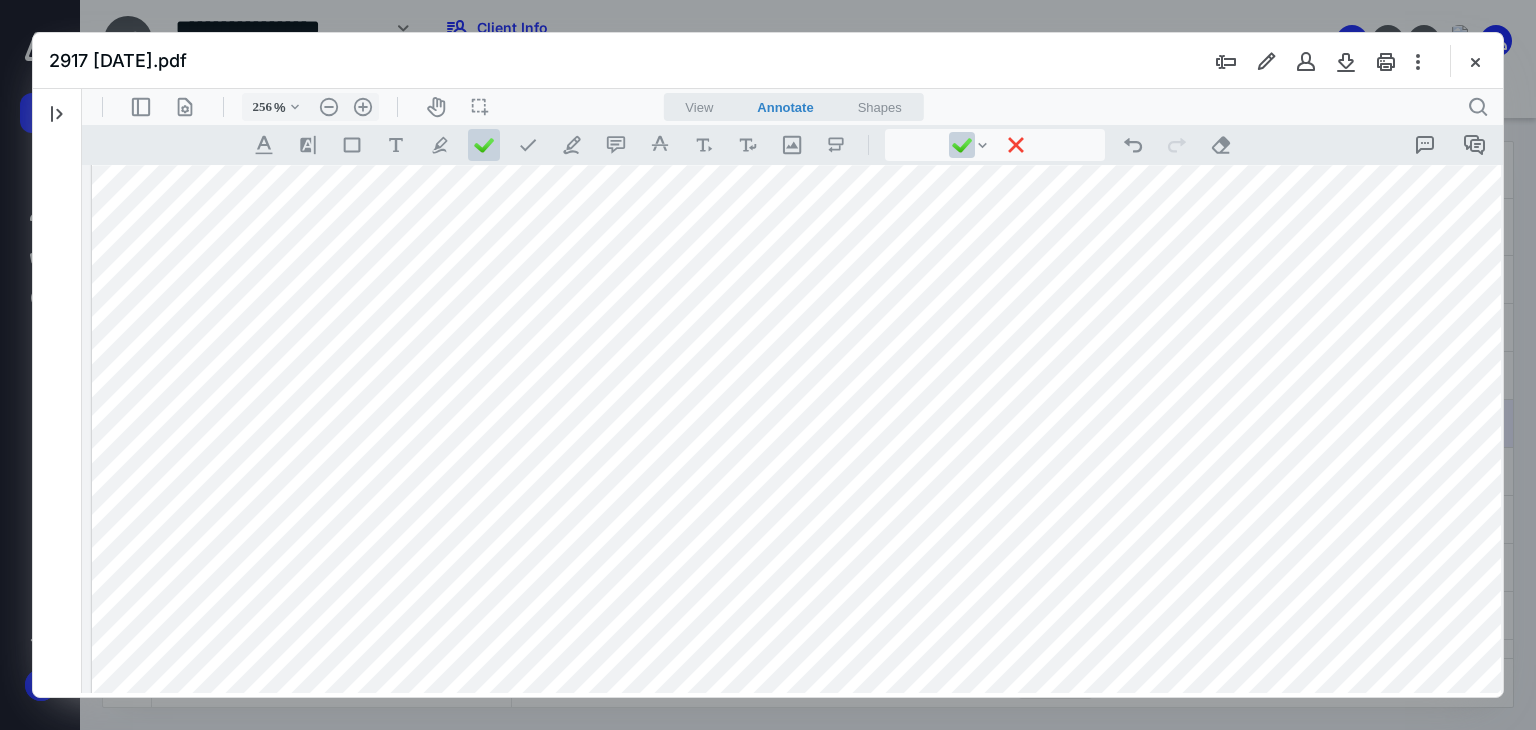 click at bounding box center [875, 883] 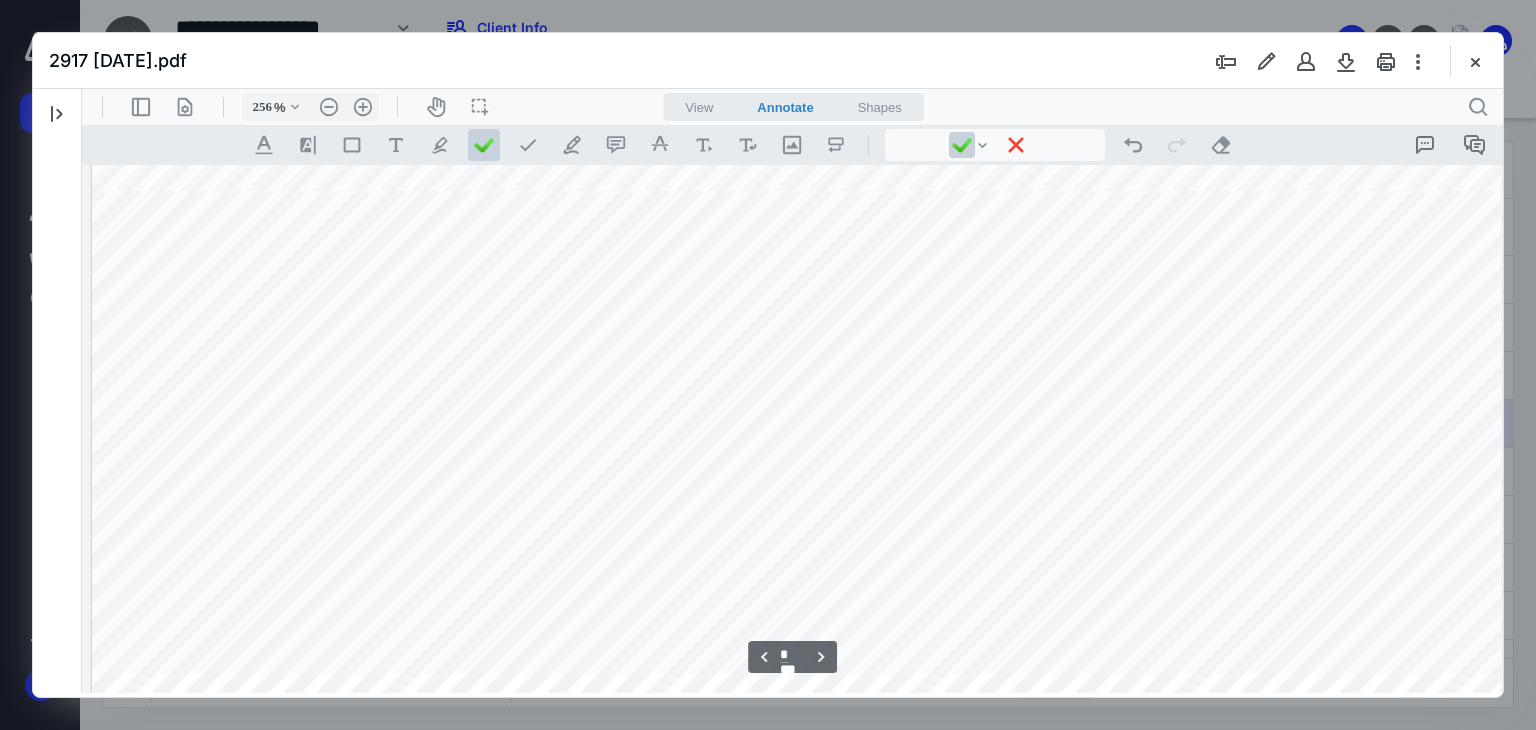 scroll, scrollTop: 10808, scrollLeft: 0, axis: vertical 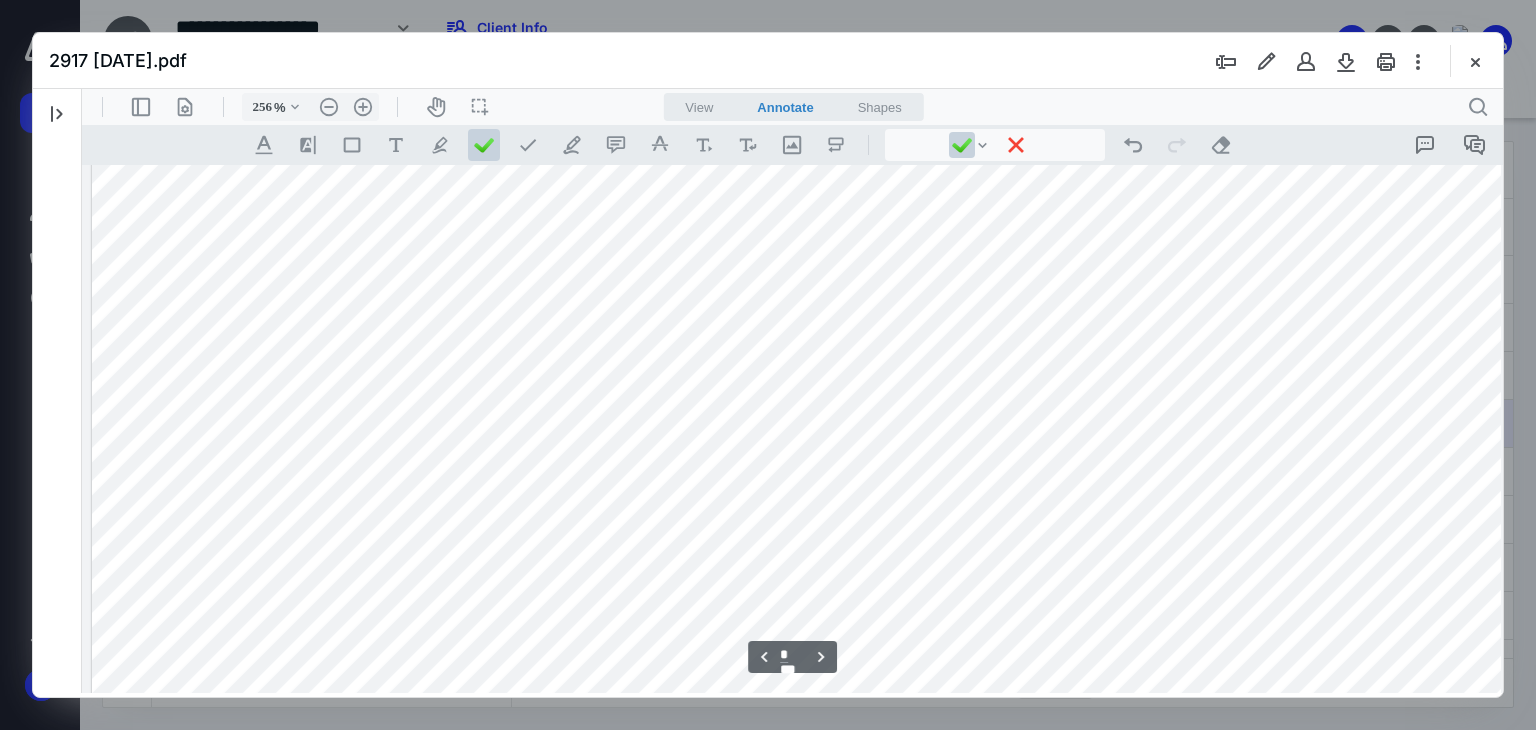 click at bounding box center (875, 616) 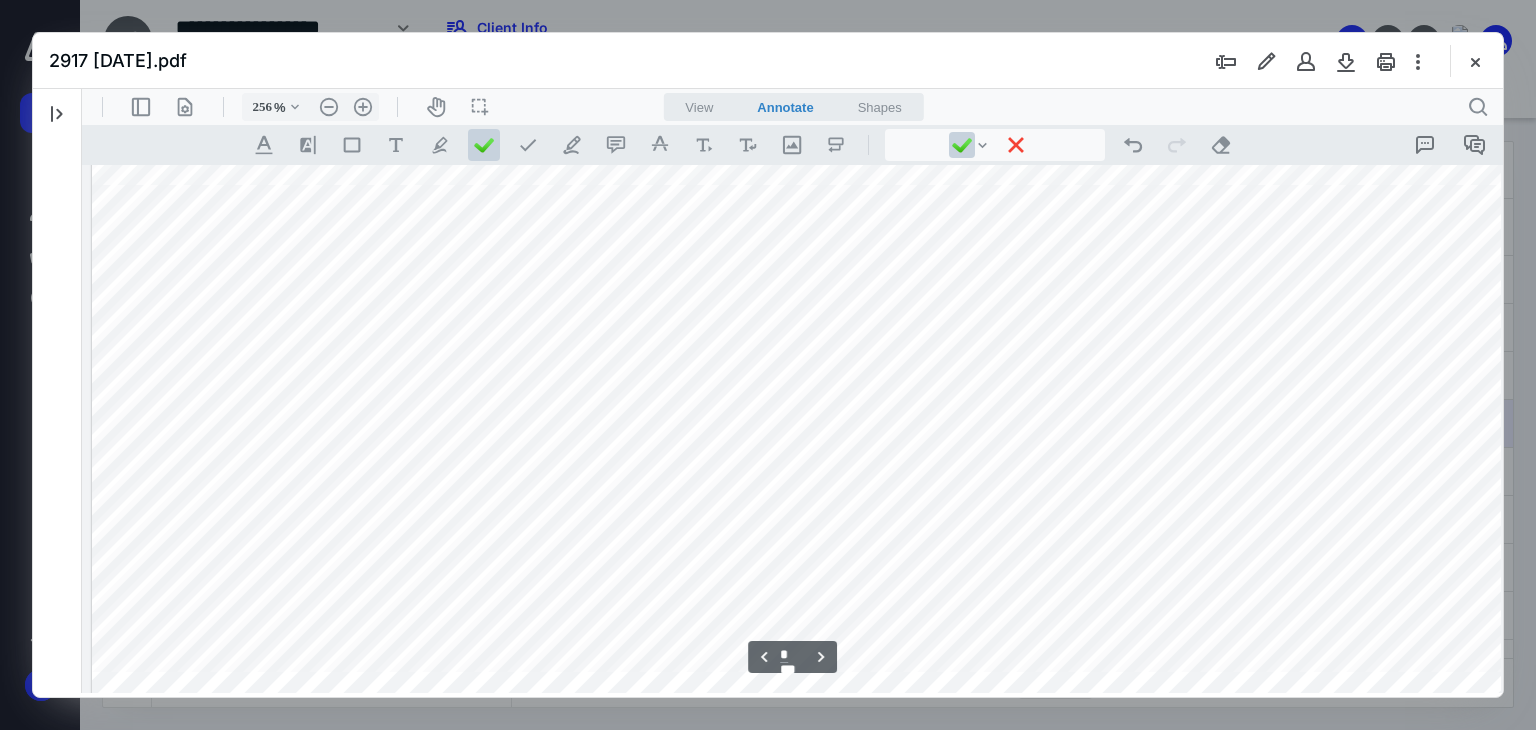 scroll, scrollTop: 10408, scrollLeft: 0, axis: vertical 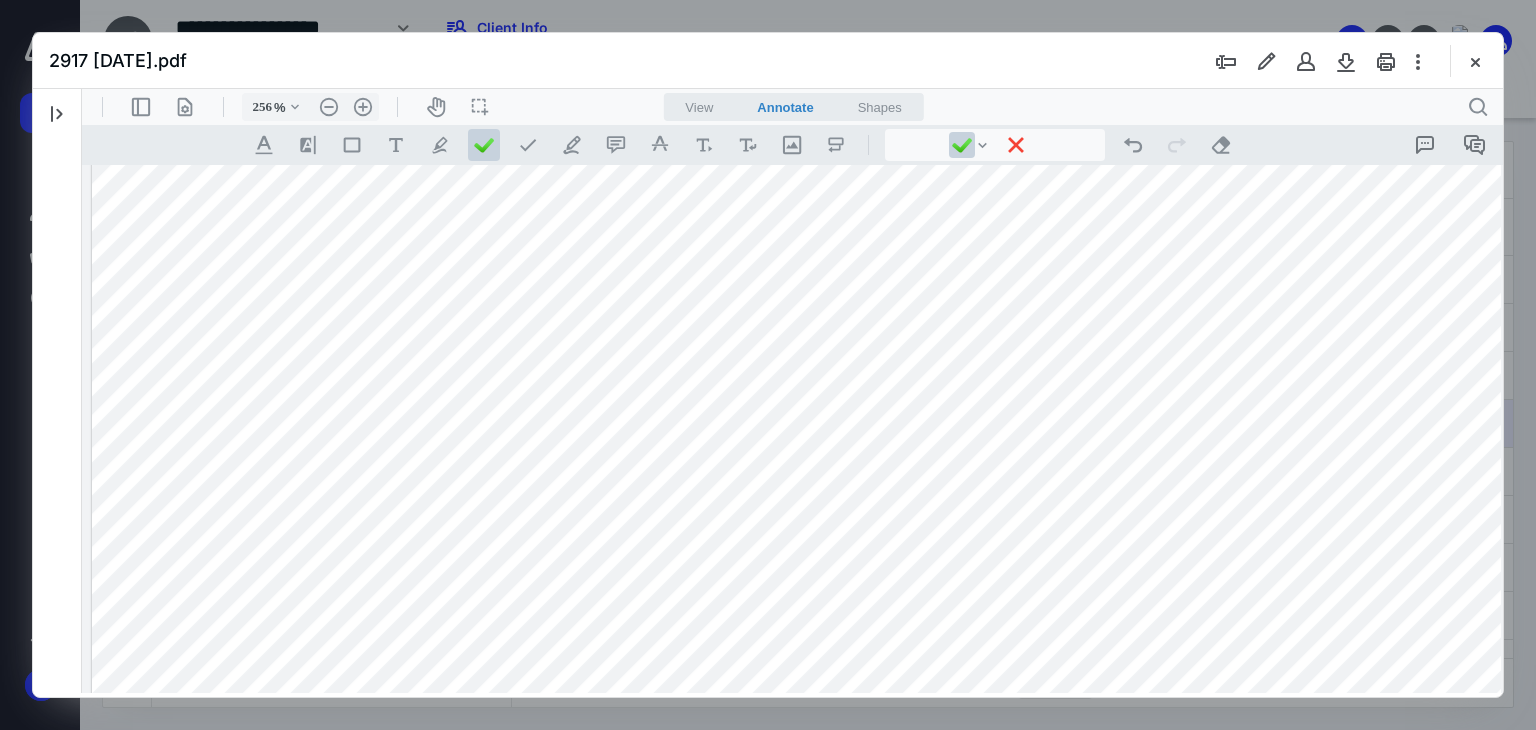 click at bounding box center [875, 1016] 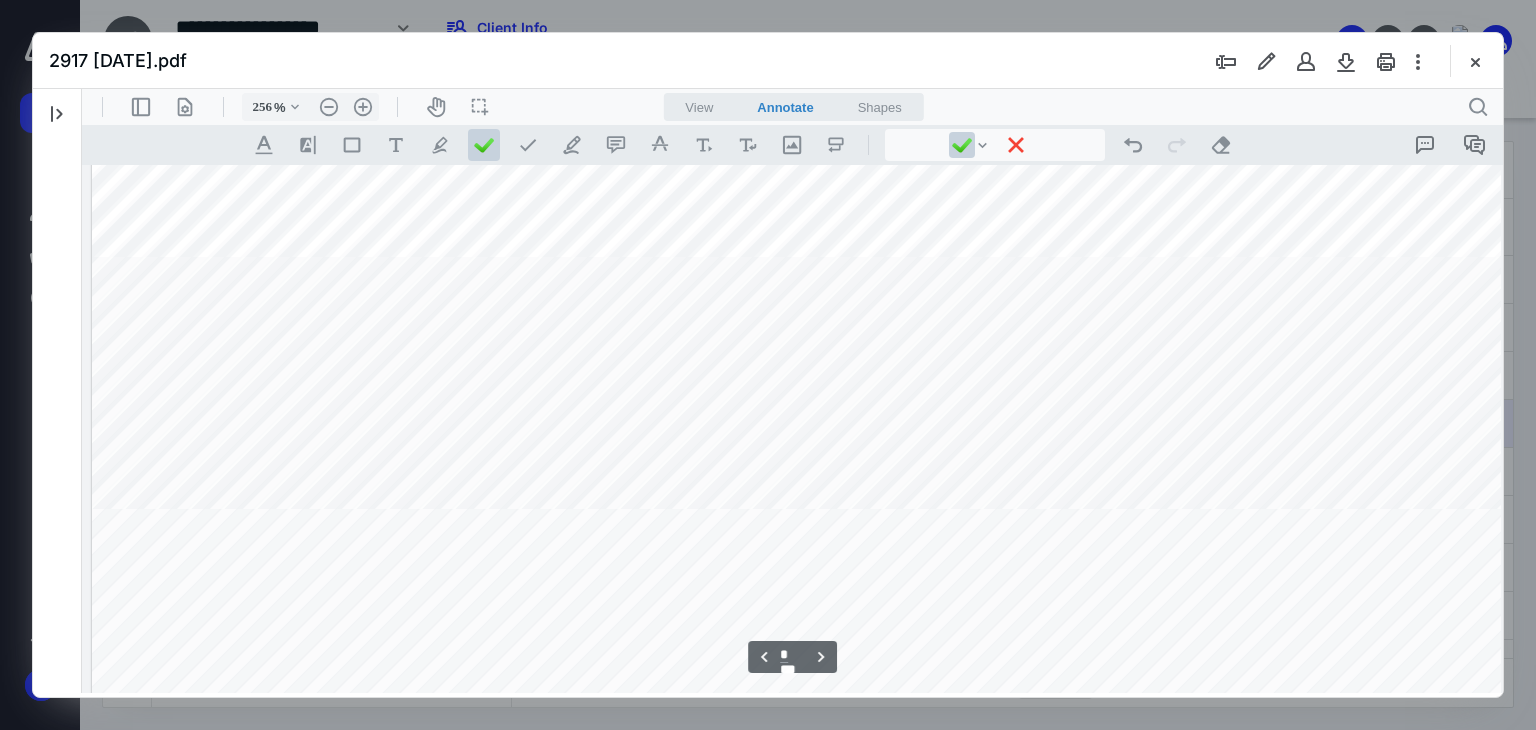 scroll, scrollTop: 8541, scrollLeft: 0, axis: vertical 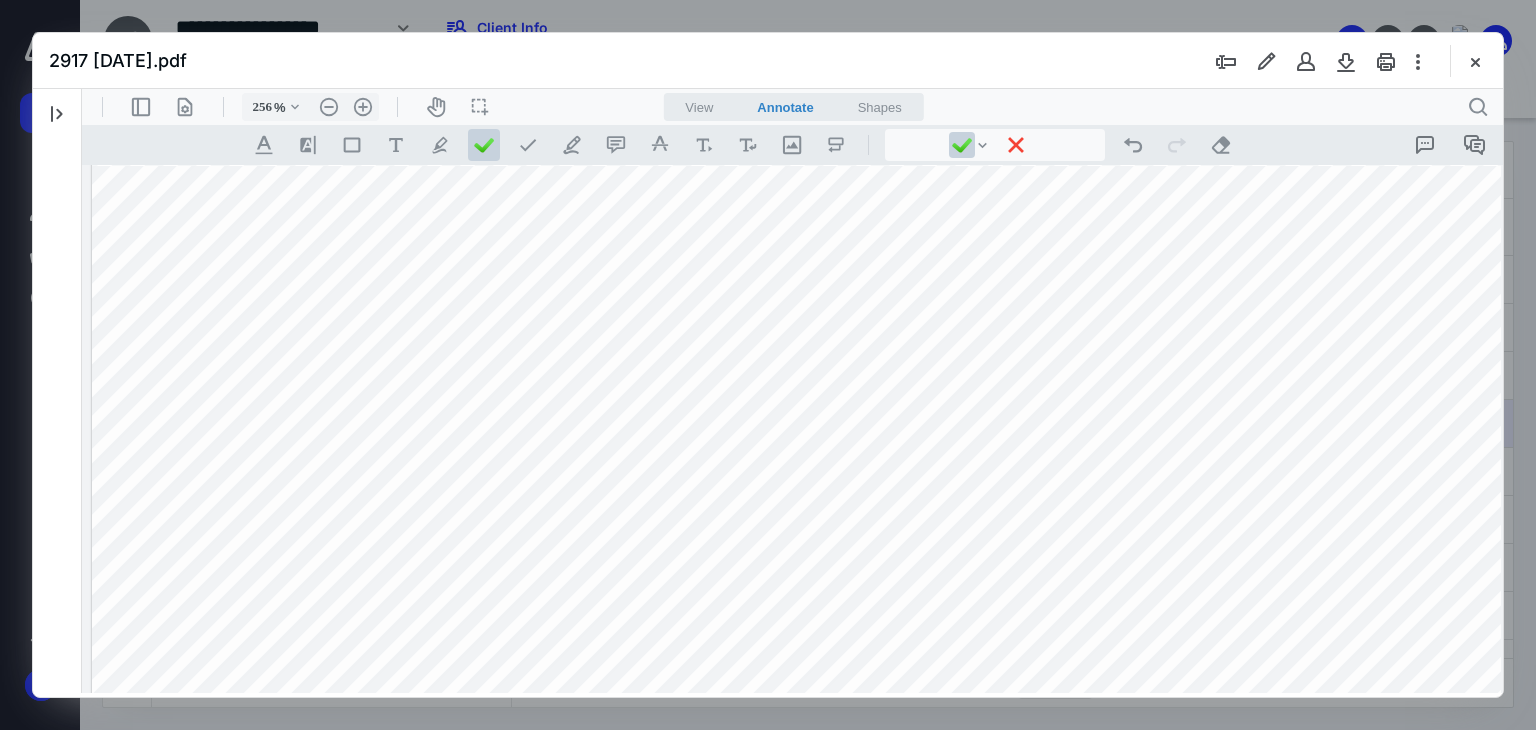 click at bounding box center (875, 836) 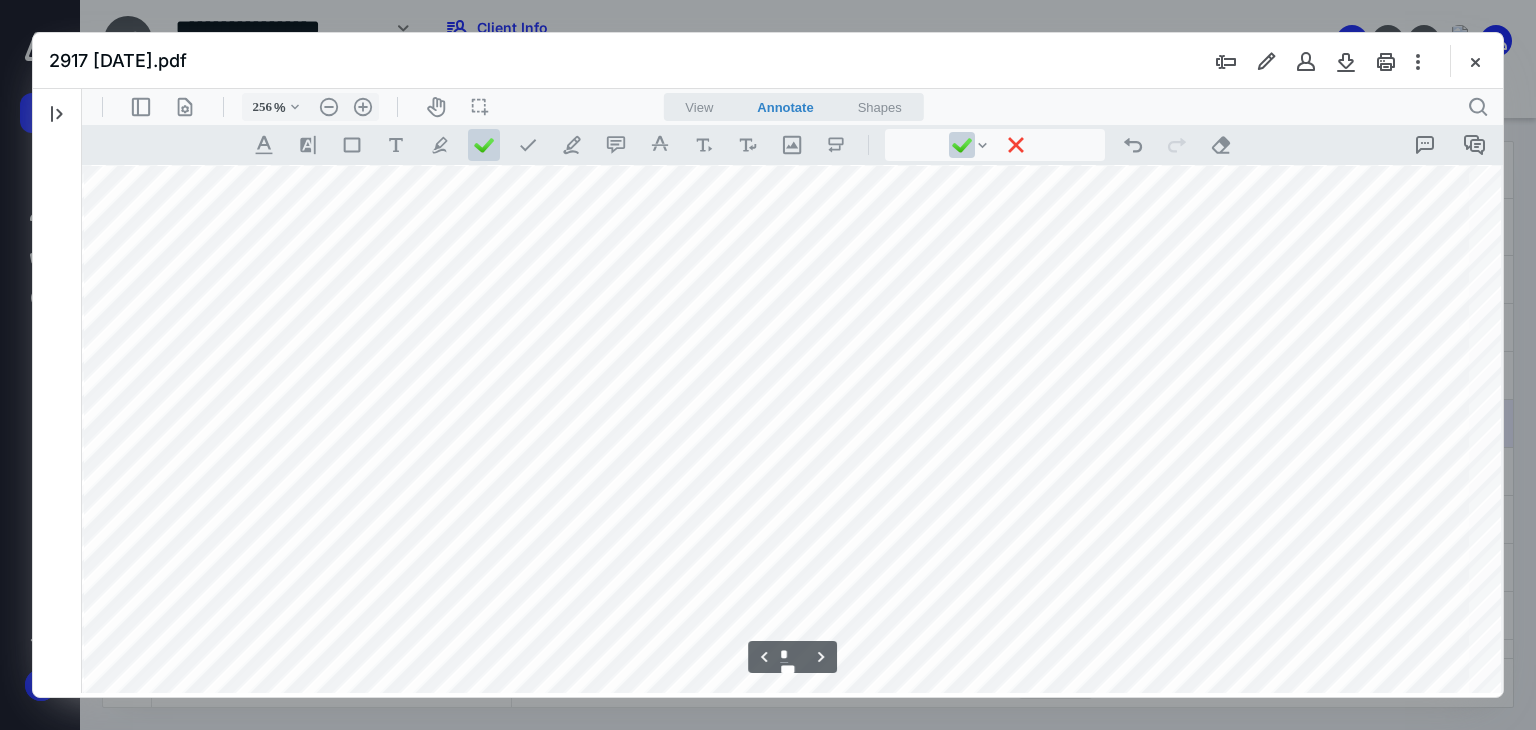 scroll, scrollTop: 8541, scrollLeft: 73, axis: both 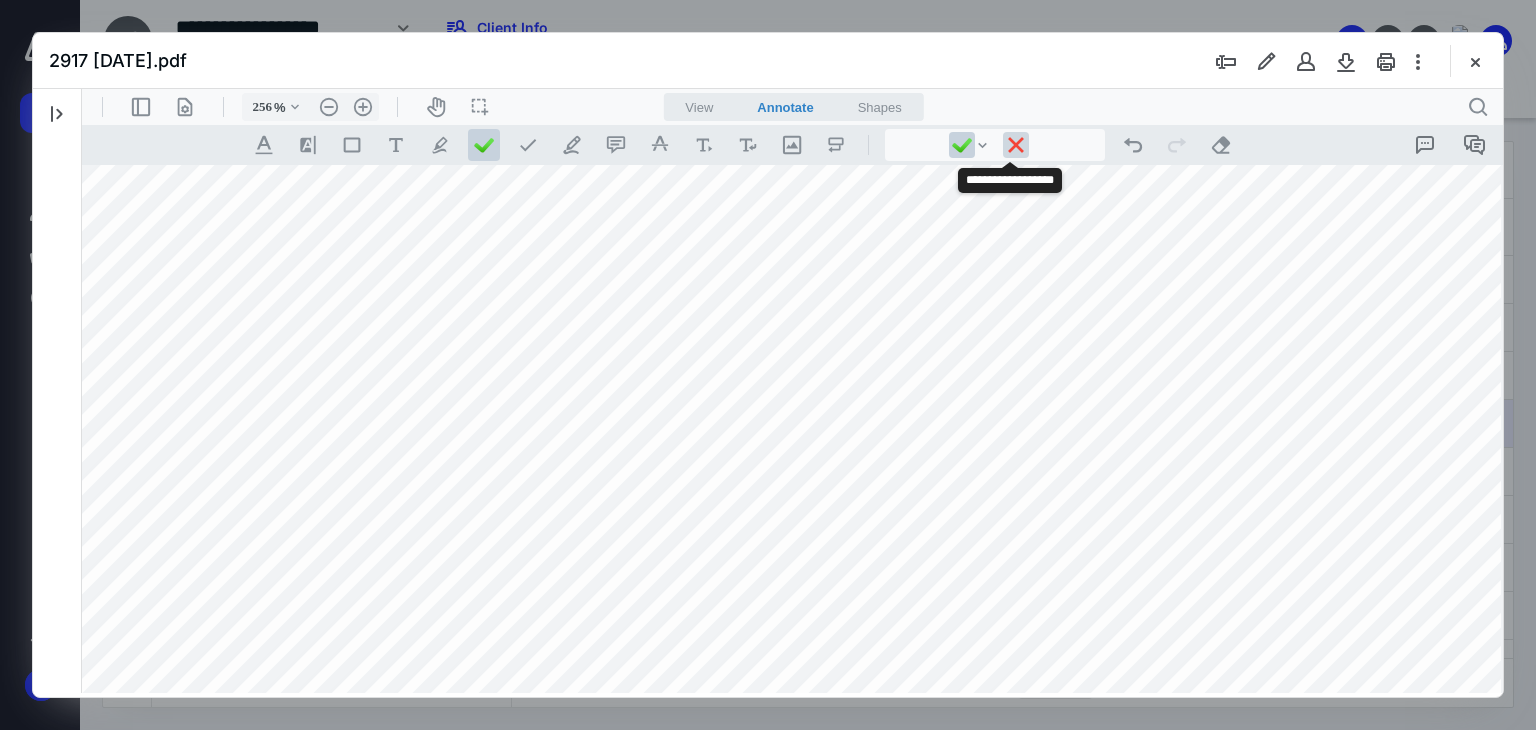 click at bounding box center [1016, 145] 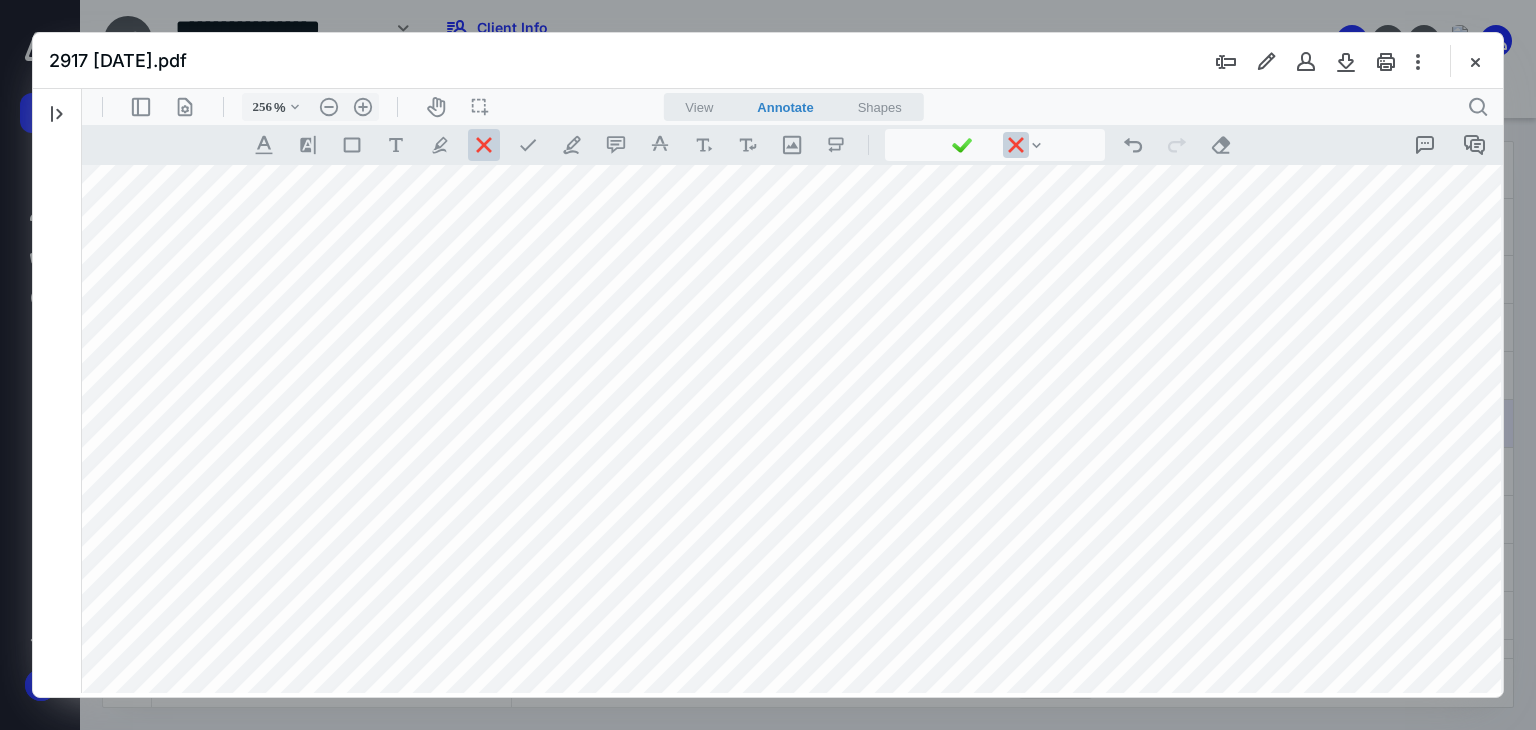 click at bounding box center [741, 162] 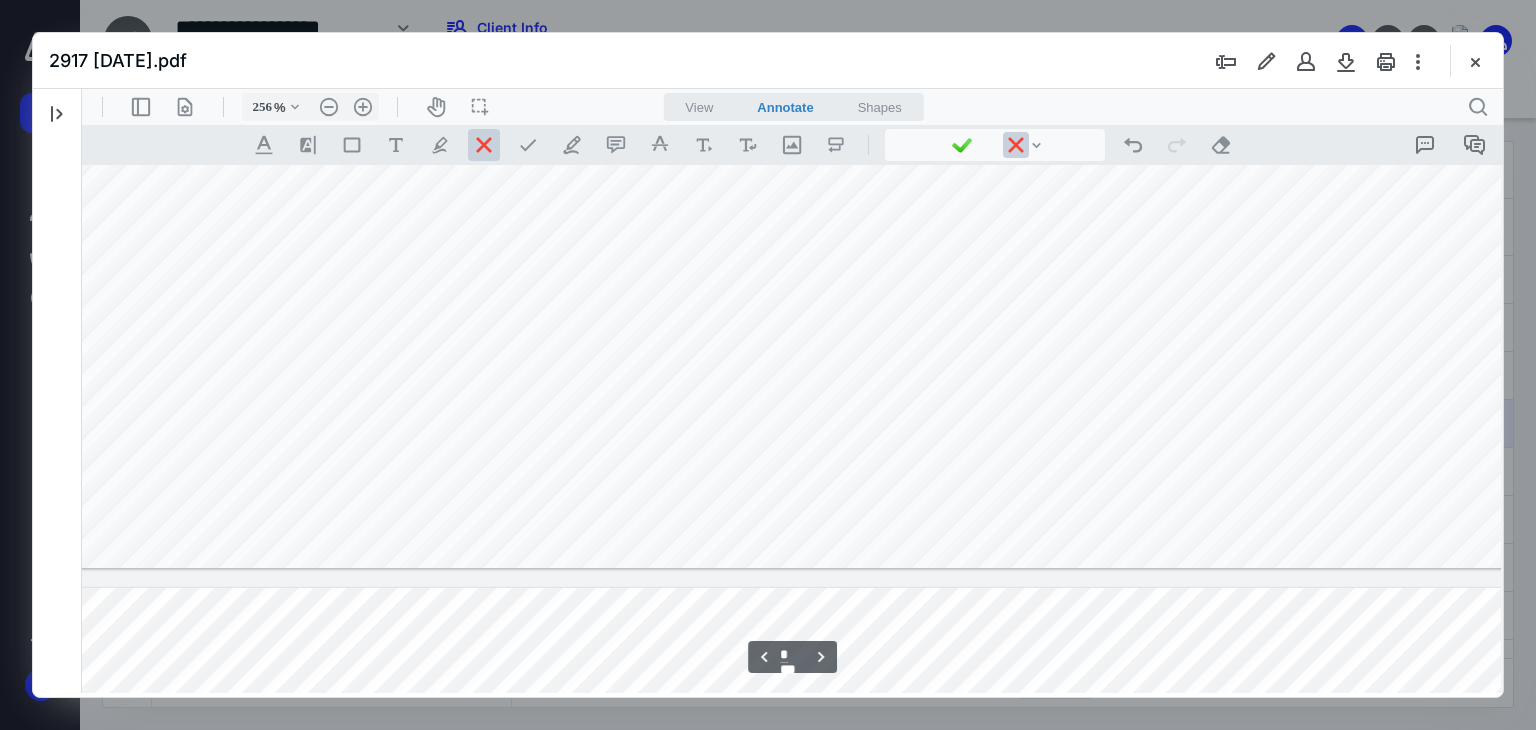 scroll, scrollTop: 3608, scrollLeft: 134, axis: both 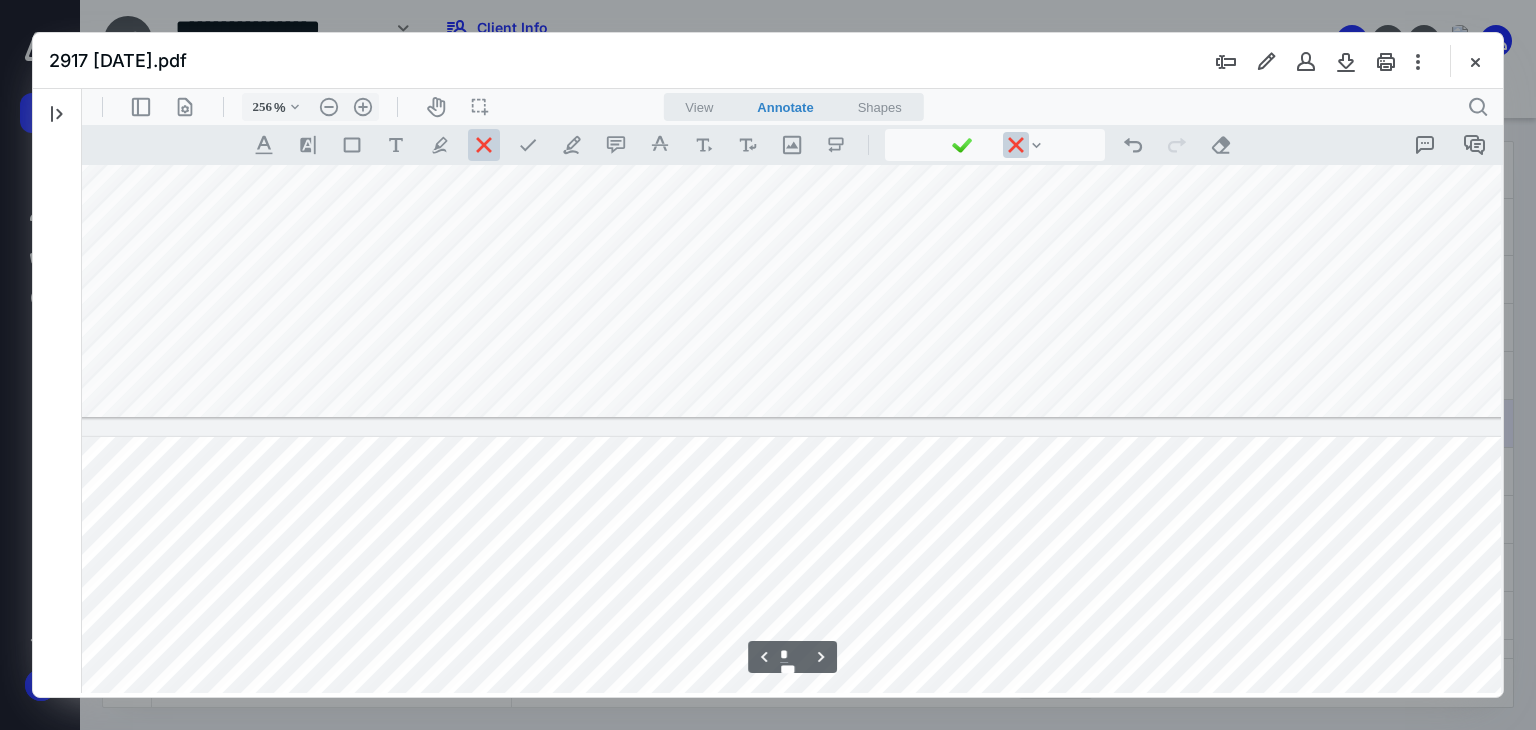 type on "*" 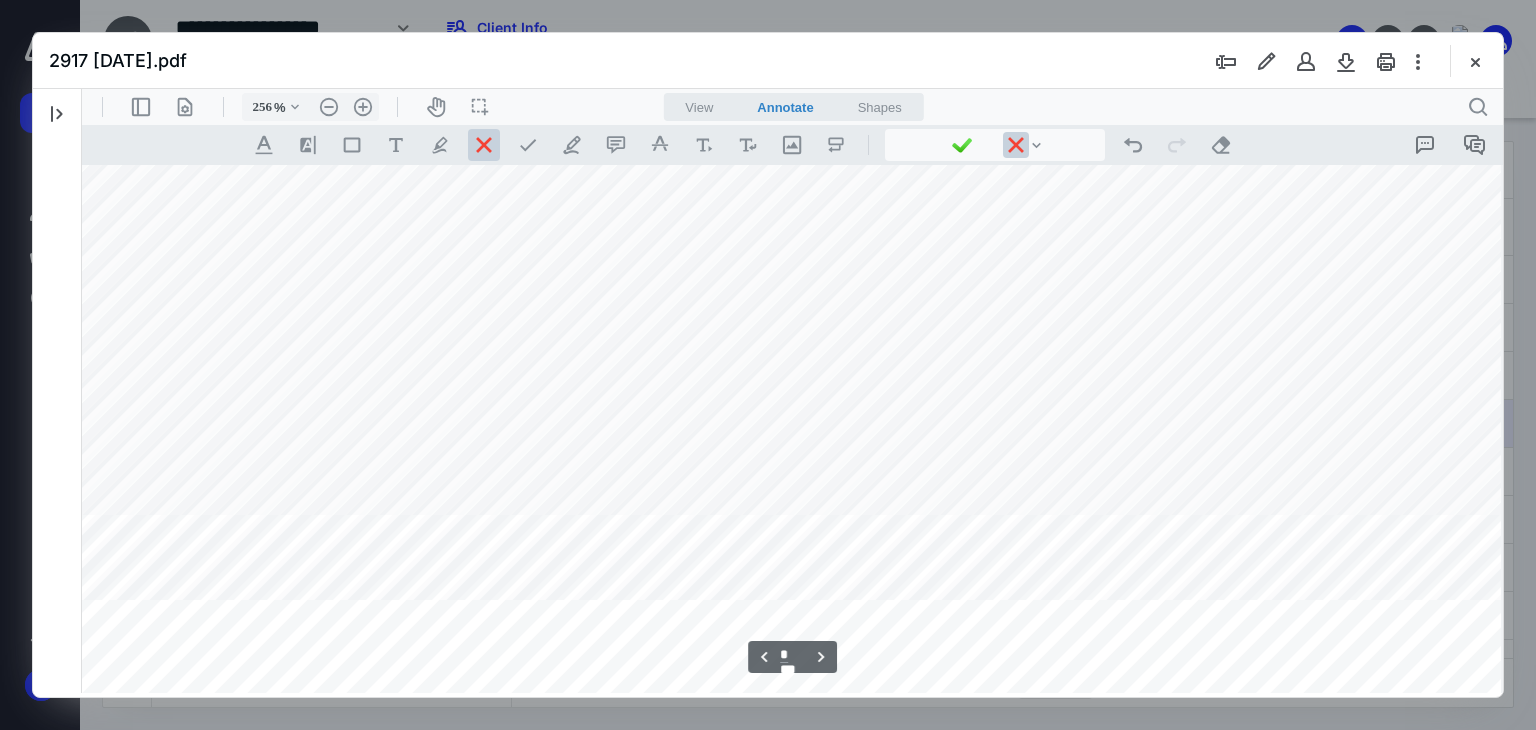 scroll, scrollTop: 4408, scrollLeft: 134, axis: both 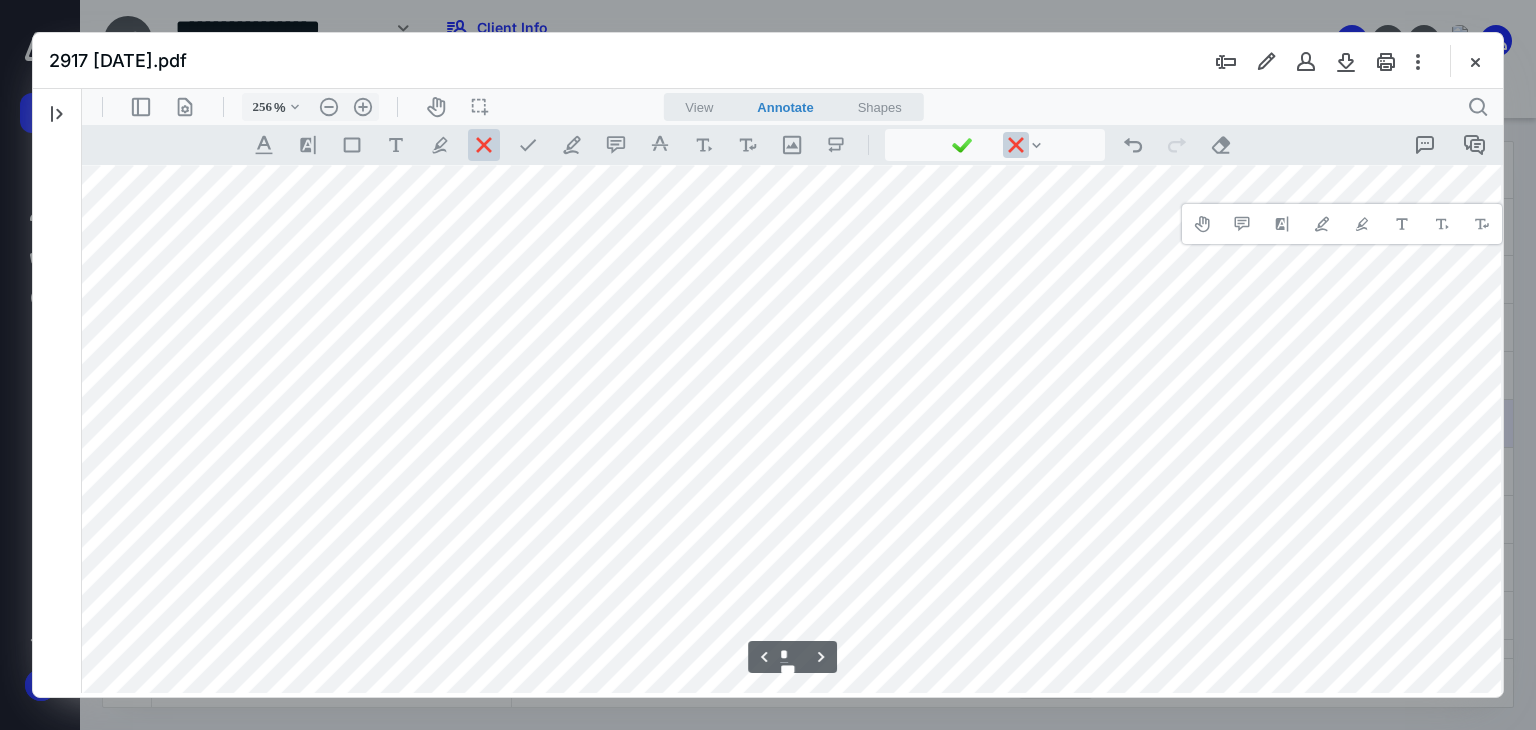 click on "2917 [DATE].pdf" at bounding box center [768, 61] 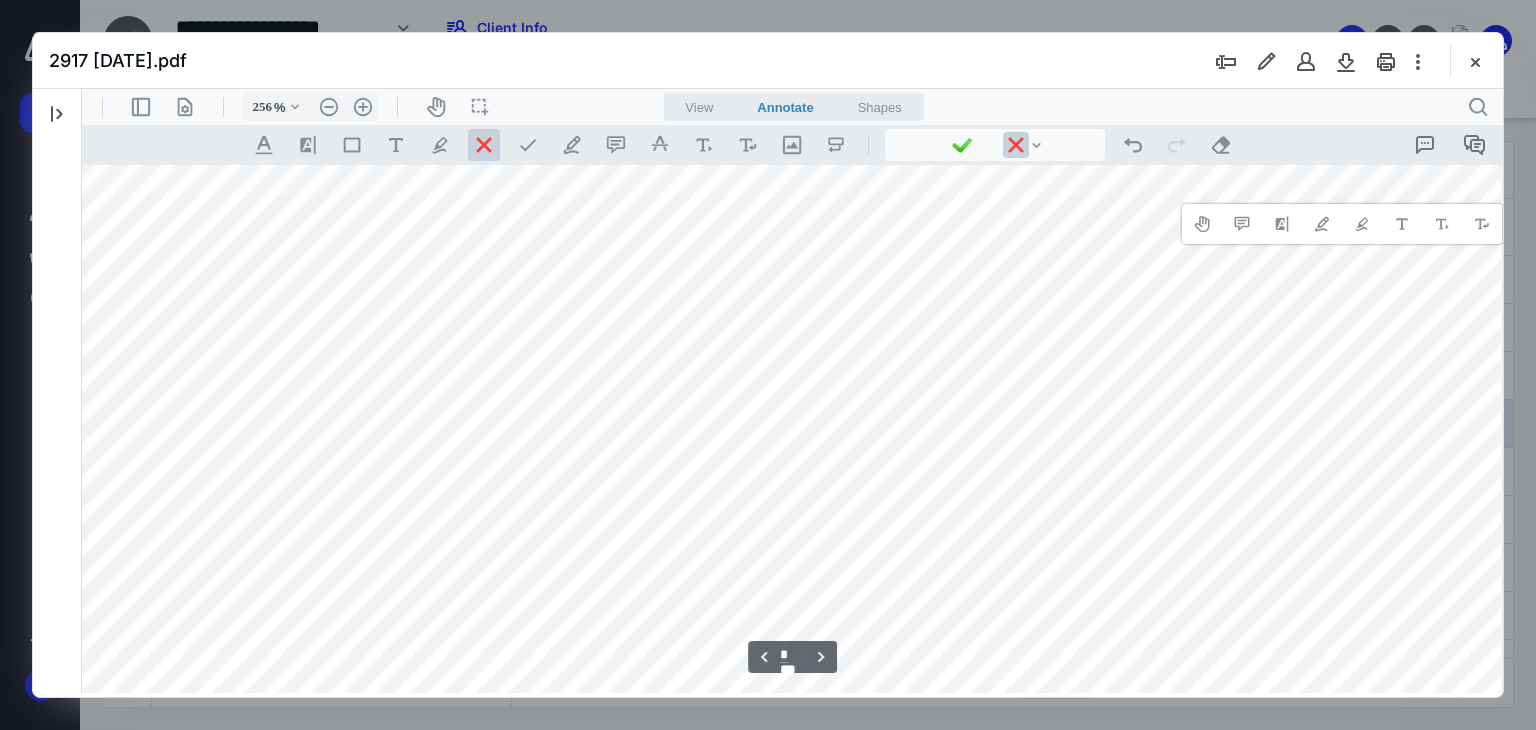 scroll, scrollTop: 5074, scrollLeft: 134, axis: both 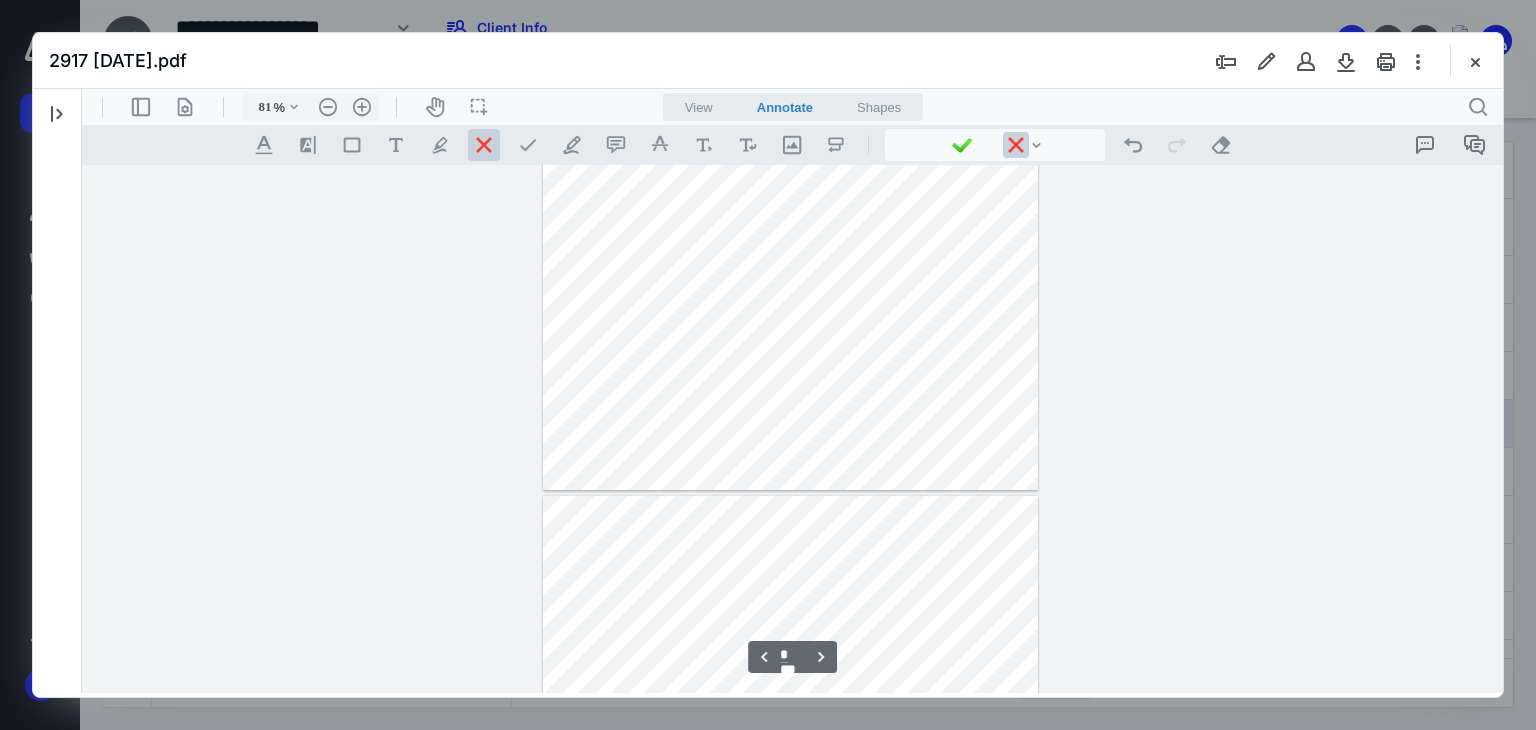 click at bounding box center [793, 429] 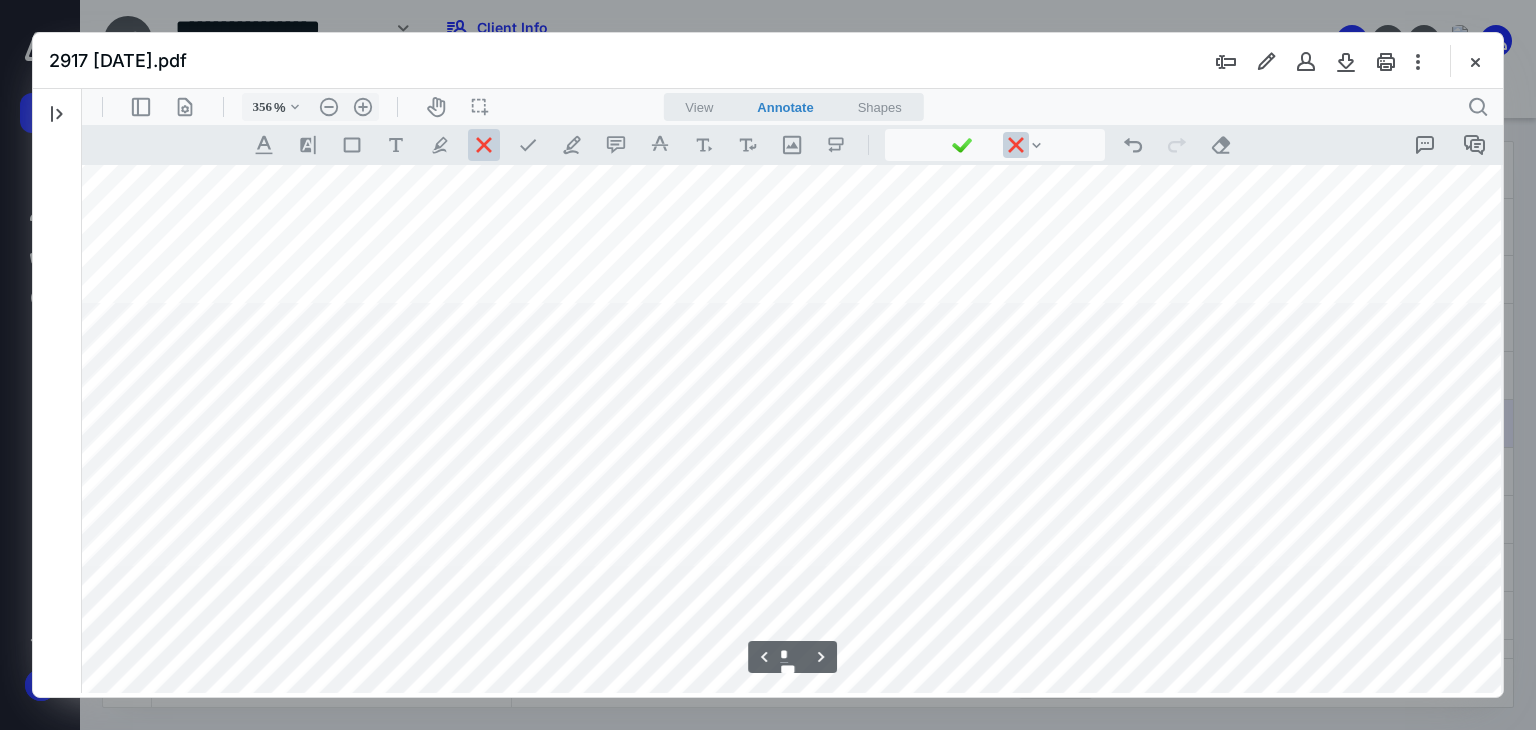 scroll, scrollTop: 6955, scrollLeft: 621, axis: both 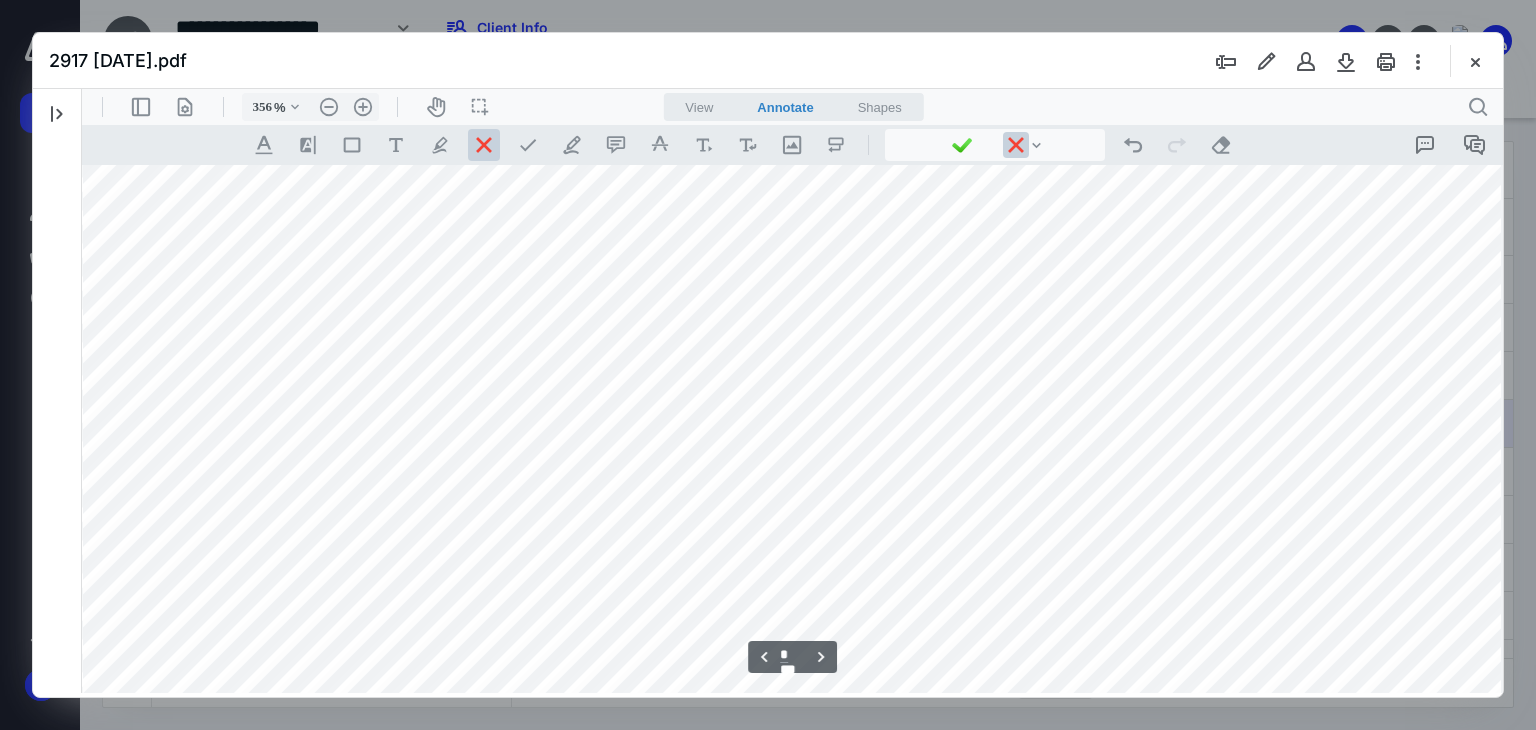 type on "256" 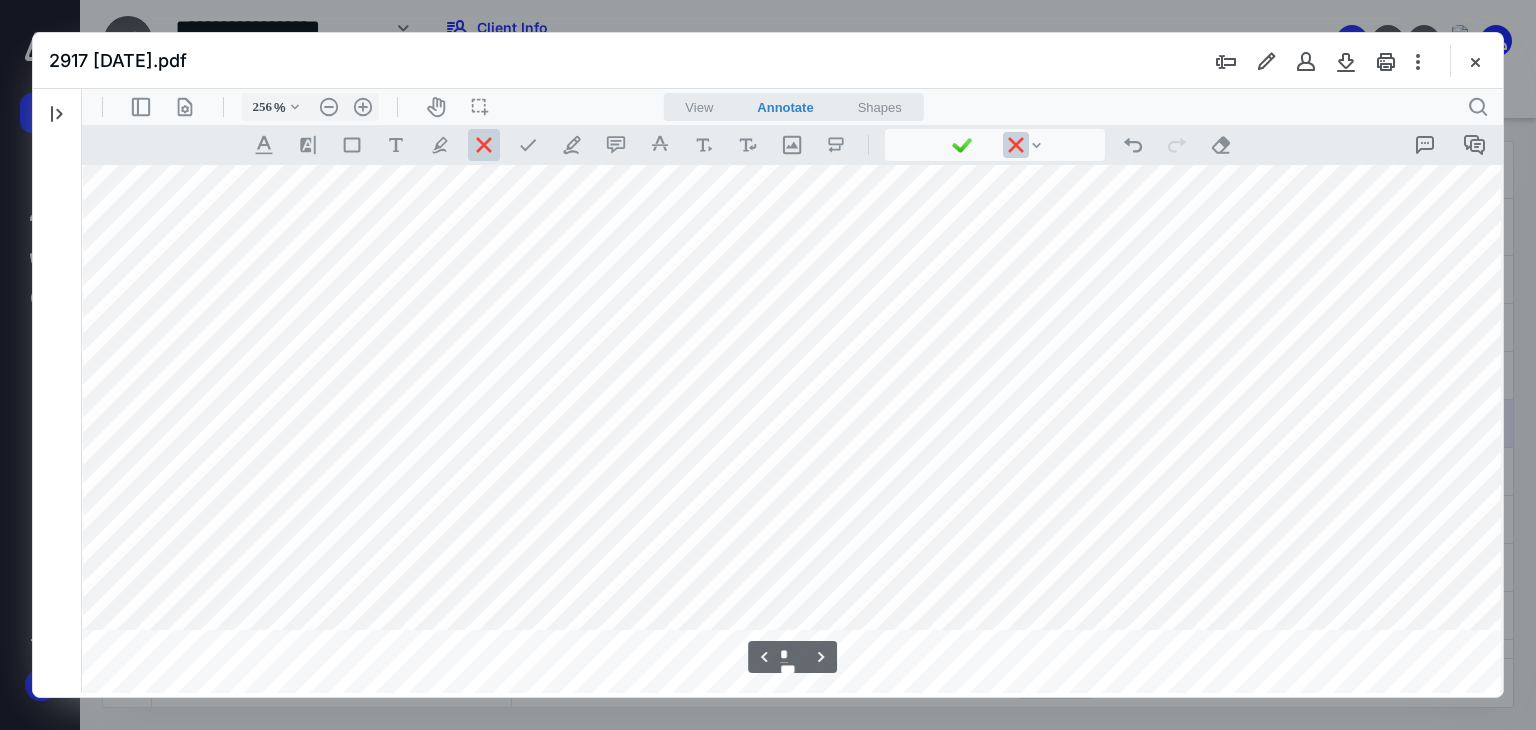 scroll, scrollTop: 9594, scrollLeft: 140, axis: both 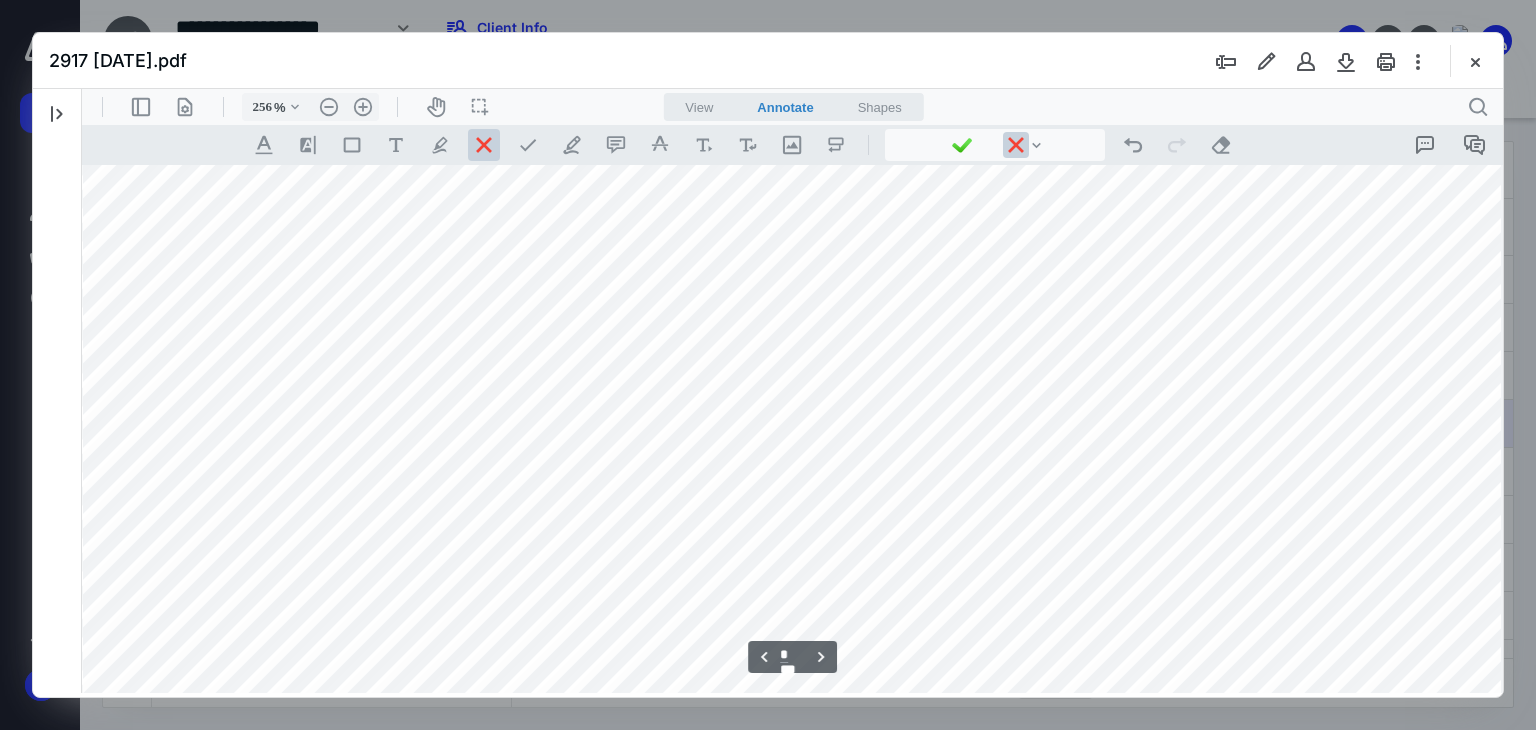 type on "*" 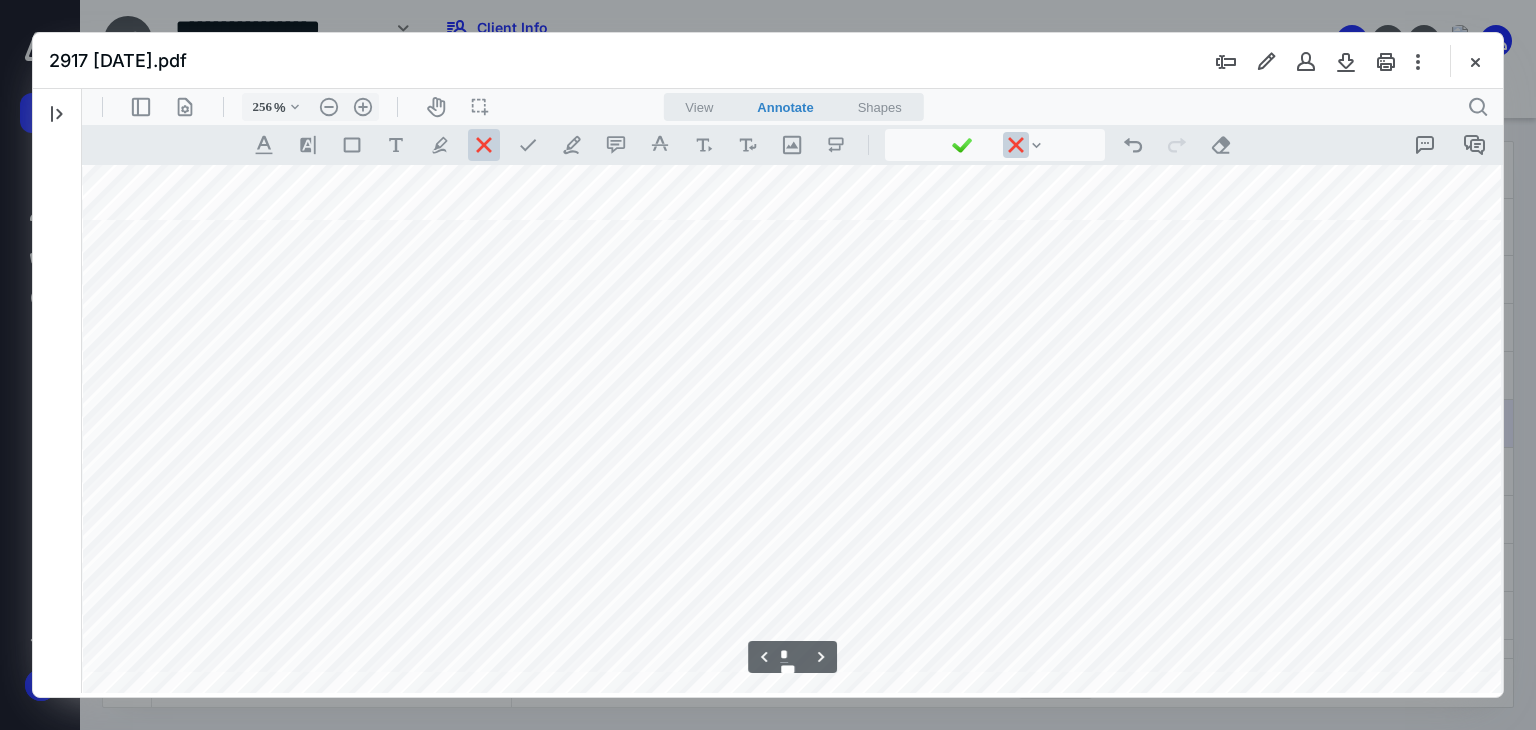 scroll, scrollTop: 10927, scrollLeft: 140, axis: both 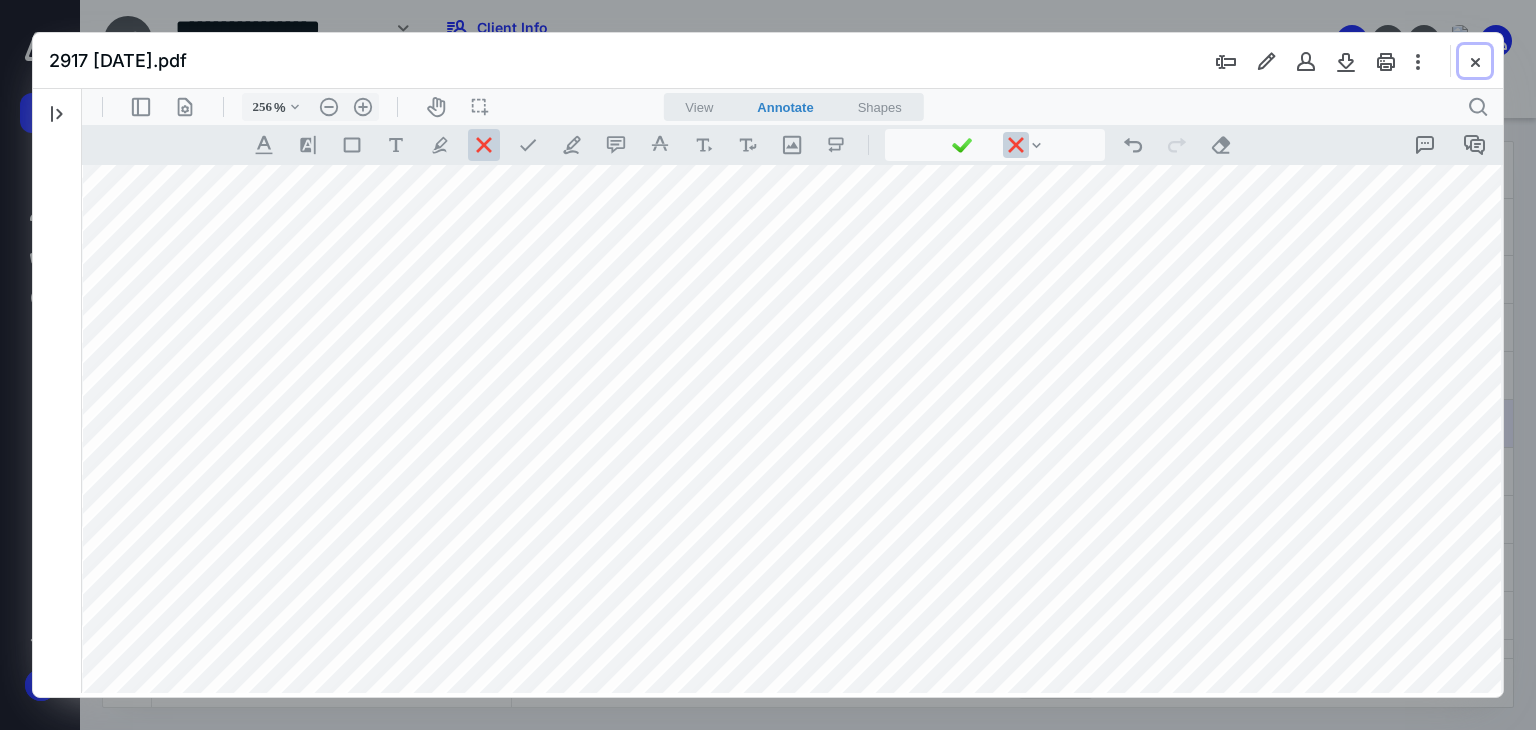 drag, startPoint x: 1474, startPoint y: 69, endPoint x: 1185, endPoint y: 170, distance: 306.1405 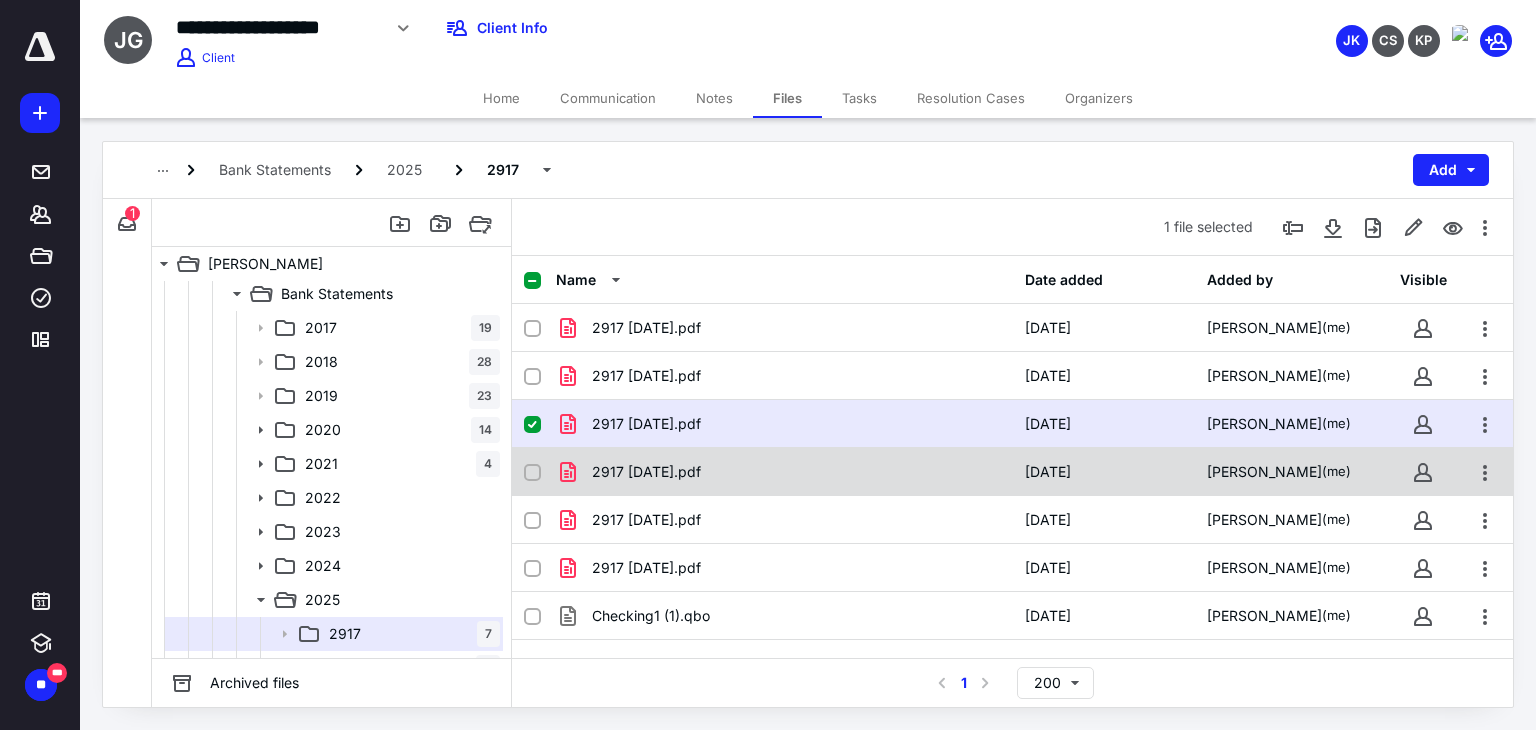 click on "2917 [DATE].pdf" at bounding box center [784, 472] 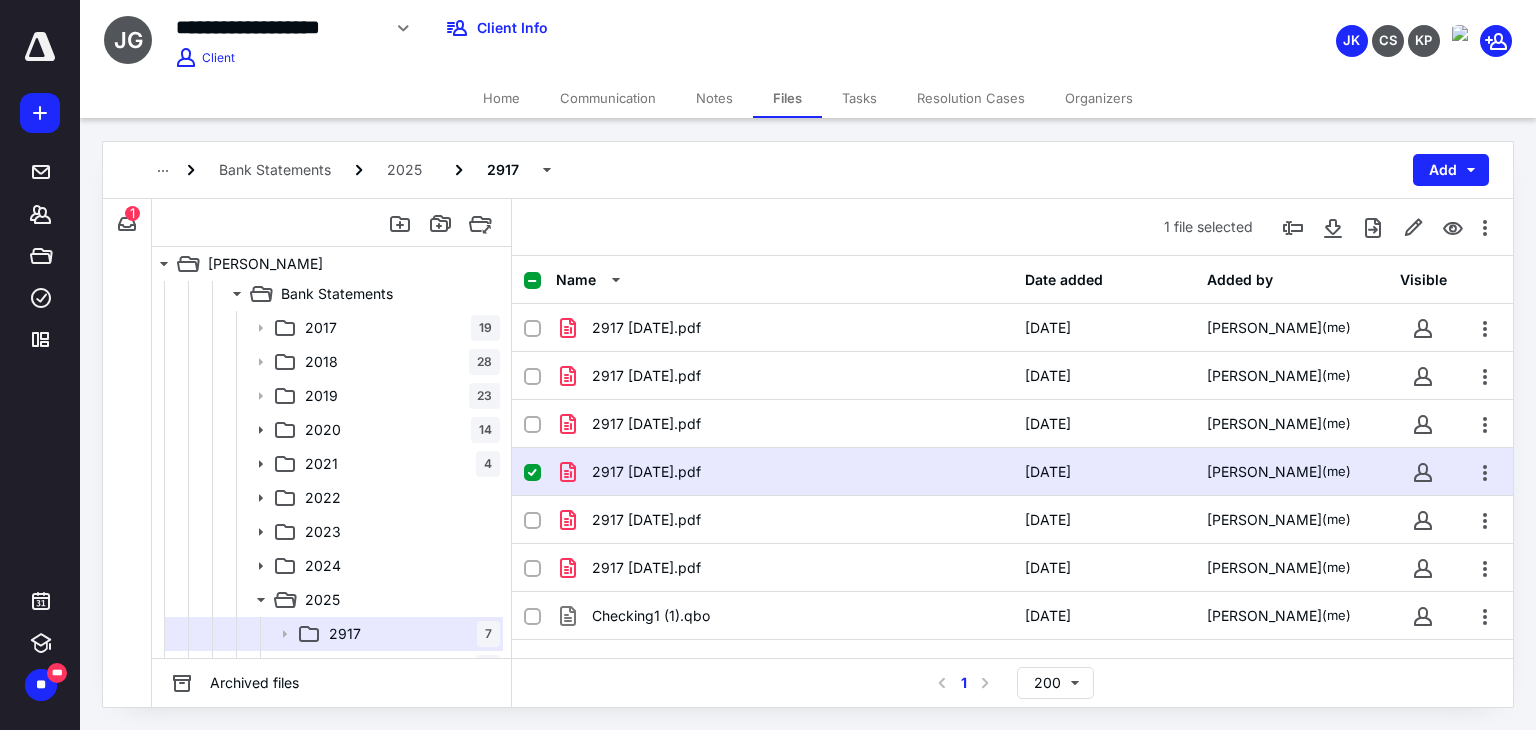 click on "2917 [DATE].pdf" at bounding box center (784, 472) 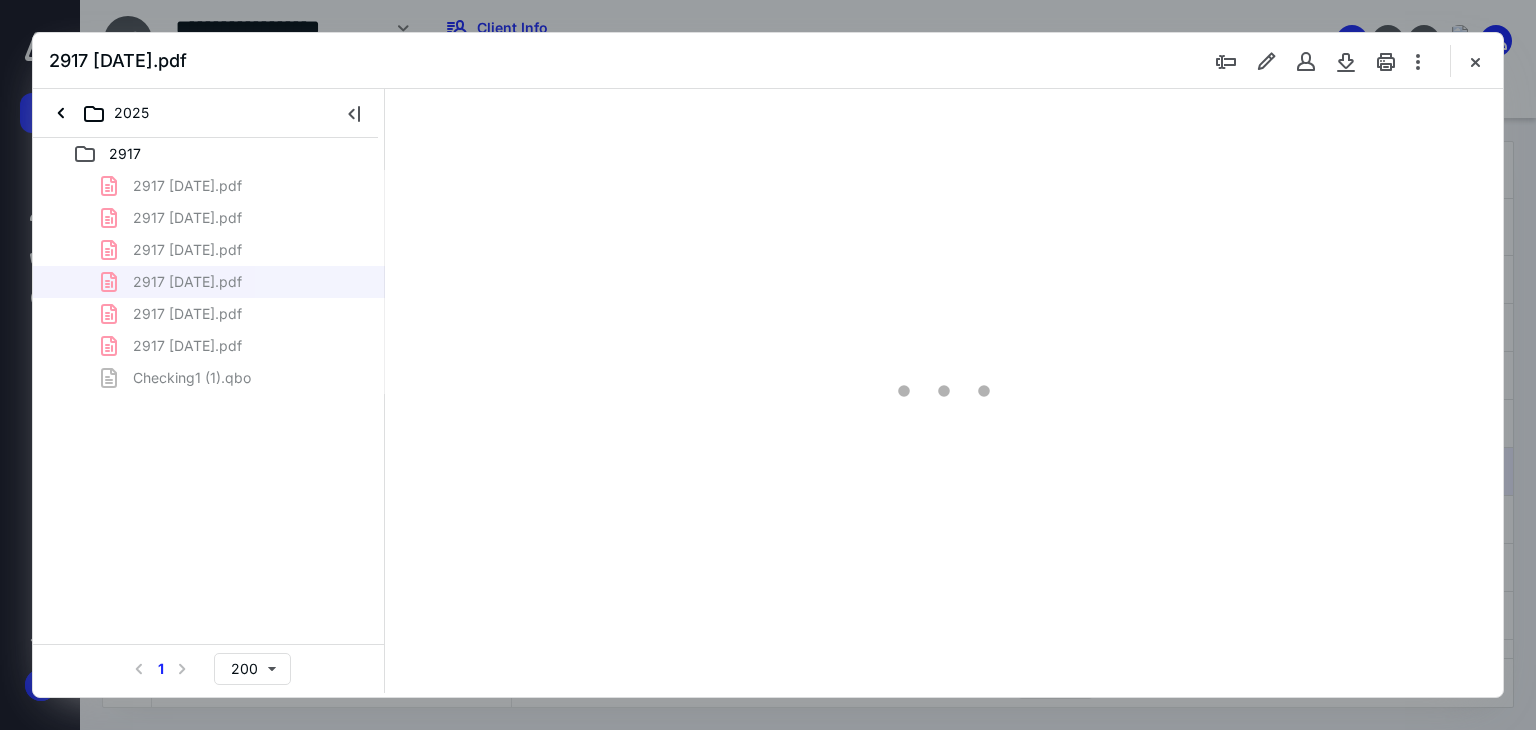 scroll, scrollTop: 0, scrollLeft: 0, axis: both 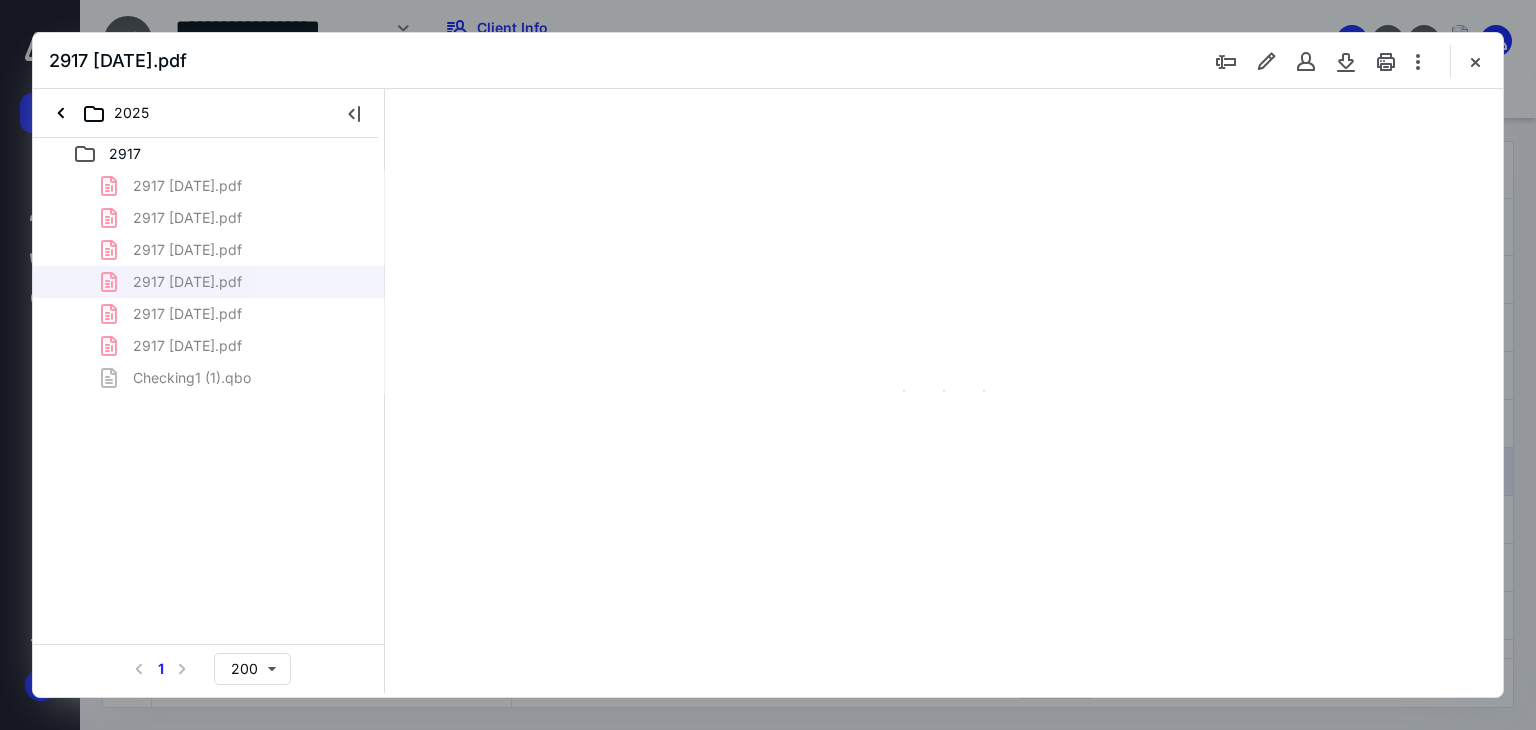 type on "66" 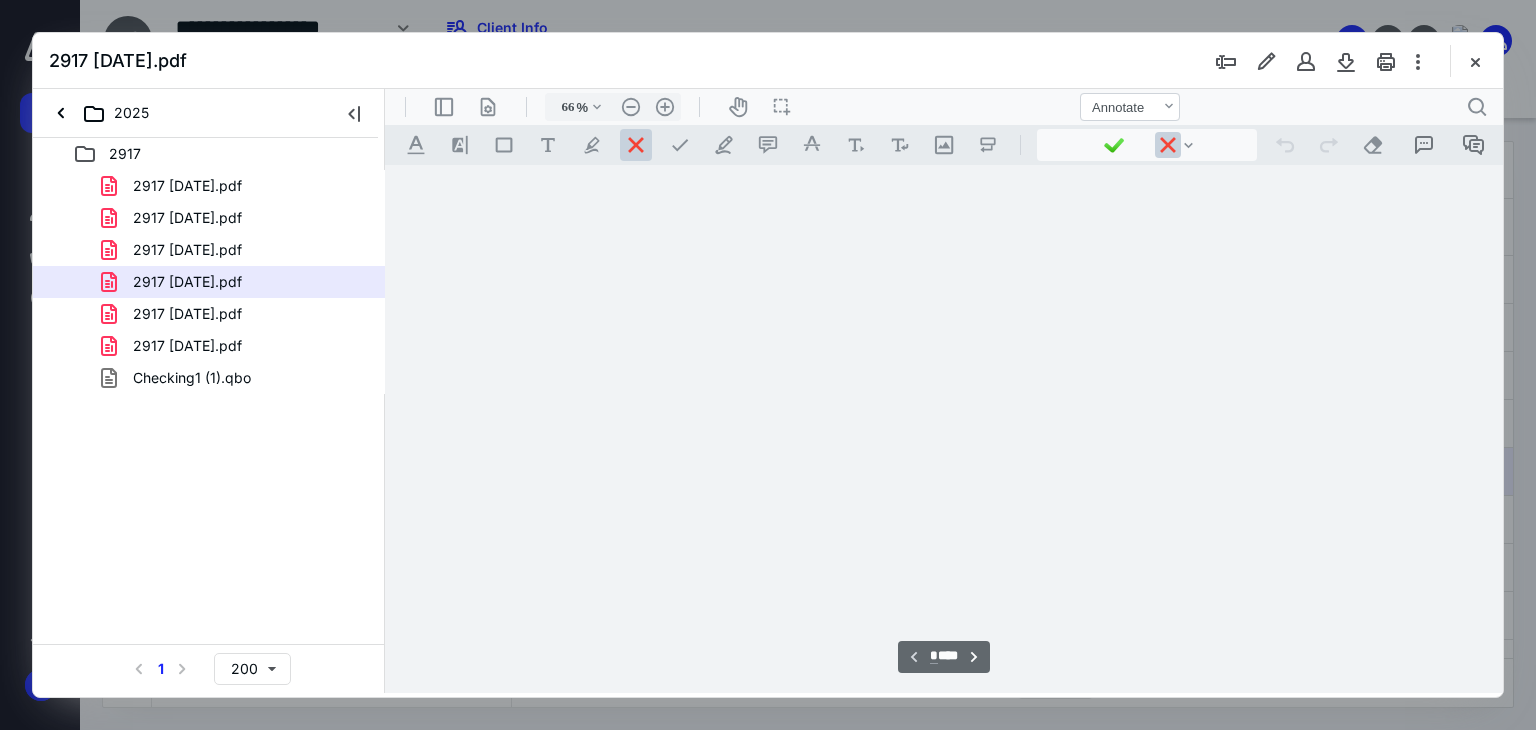 scroll, scrollTop: 79, scrollLeft: 0, axis: vertical 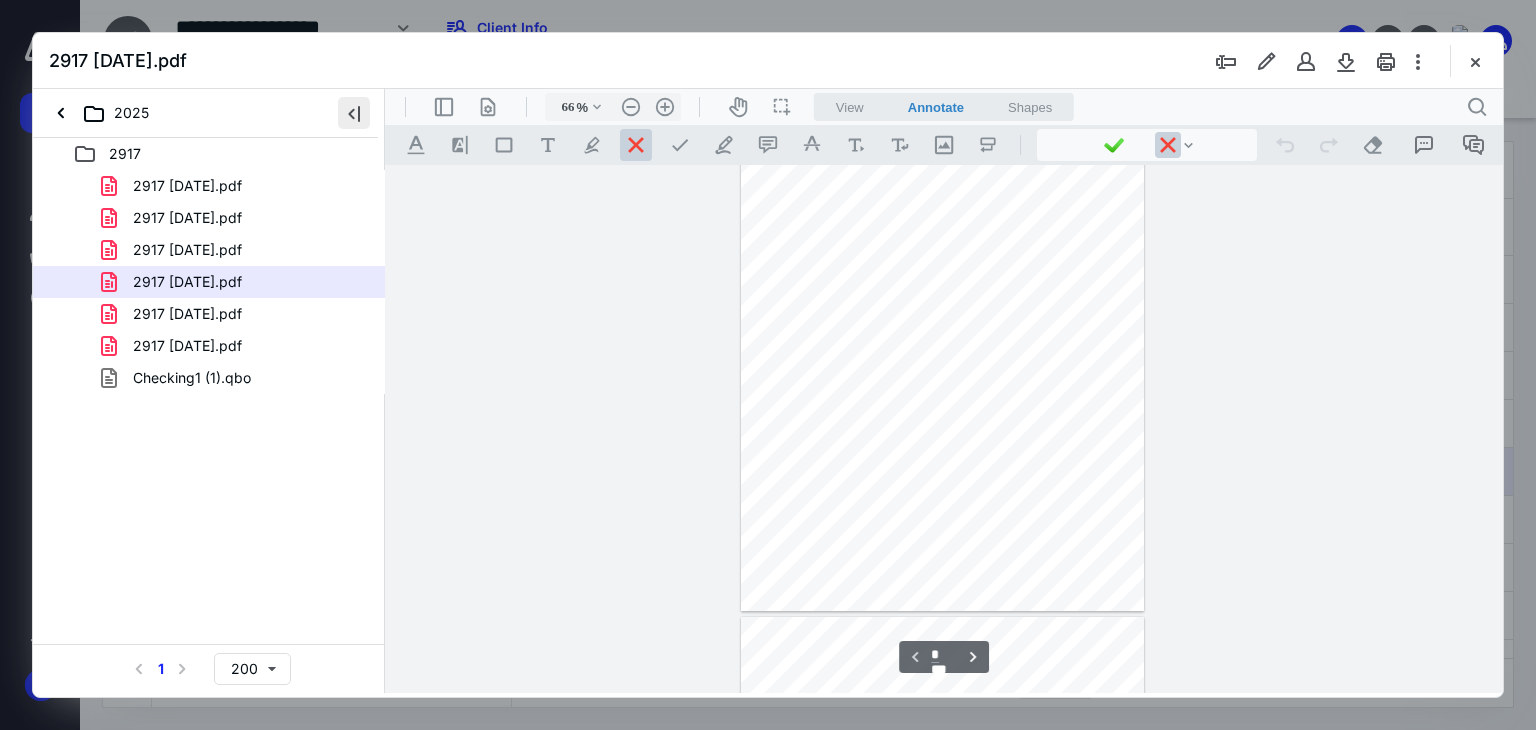 click at bounding box center [354, 113] 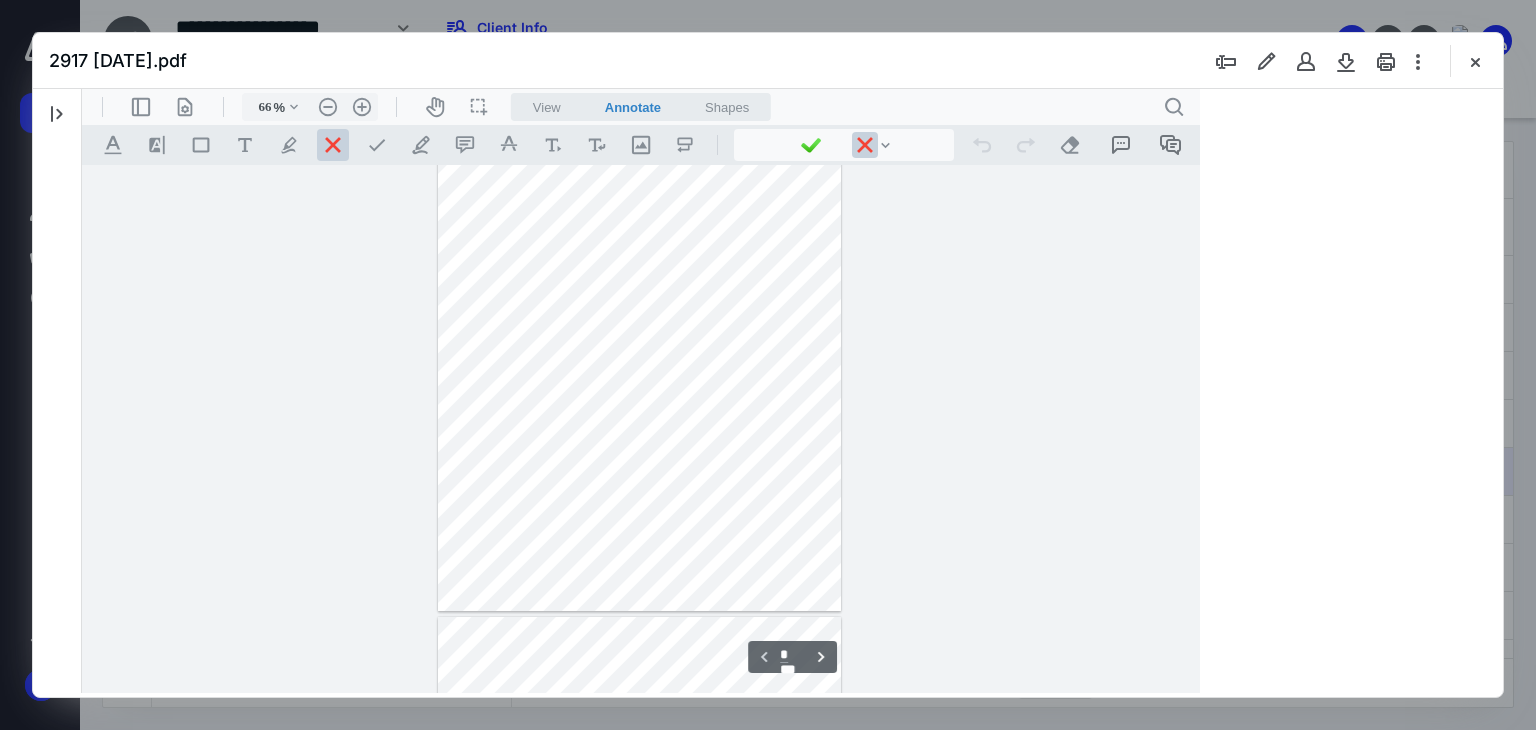 type 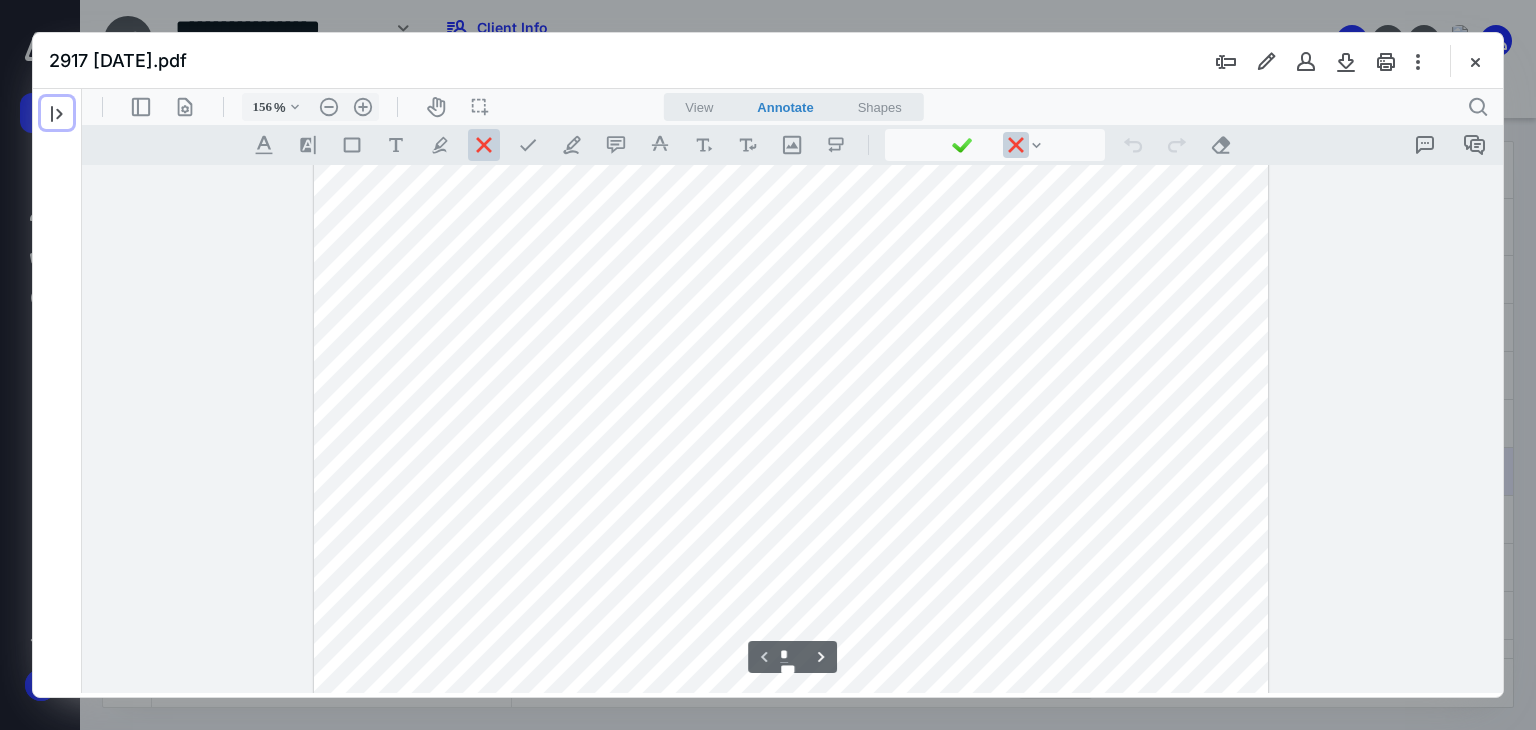 type on "206" 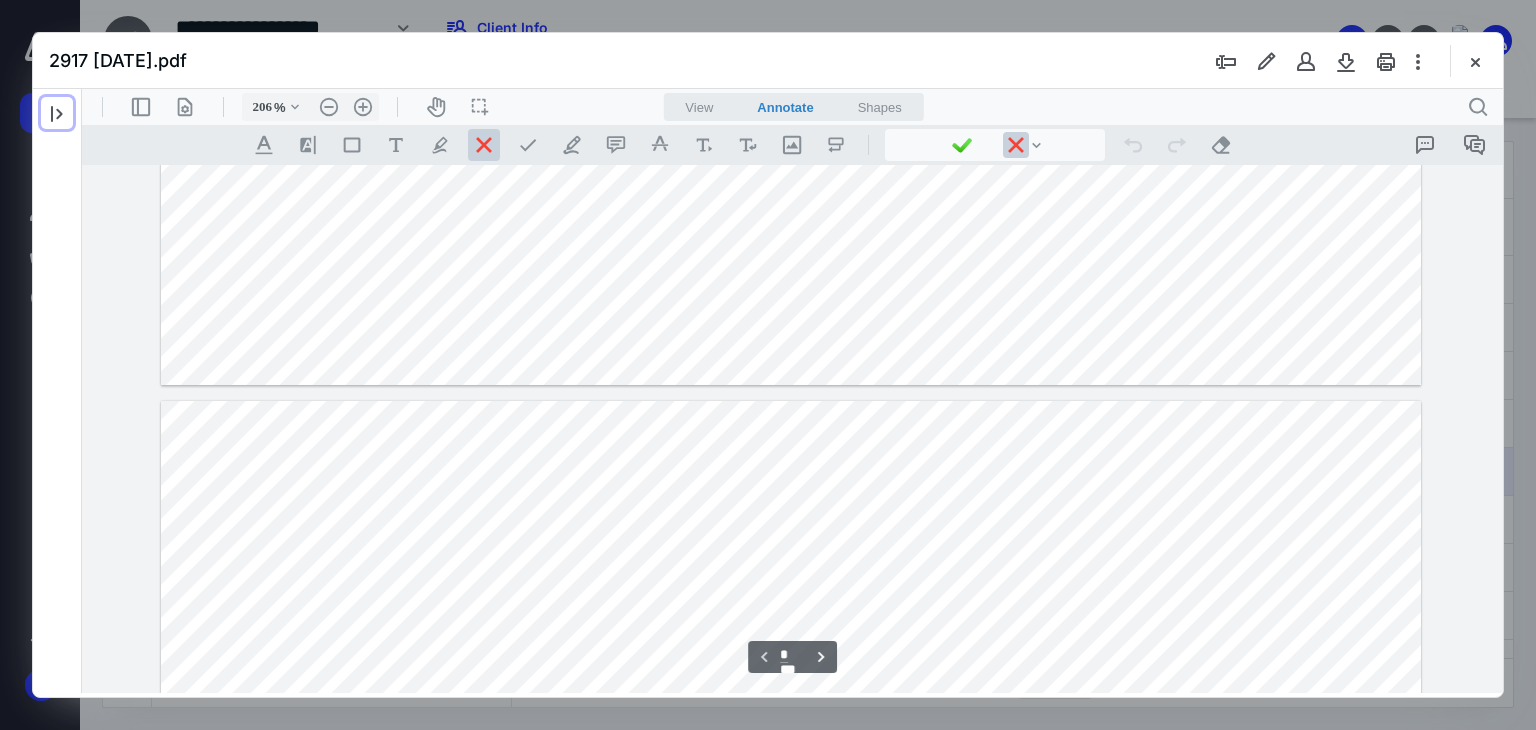type on "*" 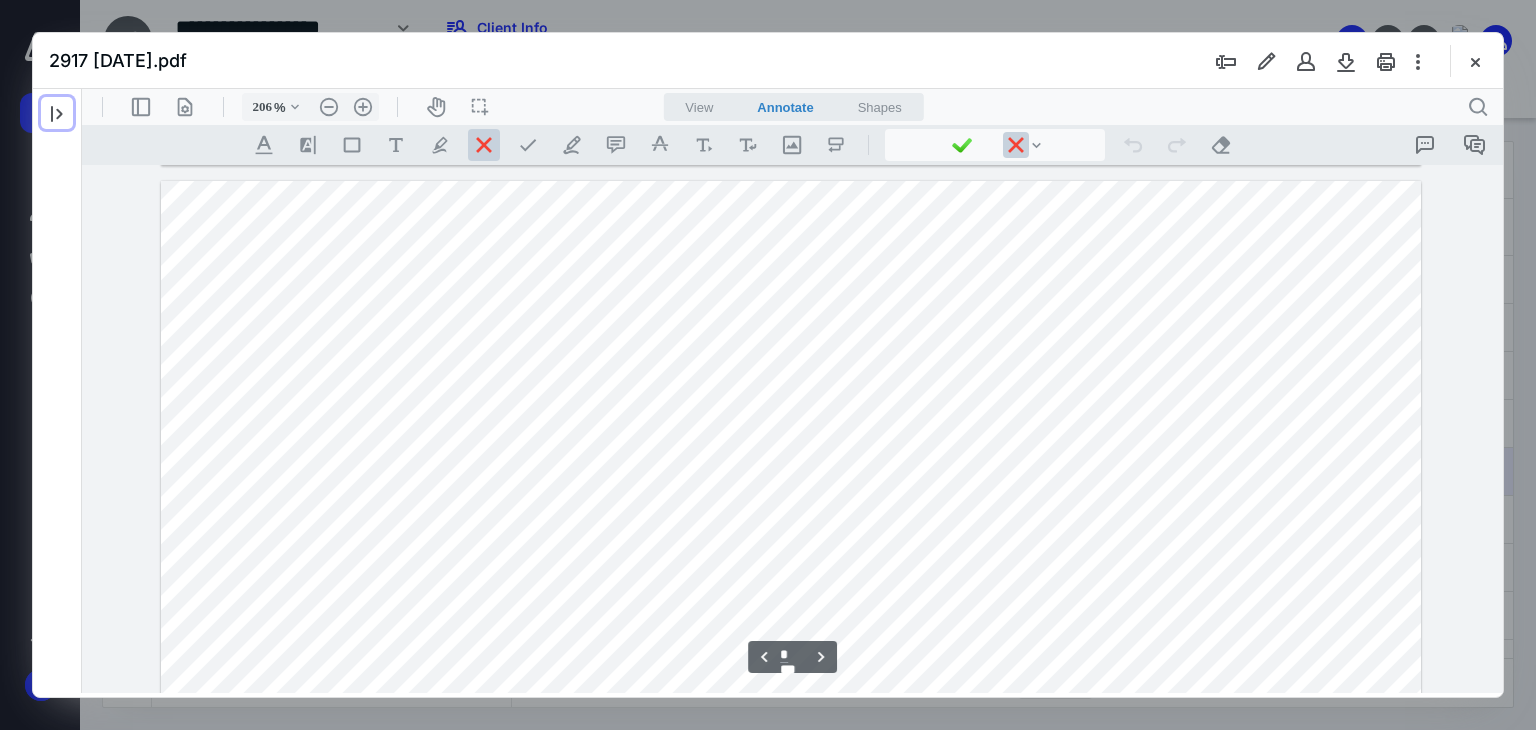 scroll, scrollTop: 1772, scrollLeft: 0, axis: vertical 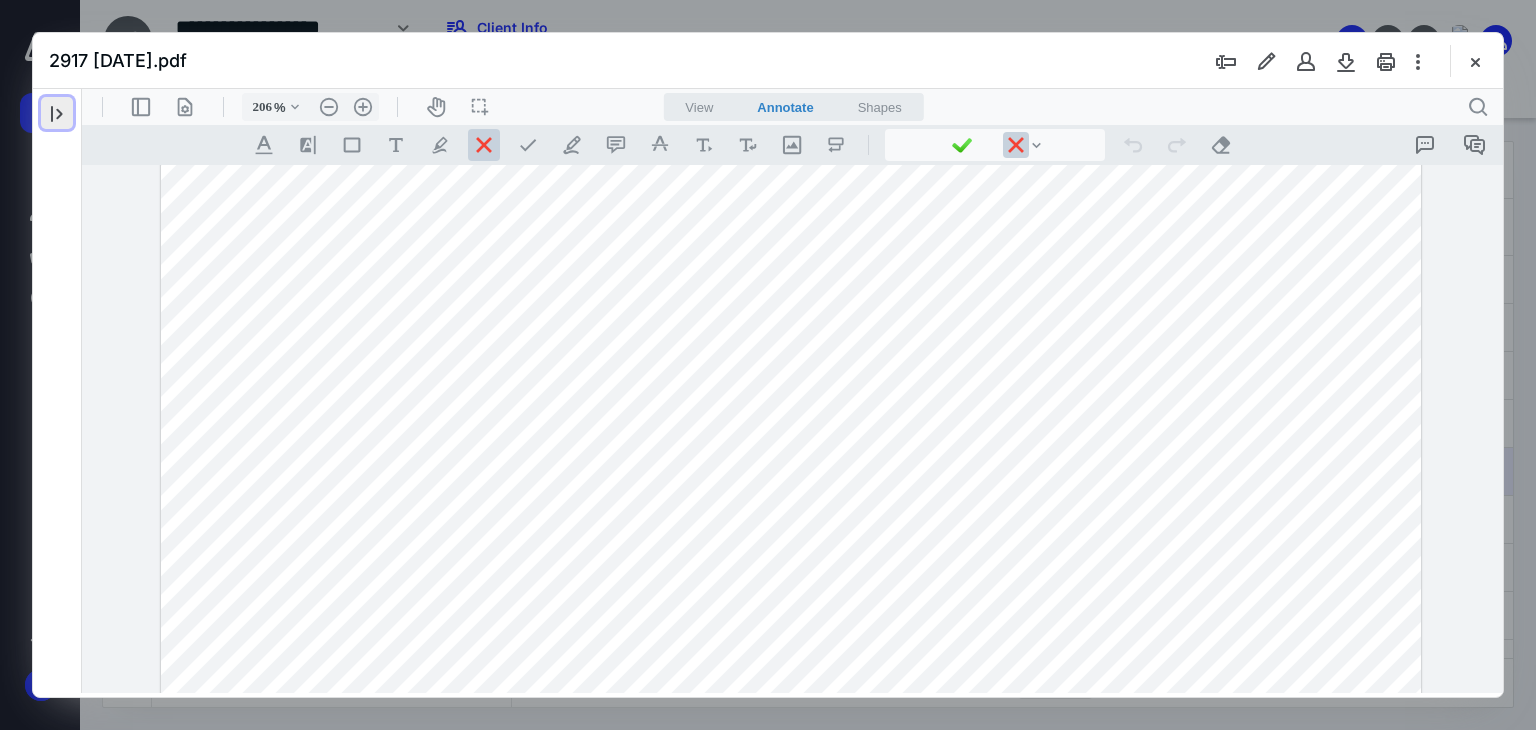 click at bounding box center (57, 113) 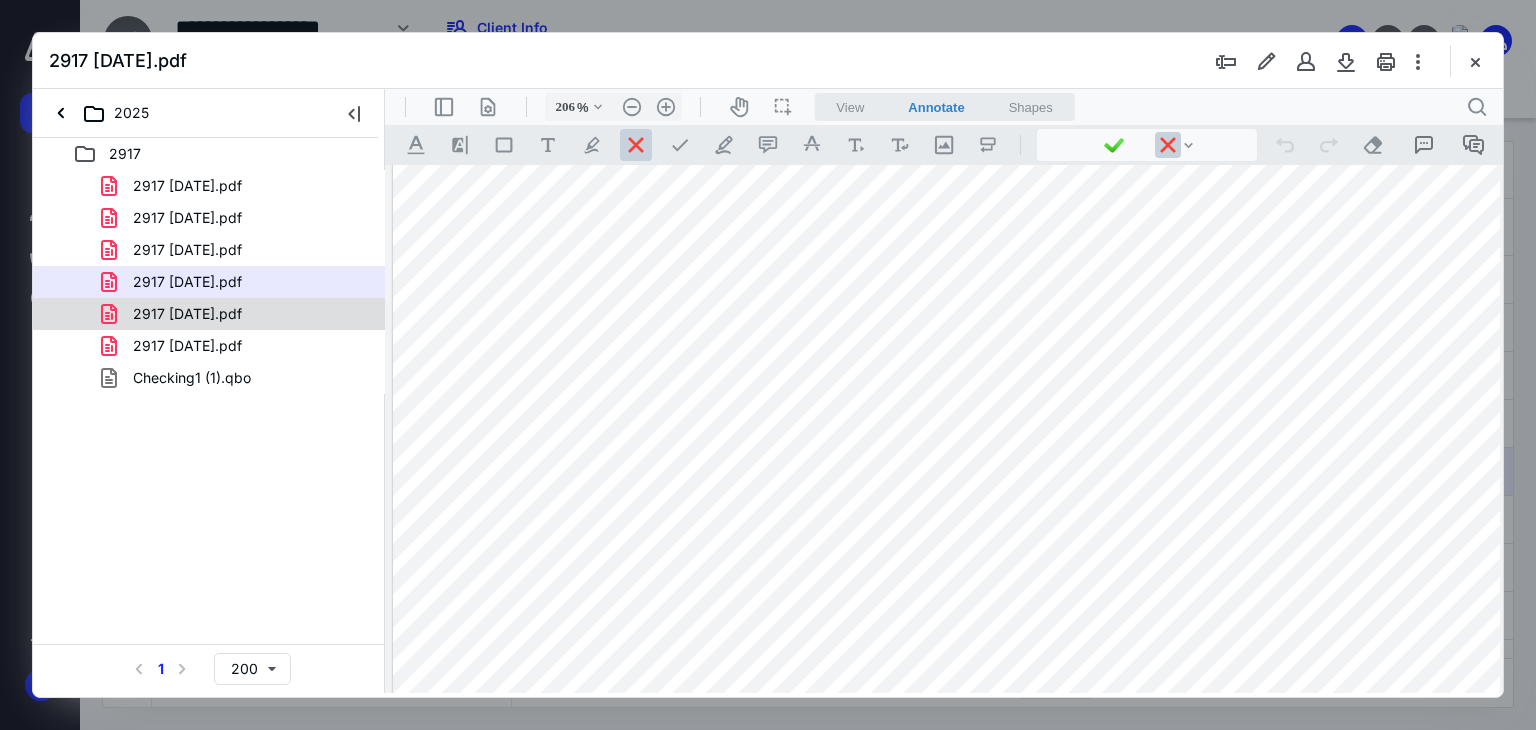 click on "2917 [DATE].pdf" at bounding box center (187, 314) 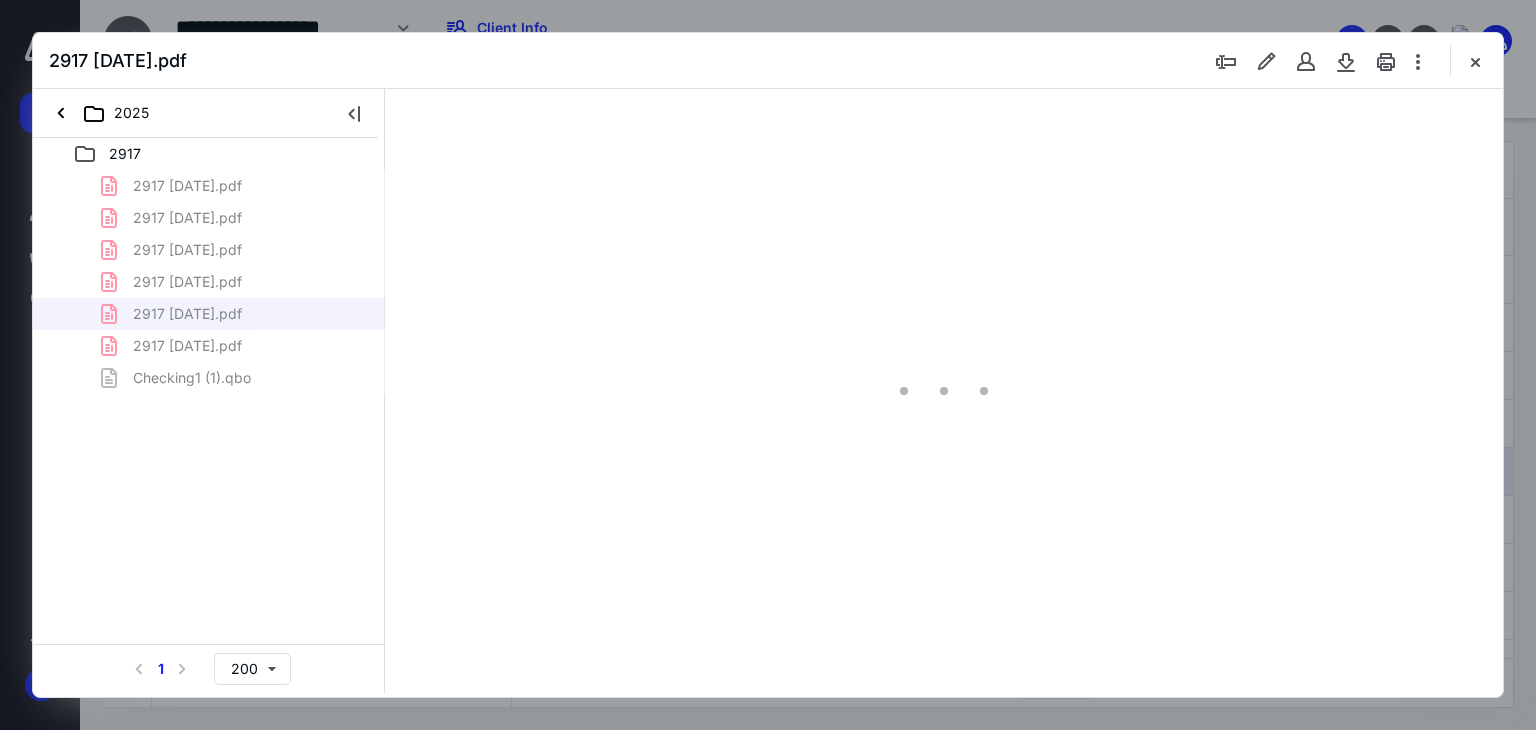 type on "66" 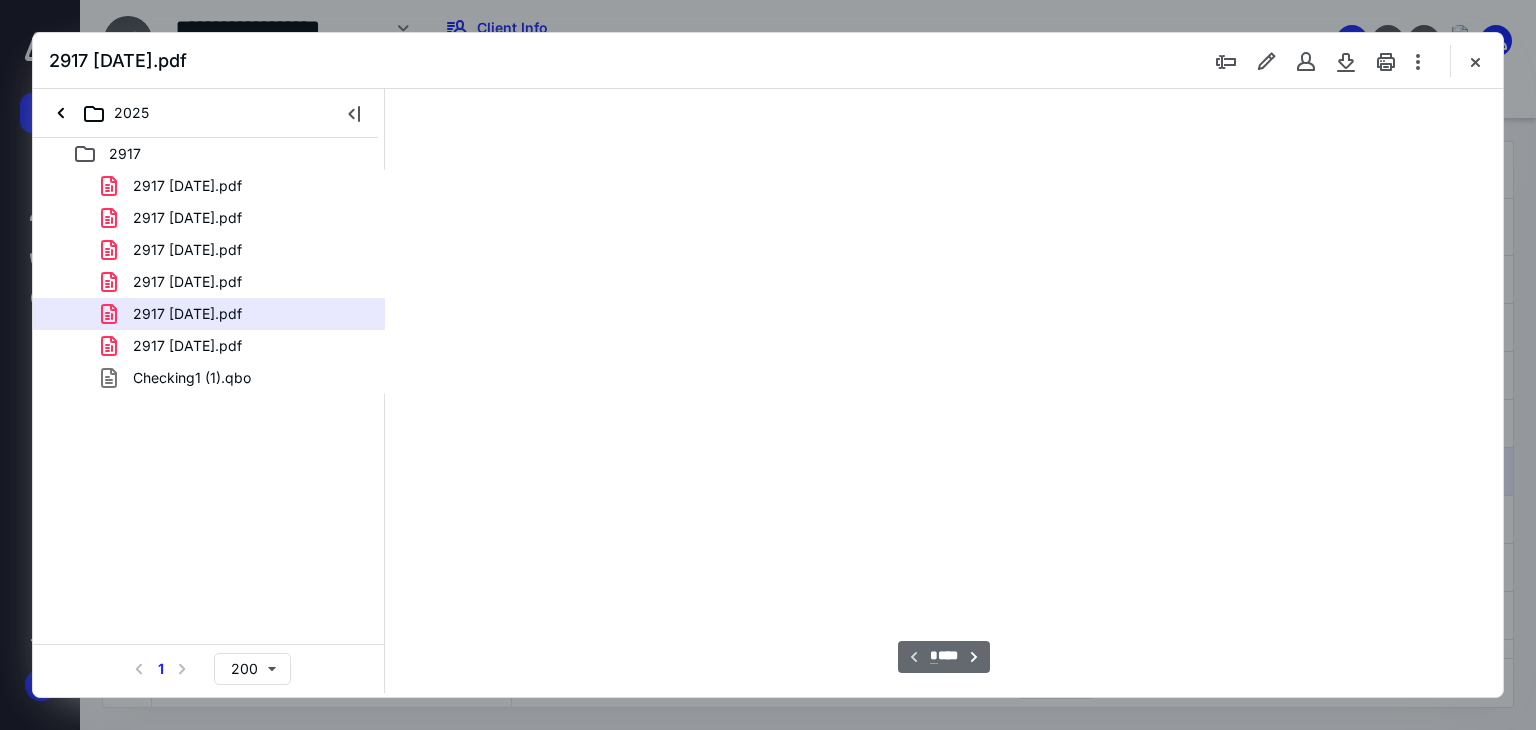 scroll, scrollTop: 79, scrollLeft: 0, axis: vertical 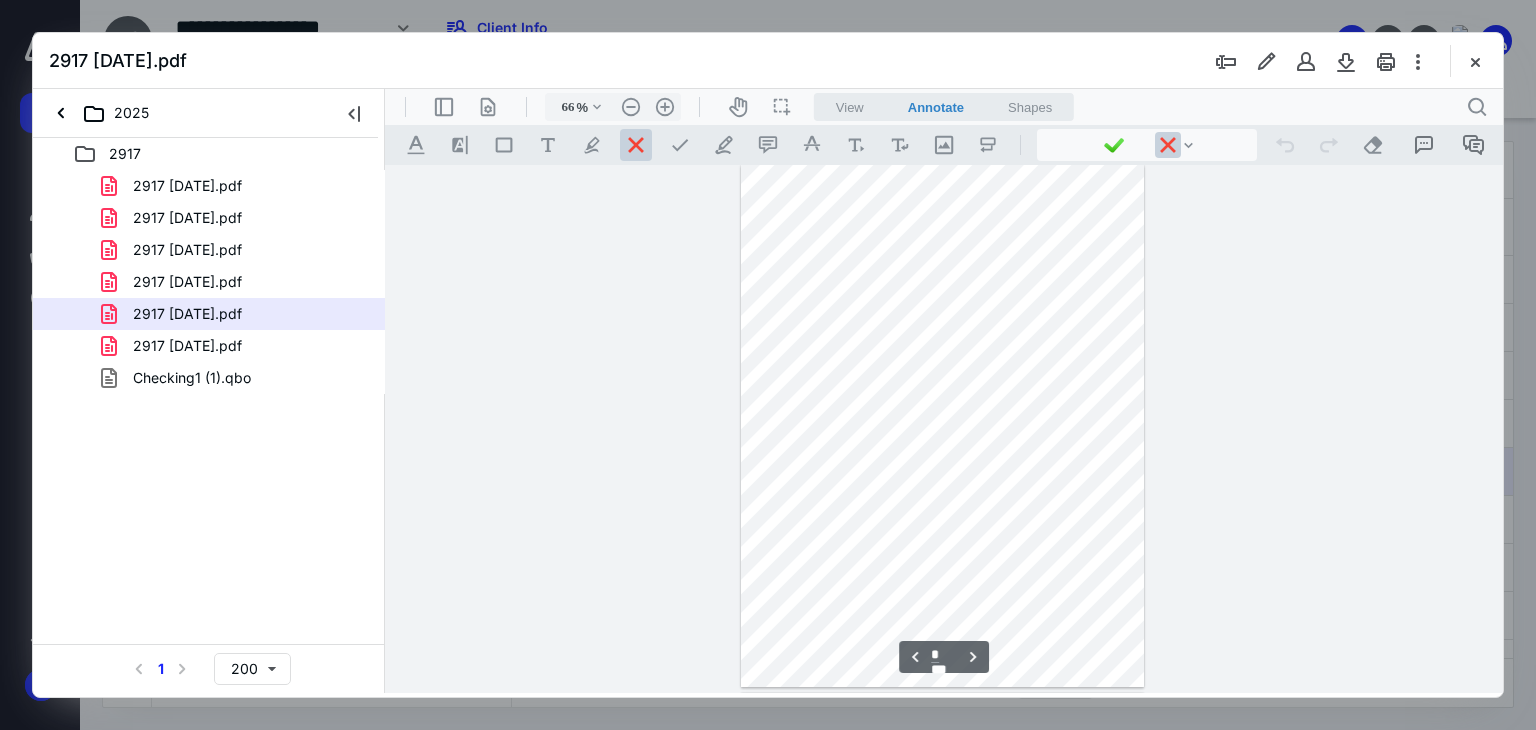 type on "*" 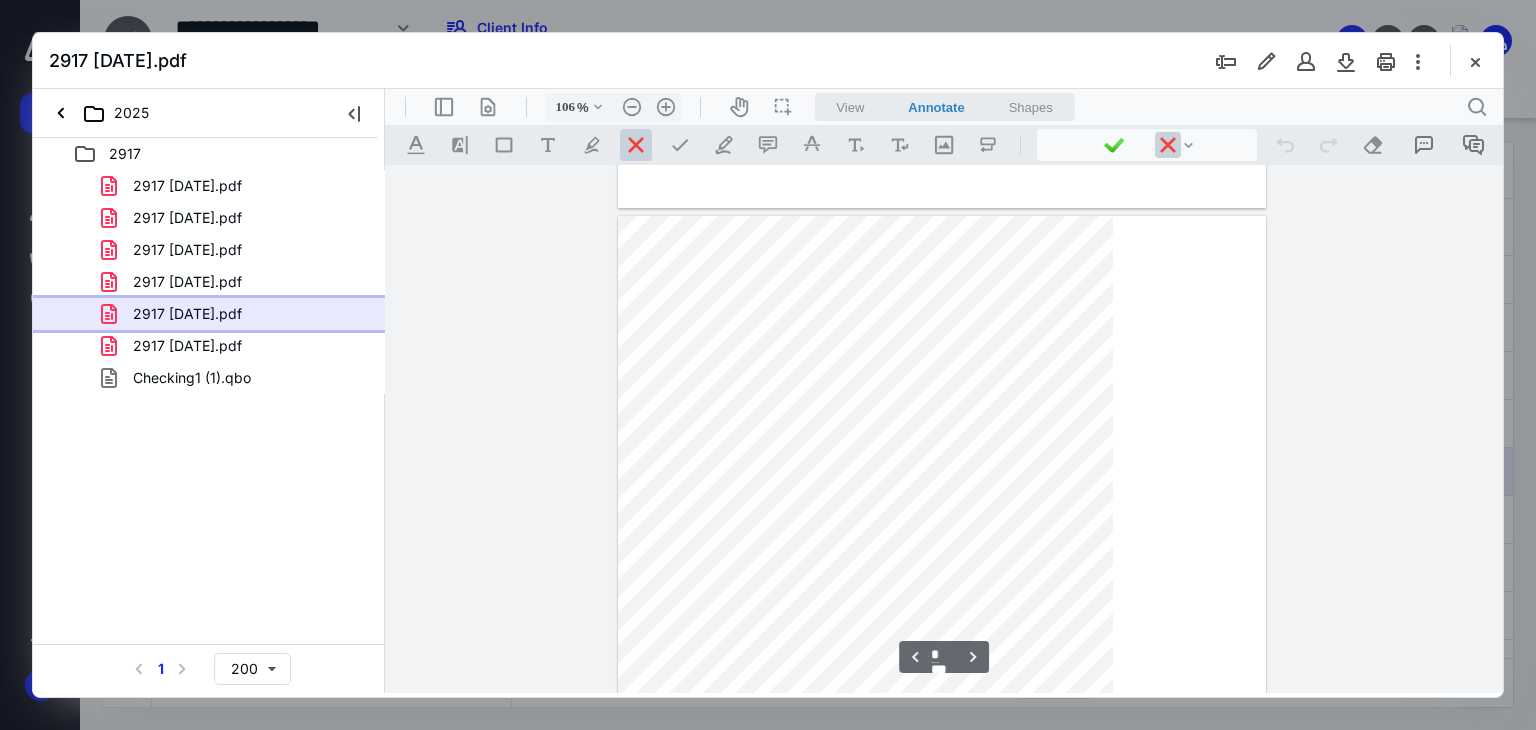 type on "131" 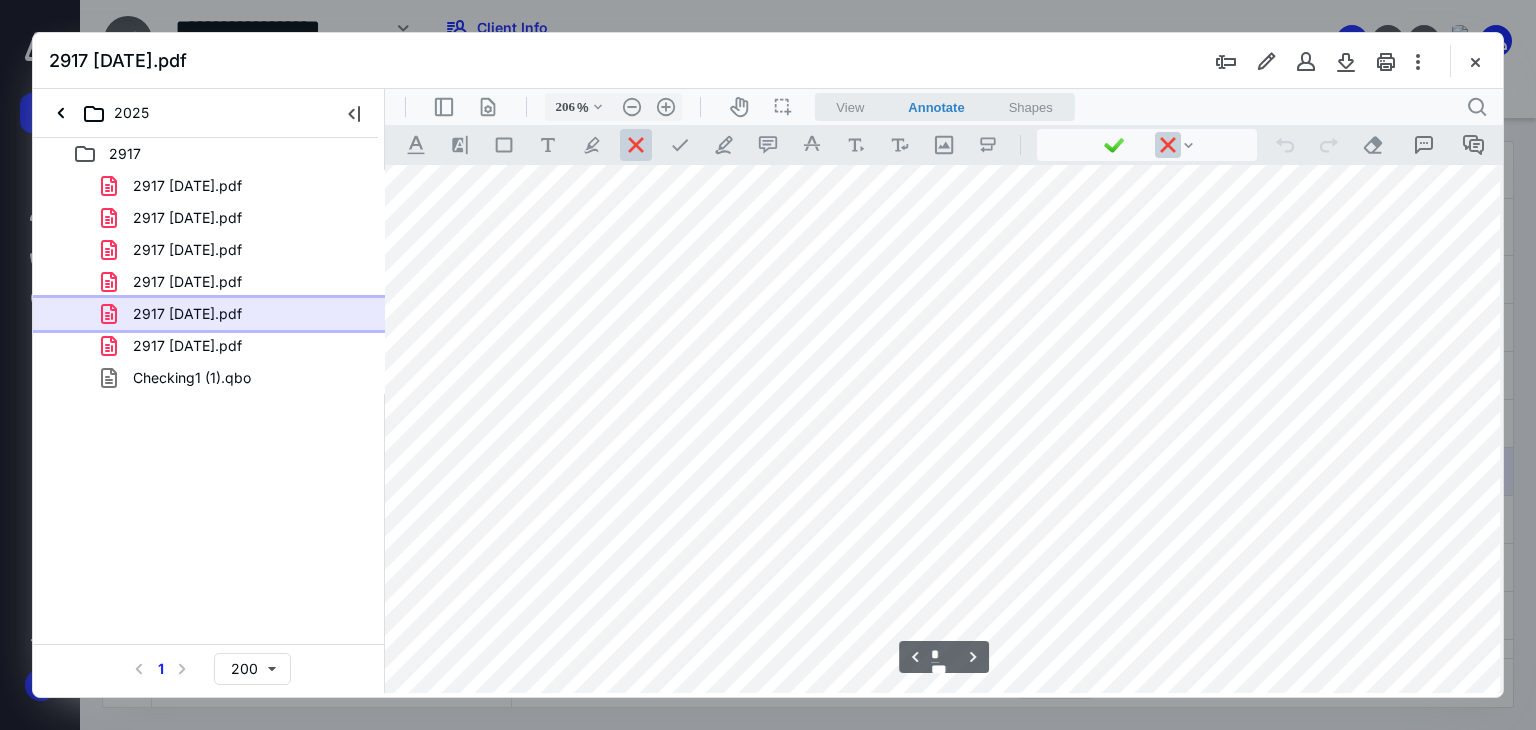 scroll, scrollTop: 2215, scrollLeft: 120, axis: both 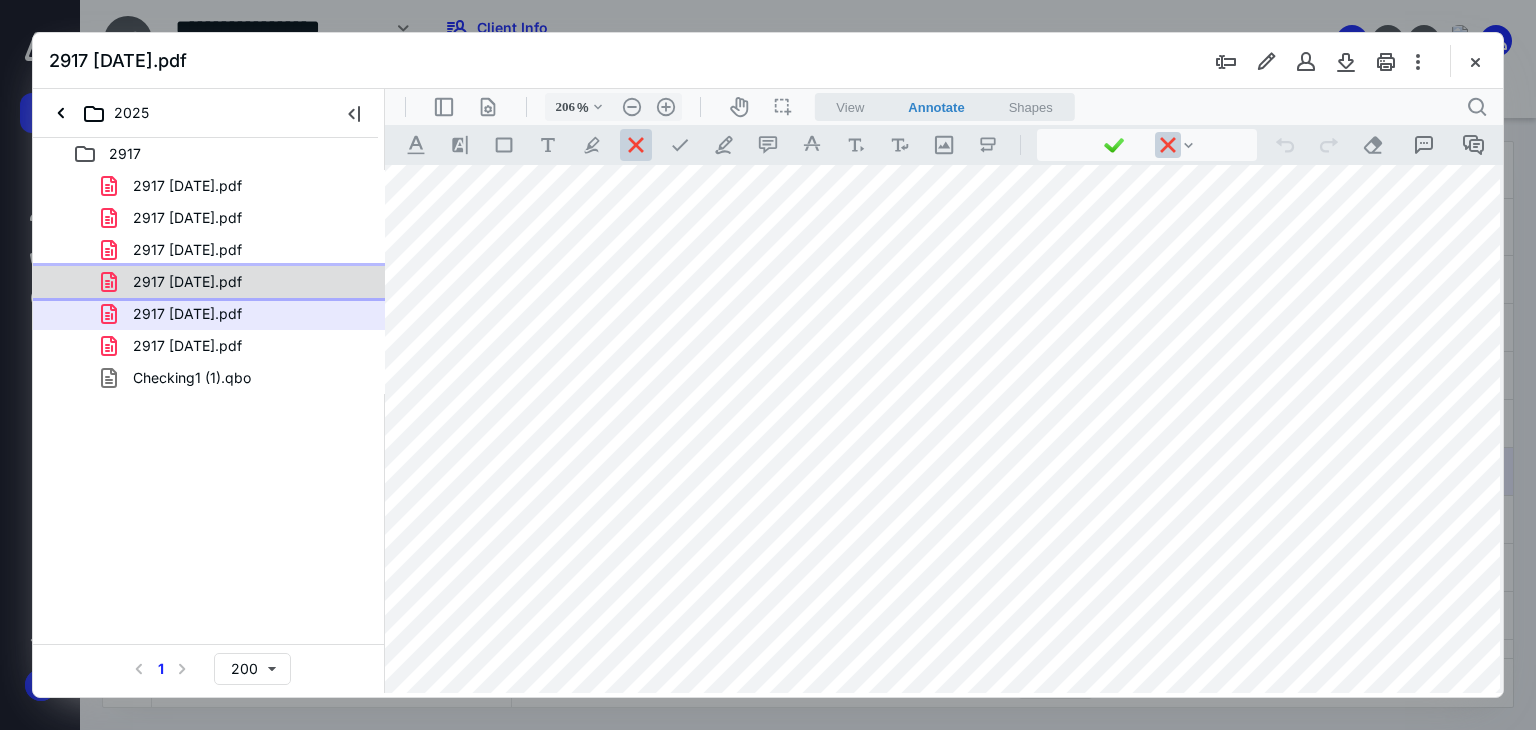 click on "2917 [DATE].pdf" at bounding box center (175, 282) 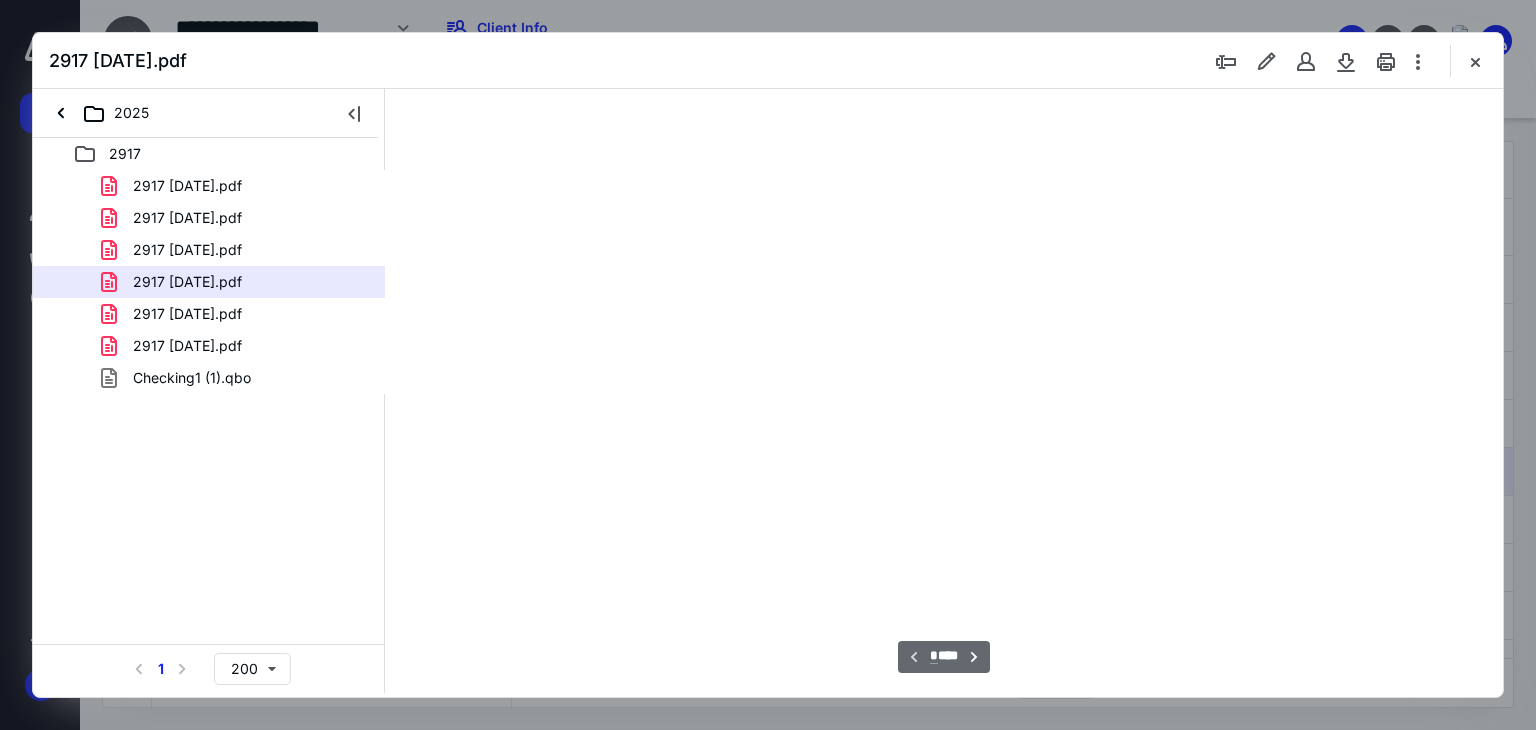 scroll, scrollTop: 79, scrollLeft: 0, axis: vertical 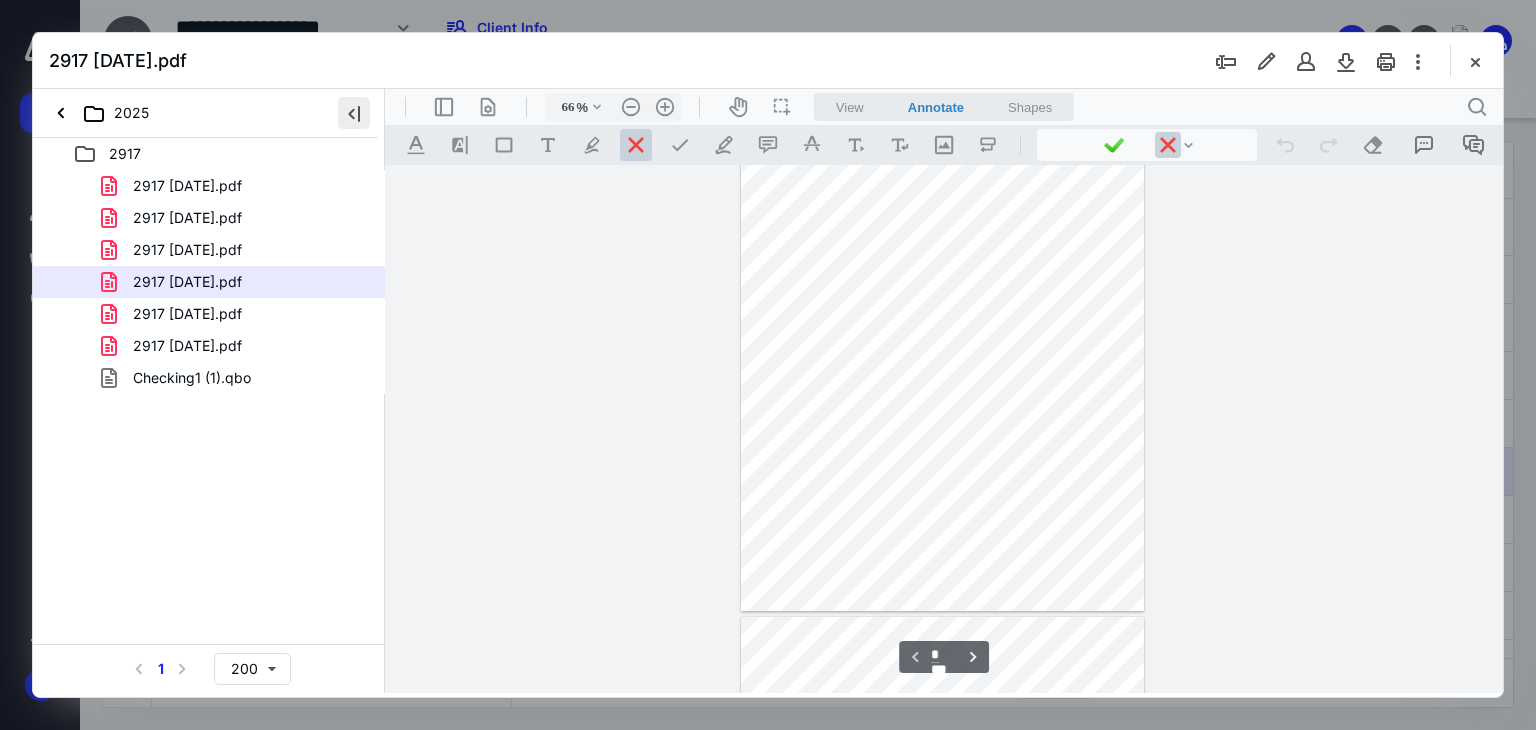 click at bounding box center (354, 113) 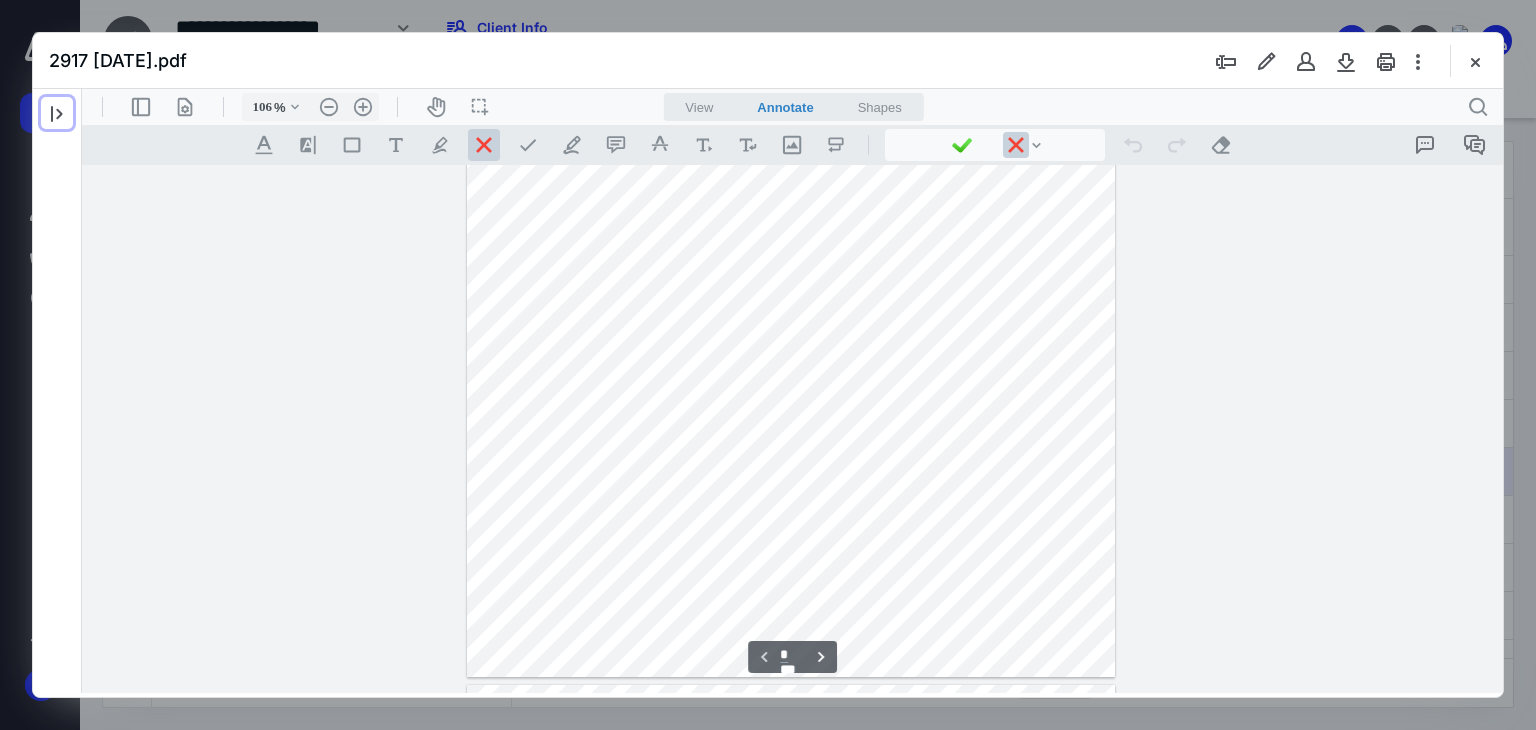 type on "206" 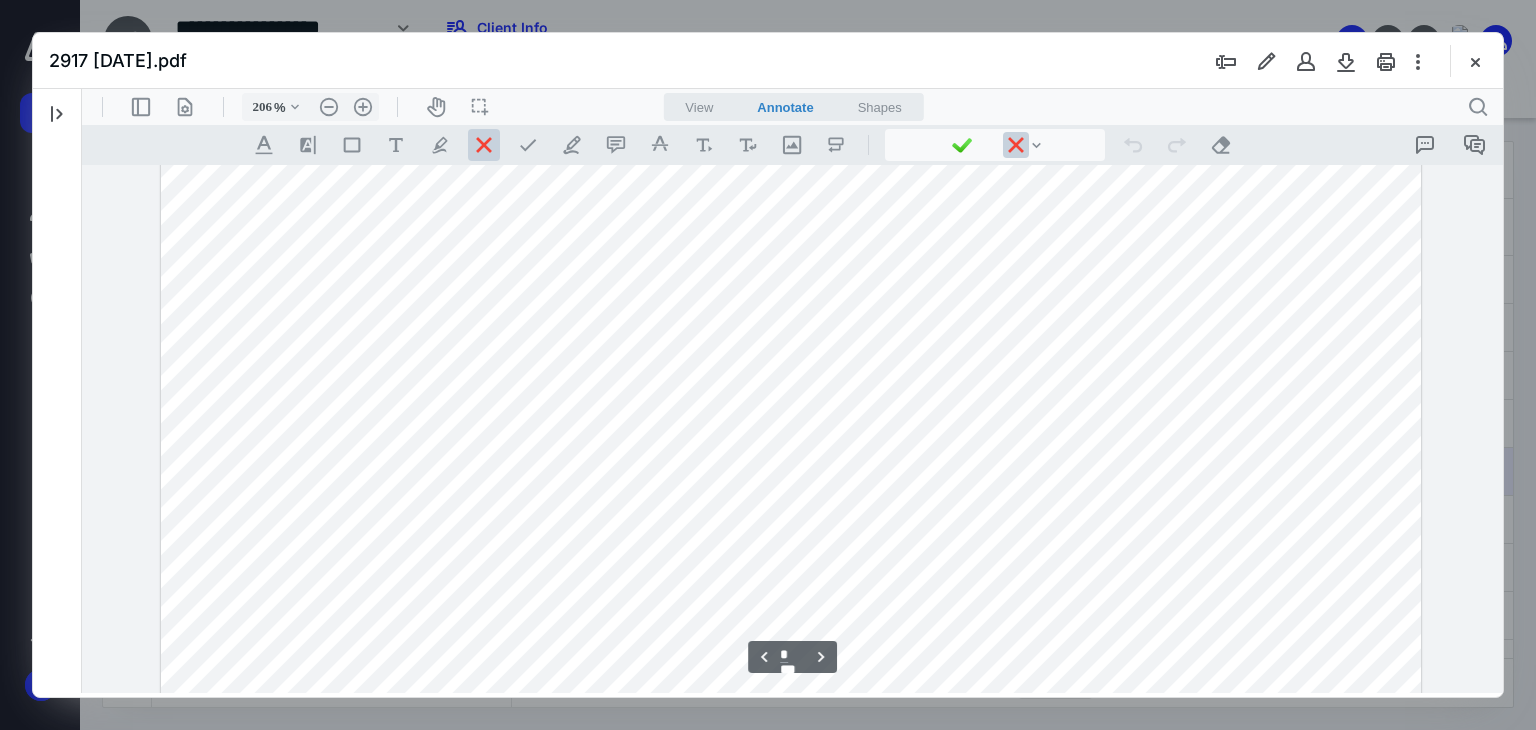 scroll, scrollTop: 2329, scrollLeft: 0, axis: vertical 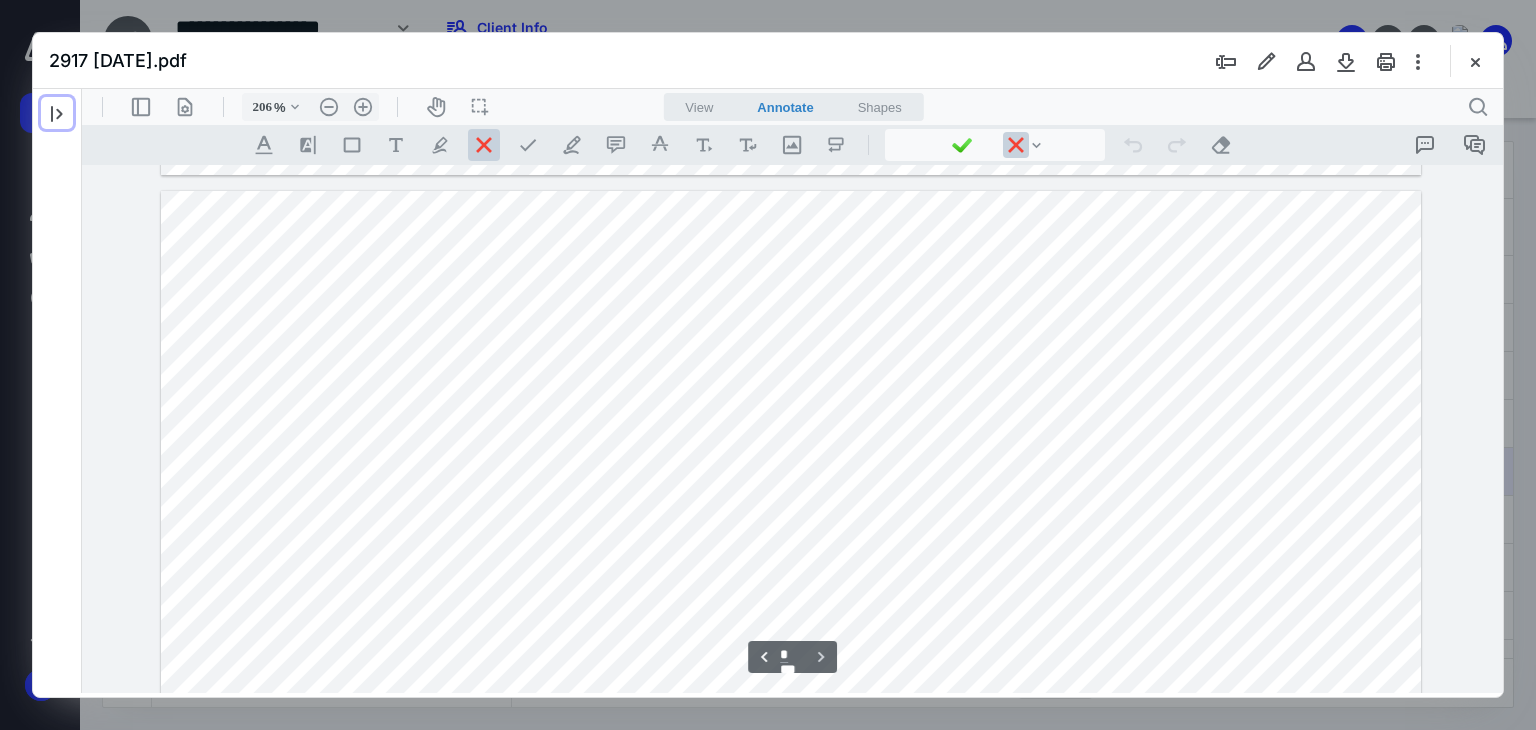 type on "*" 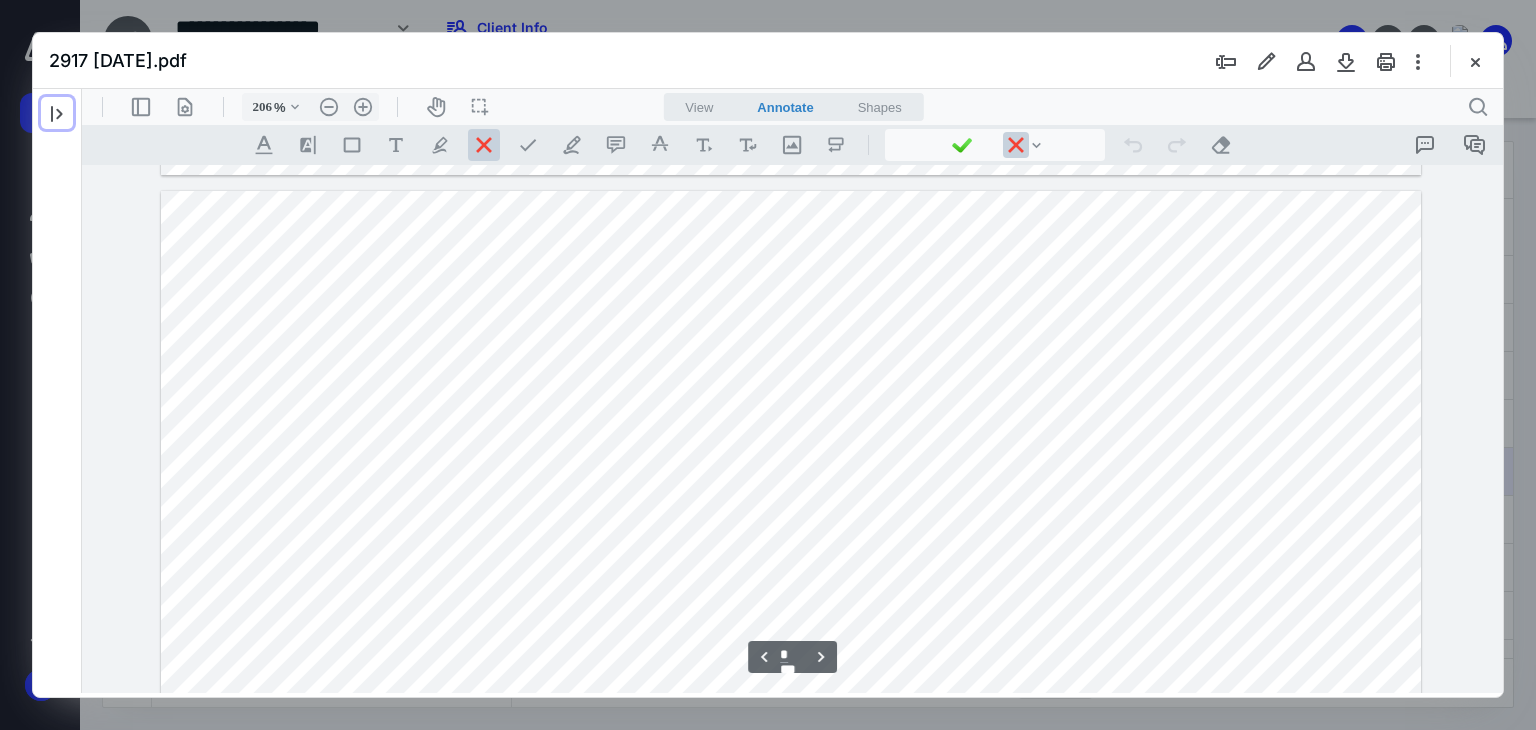 scroll, scrollTop: 10334, scrollLeft: 0, axis: vertical 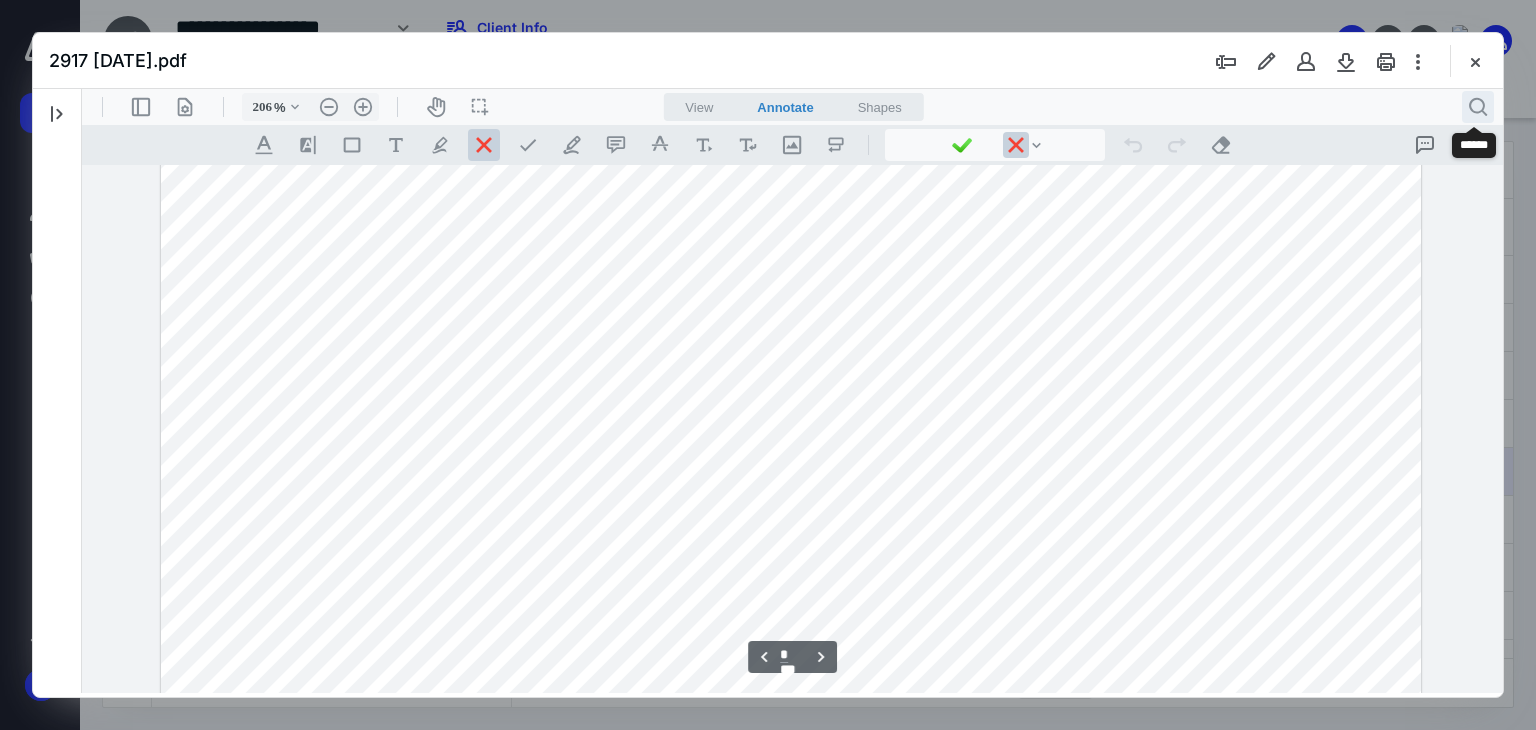 click on ".cls-1{fill:#abb0c4;} icon - header - search" at bounding box center [1478, 107] 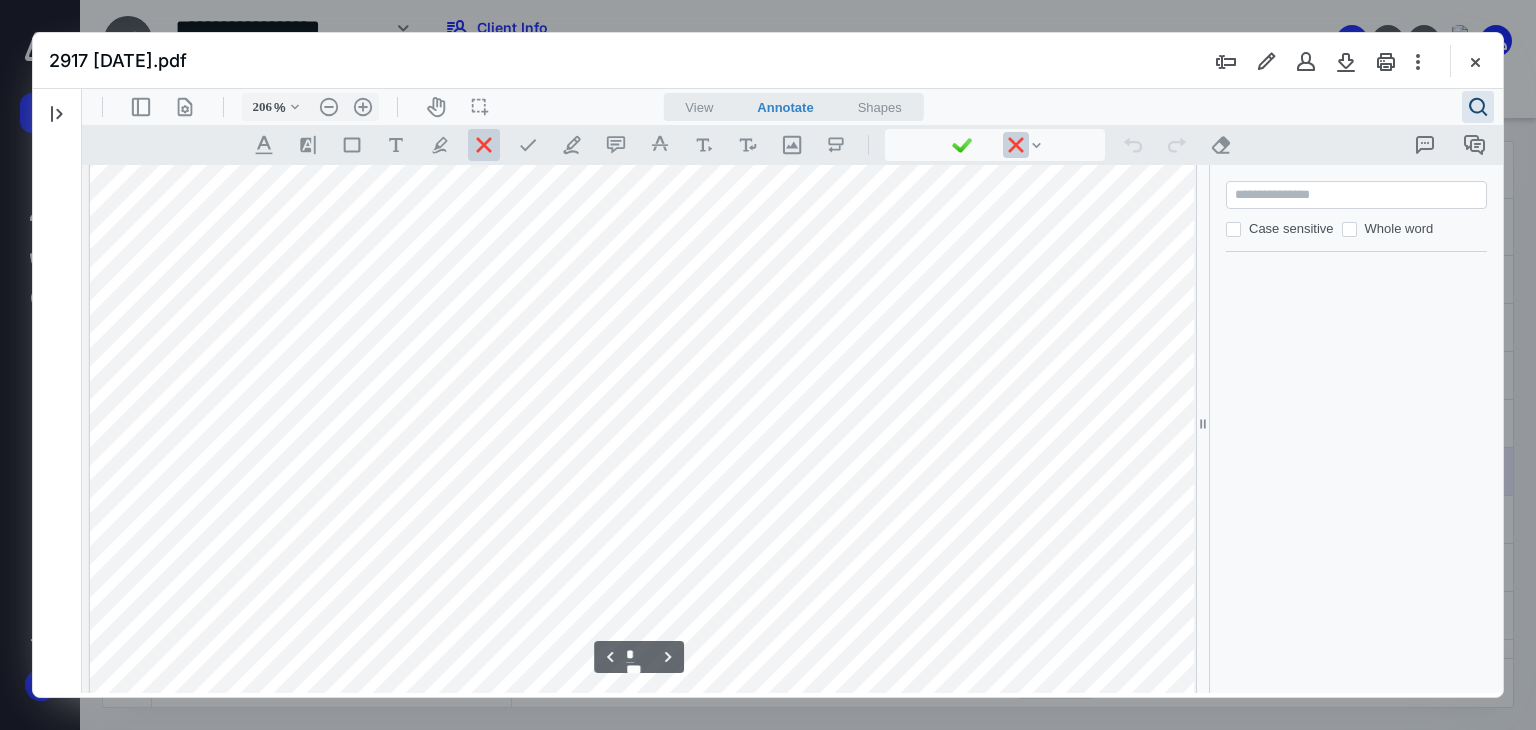 click at bounding box center (1358, 195) 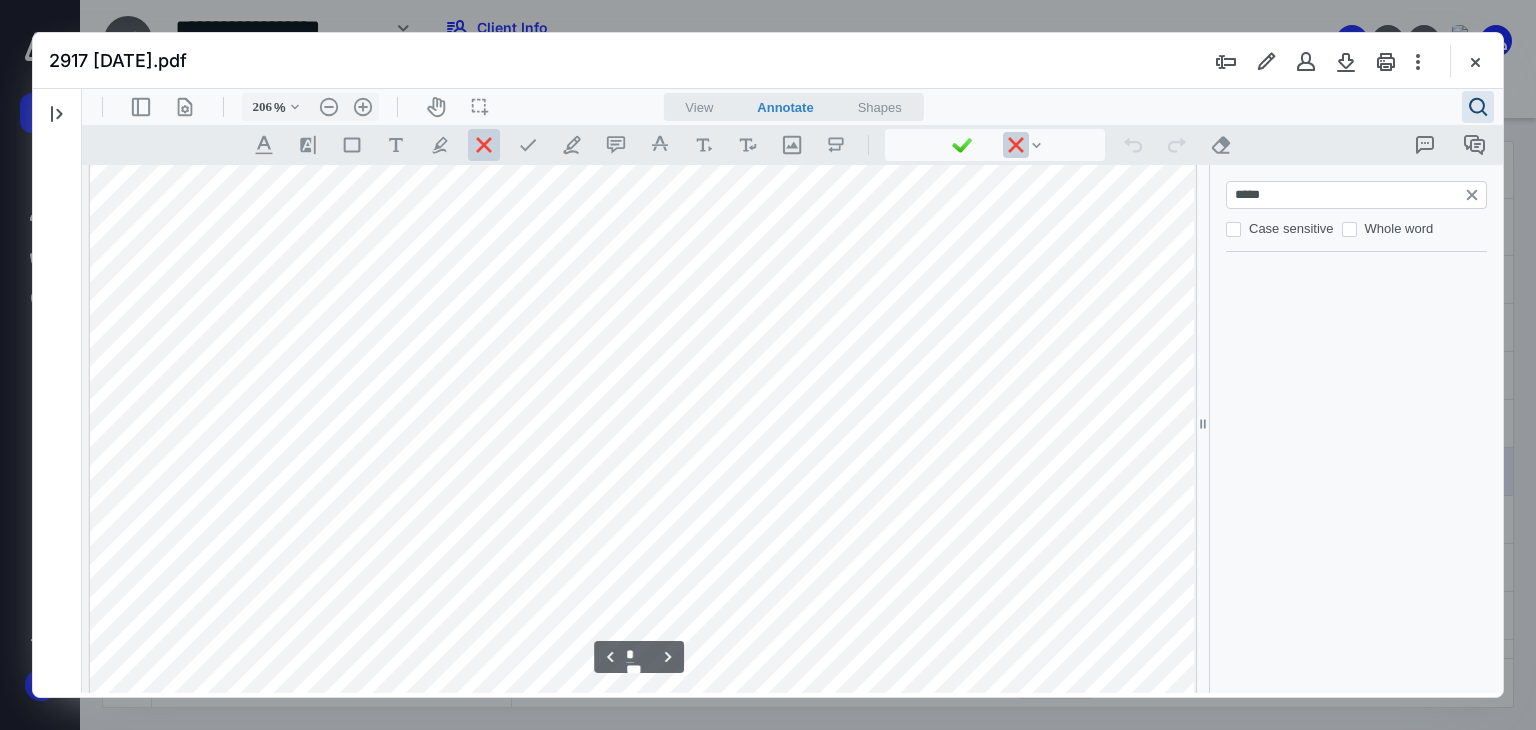 type on "*****" 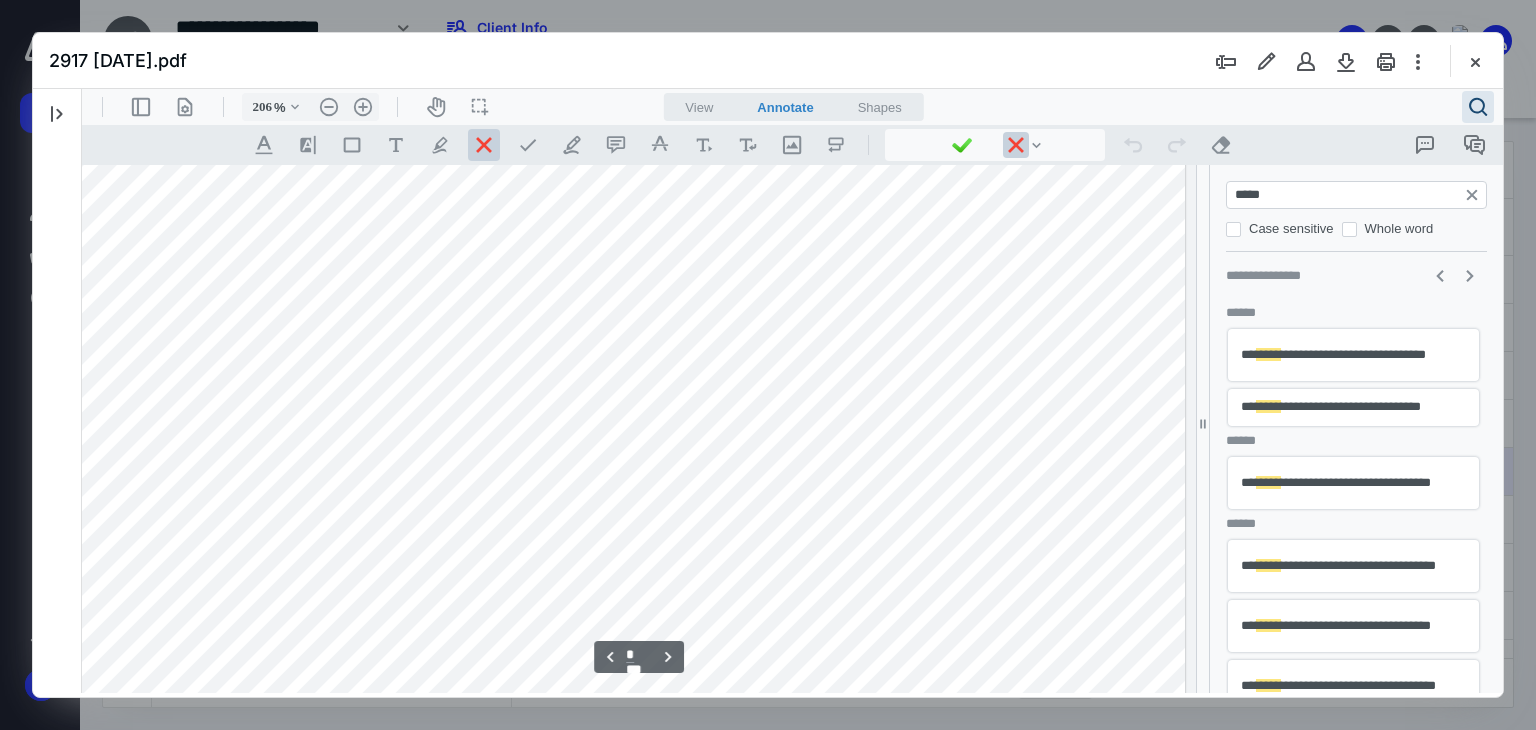 scroll, scrollTop: 2344, scrollLeft: 171, axis: both 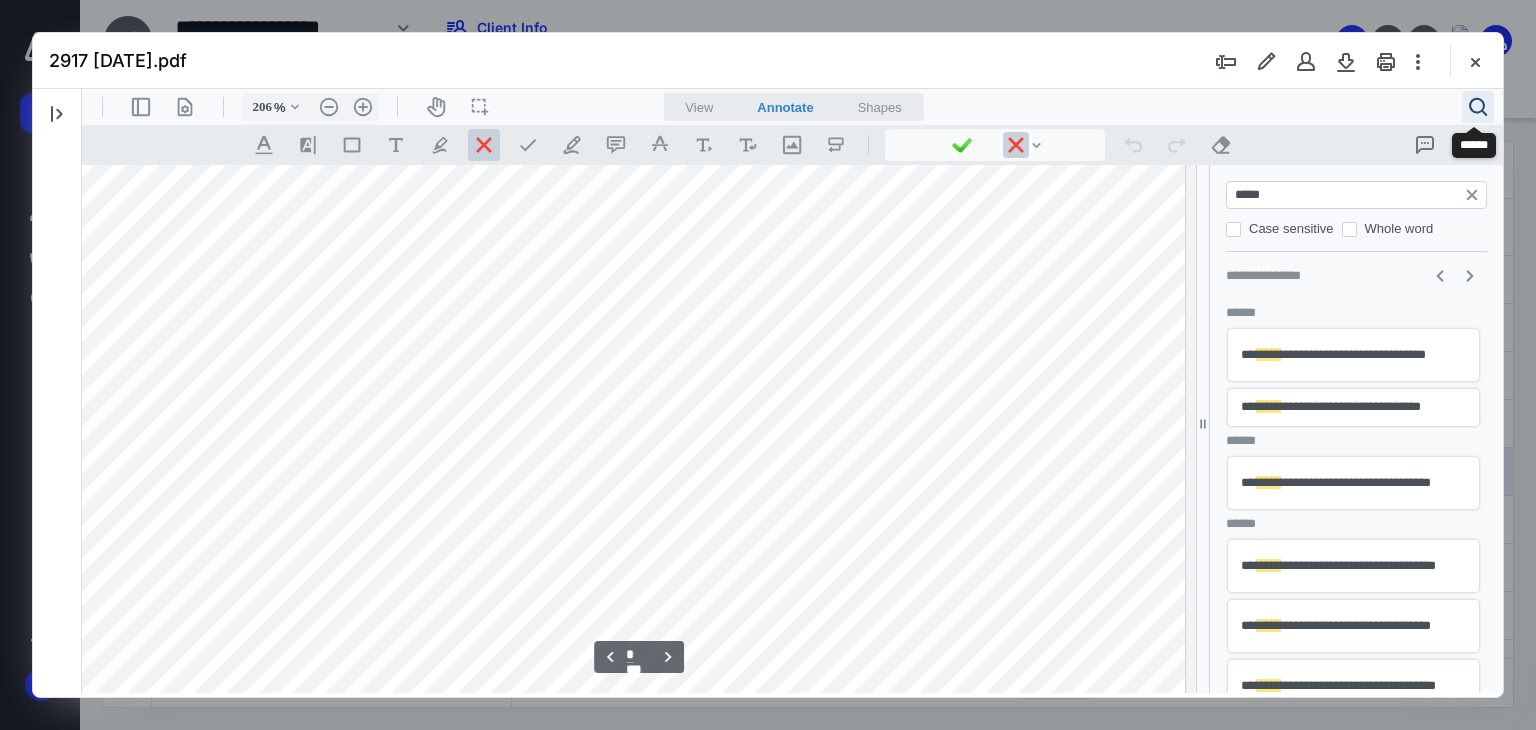 click on ".cls-1{fill:#abb0c4;} icon - header - search" at bounding box center (1478, 107) 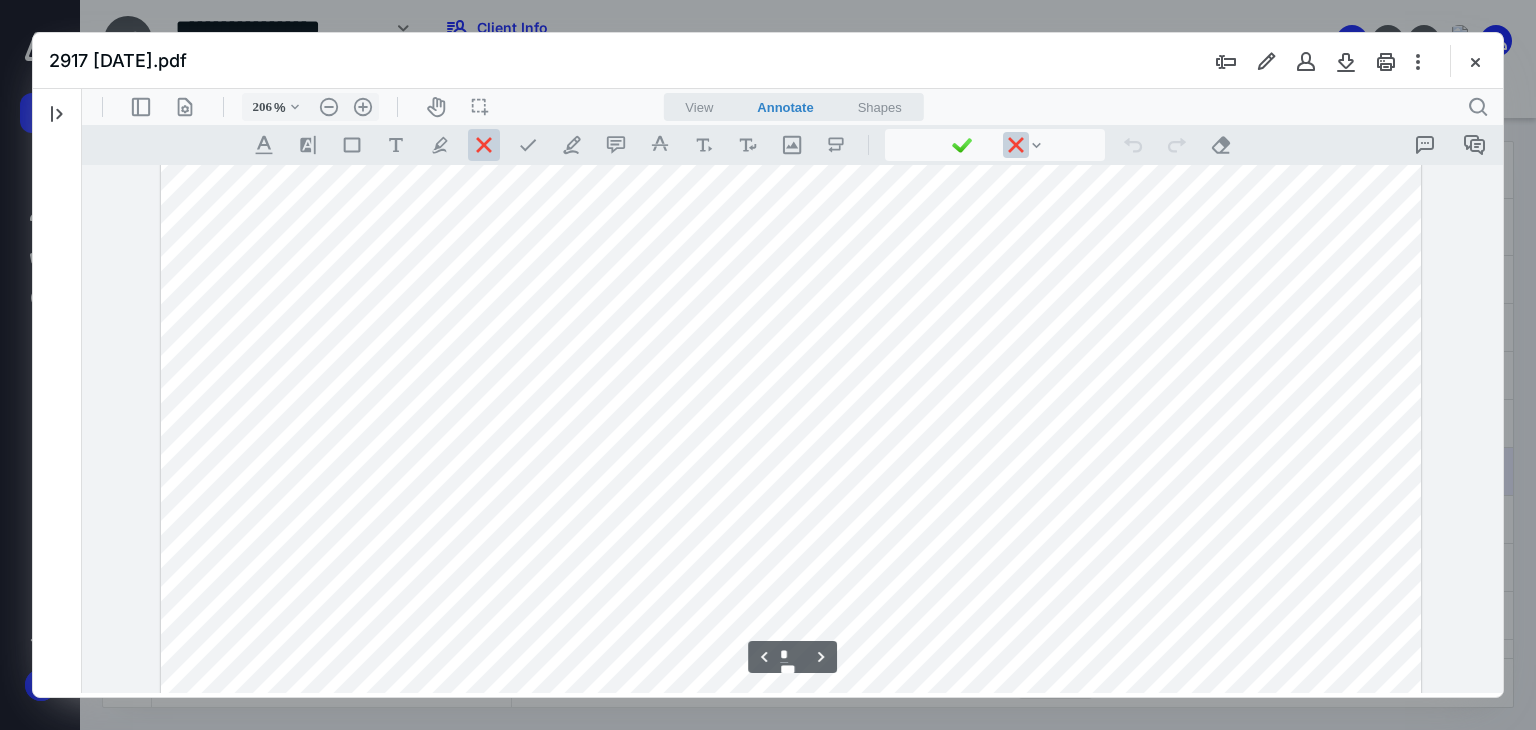 scroll, scrollTop: 5677, scrollLeft: 0, axis: vertical 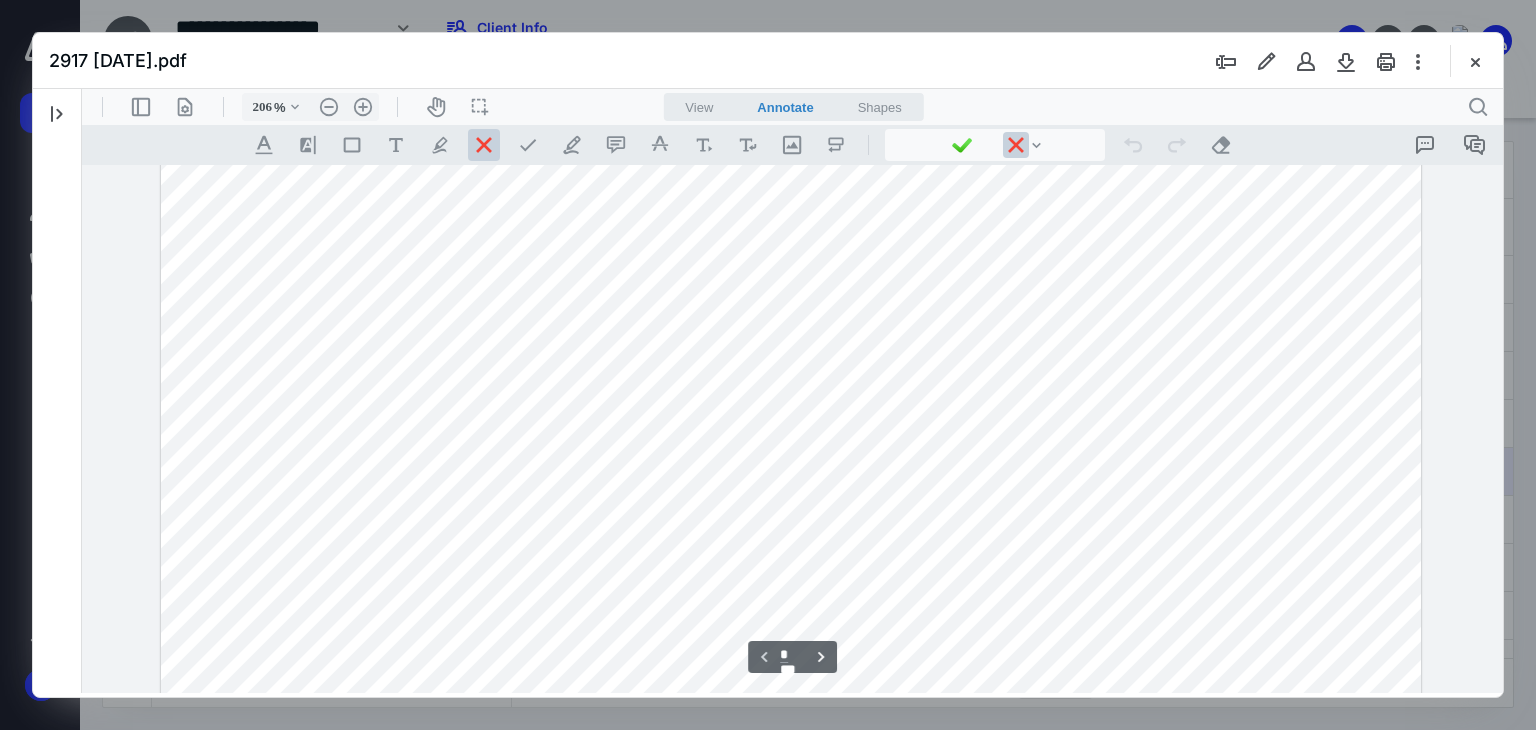 type on "*" 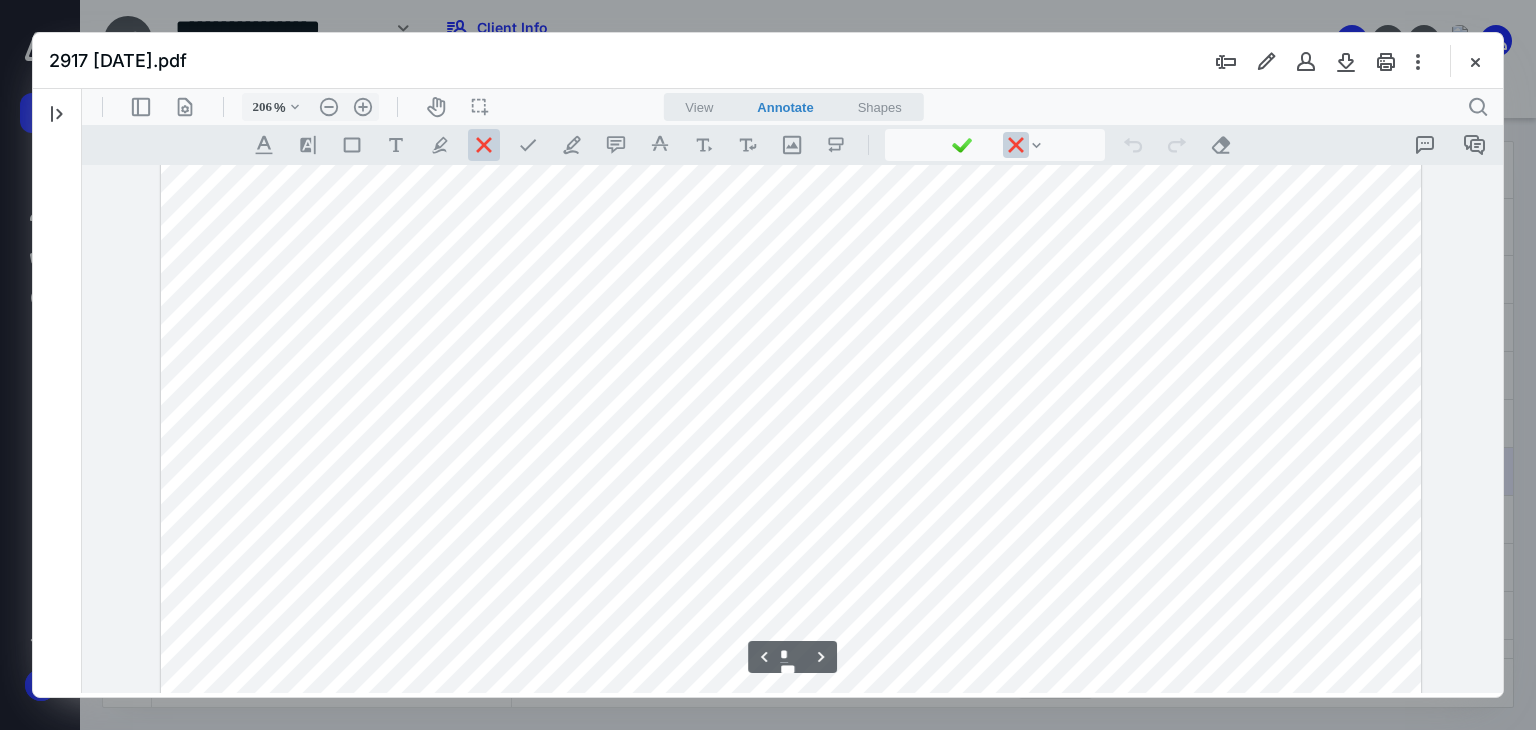 scroll, scrollTop: 2344, scrollLeft: 0, axis: vertical 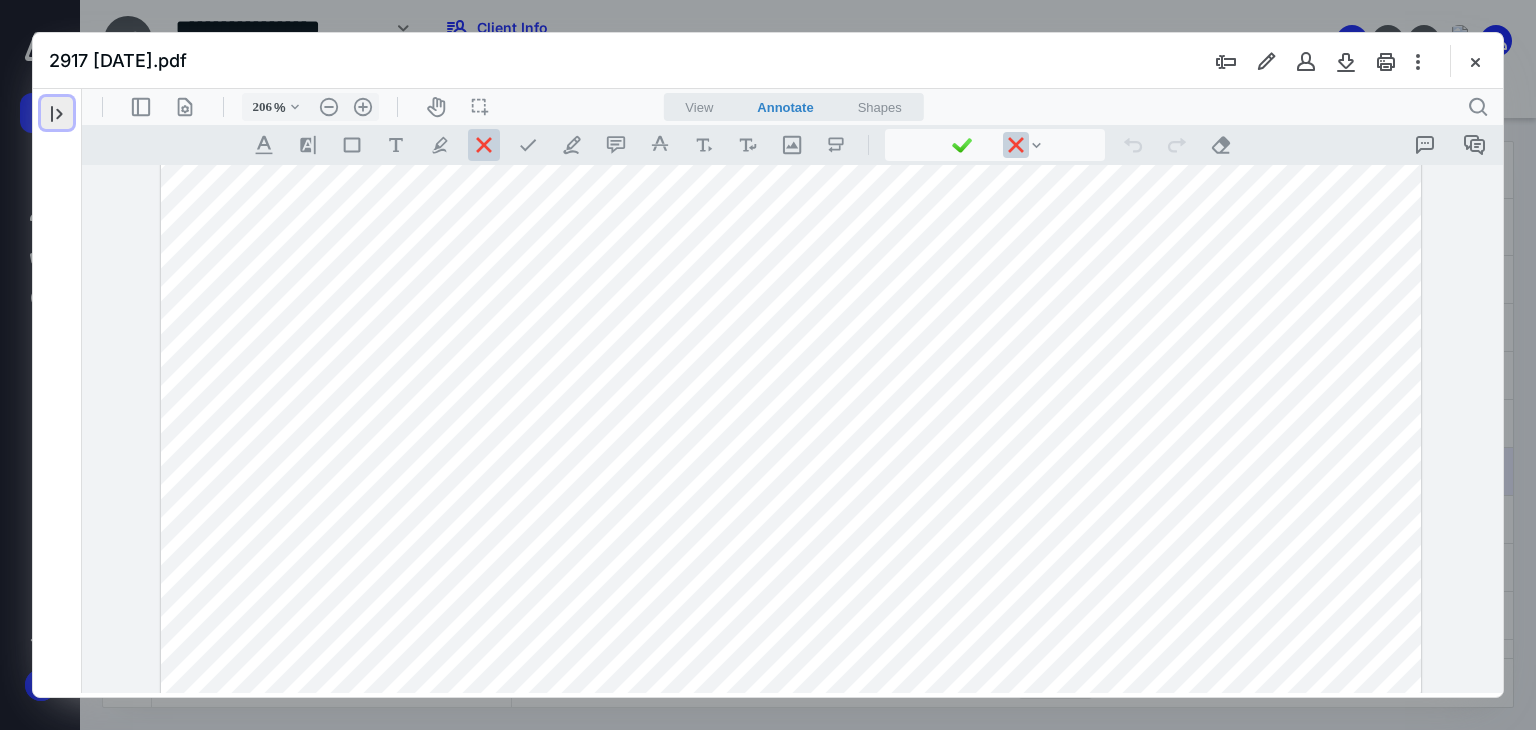 click at bounding box center (57, 113) 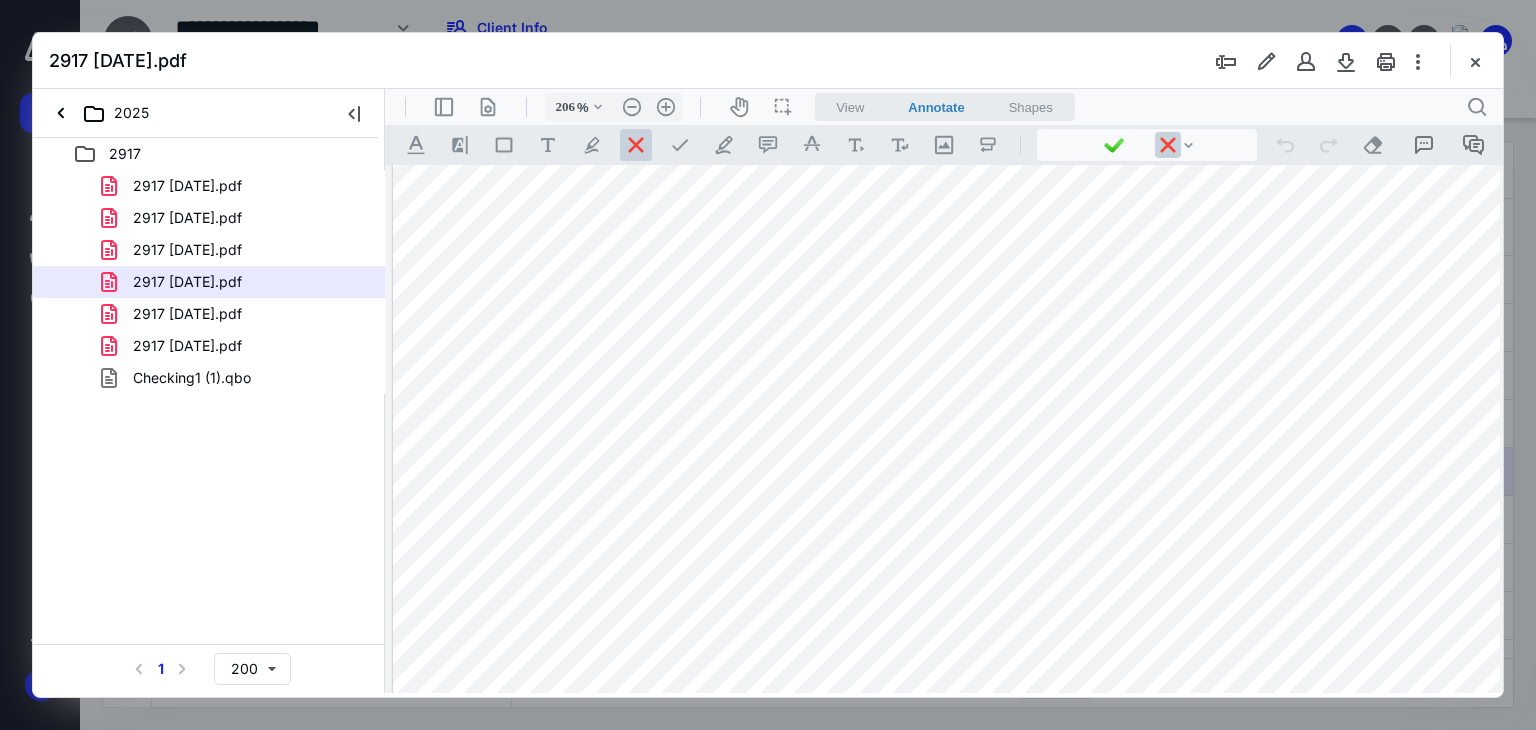 drag, startPoint x: 228, startPoint y: 311, endPoint x: 1460, endPoint y: 151, distance: 1242.3462 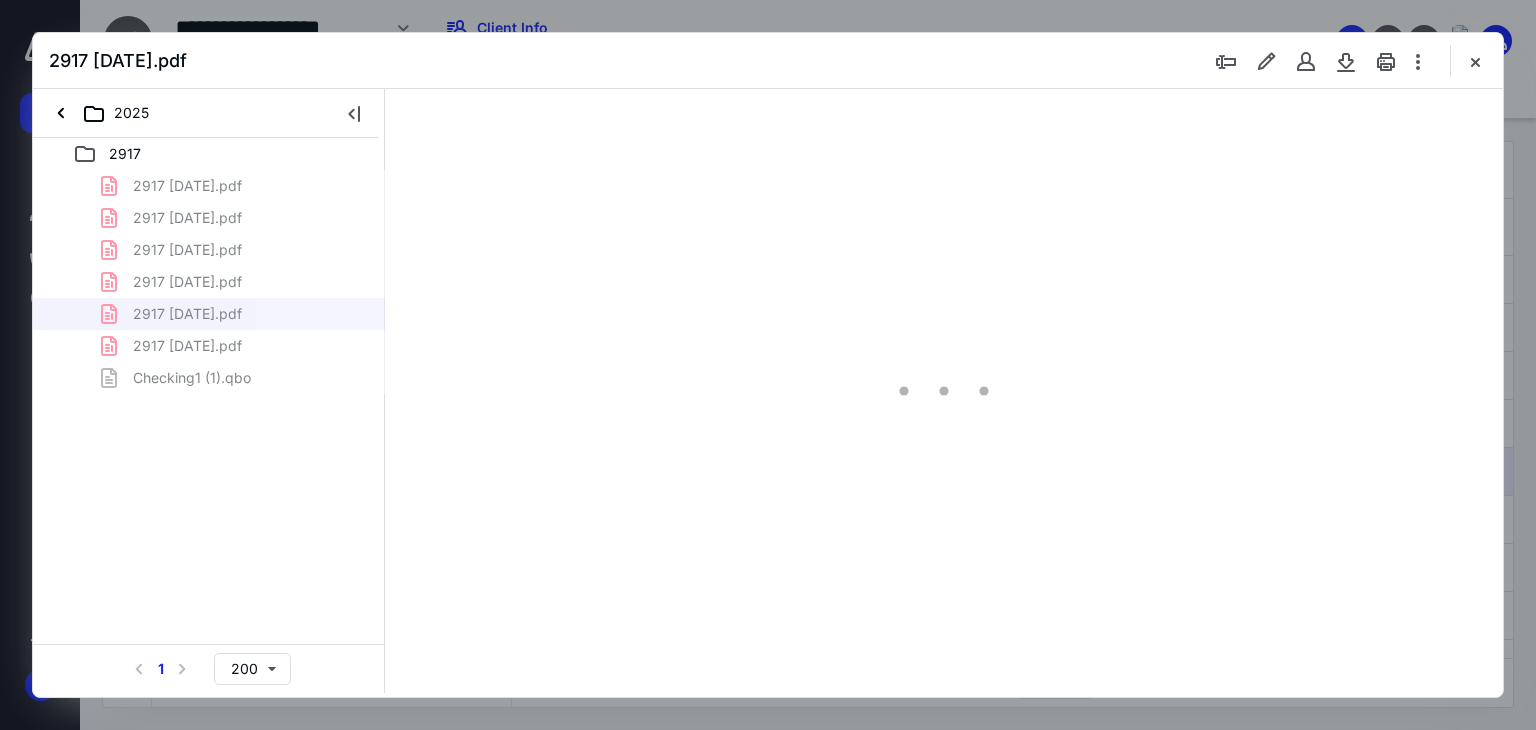 scroll, scrollTop: 79, scrollLeft: 0, axis: vertical 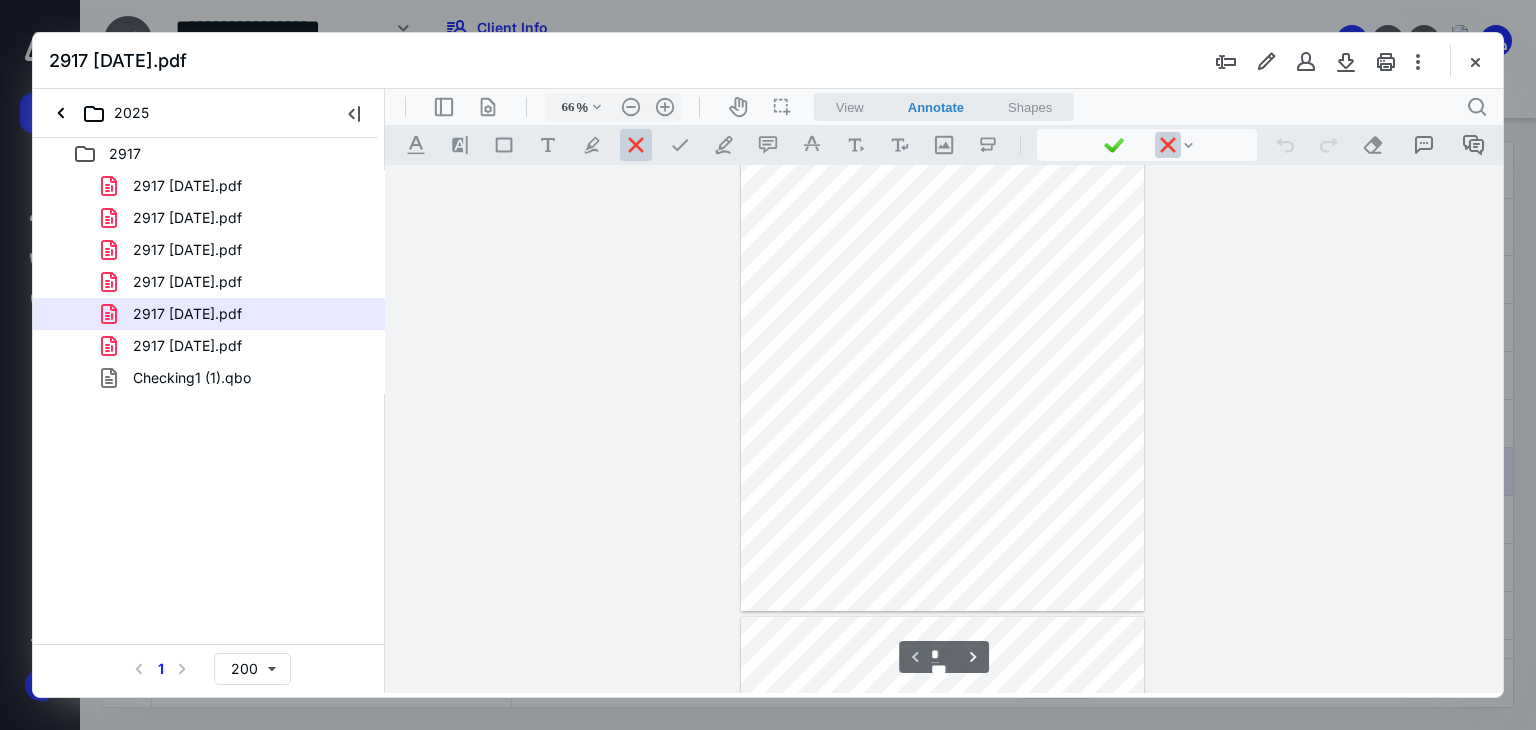 click at bounding box center (944, 429) 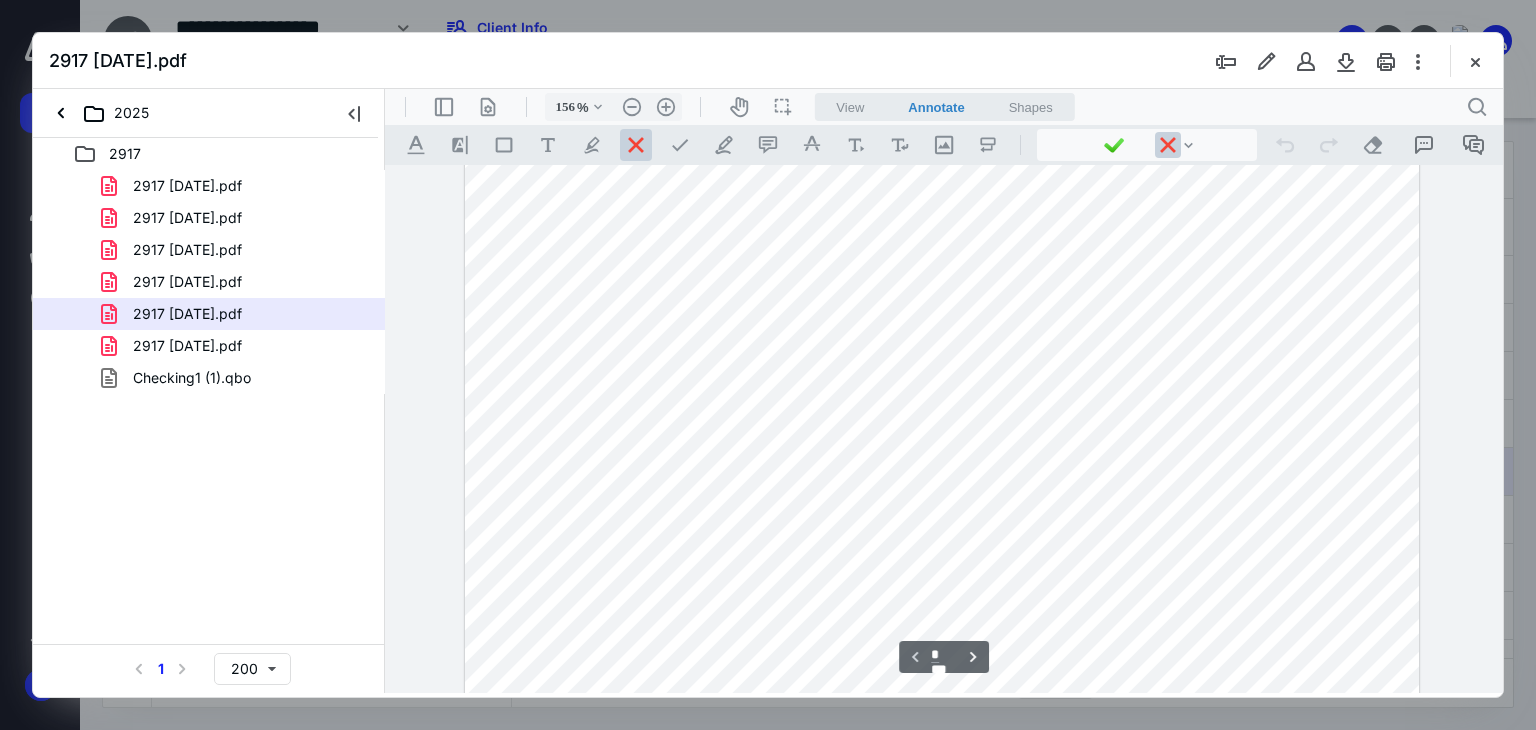 scroll, scrollTop: 299, scrollLeft: 0, axis: vertical 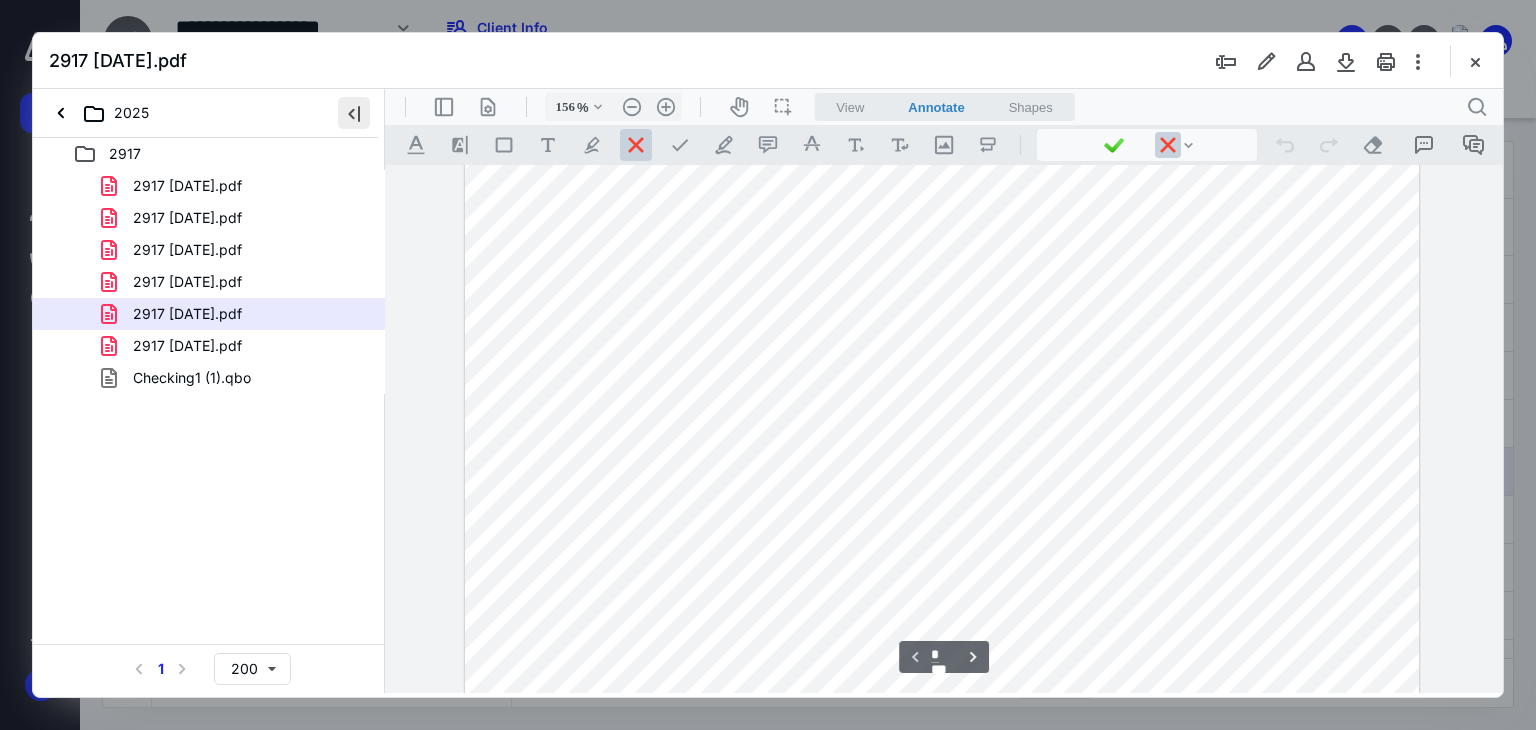 click at bounding box center (354, 113) 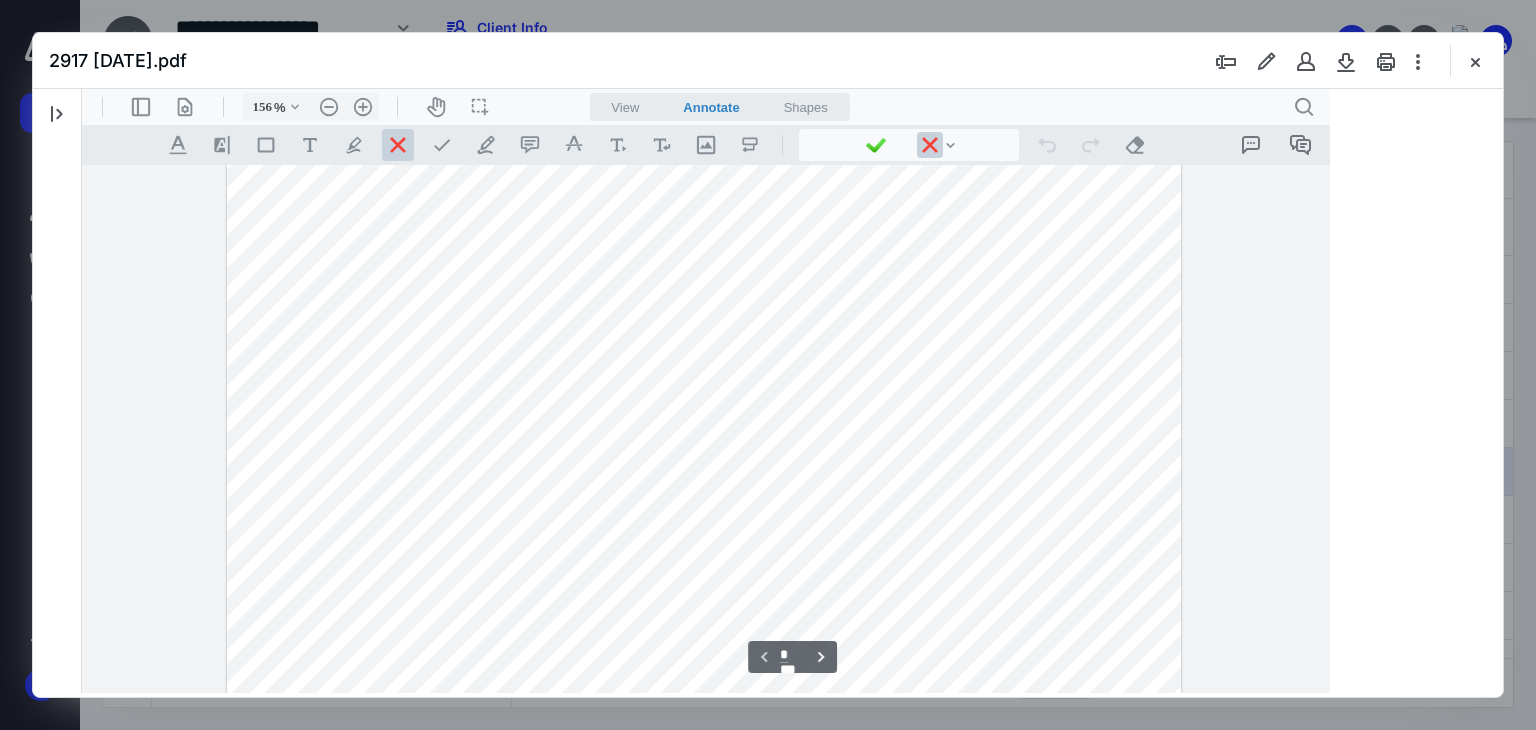 type on "206" 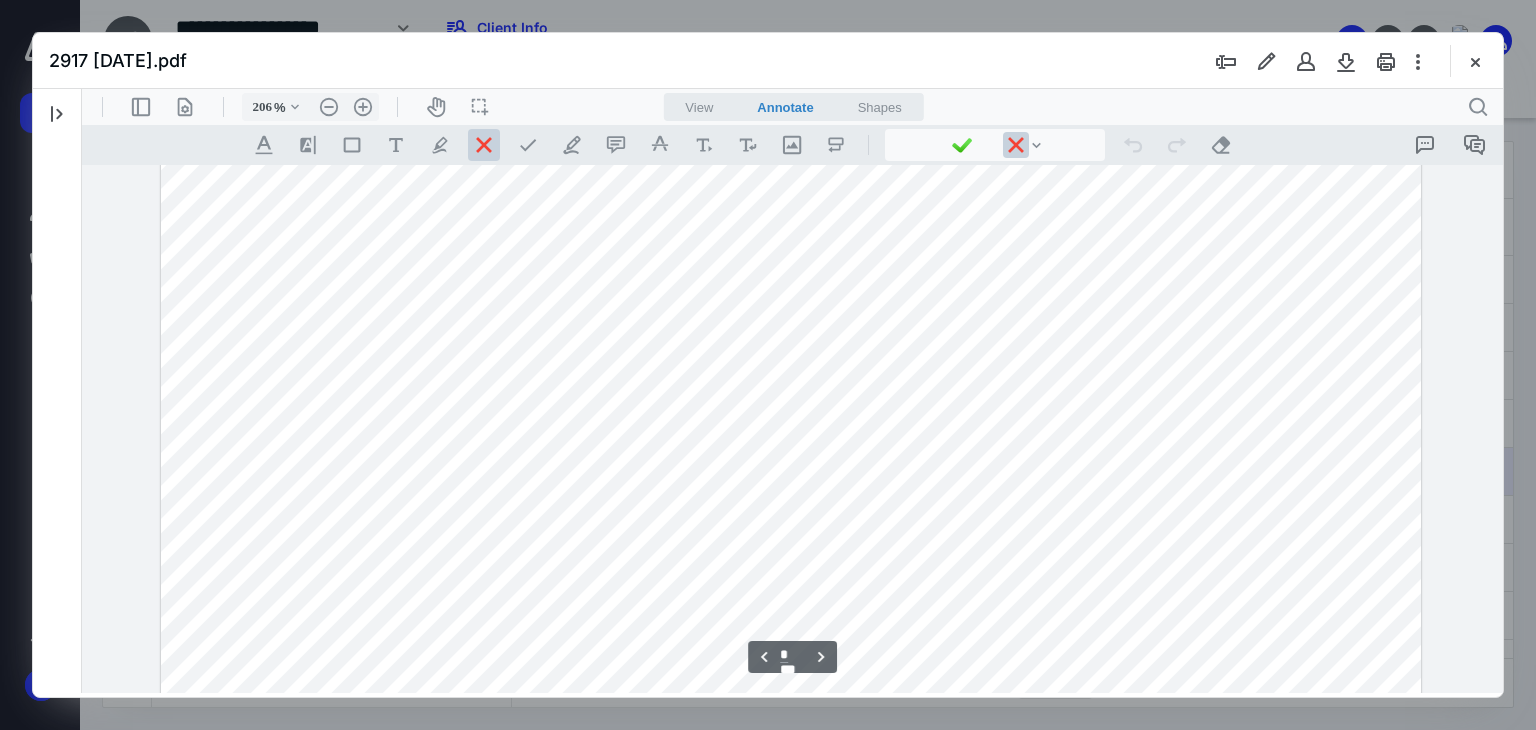 scroll, scrollTop: 2533, scrollLeft: 0, axis: vertical 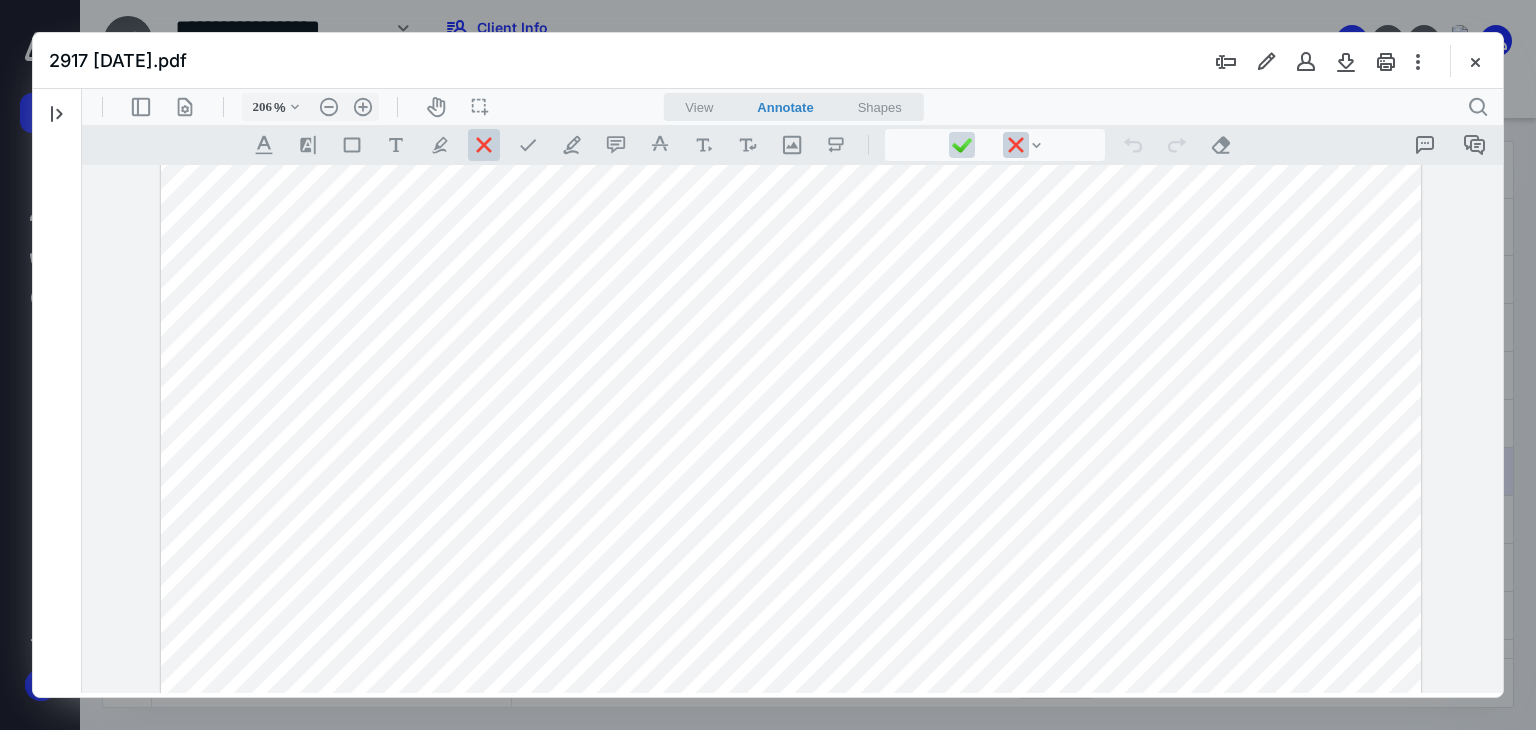 click at bounding box center [962, 145] 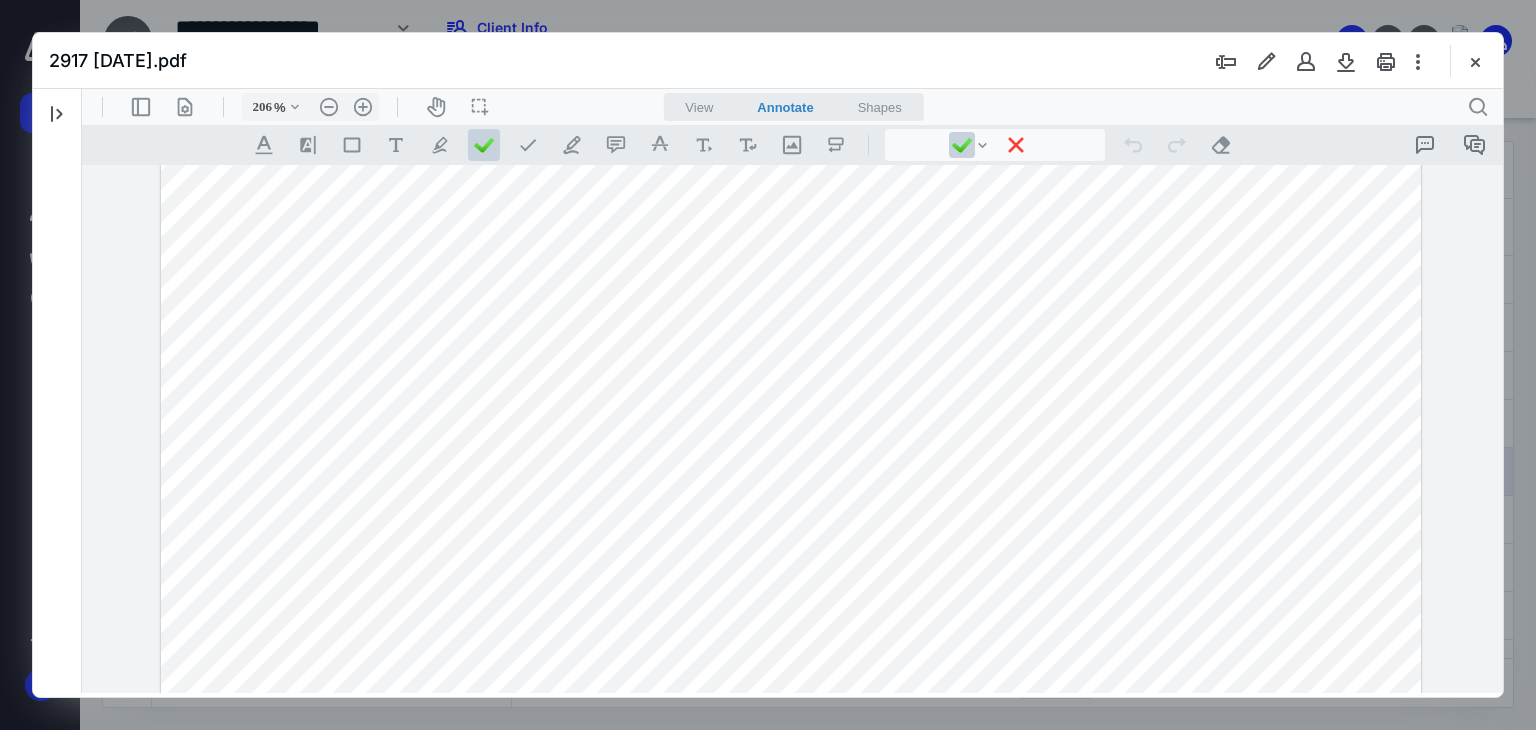 click at bounding box center [791, 360] 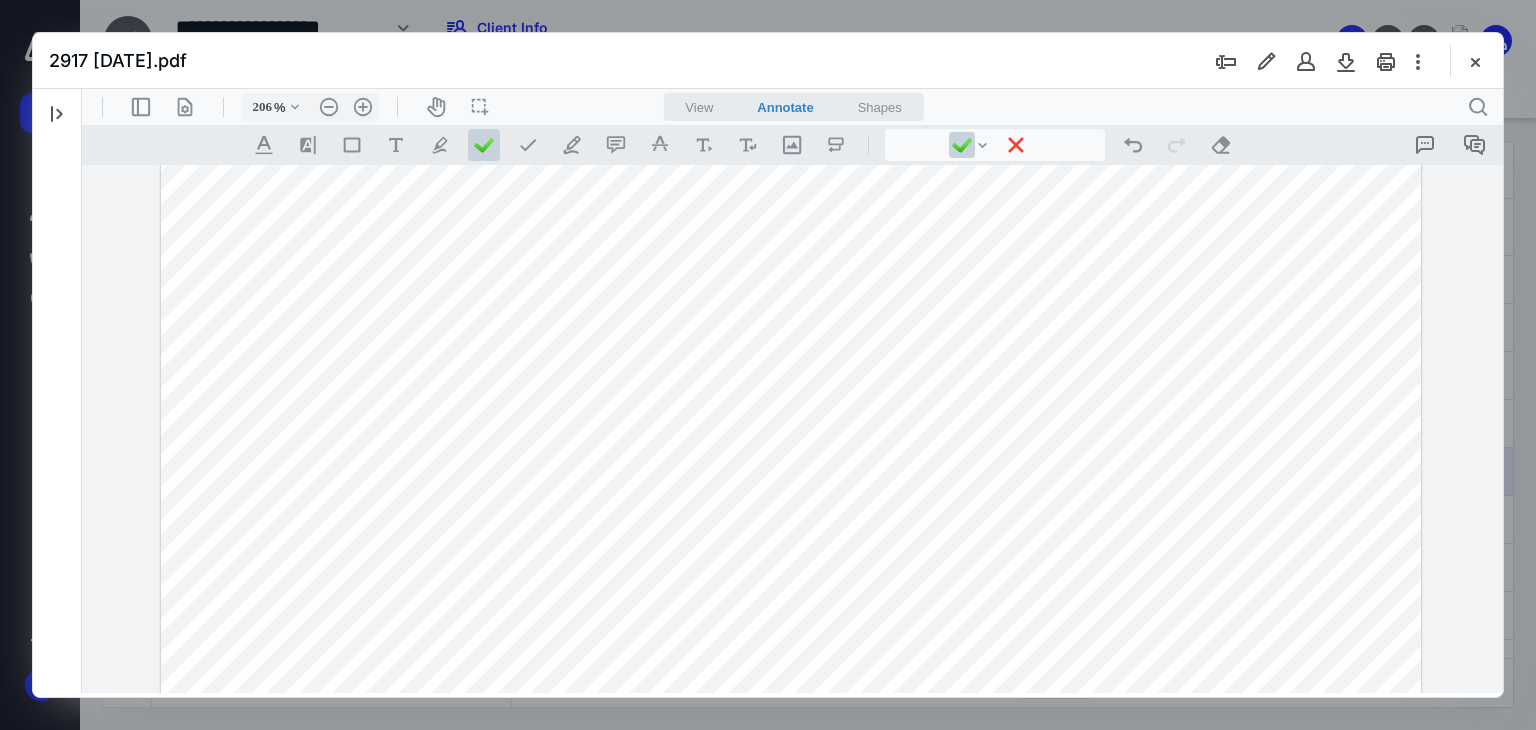 click at bounding box center (791, 360) 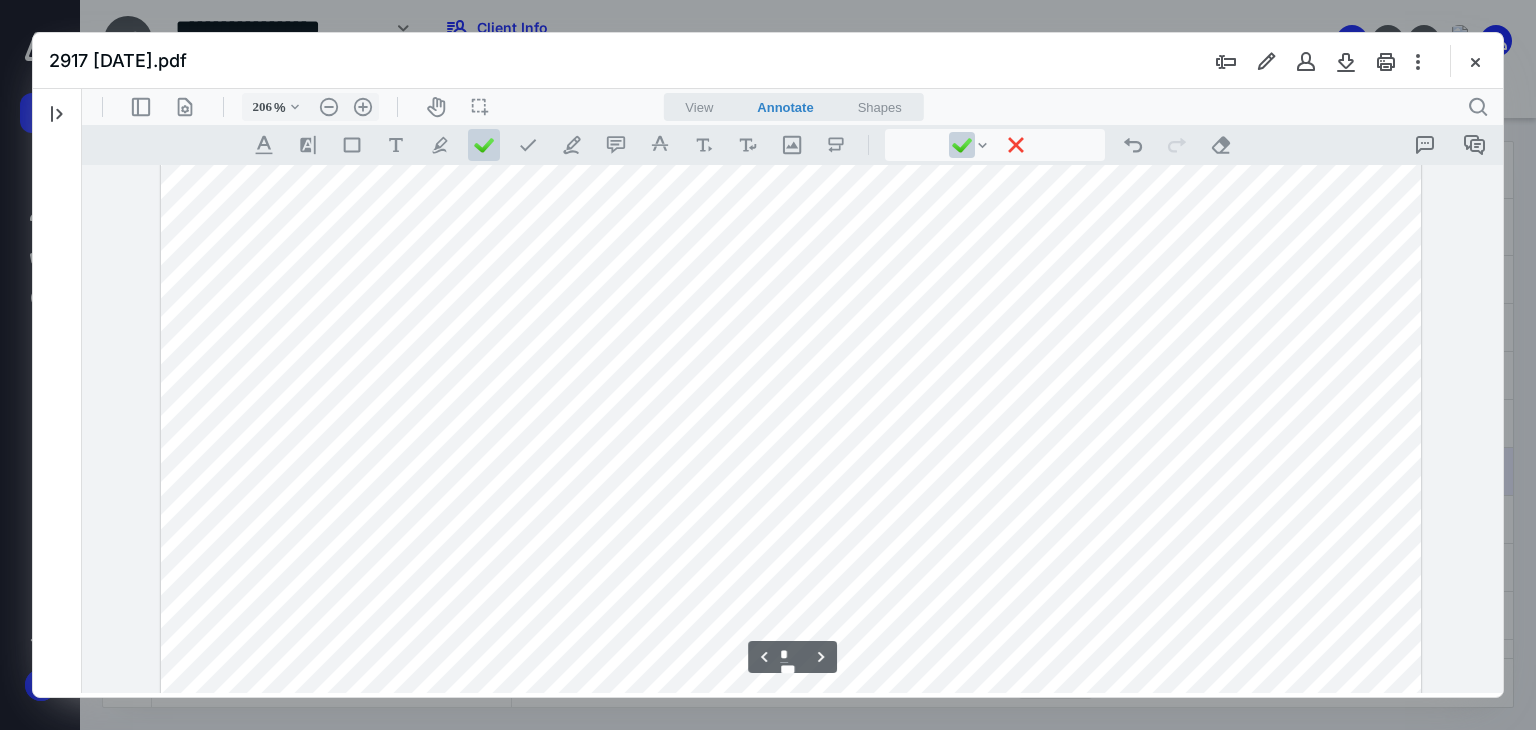 scroll, scrollTop: 2543, scrollLeft: 0, axis: vertical 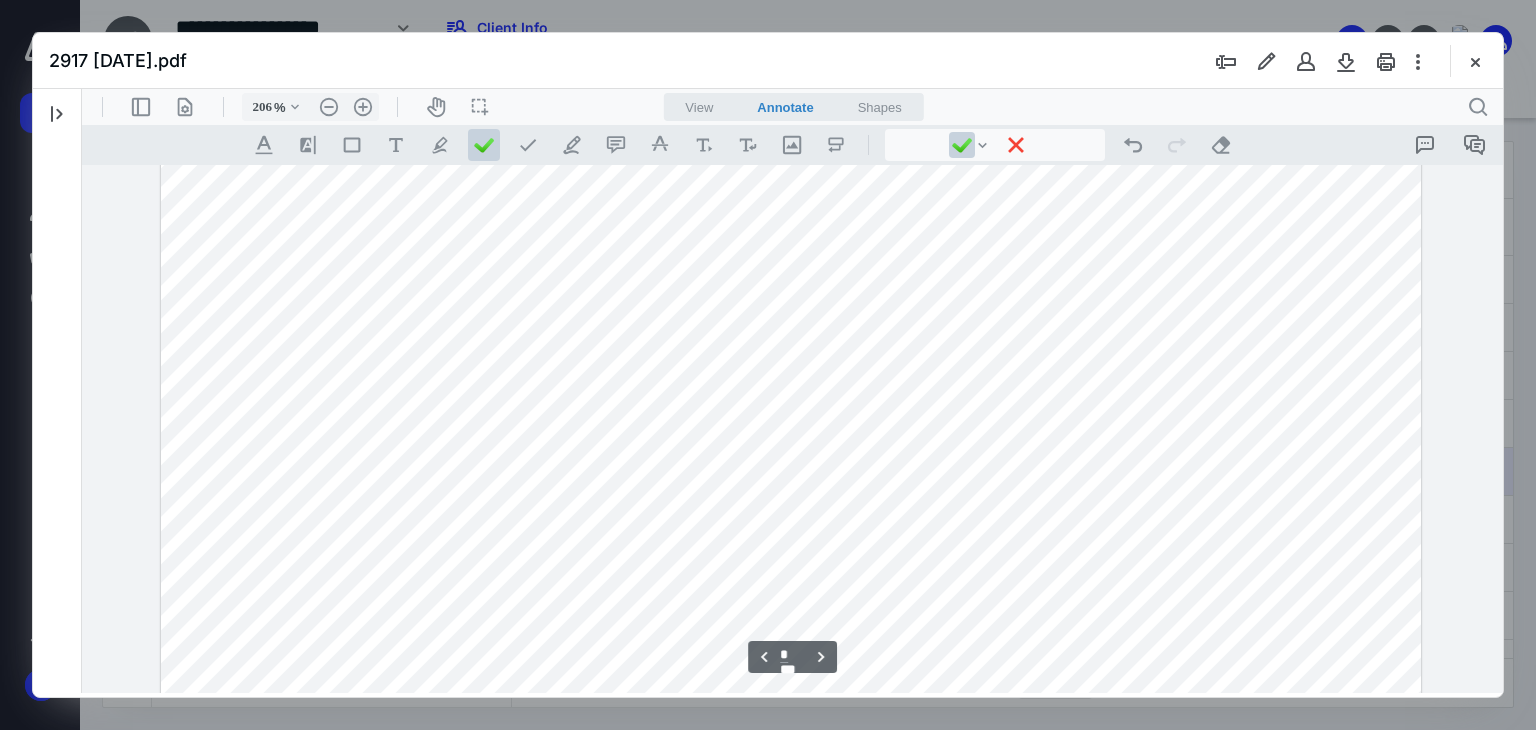 click at bounding box center (791, 93) 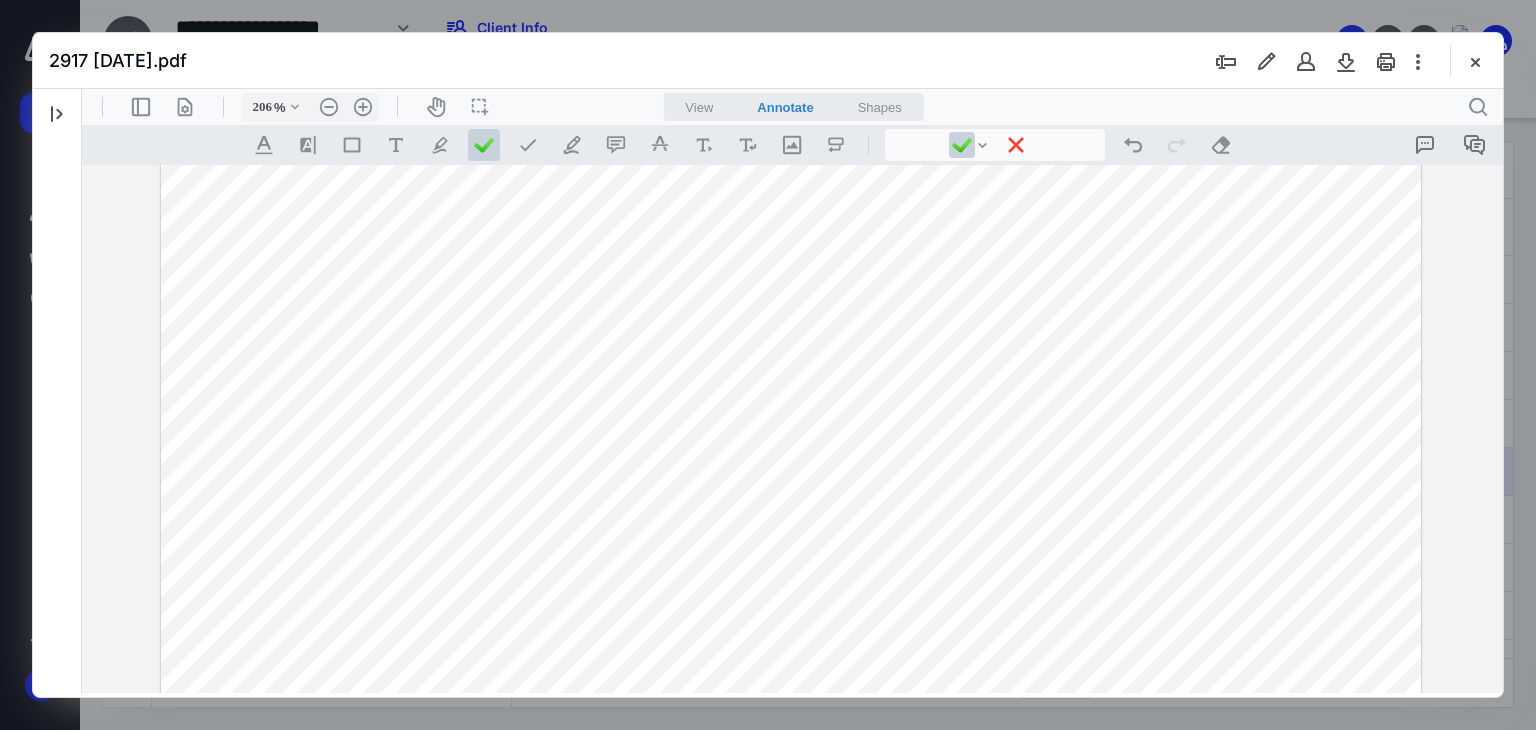 click at bounding box center [791, 93] 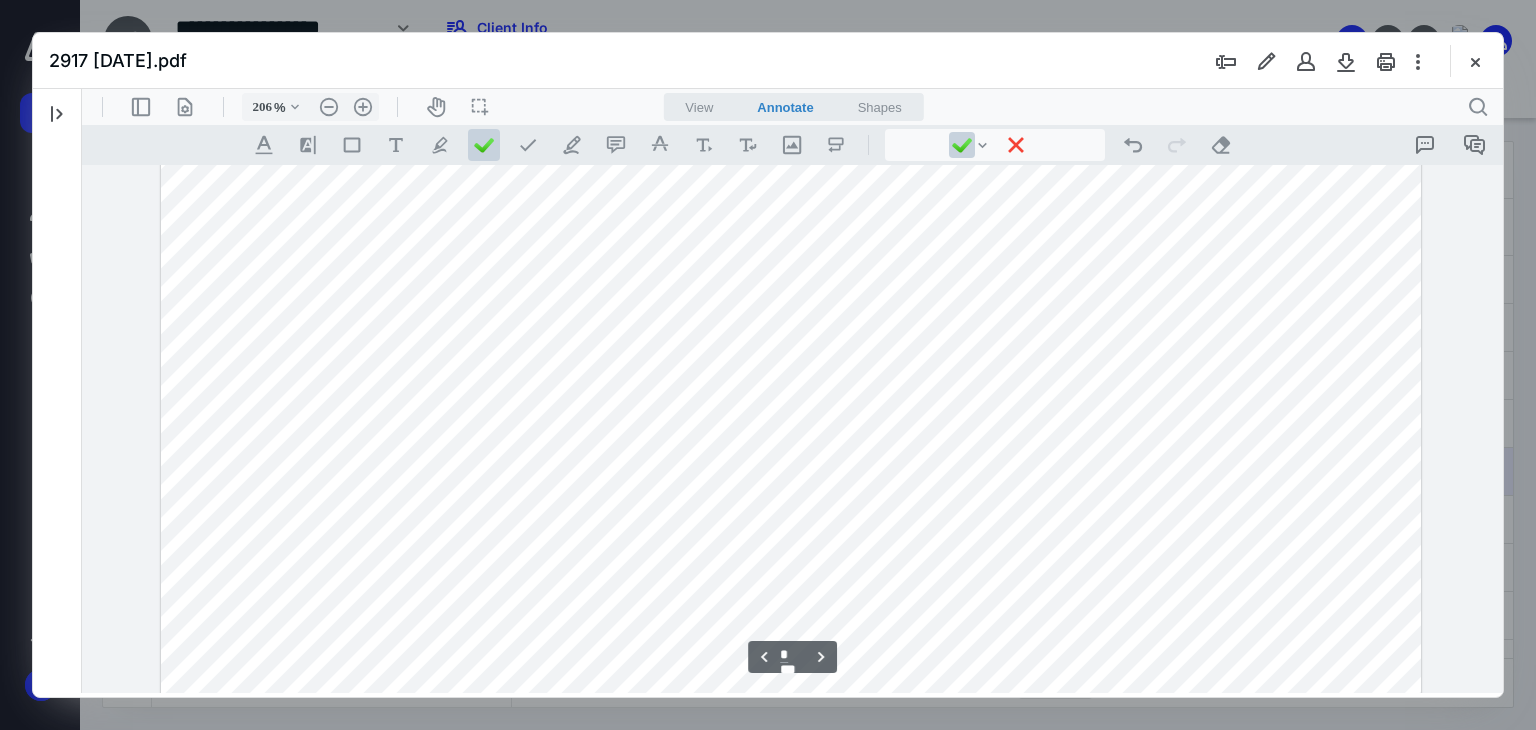 scroll, scrollTop: 3610, scrollLeft: 0, axis: vertical 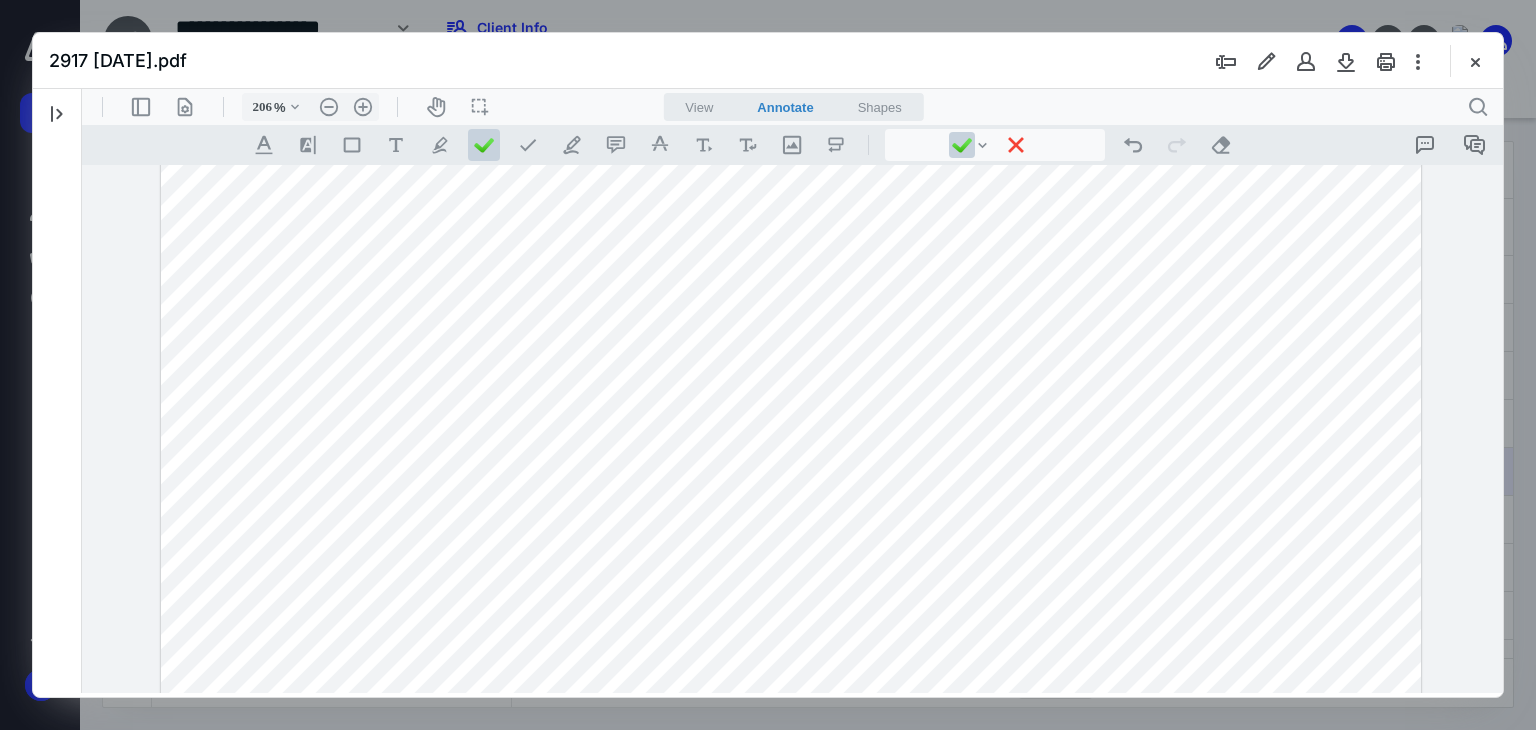 click at bounding box center (791, 673) 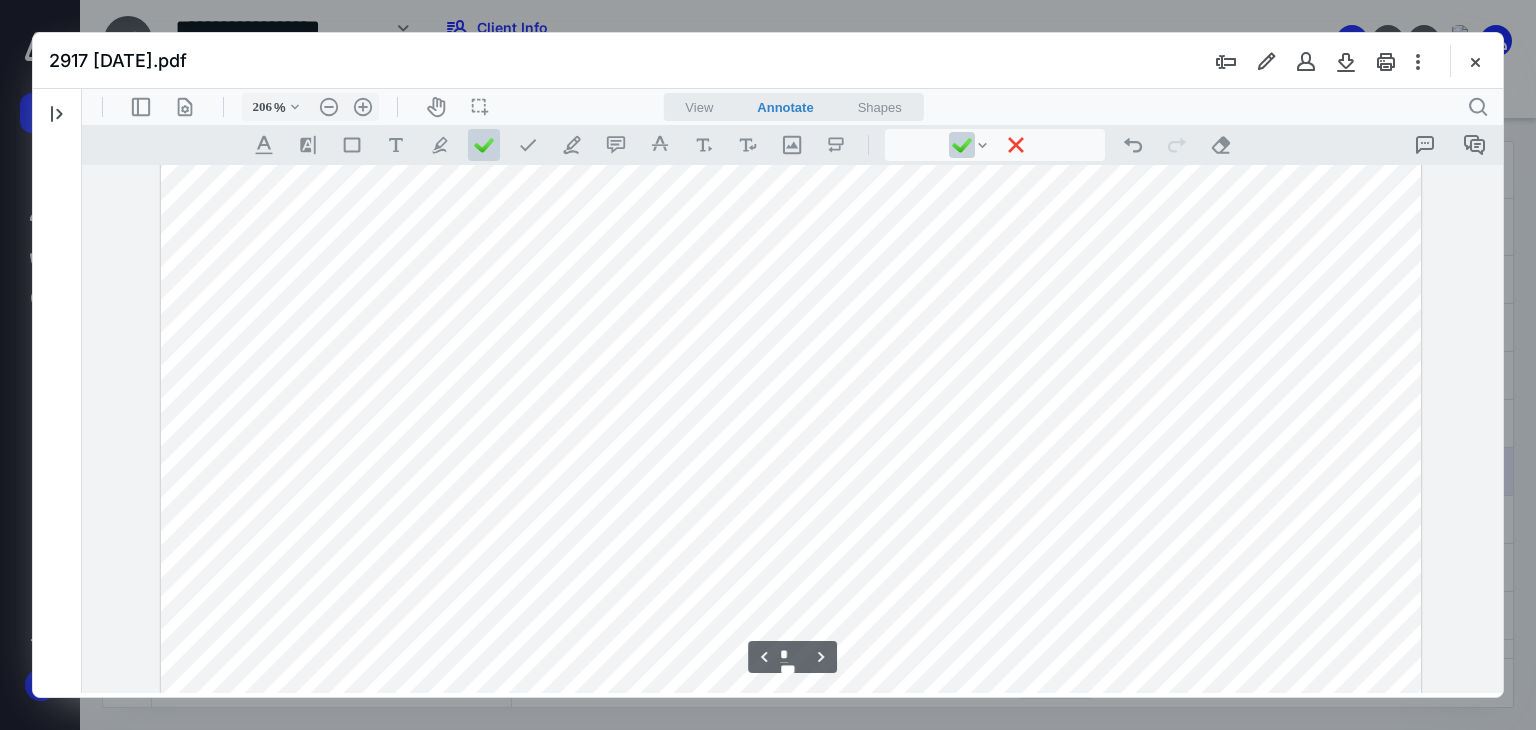 scroll, scrollTop: 4276, scrollLeft: 0, axis: vertical 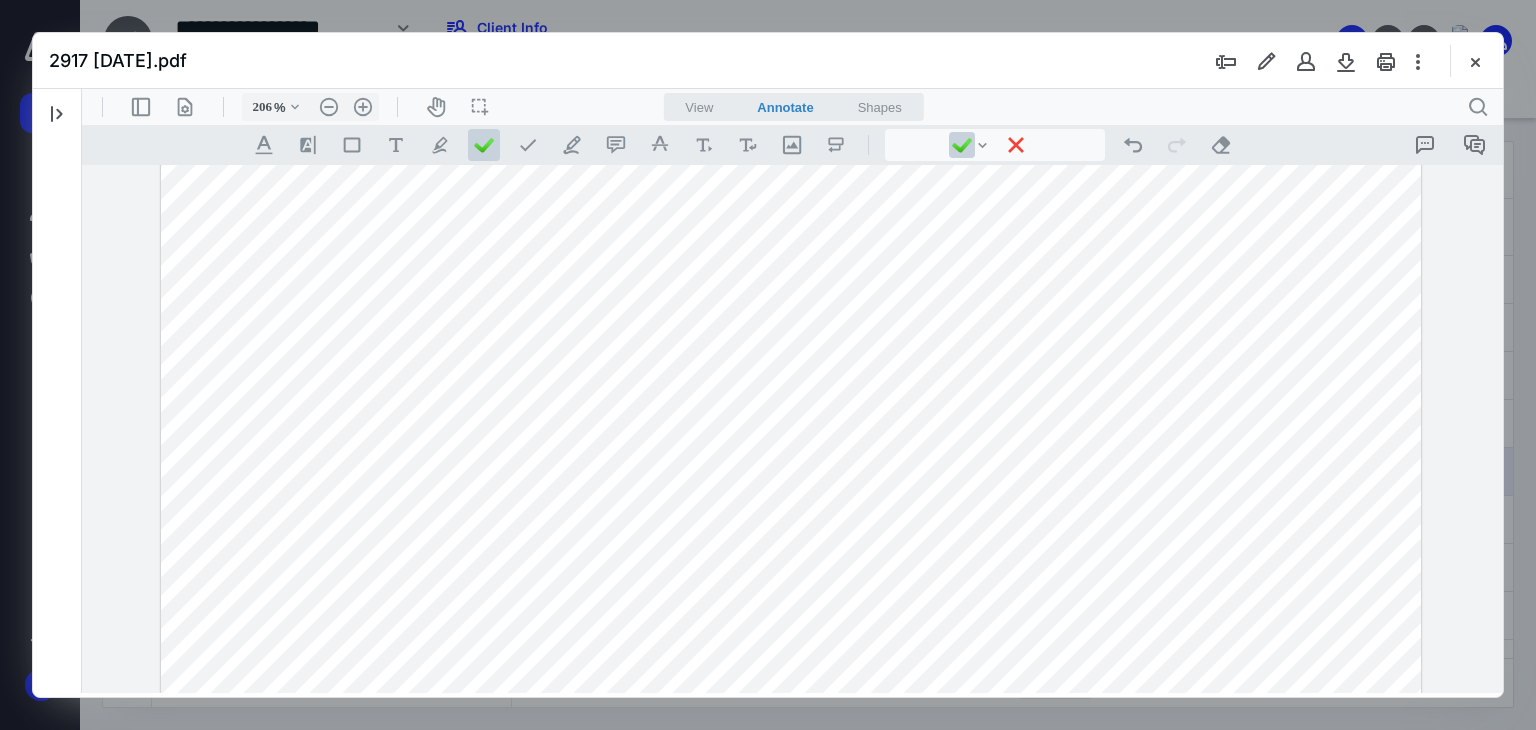click at bounding box center [791, 7] 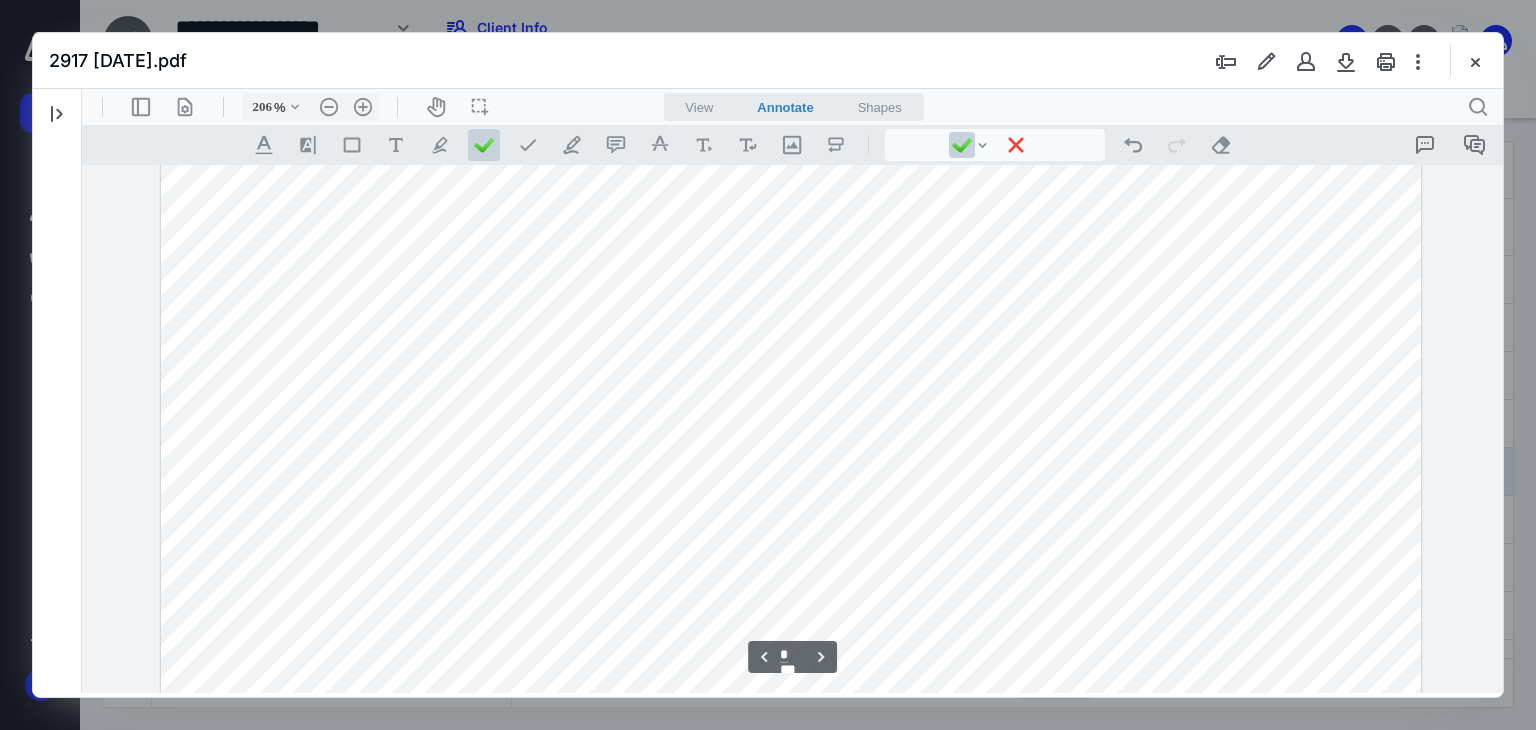 scroll, scrollTop: 5476, scrollLeft: 0, axis: vertical 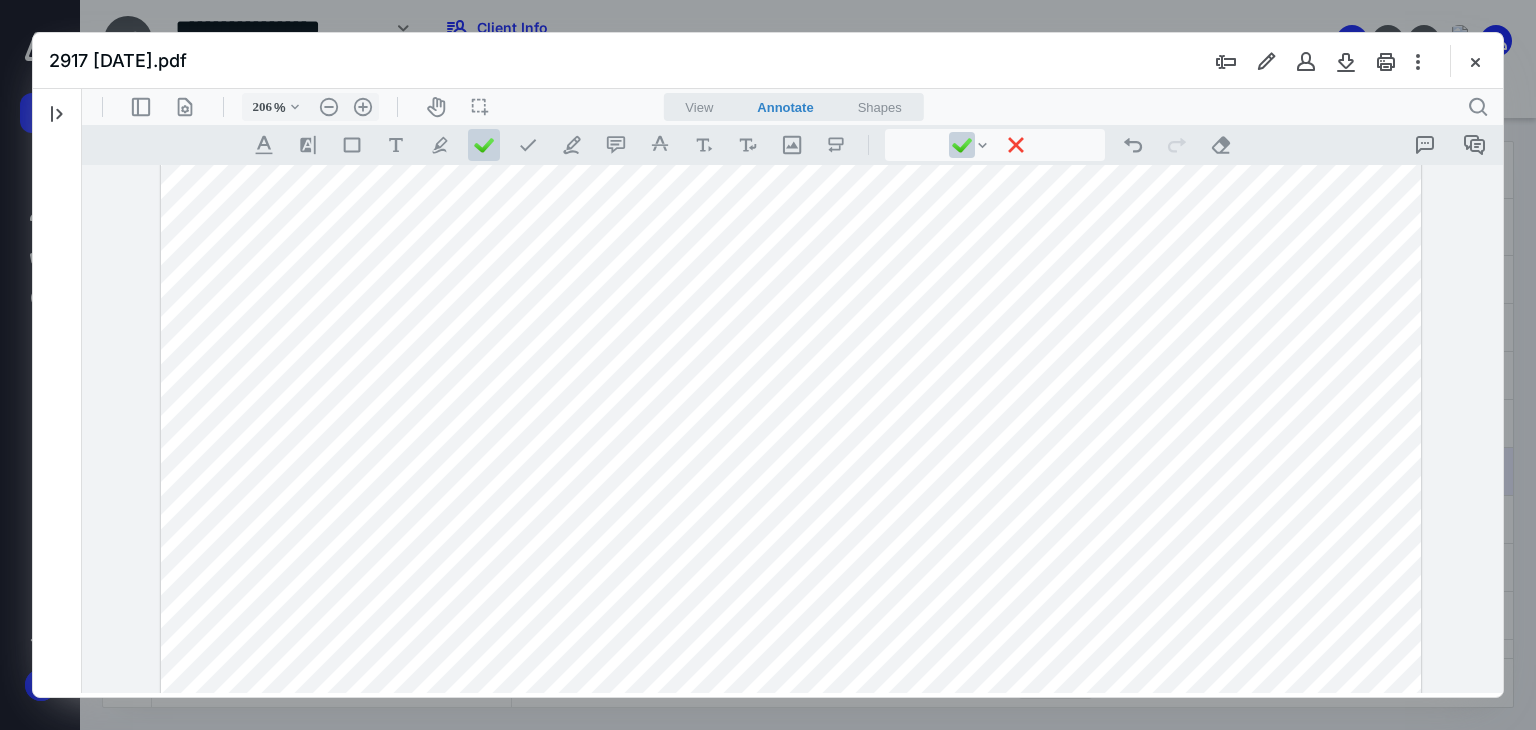 click at bounding box center (791, 454) 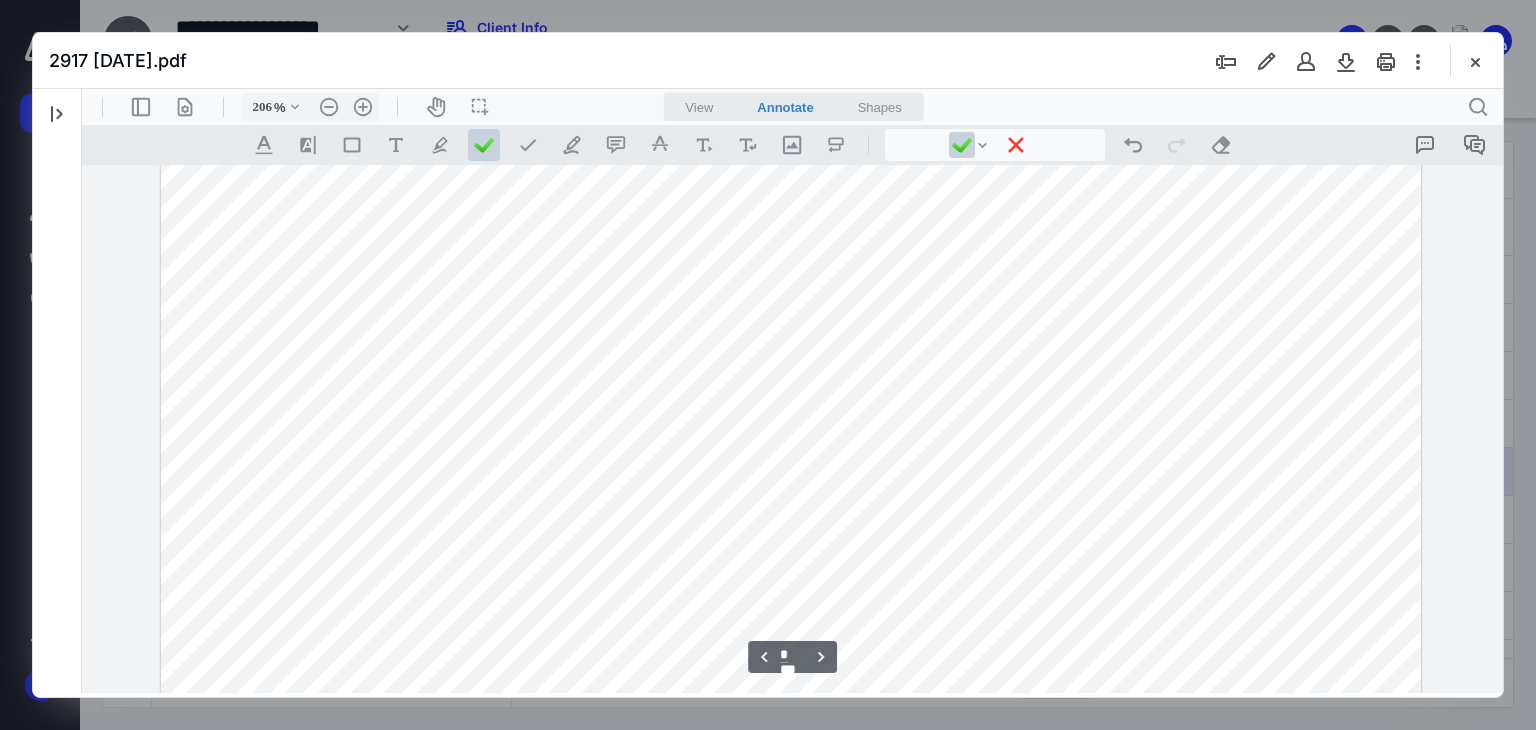 scroll, scrollTop: 5876, scrollLeft: 0, axis: vertical 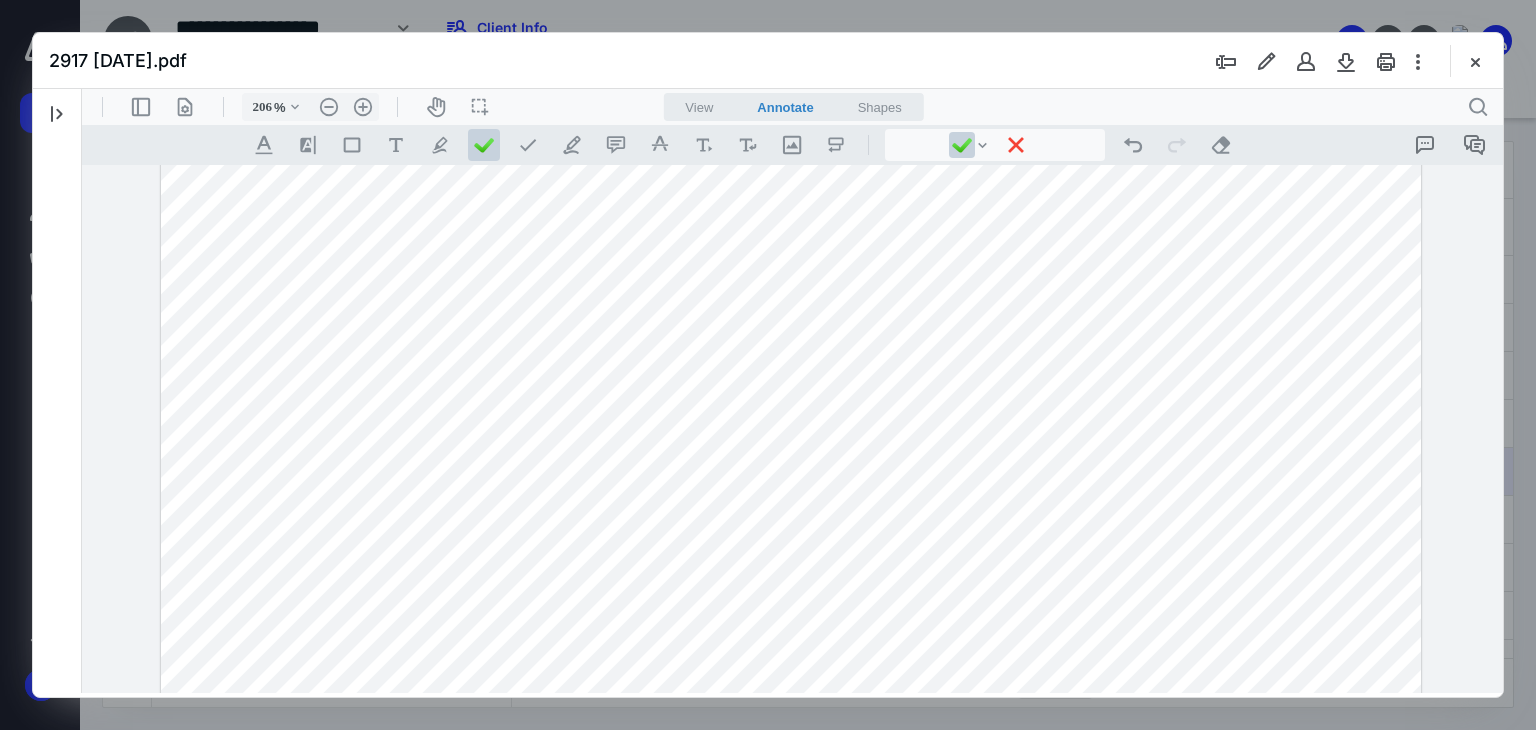 click at bounding box center [791, 54] 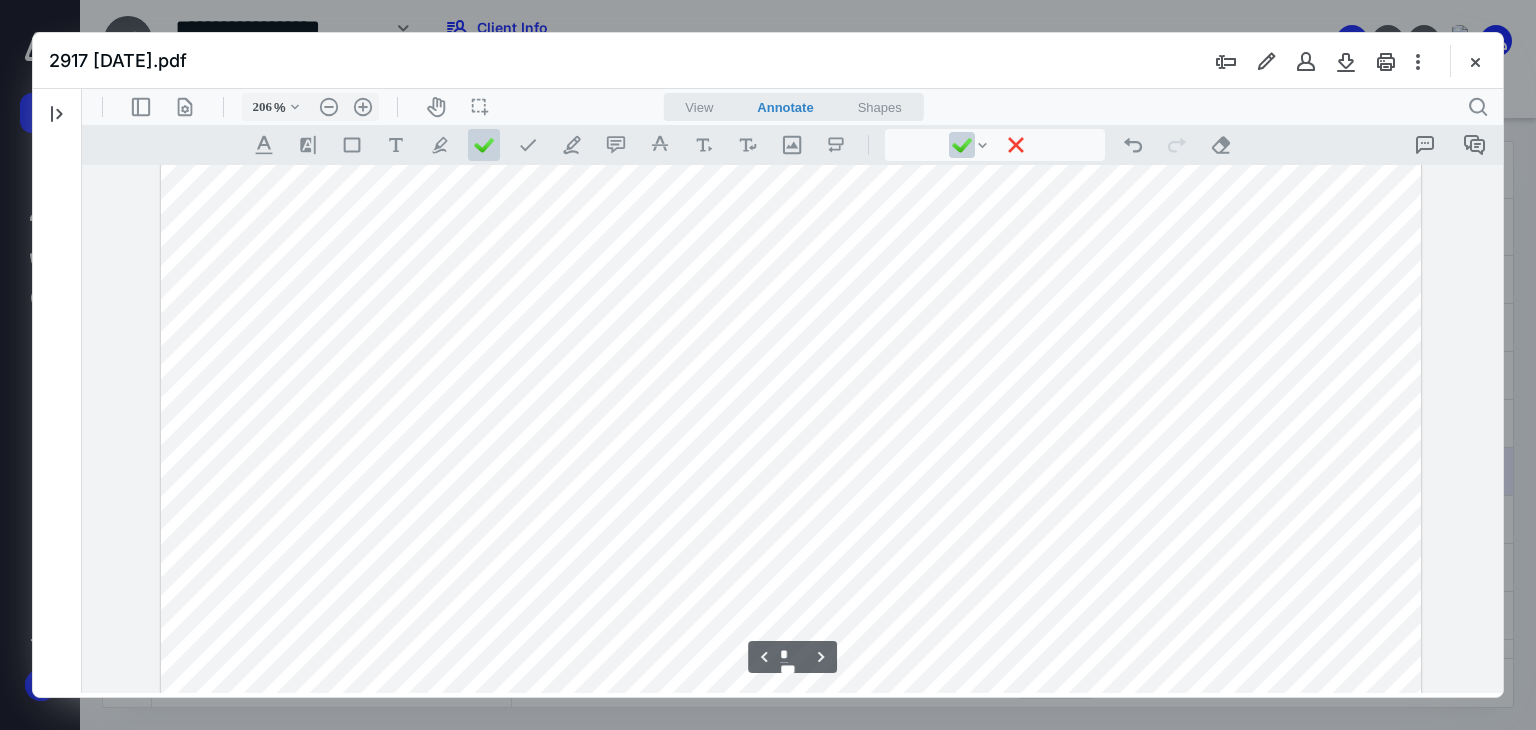 scroll, scrollTop: 6810, scrollLeft: 0, axis: vertical 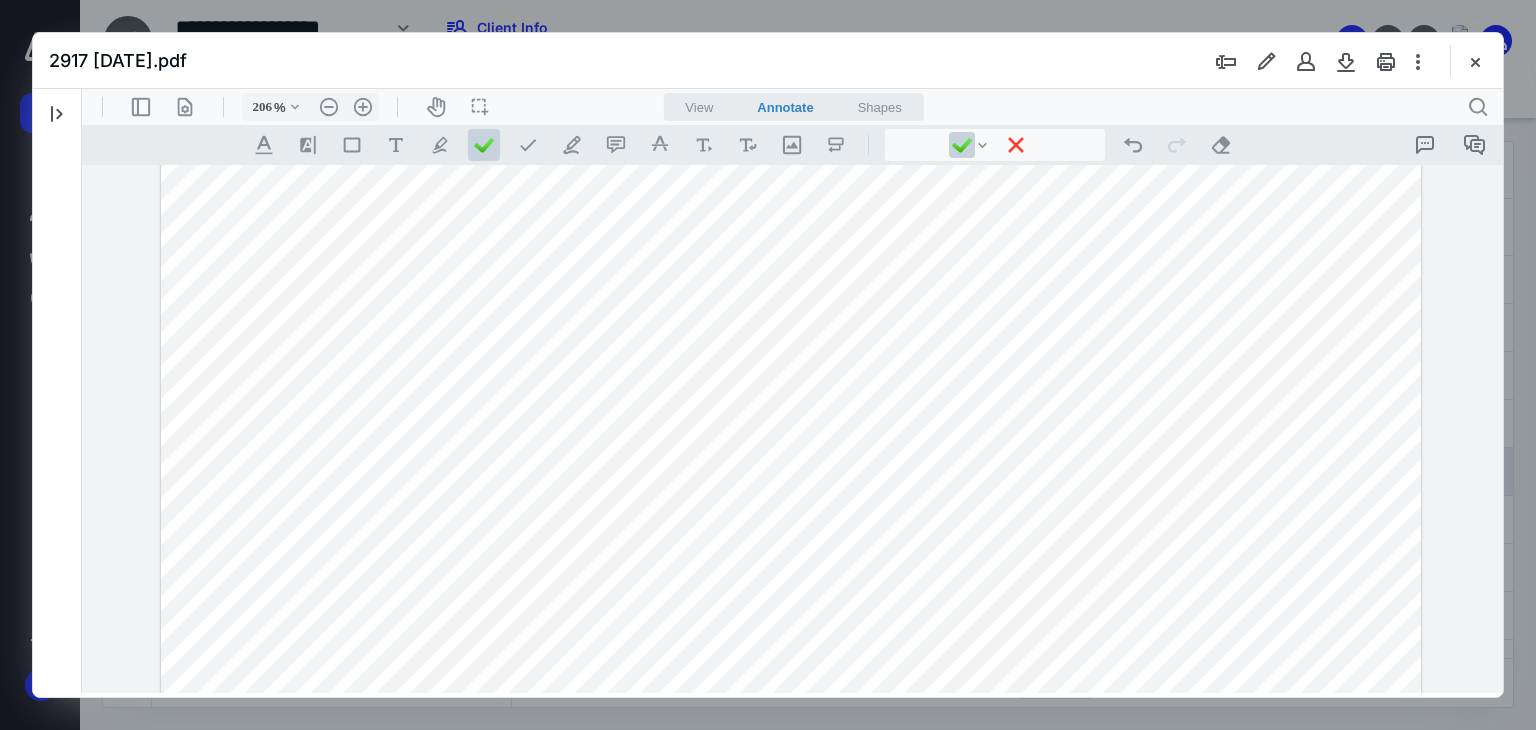click at bounding box center (791, 767) 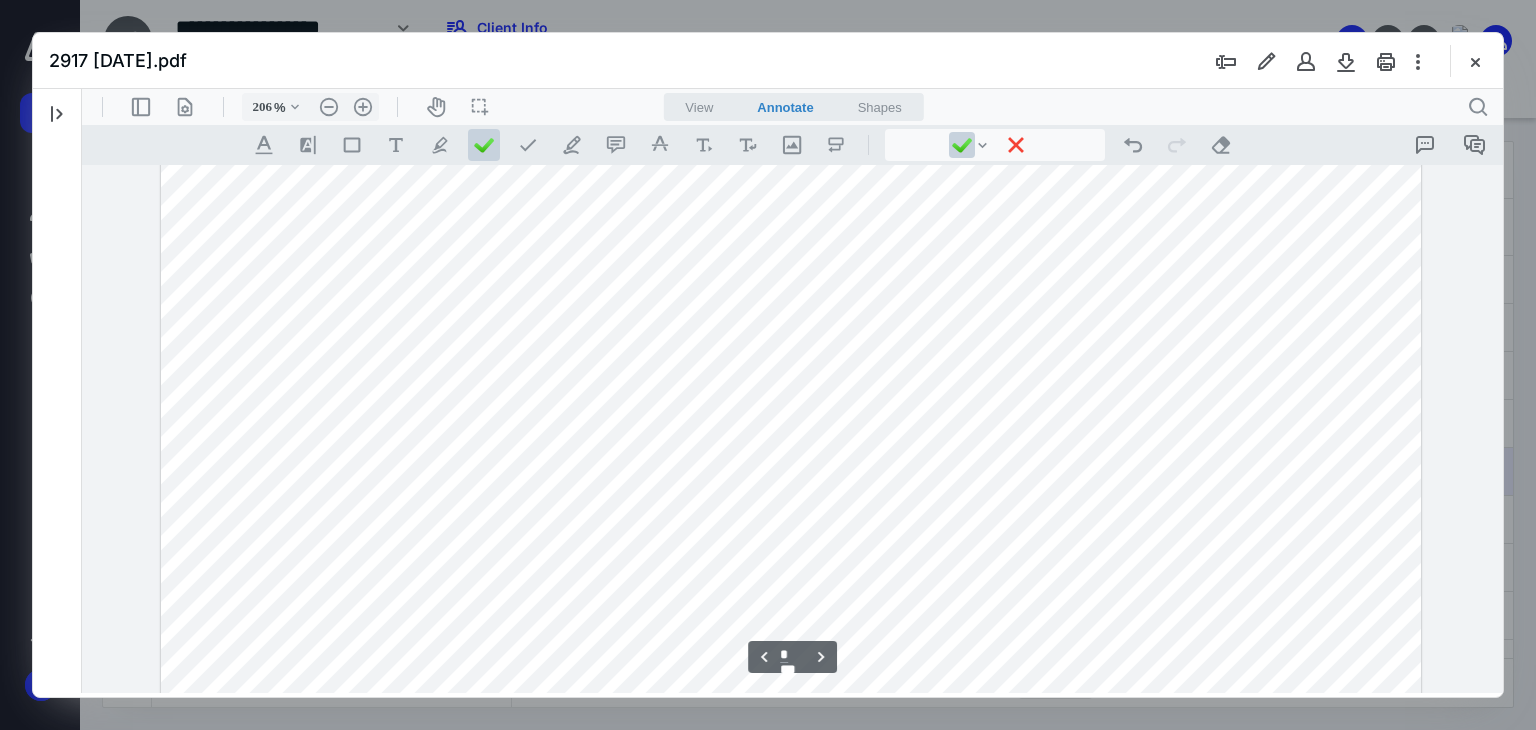 scroll, scrollTop: 7076, scrollLeft: 0, axis: vertical 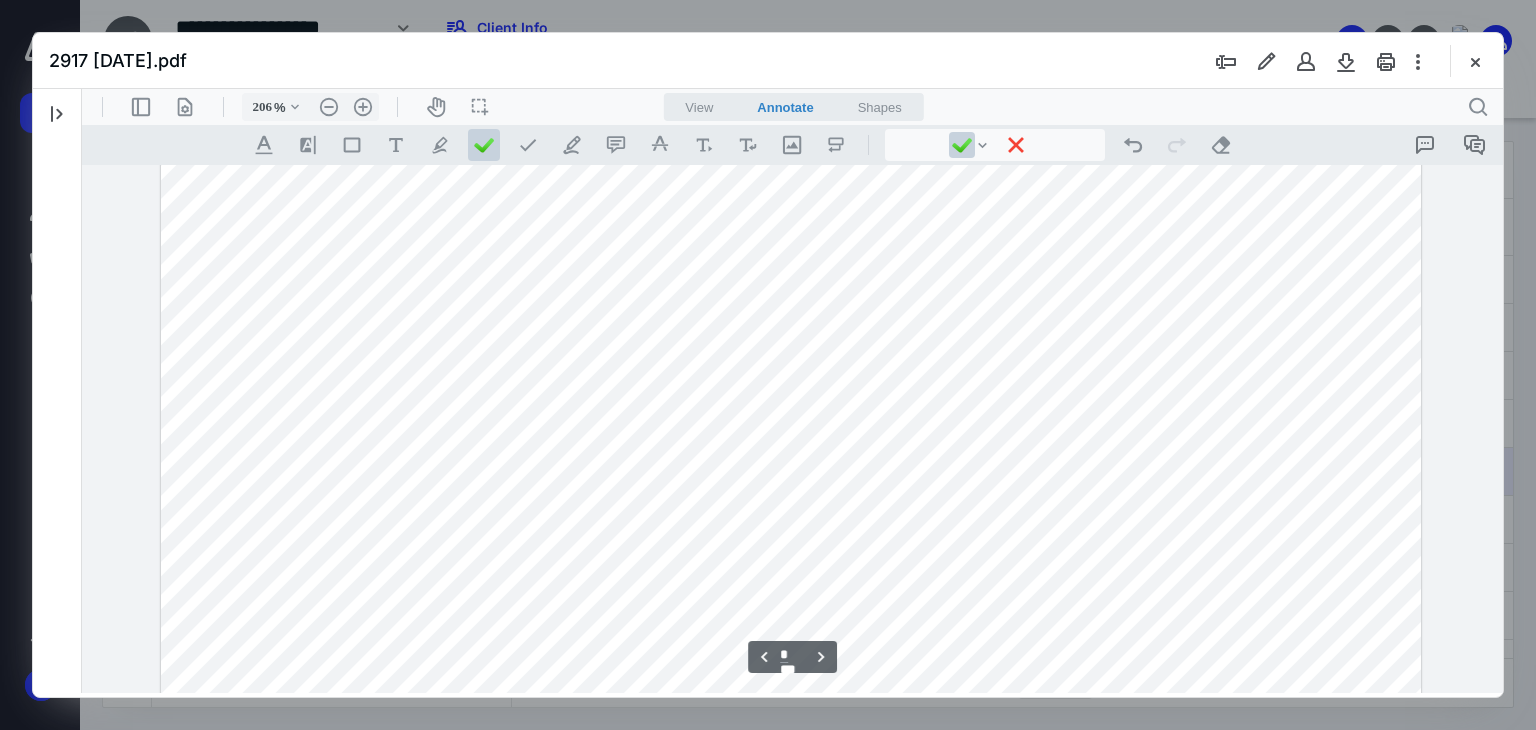 click at bounding box center (791, 501) 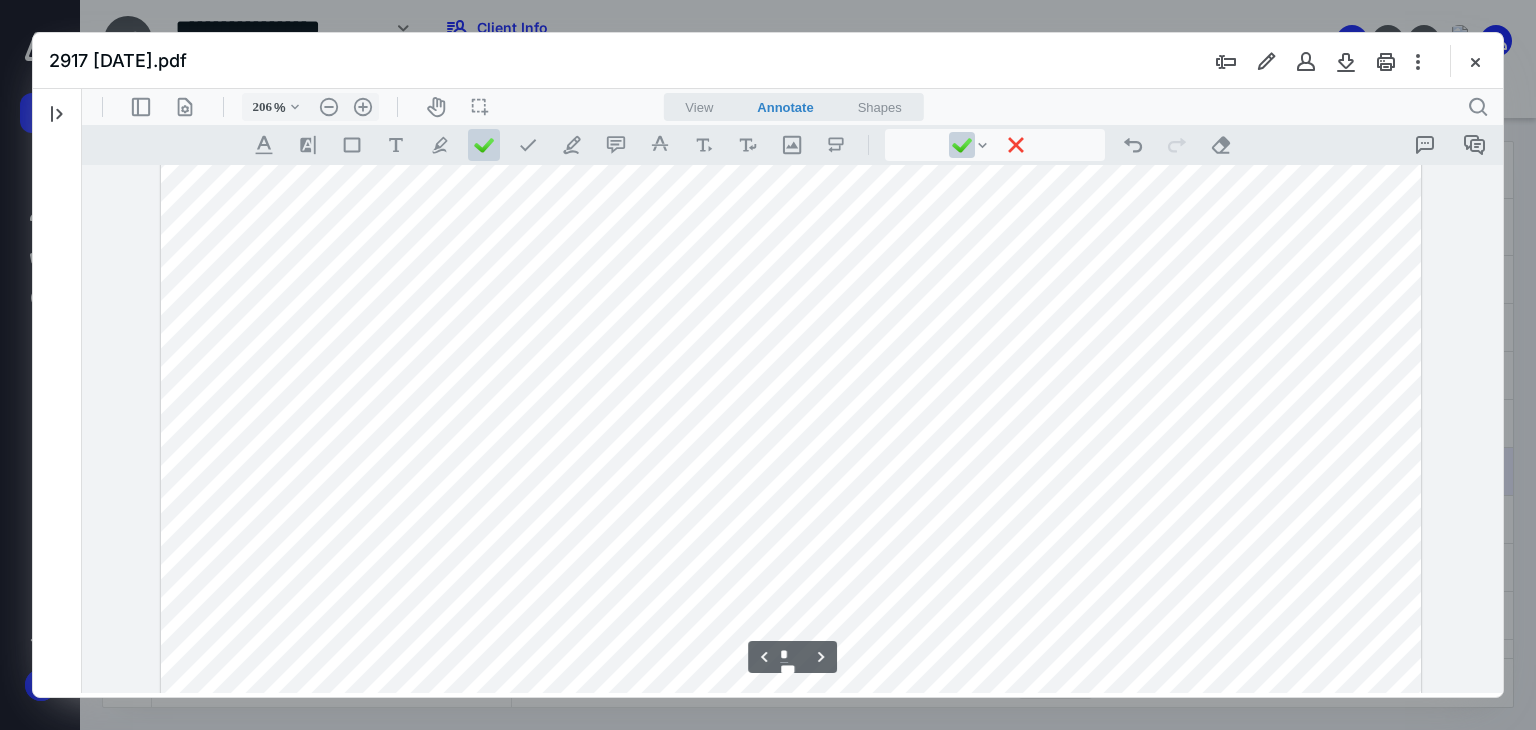 scroll, scrollTop: 7210, scrollLeft: 0, axis: vertical 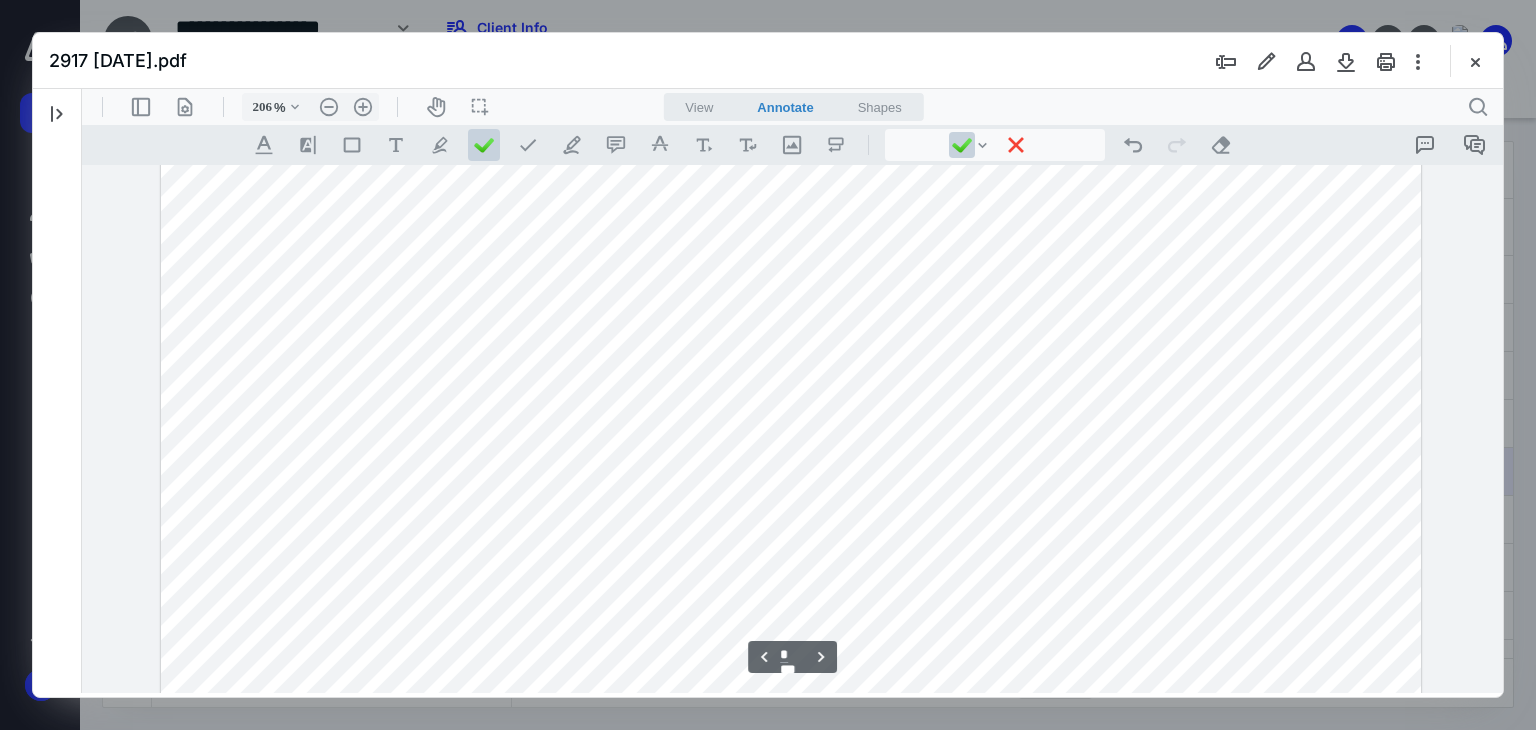 click at bounding box center [791, 367] 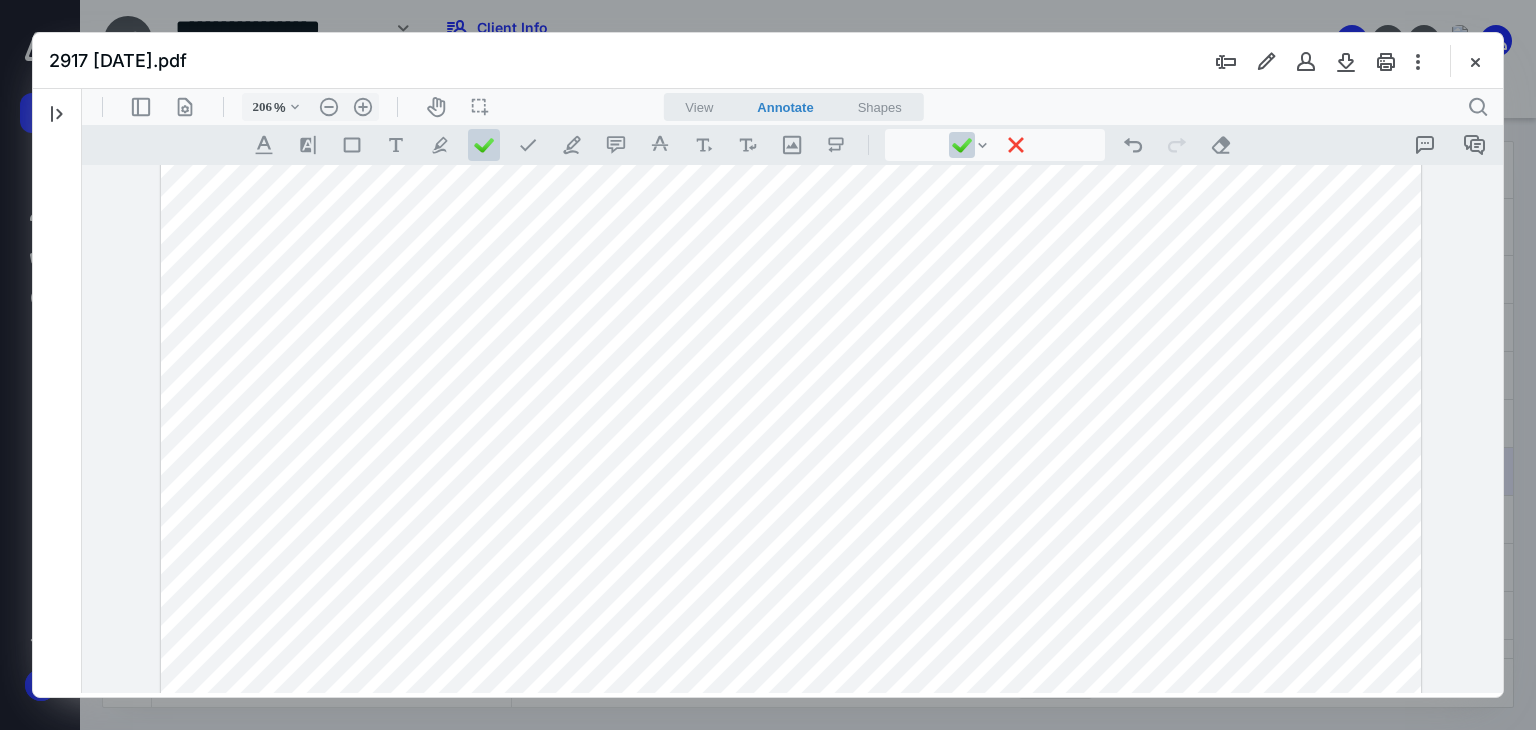 click at bounding box center (791, 367) 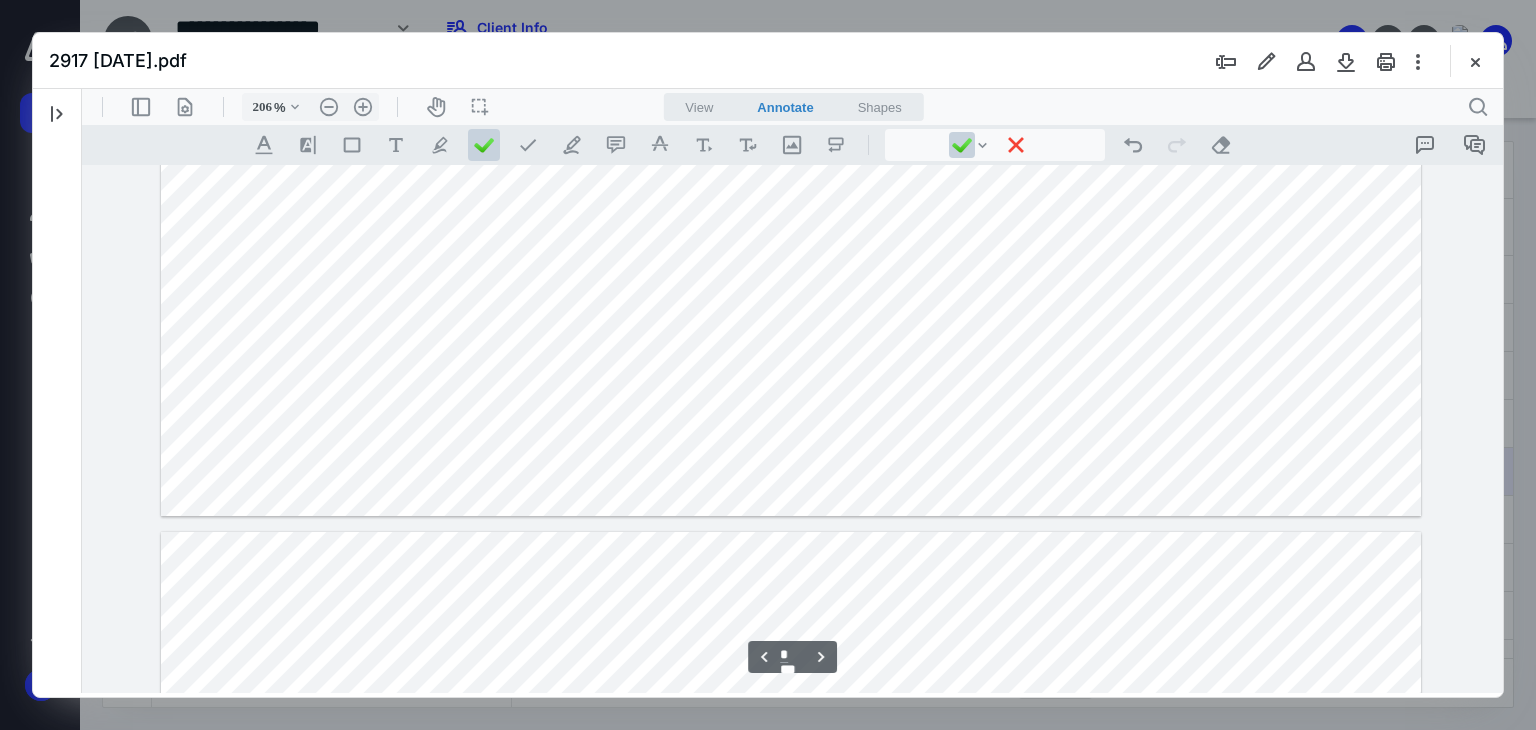 scroll, scrollTop: 7743, scrollLeft: 0, axis: vertical 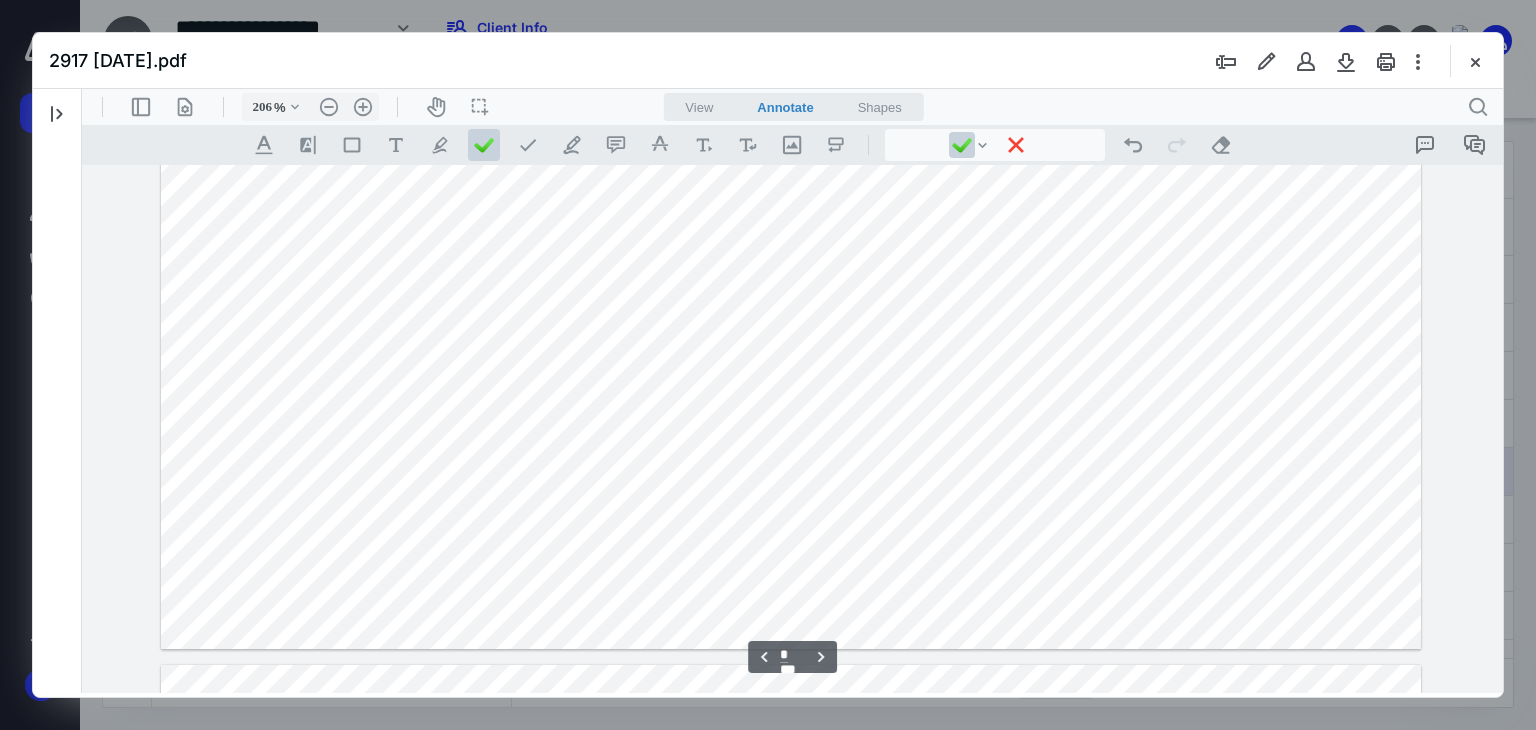 click at bounding box center [791, -166] 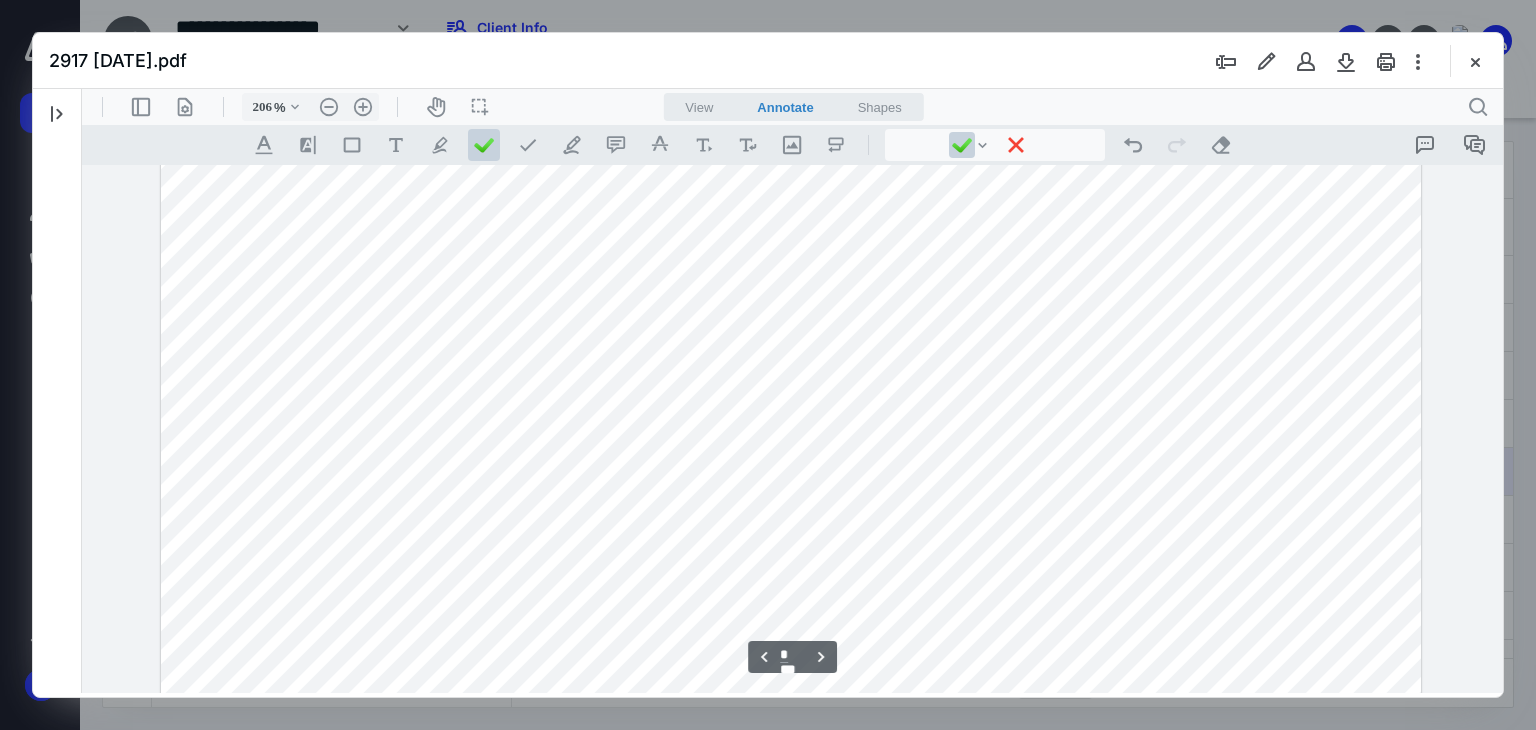 scroll, scrollTop: 8676, scrollLeft: 0, axis: vertical 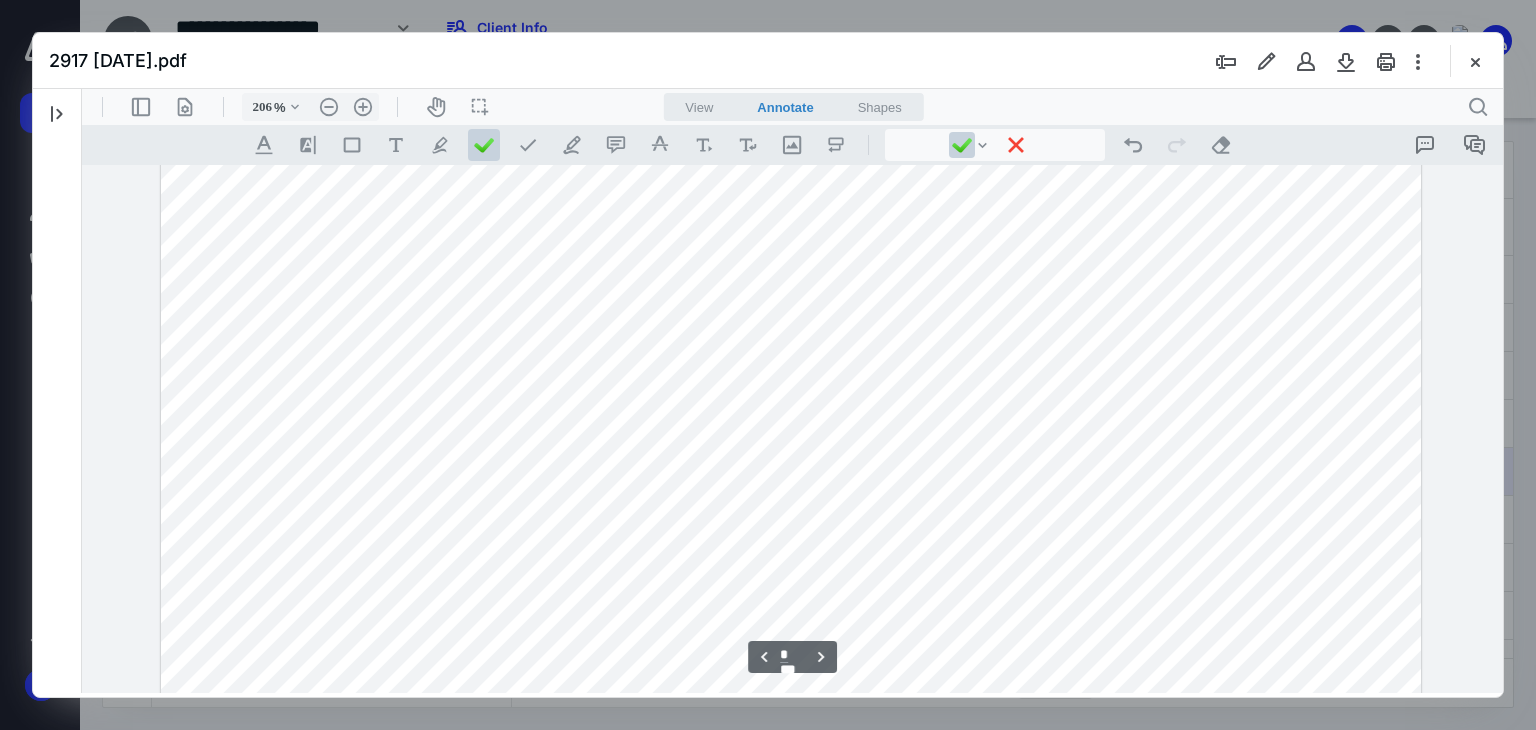 click at bounding box center (791, 548) 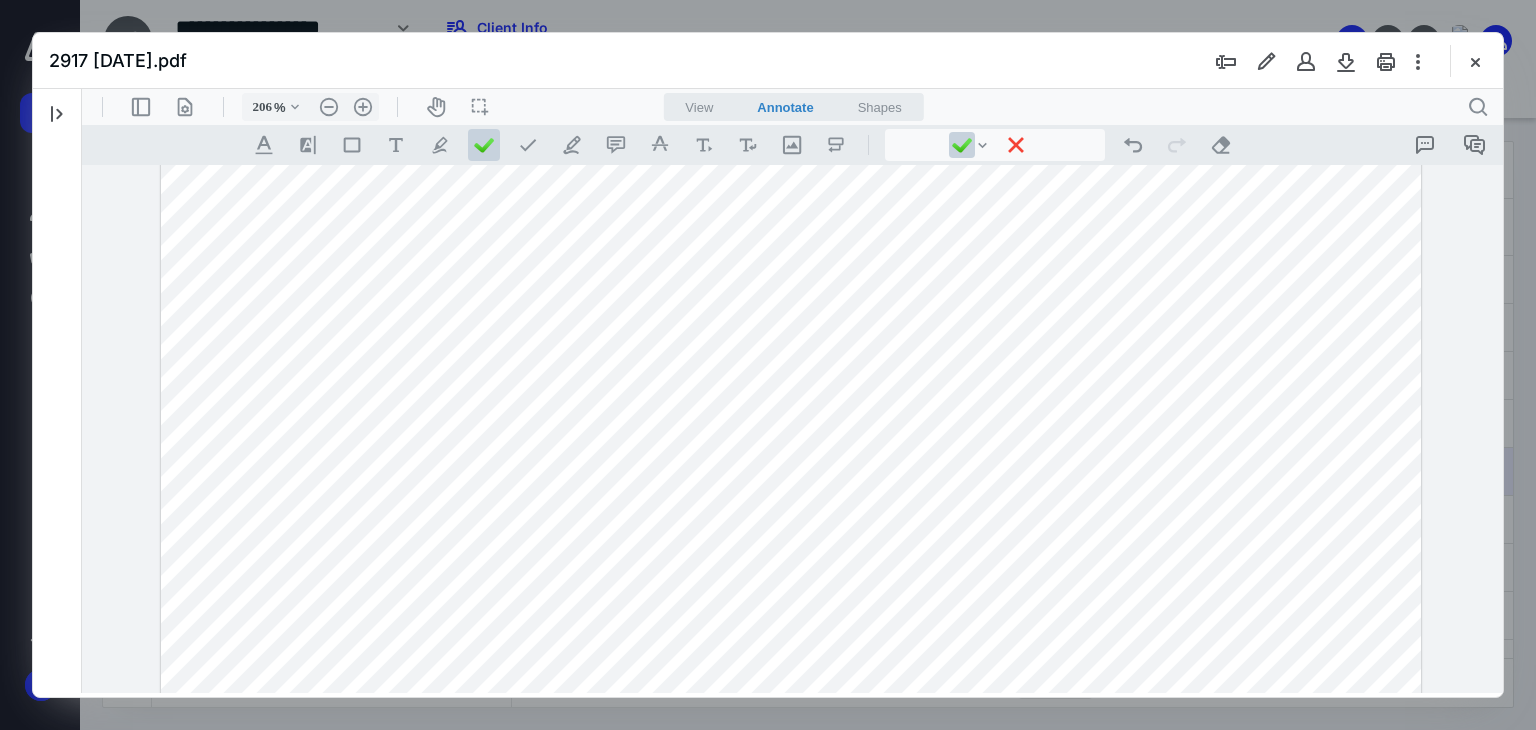 click at bounding box center [791, 548] 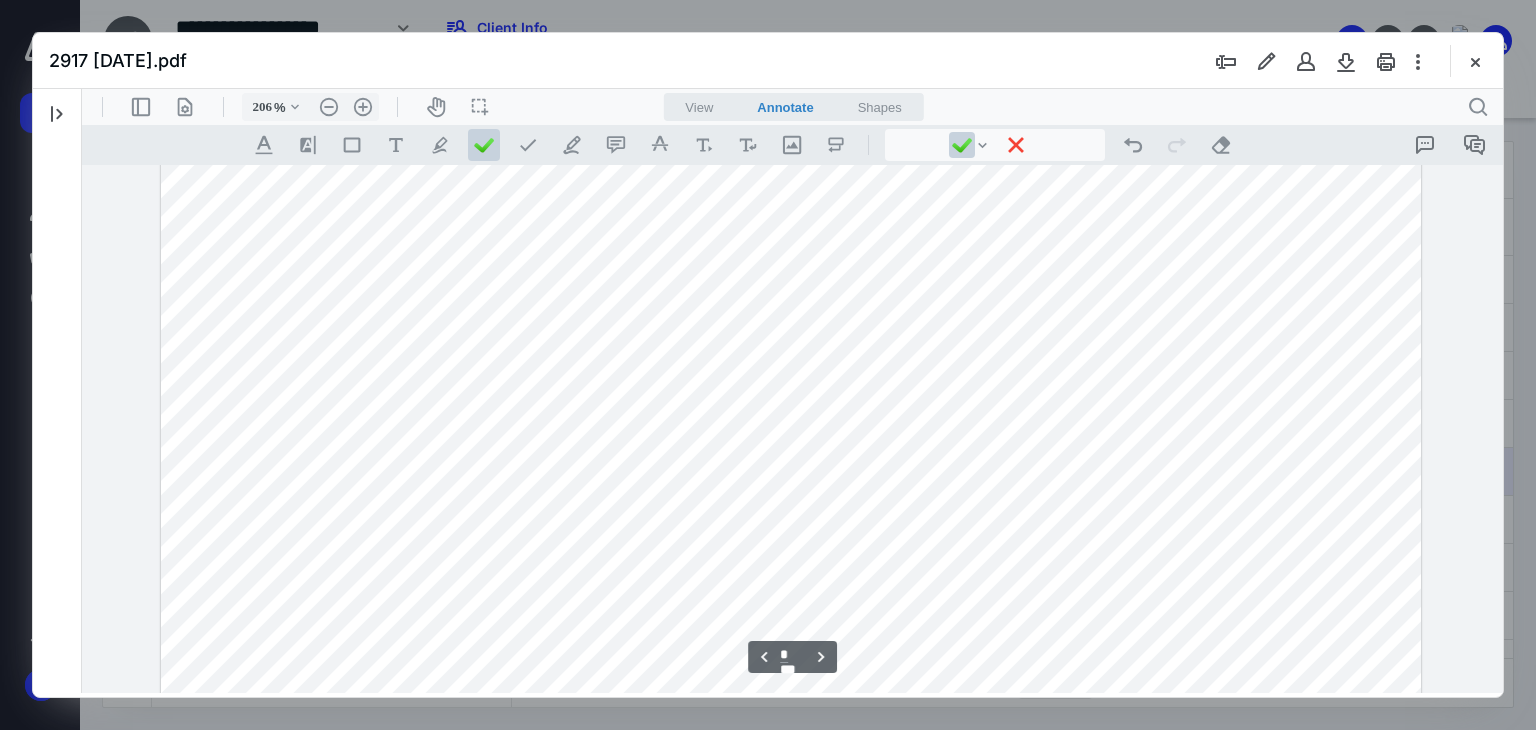 scroll, scrollTop: 9076, scrollLeft: 0, axis: vertical 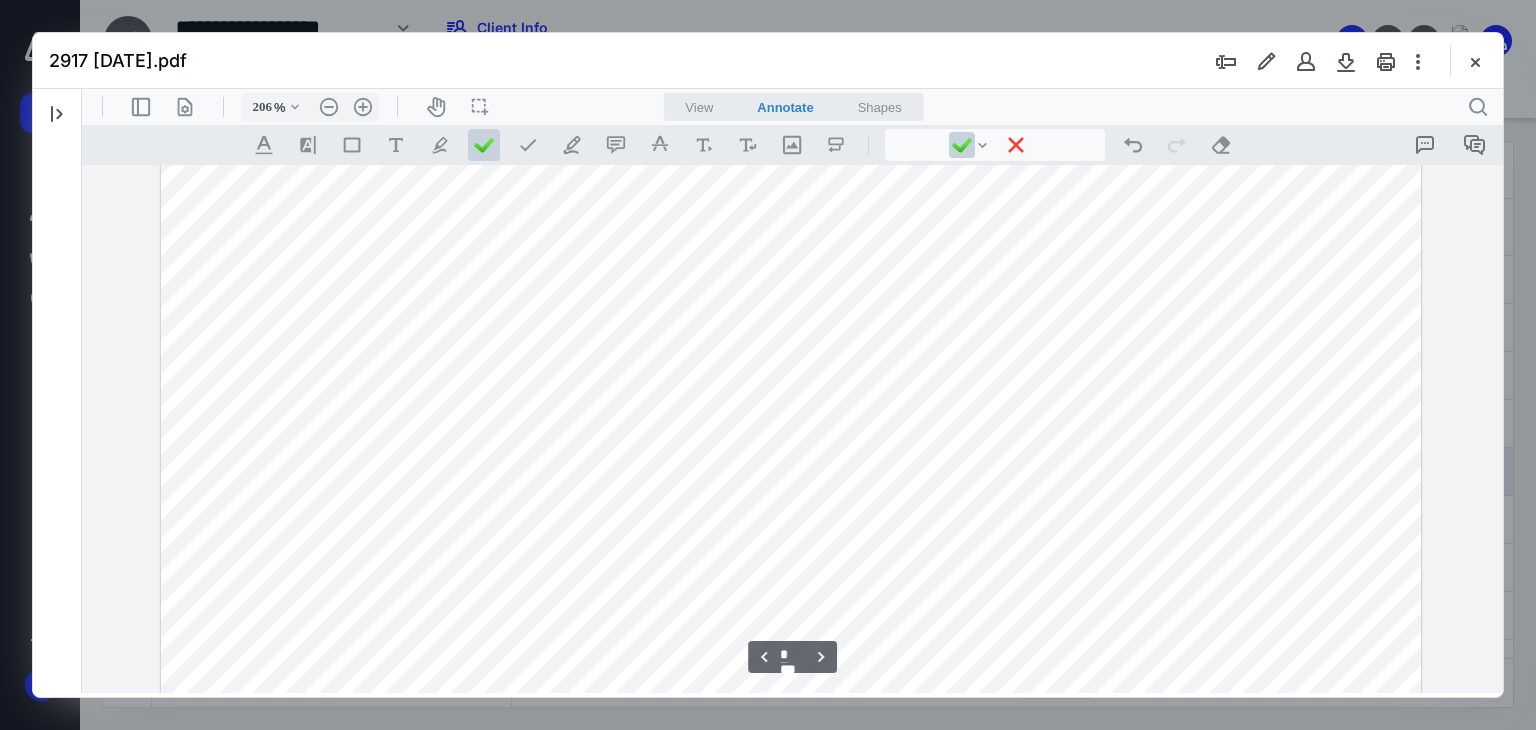 click at bounding box center [791, 148] 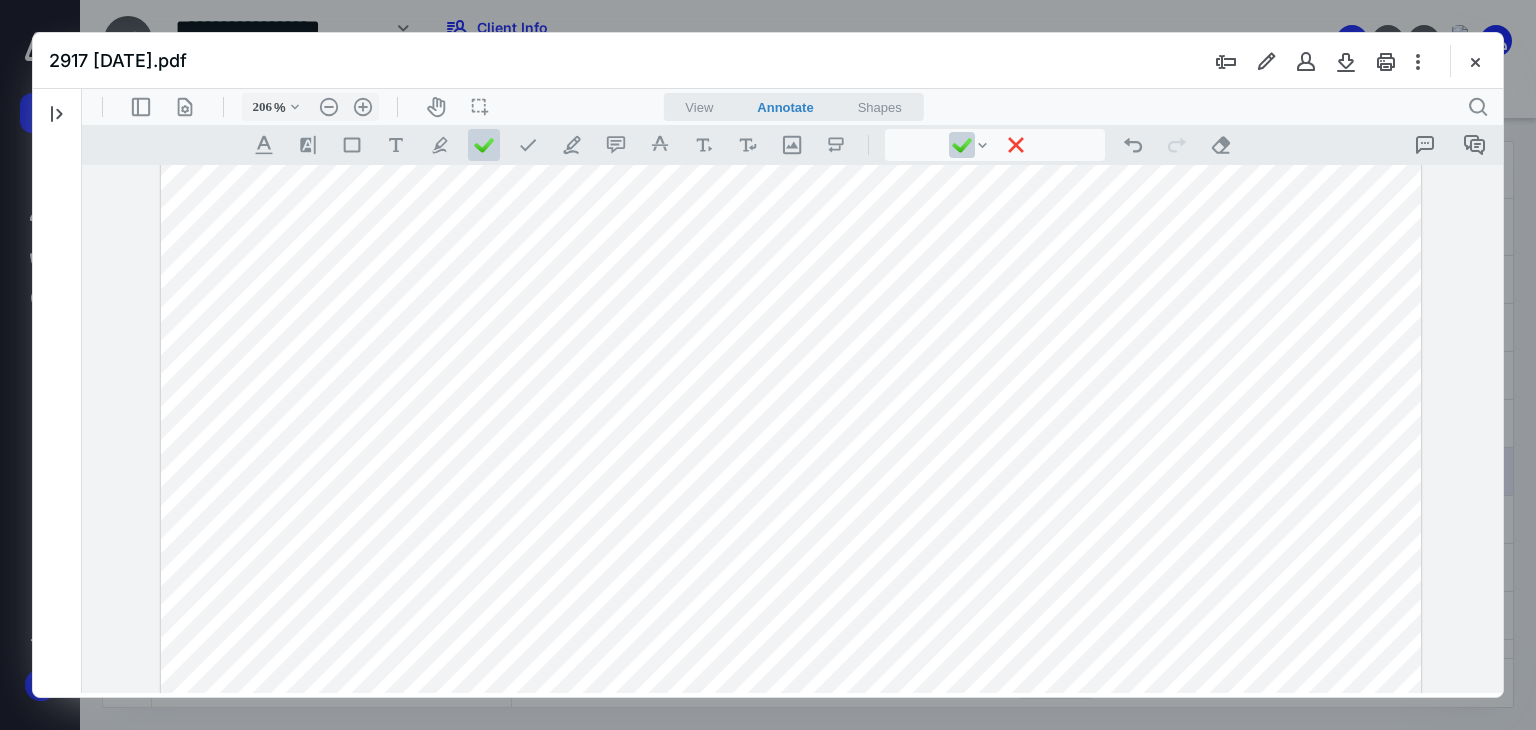 click at bounding box center (791, 148) 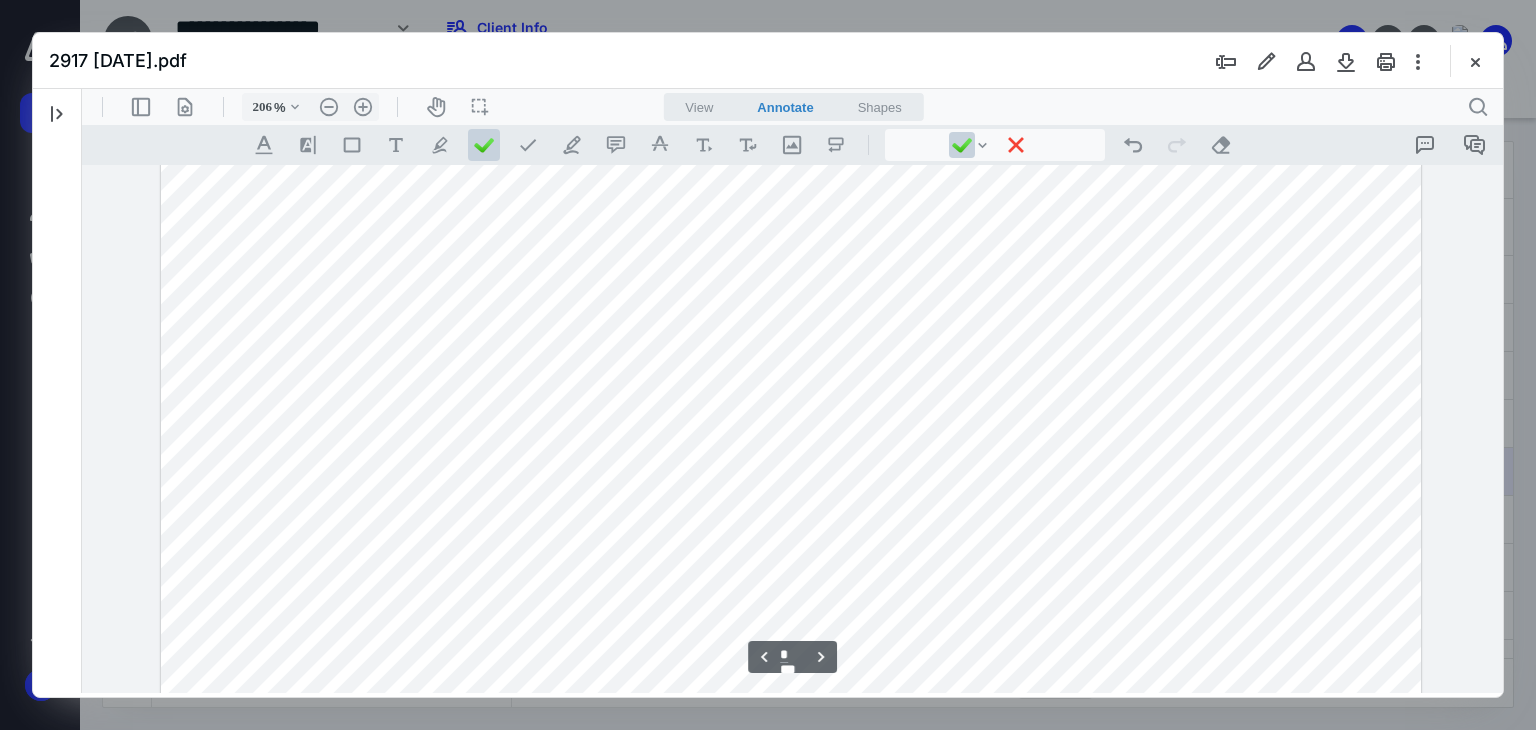 scroll, scrollTop: 6676, scrollLeft: 0, axis: vertical 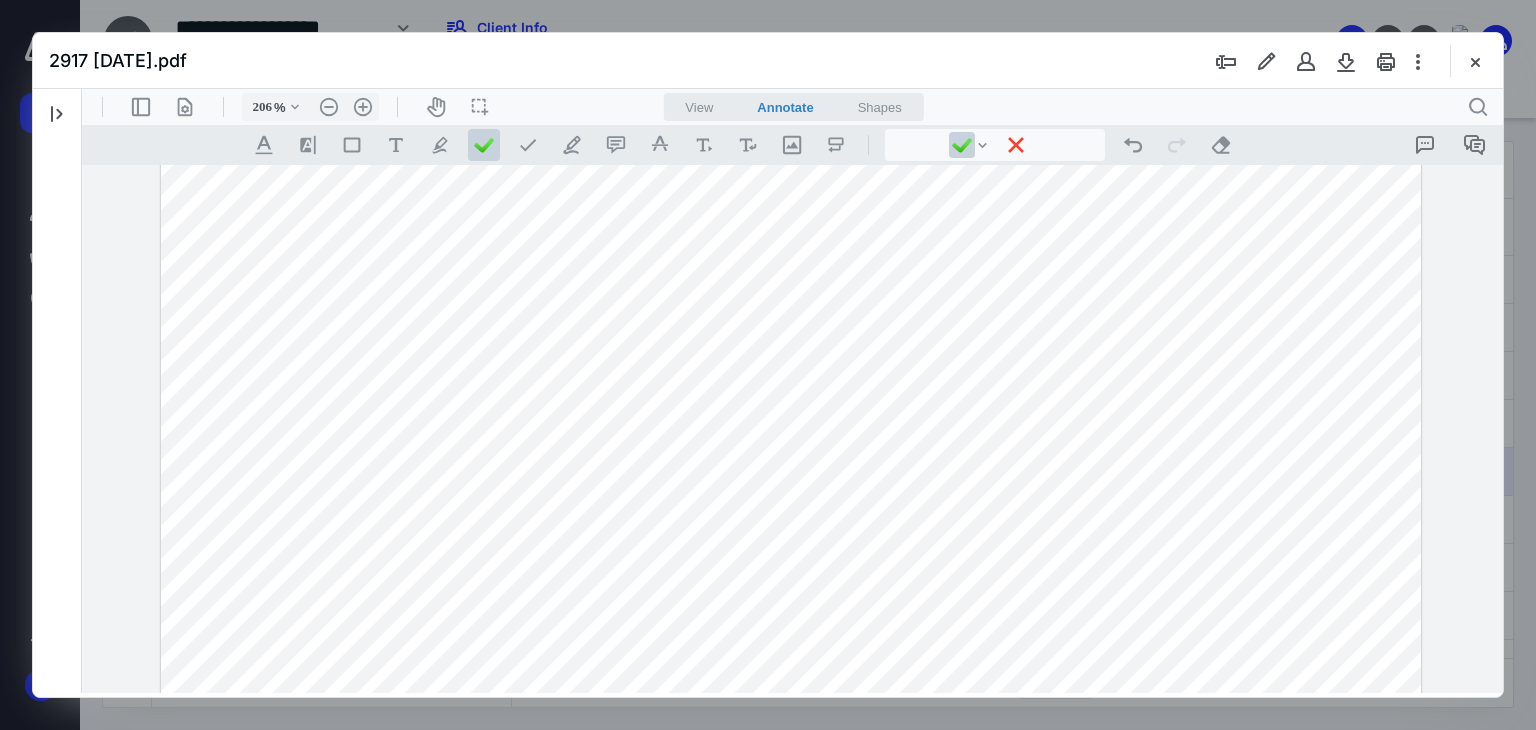 click at bounding box center (791, -30) 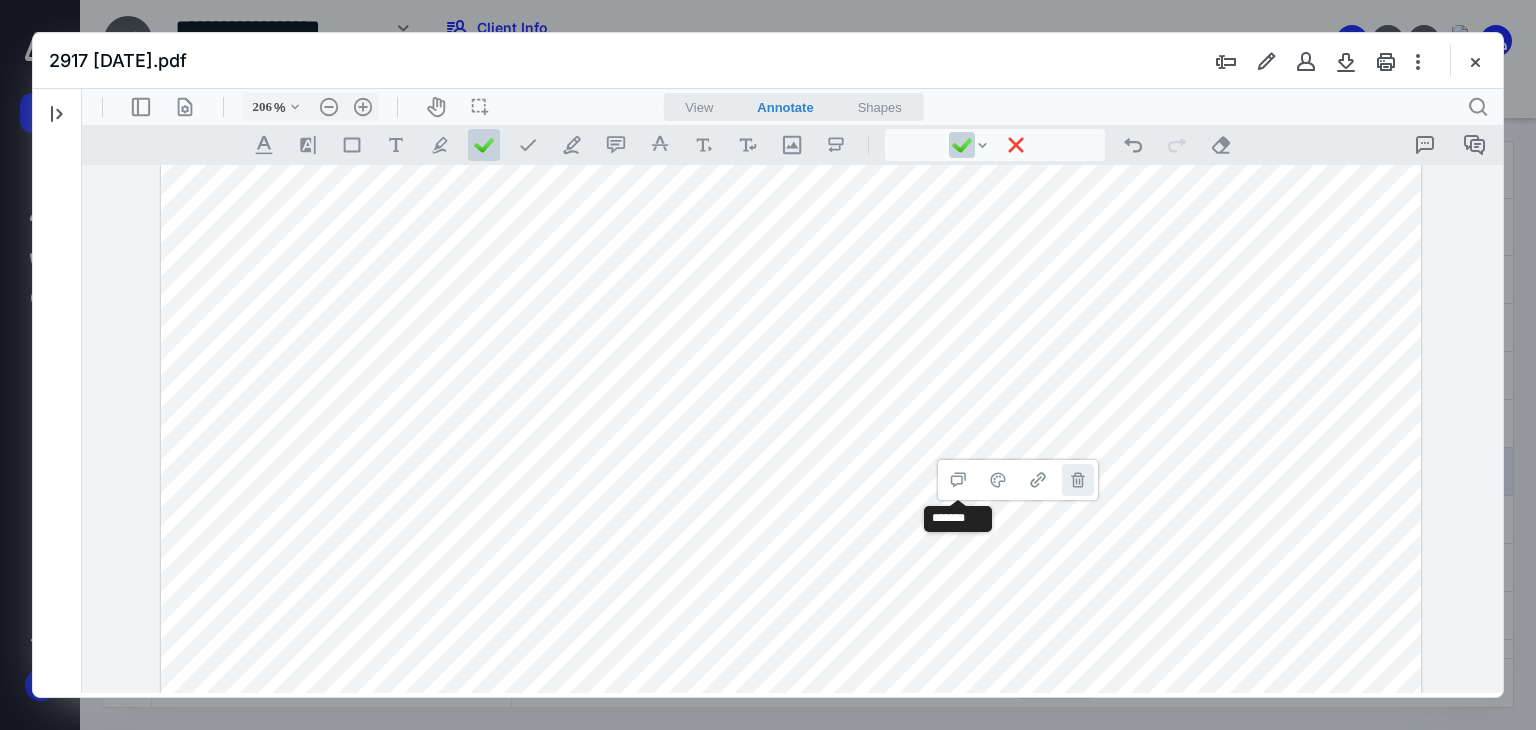 click on "**********" at bounding box center [1078, 480] 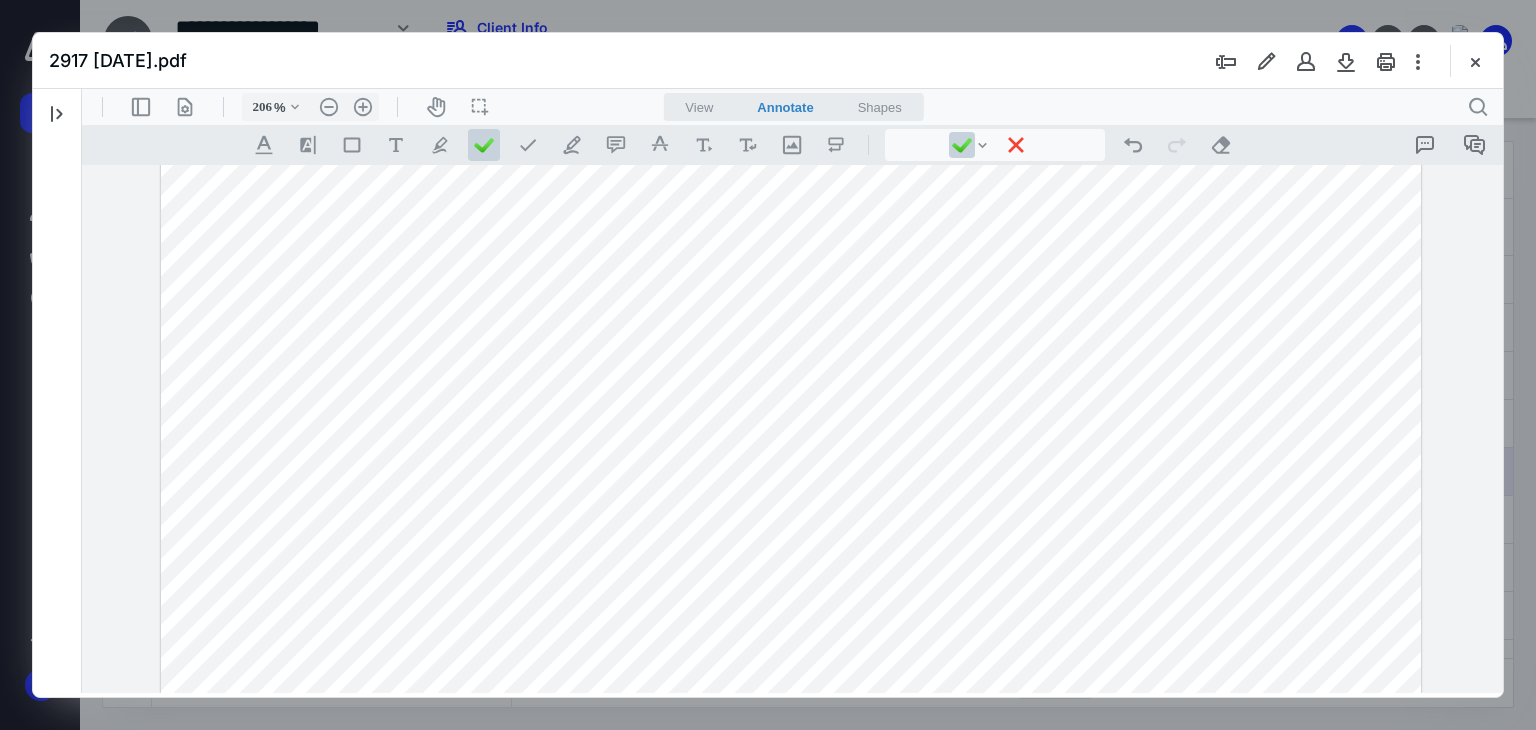 click on "2917 [DATE].pdf" at bounding box center (768, 61) 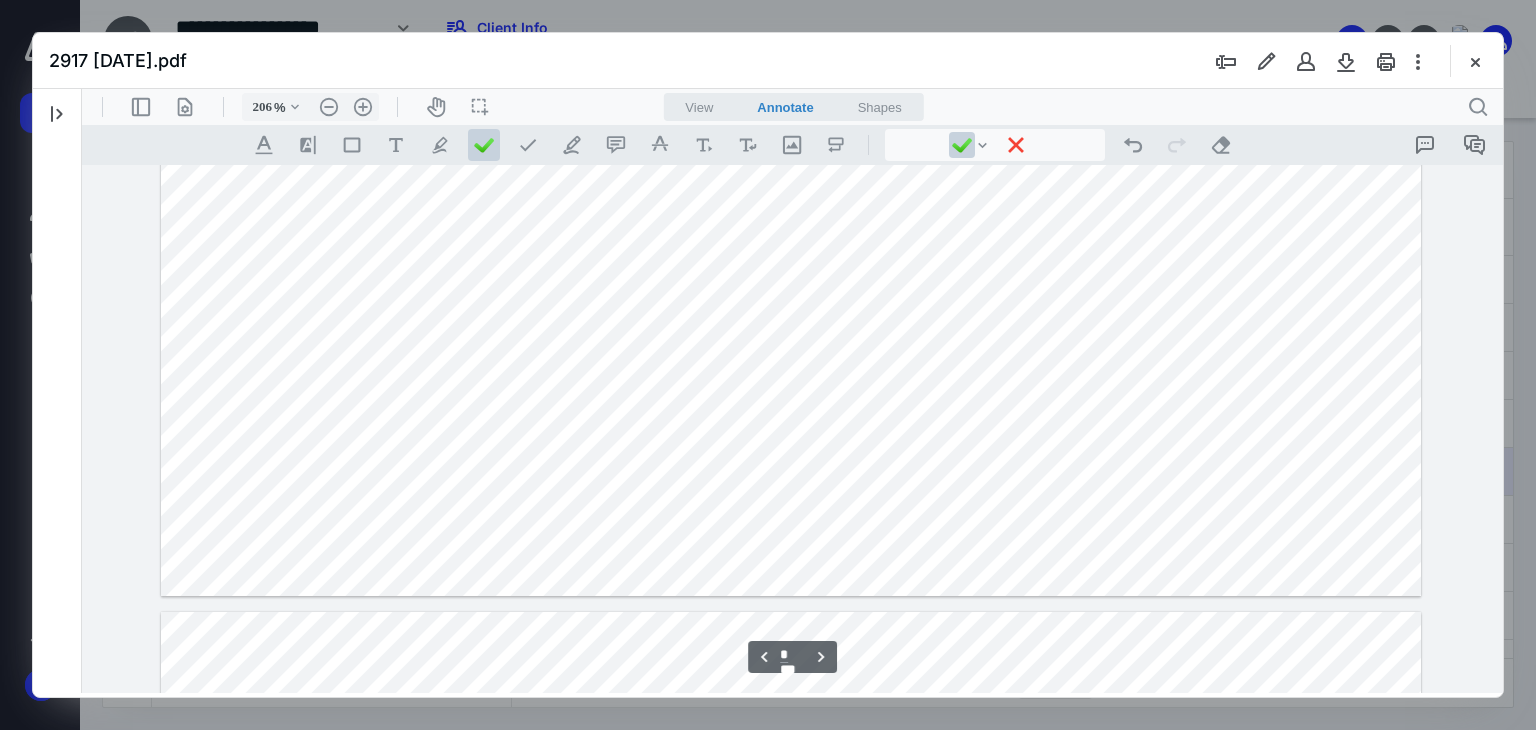 scroll, scrollTop: 6226, scrollLeft: 0, axis: vertical 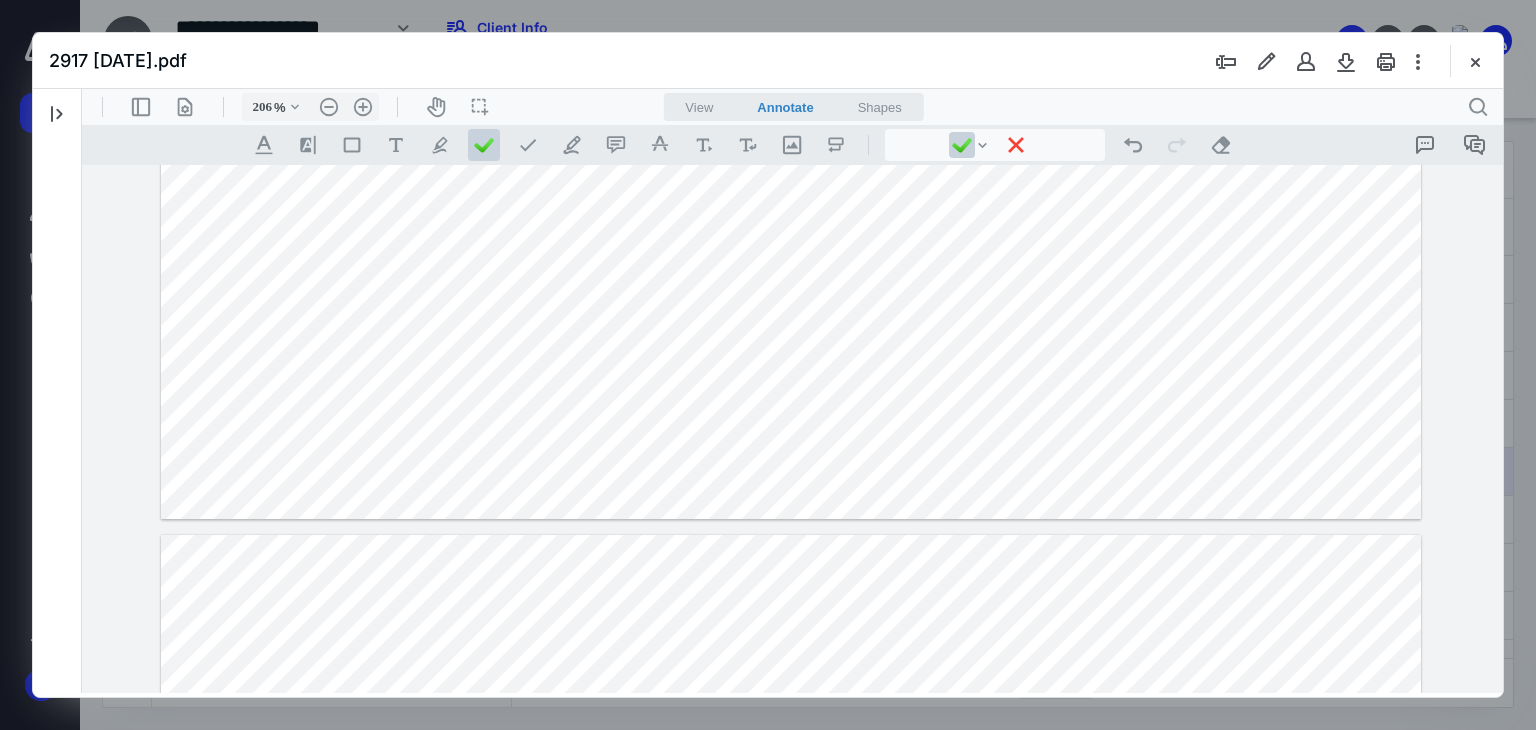 click on "2917 [DATE].pdf" at bounding box center (768, 61) 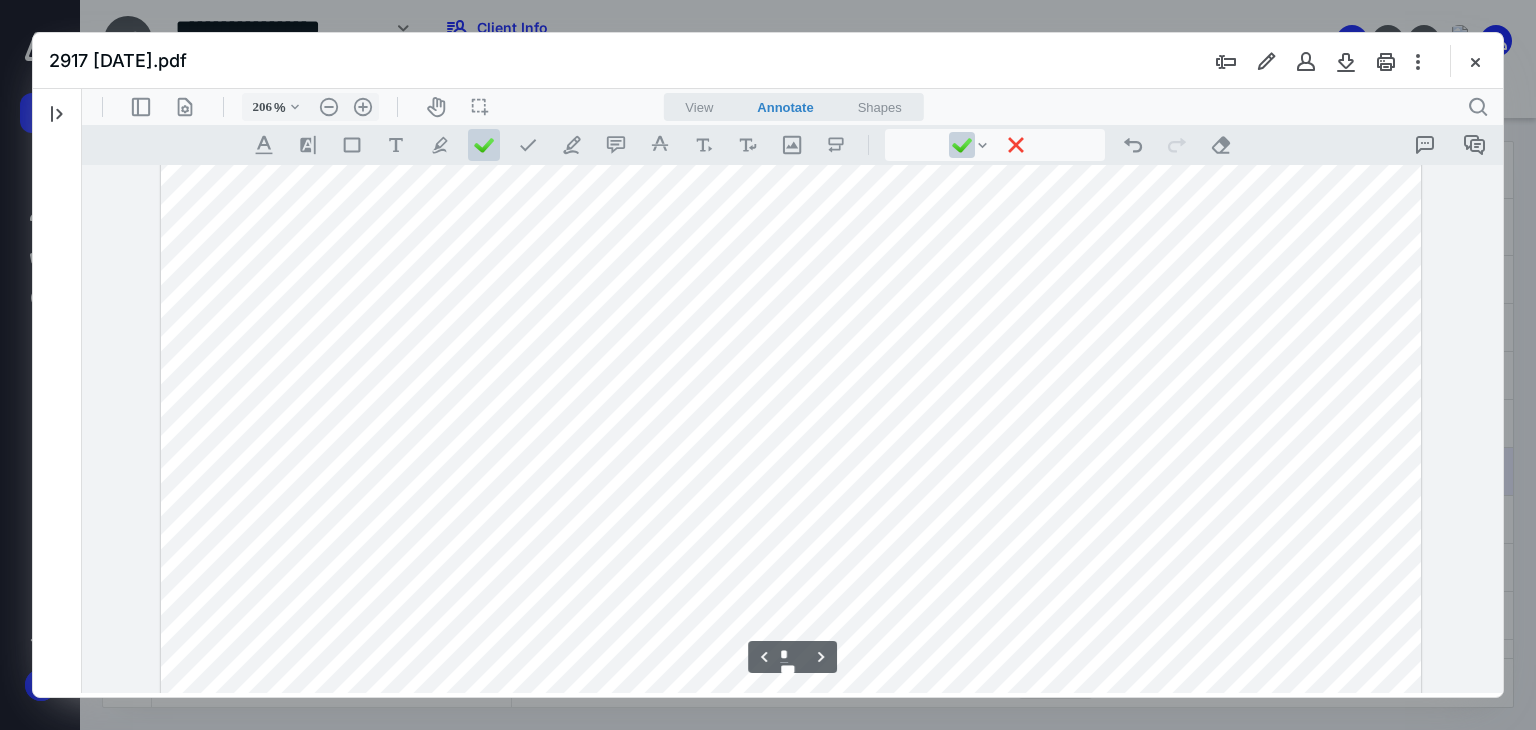 scroll, scrollTop: 6760, scrollLeft: 0, axis: vertical 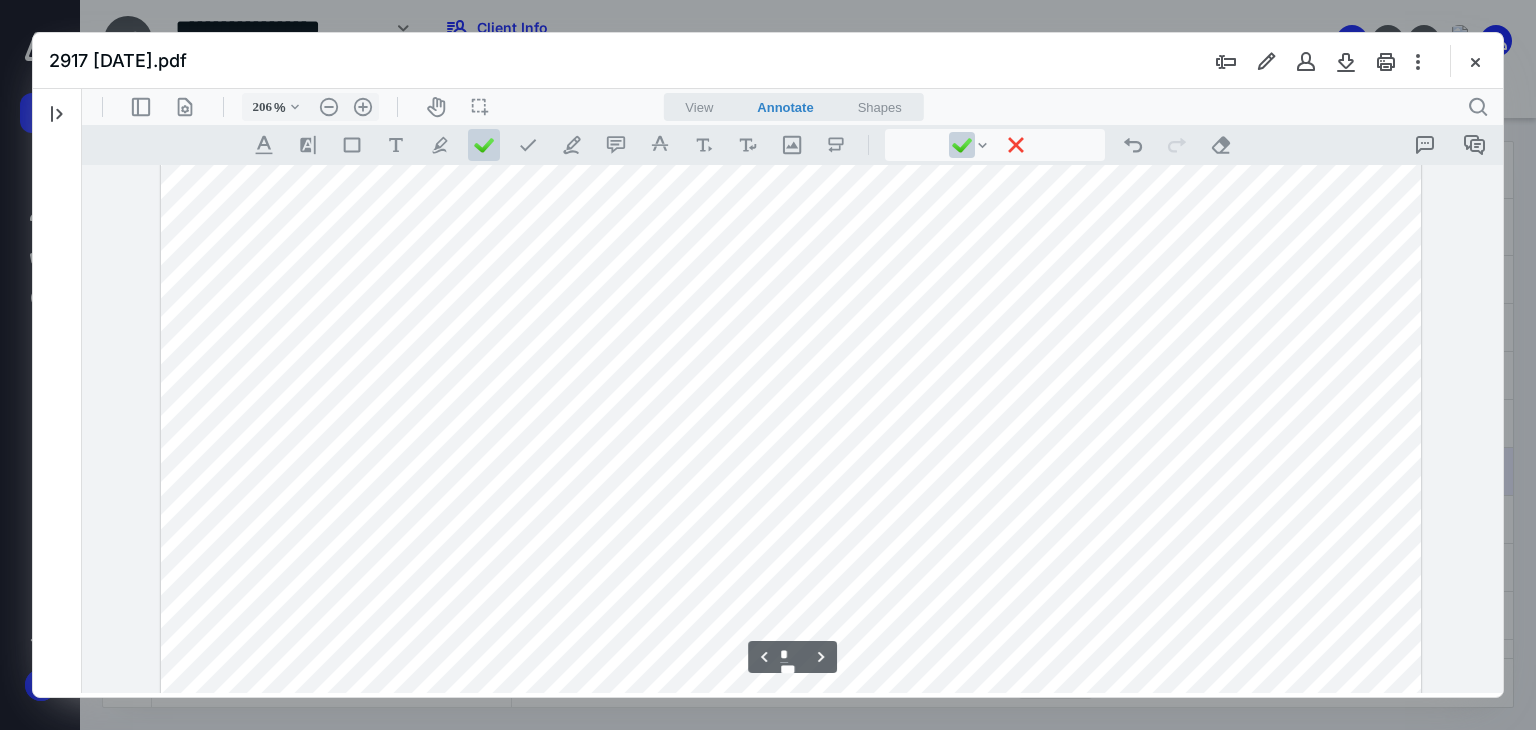 type on "*" 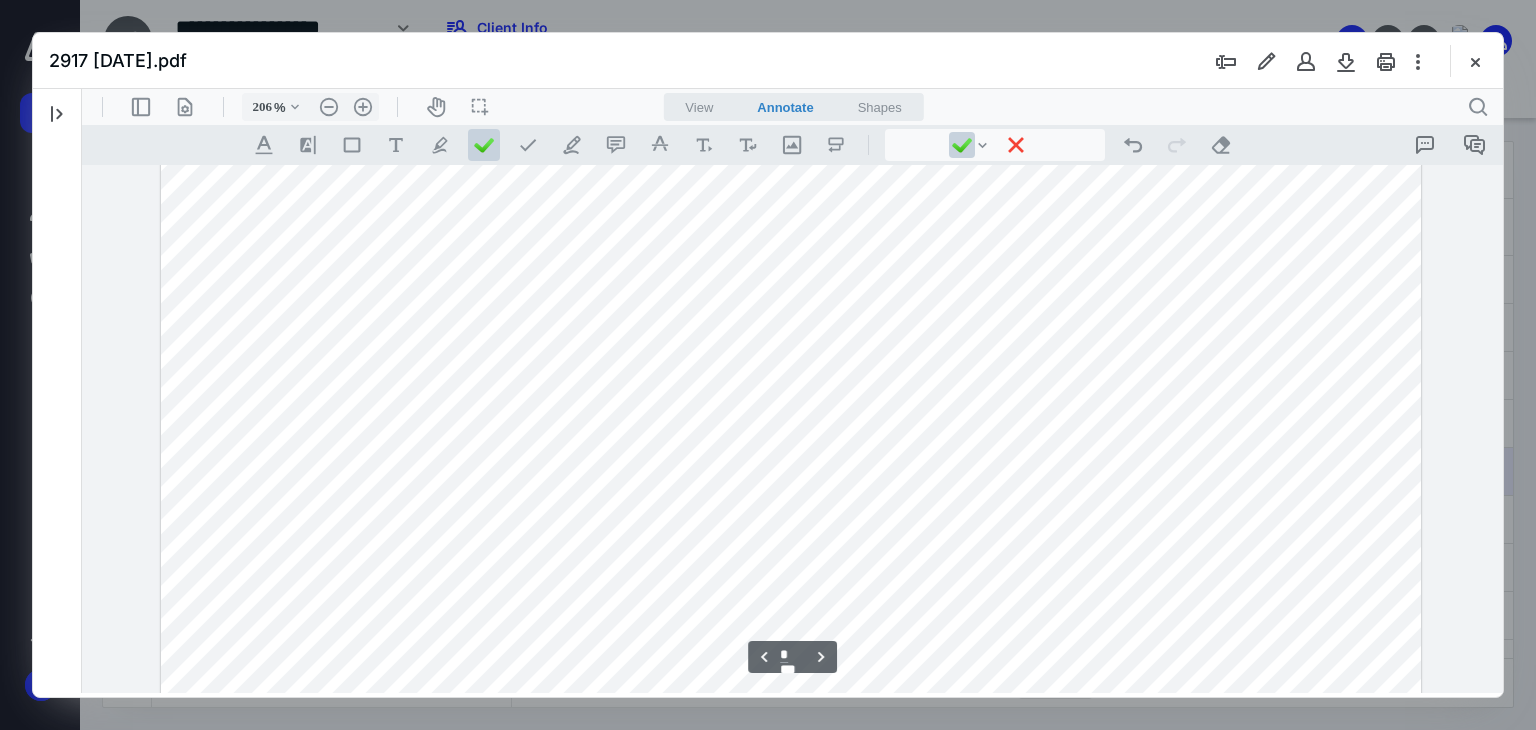 scroll, scrollTop: 5692, scrollLeft: 0, axis: vertical 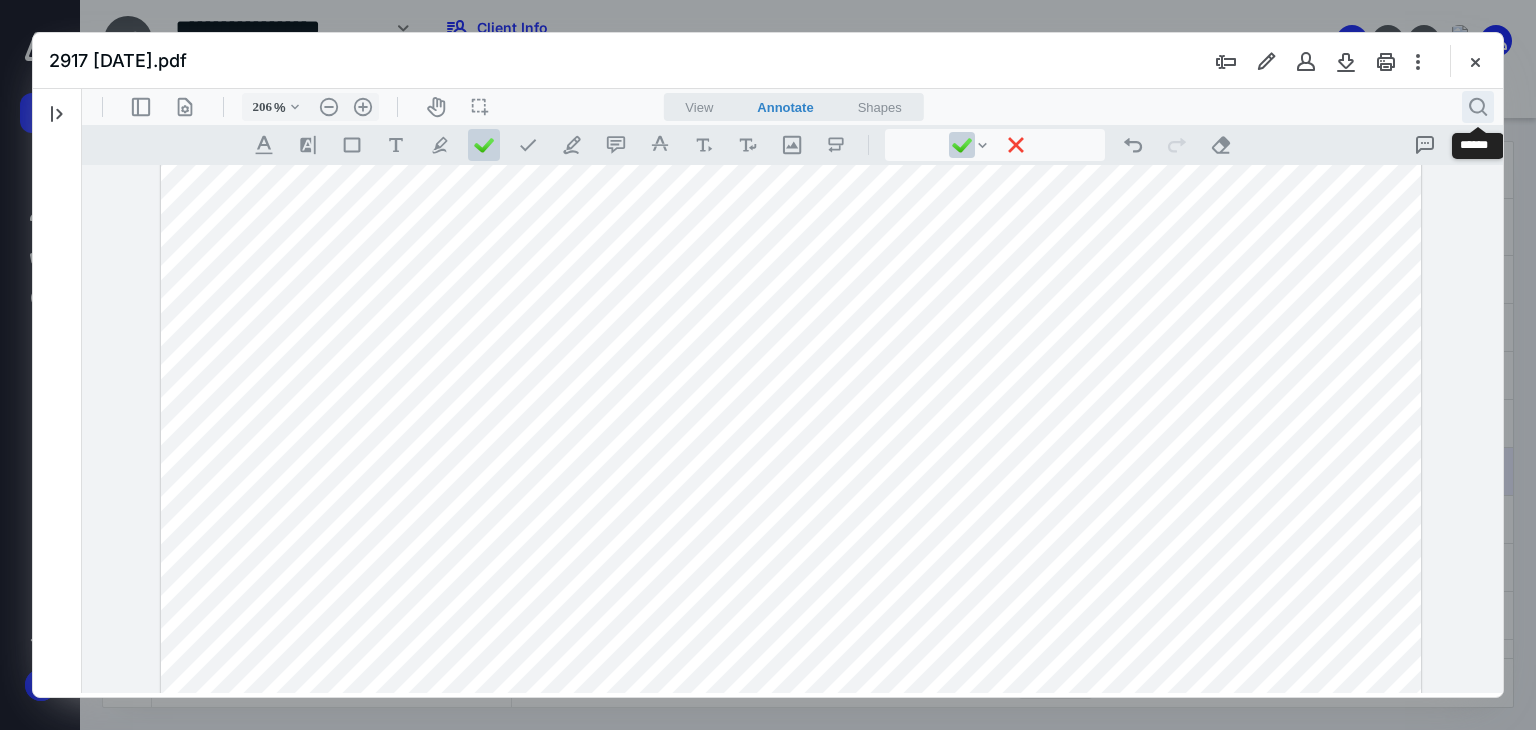 click on ".cls-1{fill:#abb0c4;} icon - header - search" at bounding box center (1478, 107) 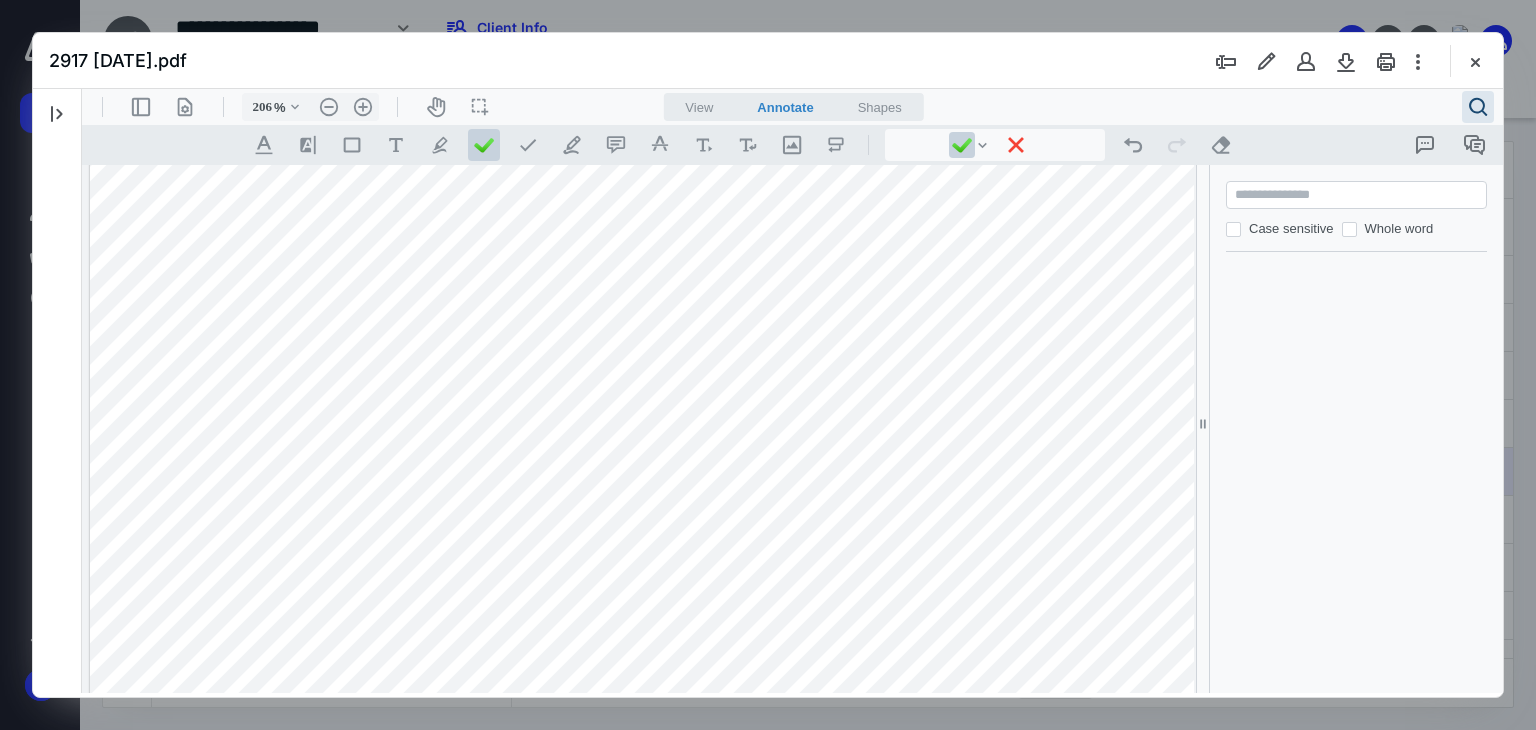 click at bounding box center (1358, 195) 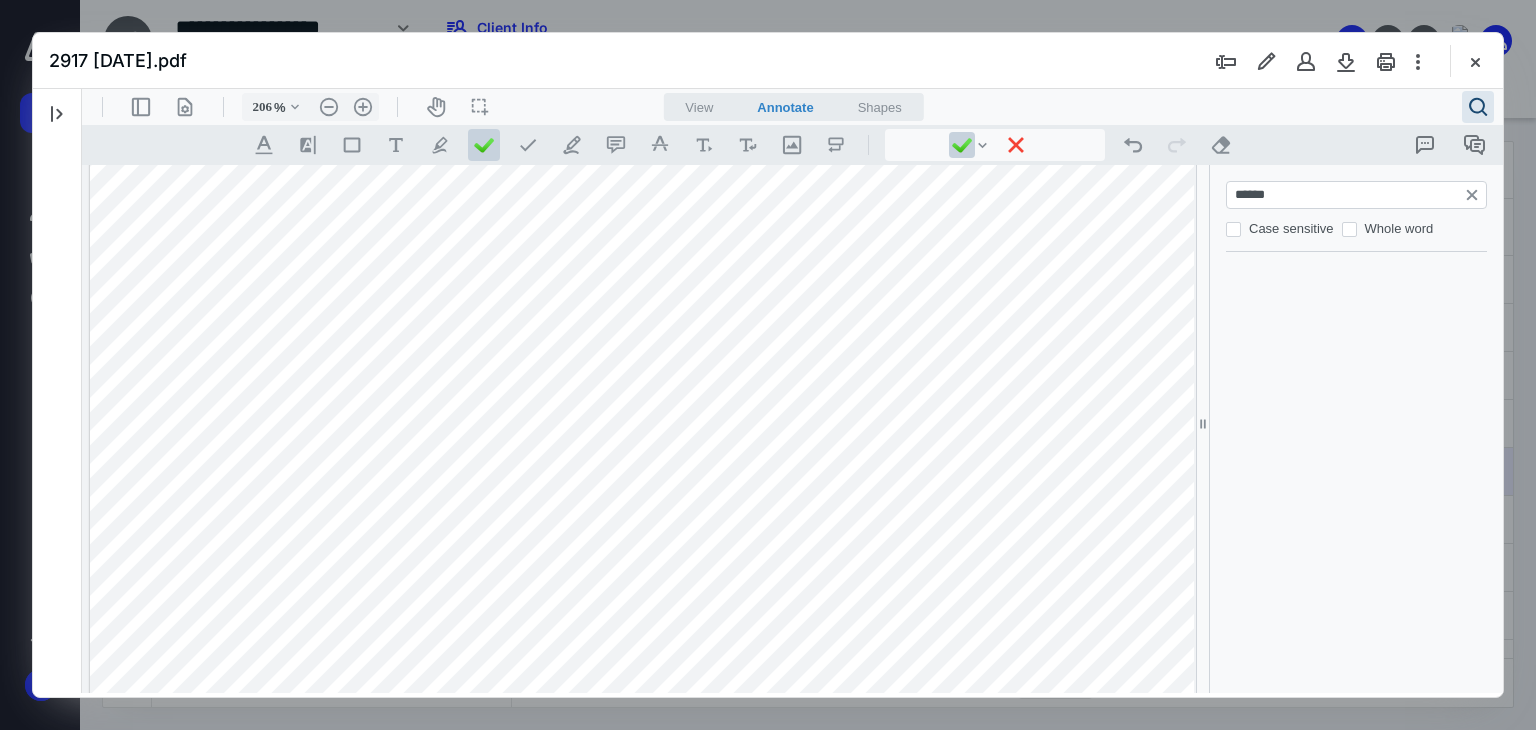 scroll, scrollTop: 5775, scrollLeft: 171, axis: both 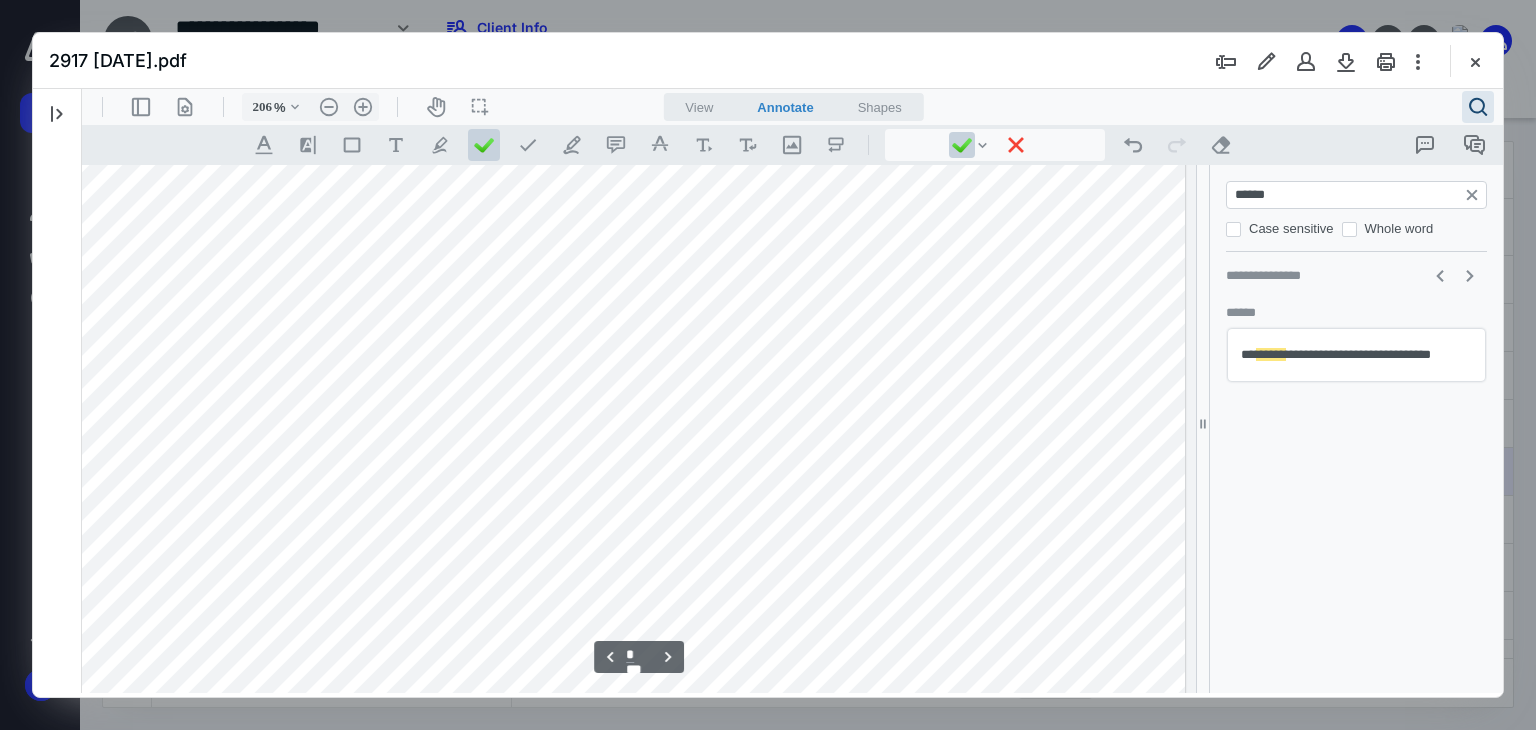 type on "******" 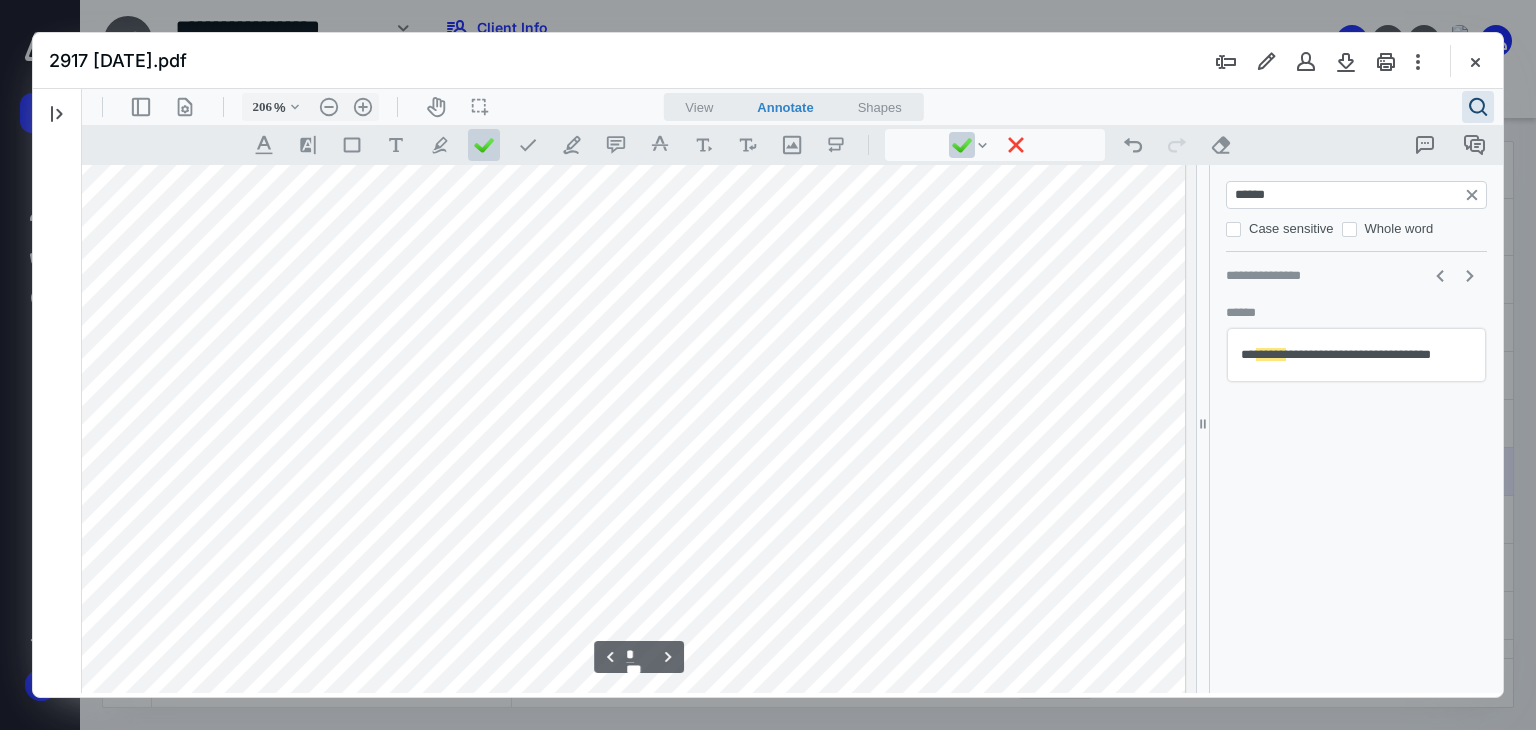 scroll, scrollTop: 6042, scrollLeft: 171, axis: both 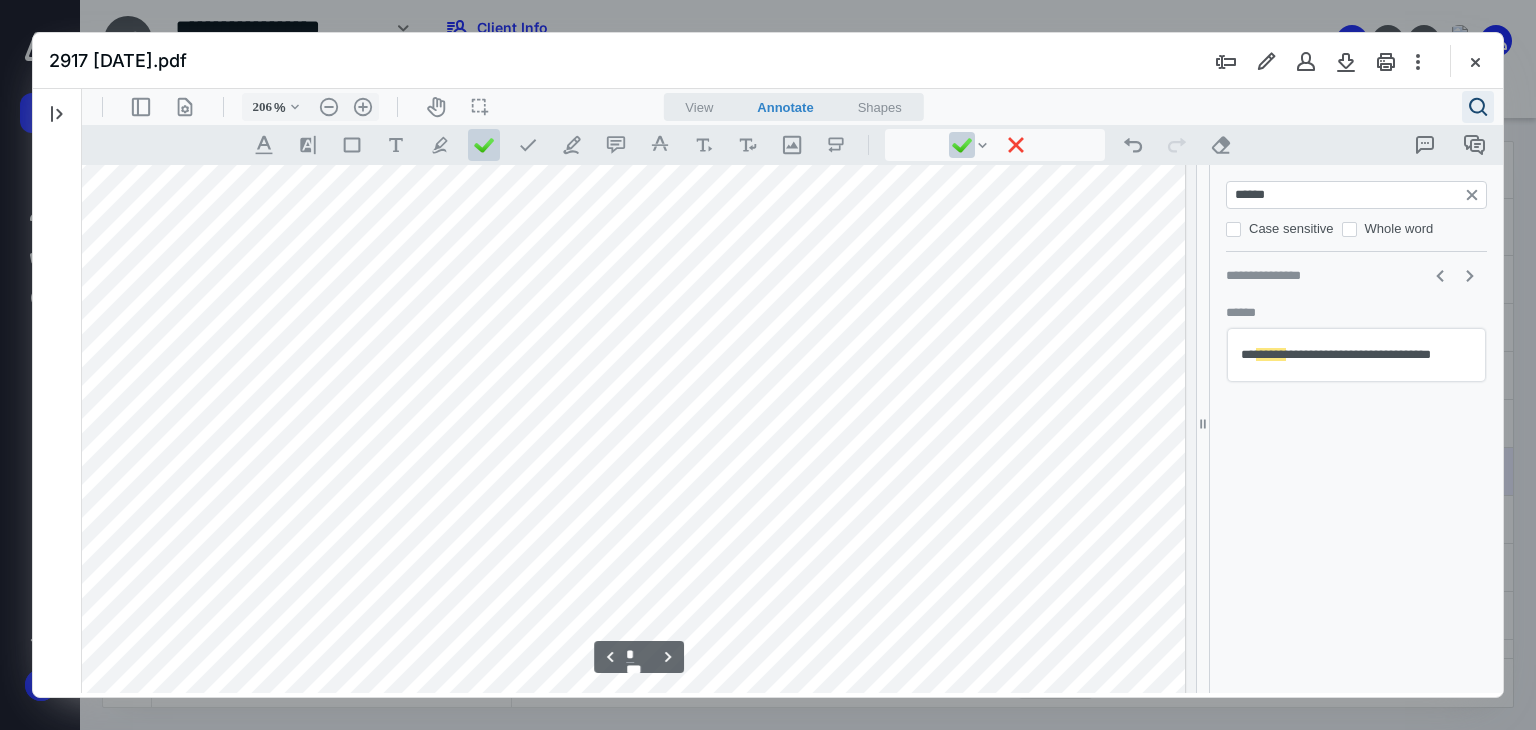 click on ".cls-1{fill:#abb0c4;} icon - header - search" at bounding box center (1478, 107) 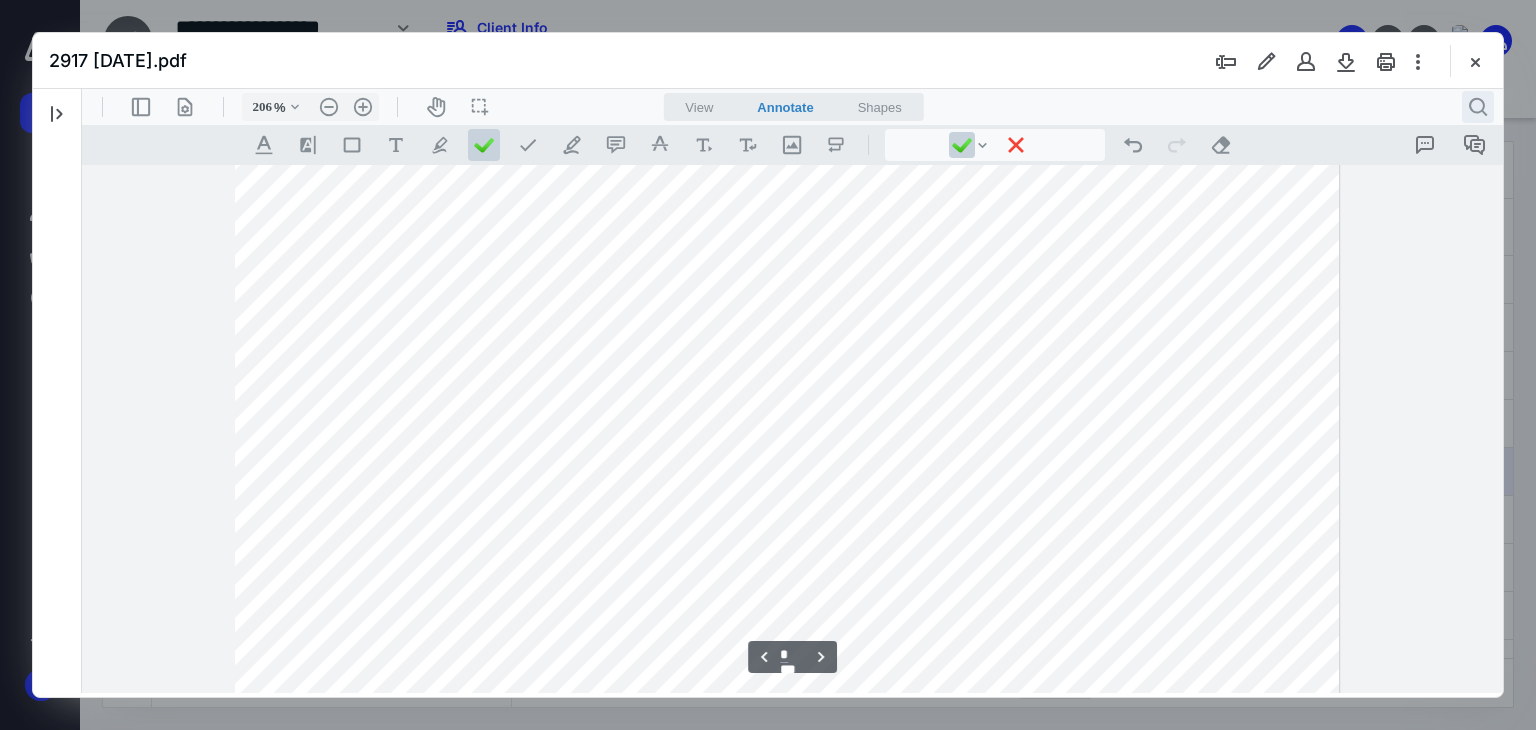 scroll, scrollTop: 6042, scrollLeft: 0, axis: vertical 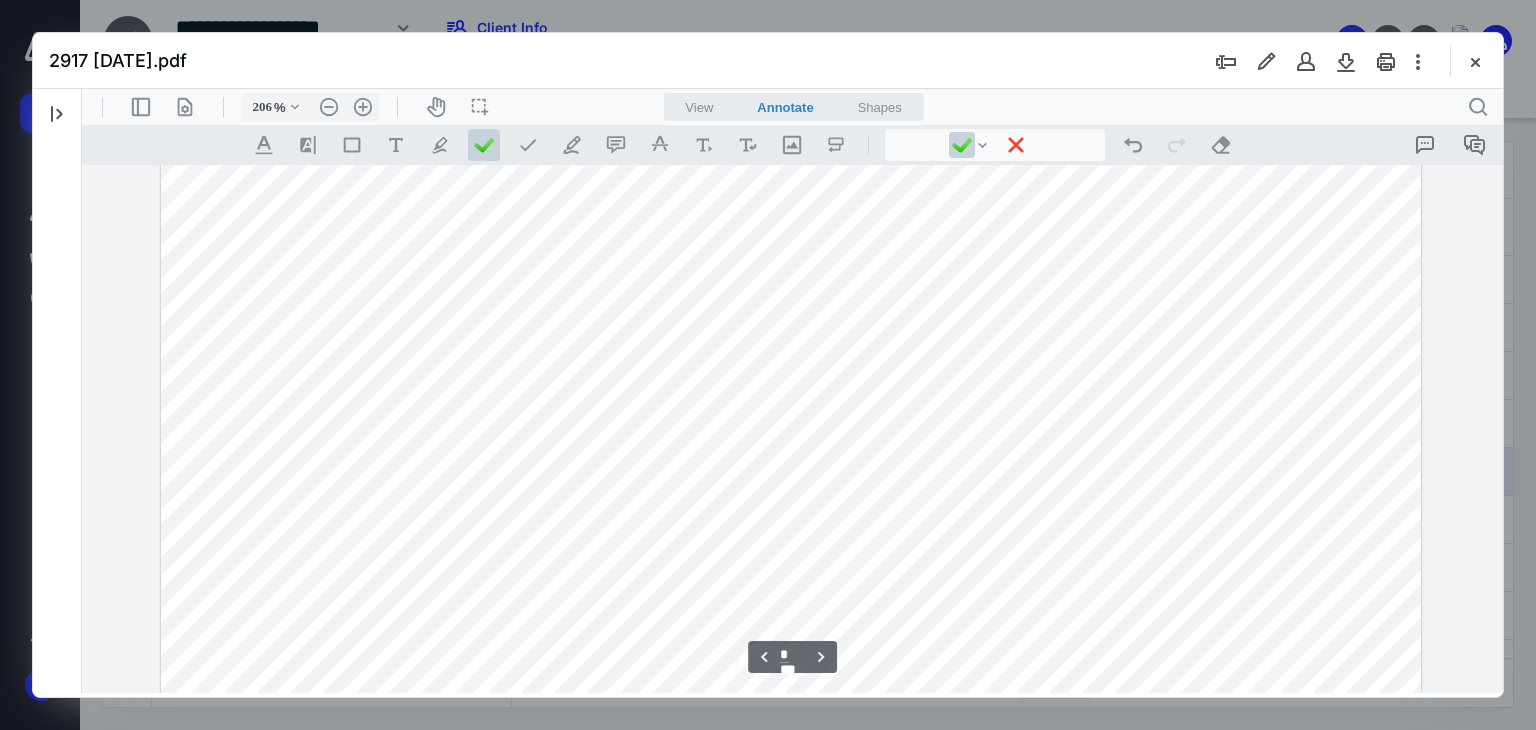type 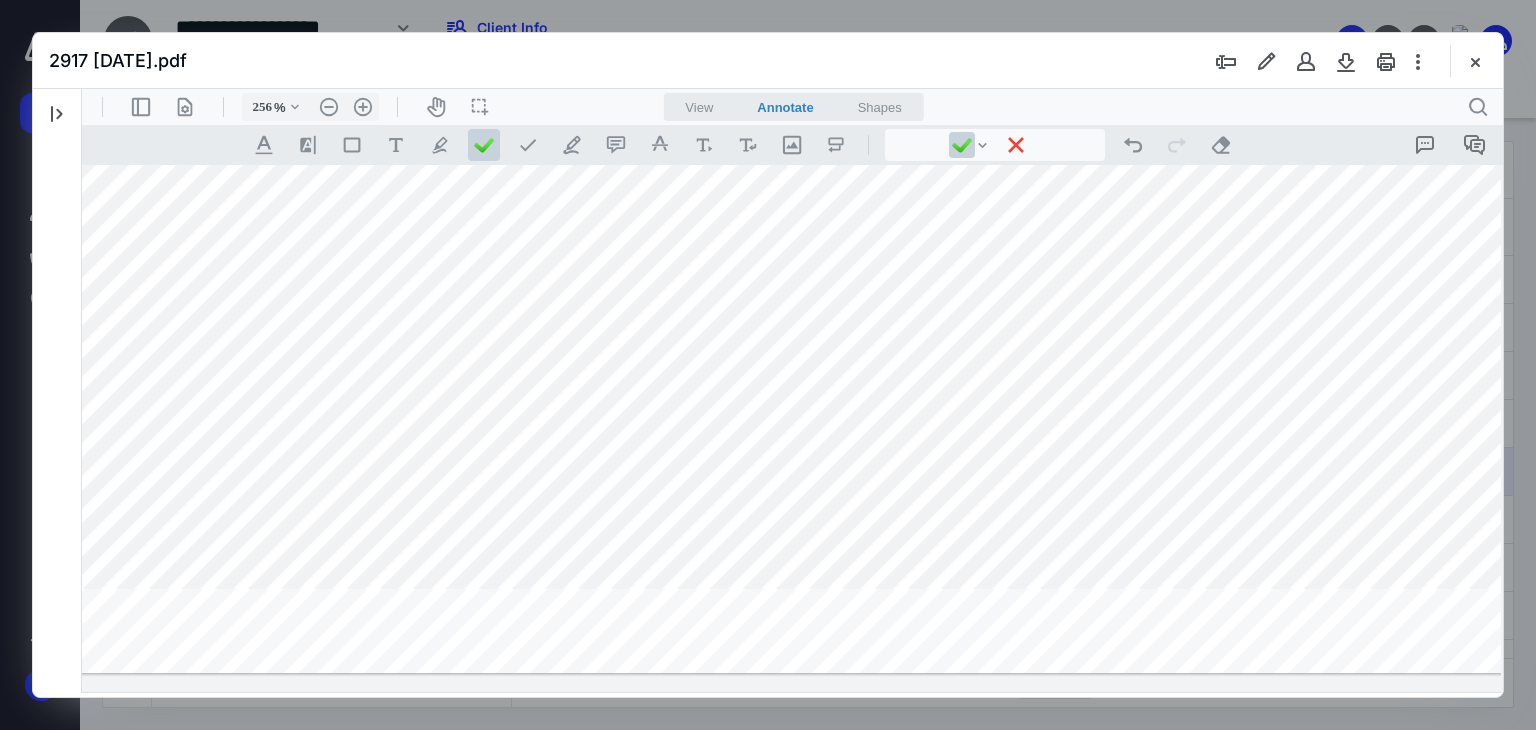 scroll, scrollTop: 7699, scrollLeft: 143, axis: both 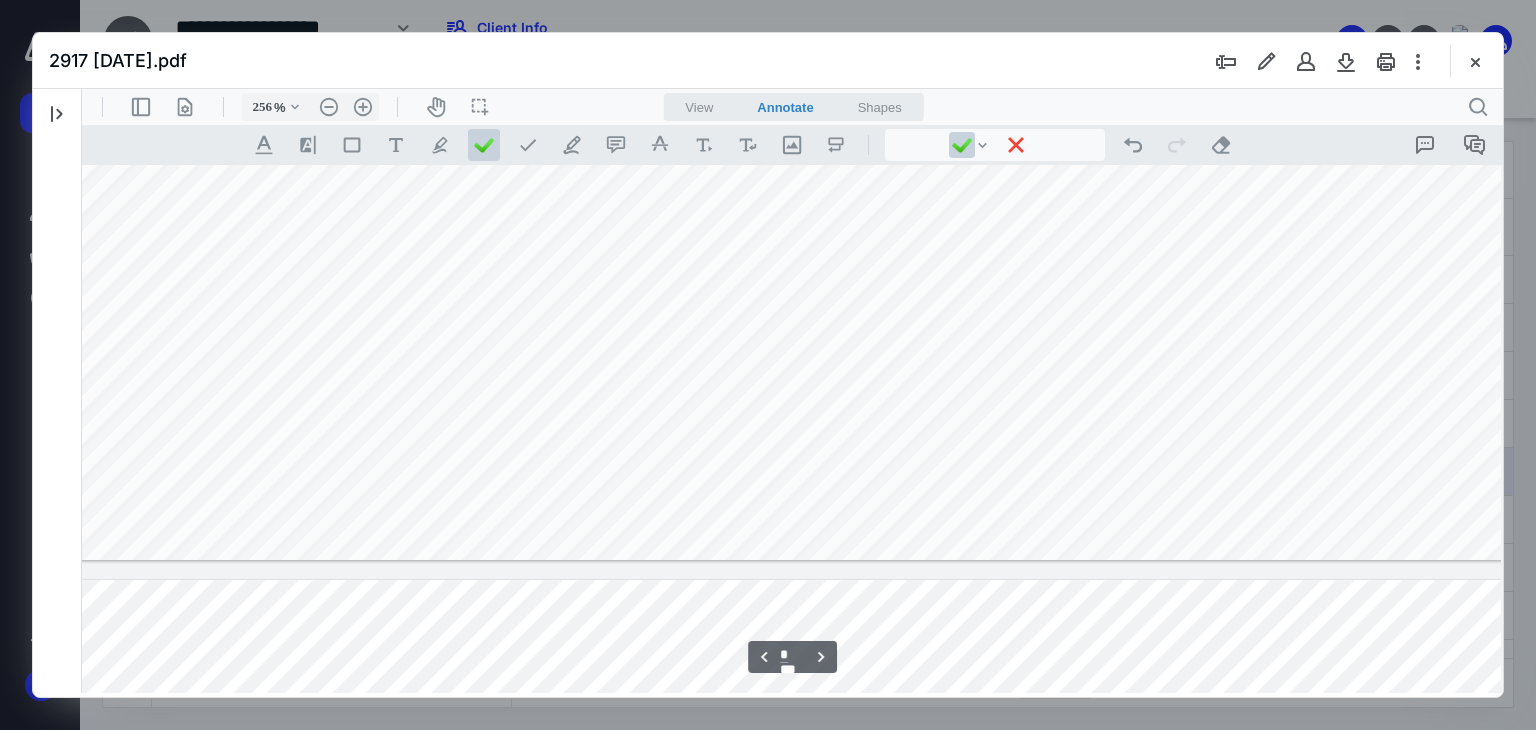 type on "*" 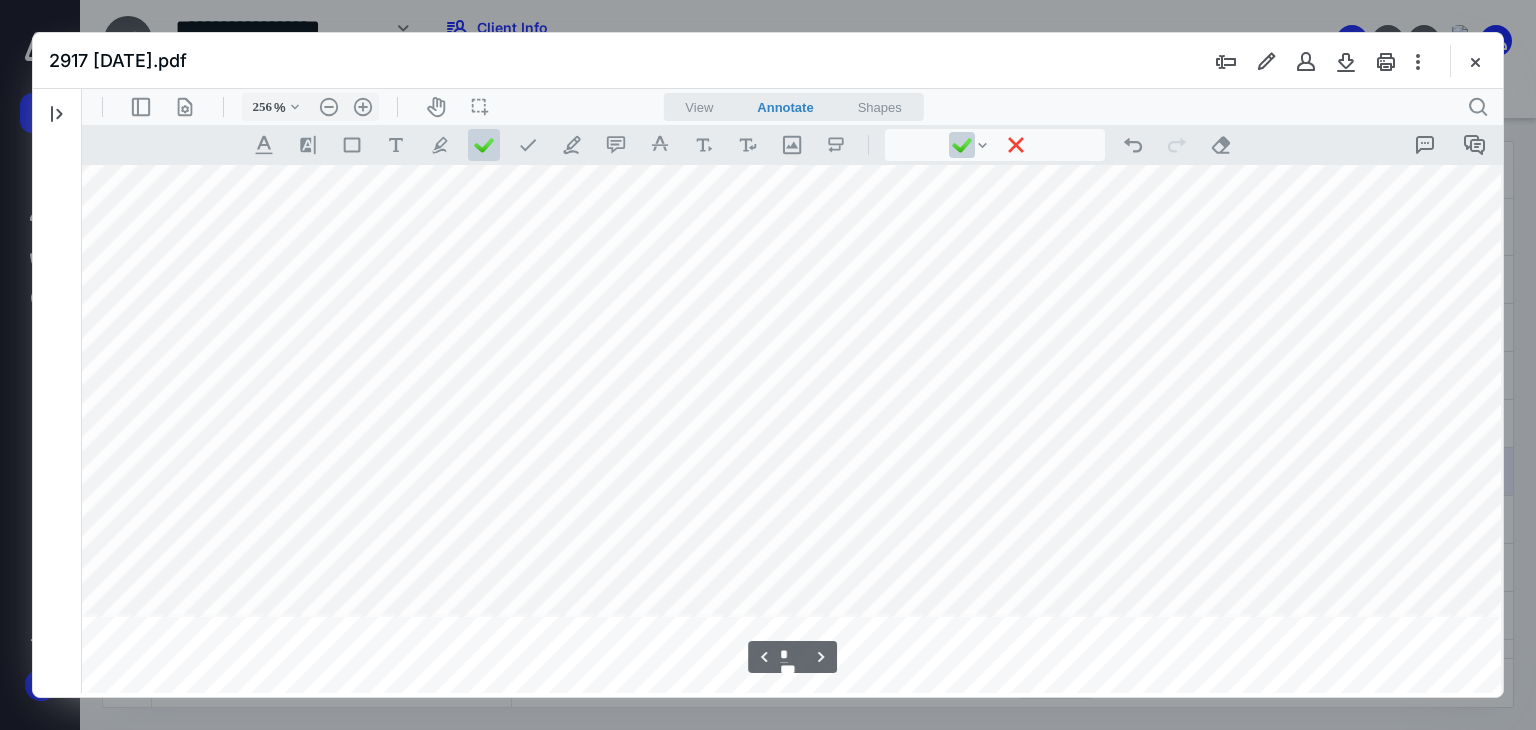 scroll, scrollTop: 9699, scrollLeft: 143, axis: both 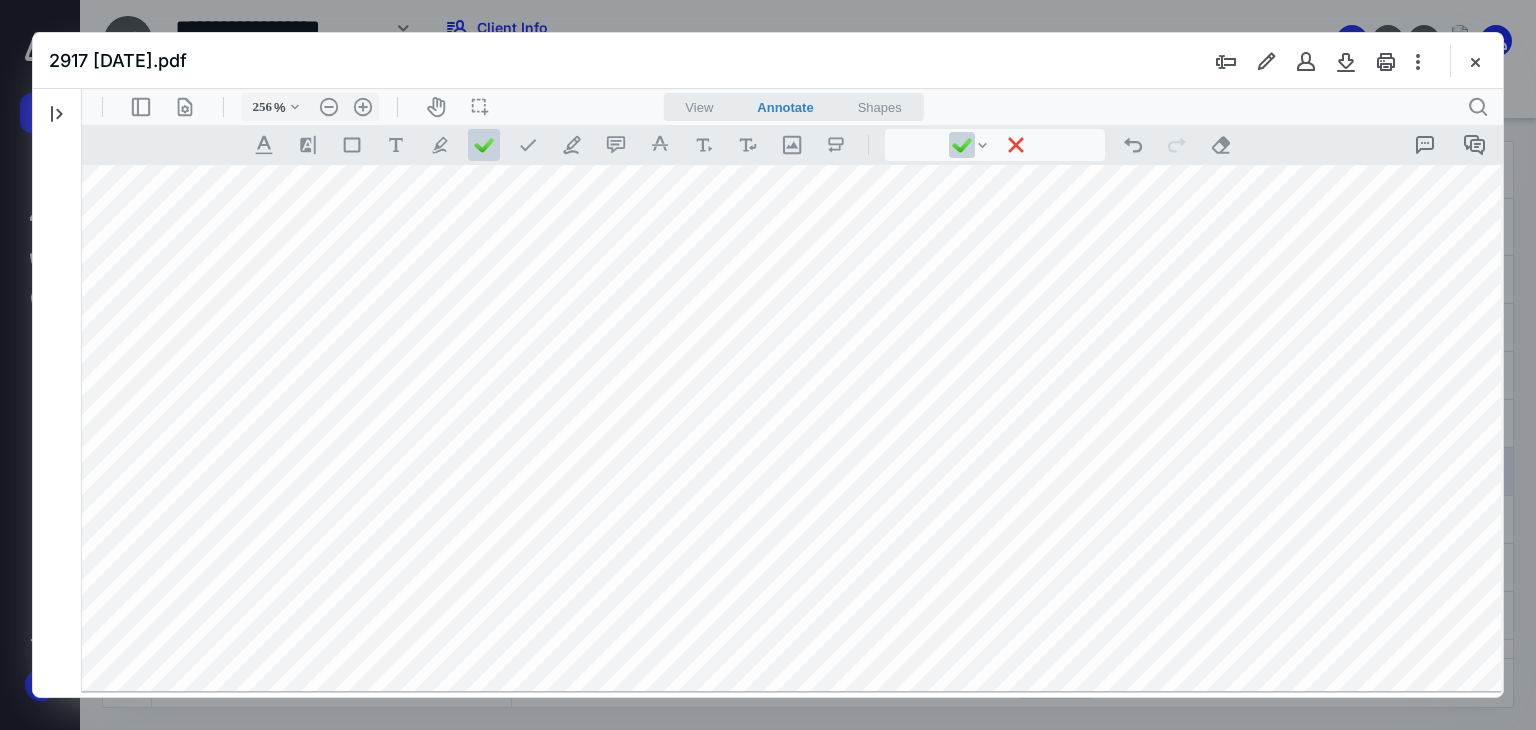 click at bounding box center [732, -322] 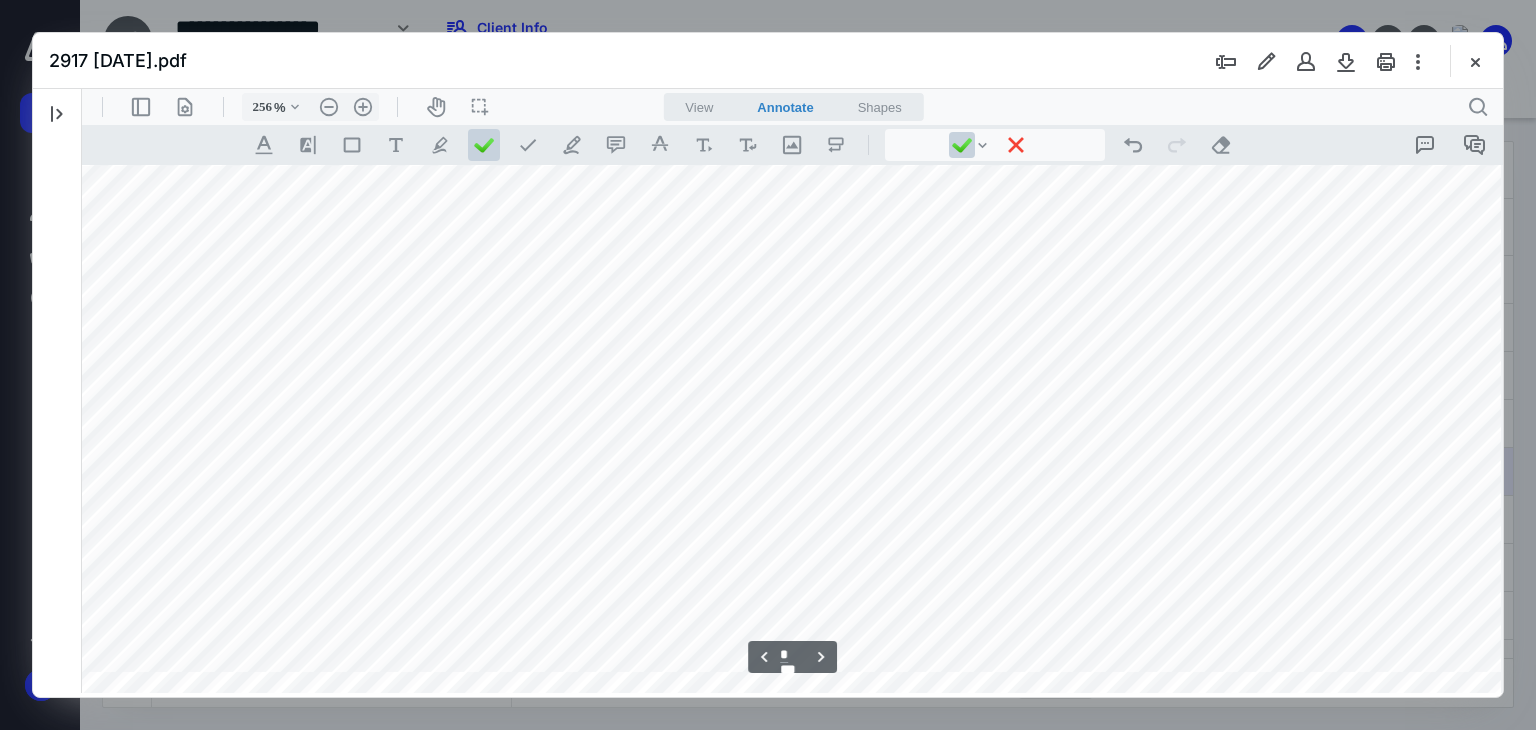 scroll, scrollTop: 9620, scrollLeft: 143, axis: both 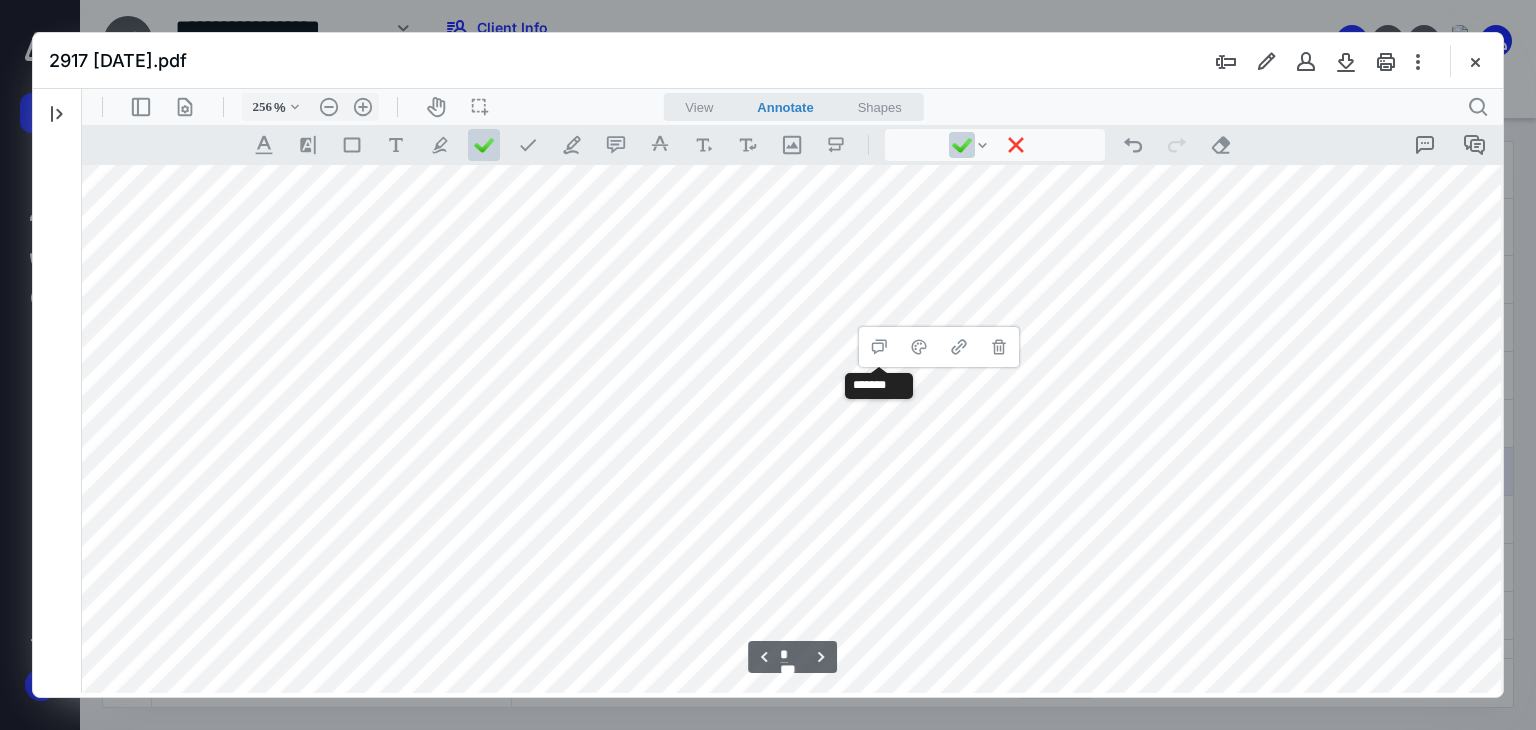 drag, startPoint x: 942, startPoint y: 257, endPoint x: 955, endPoint y: 330, distance: 74.1485 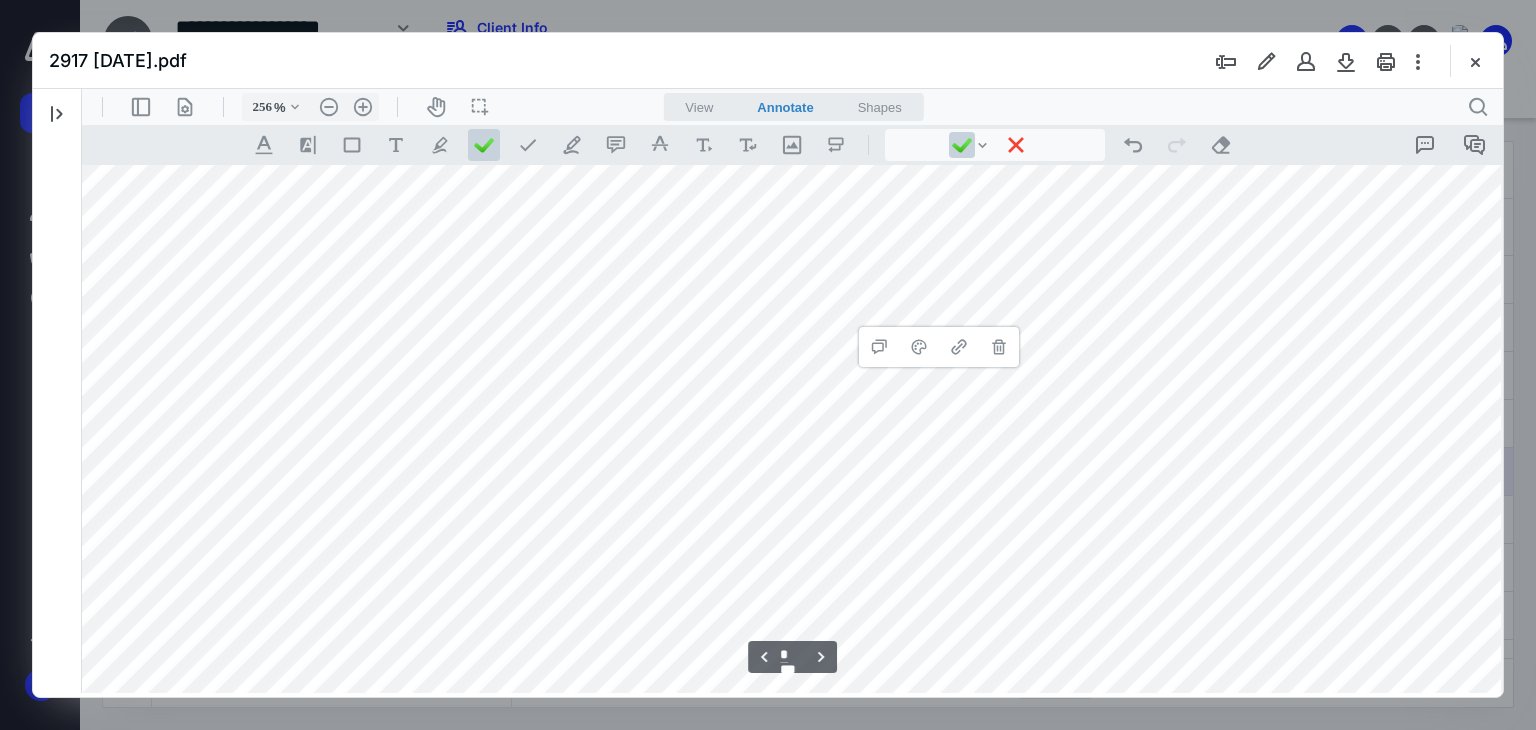 click on "2917 [DATE].pdf" at bounding box center (768, 61) 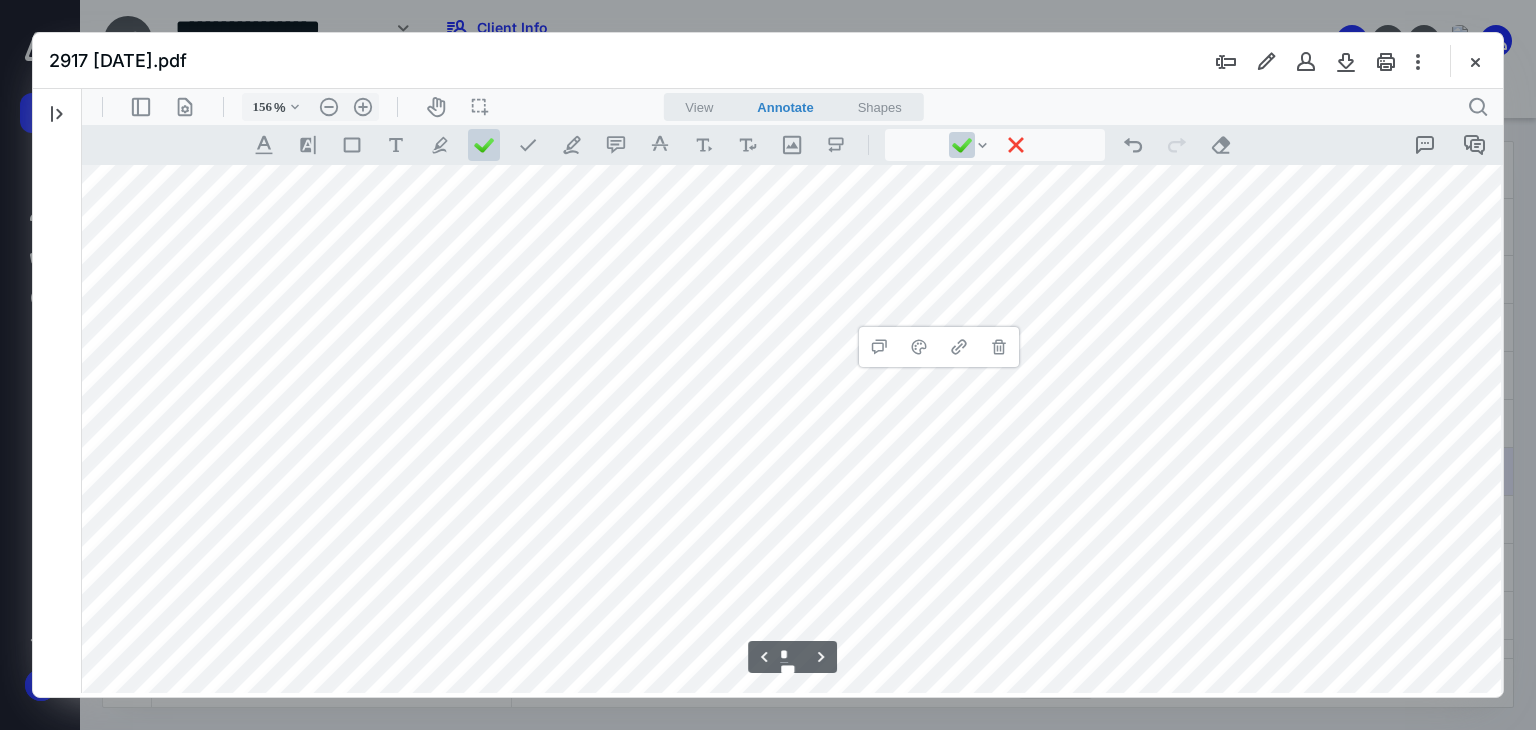 scroll, scrollTop: 5748, scrollLeft: 0, axis: vertical 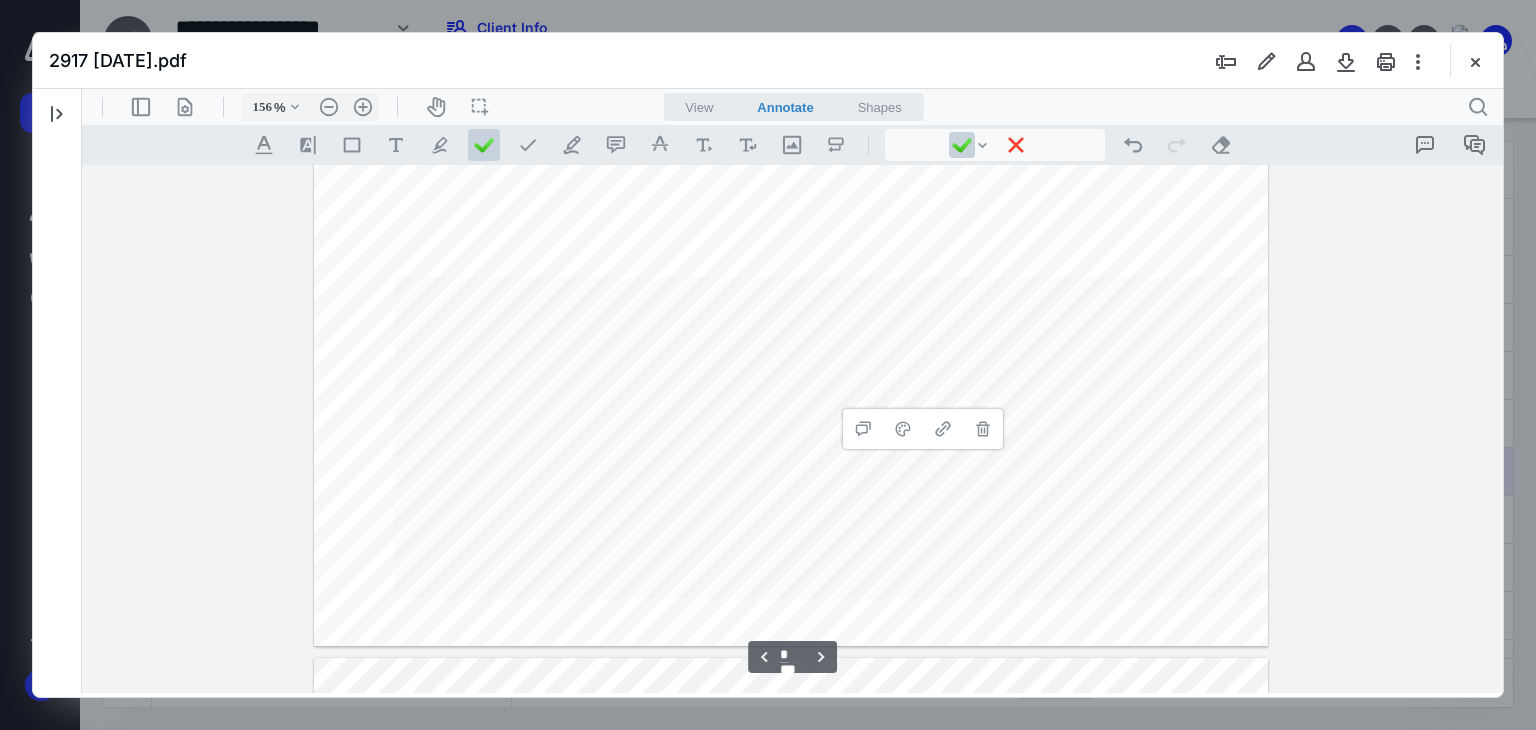click at bounding box center (793, 429) 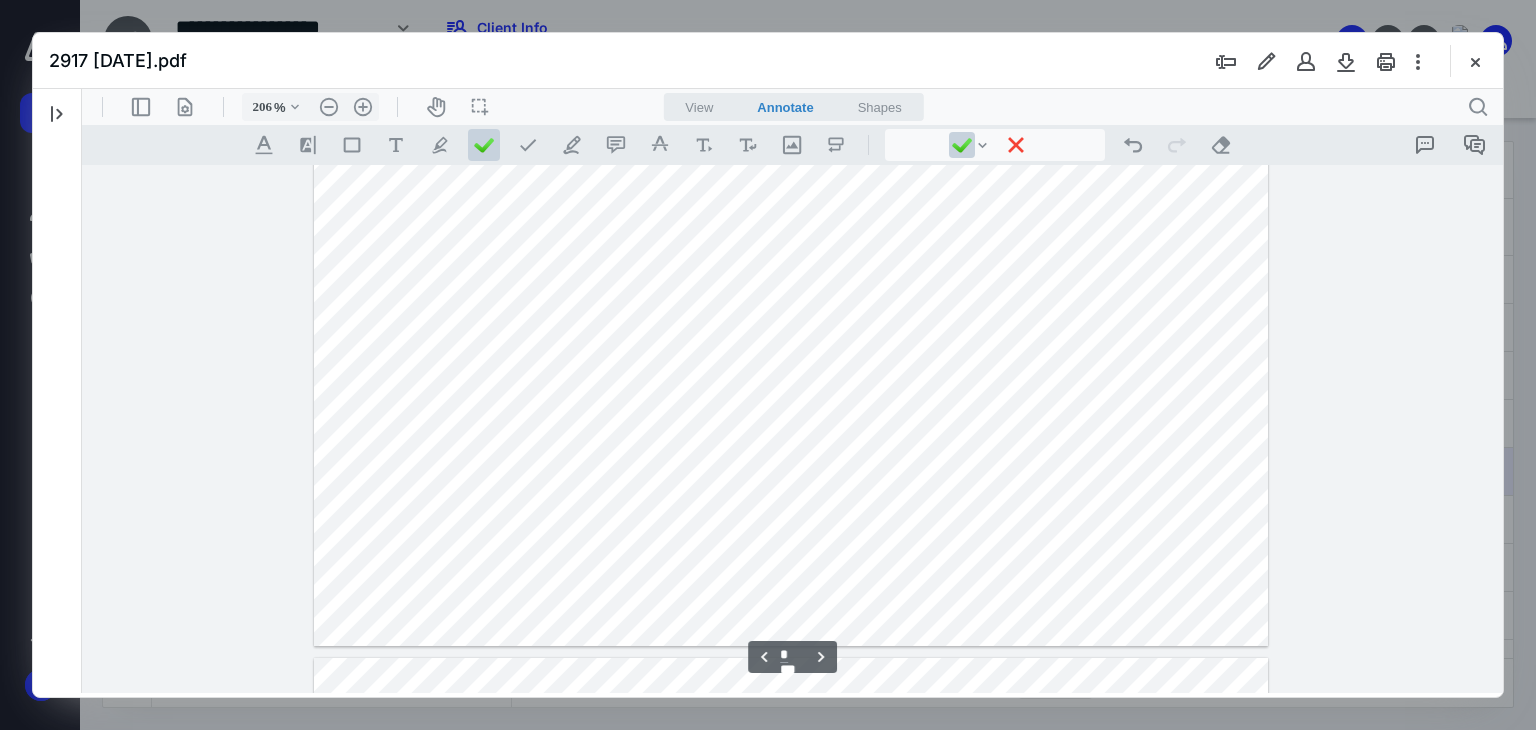 scroll, scrollTop: 7677, scrollLeft: 0, axis: vertical 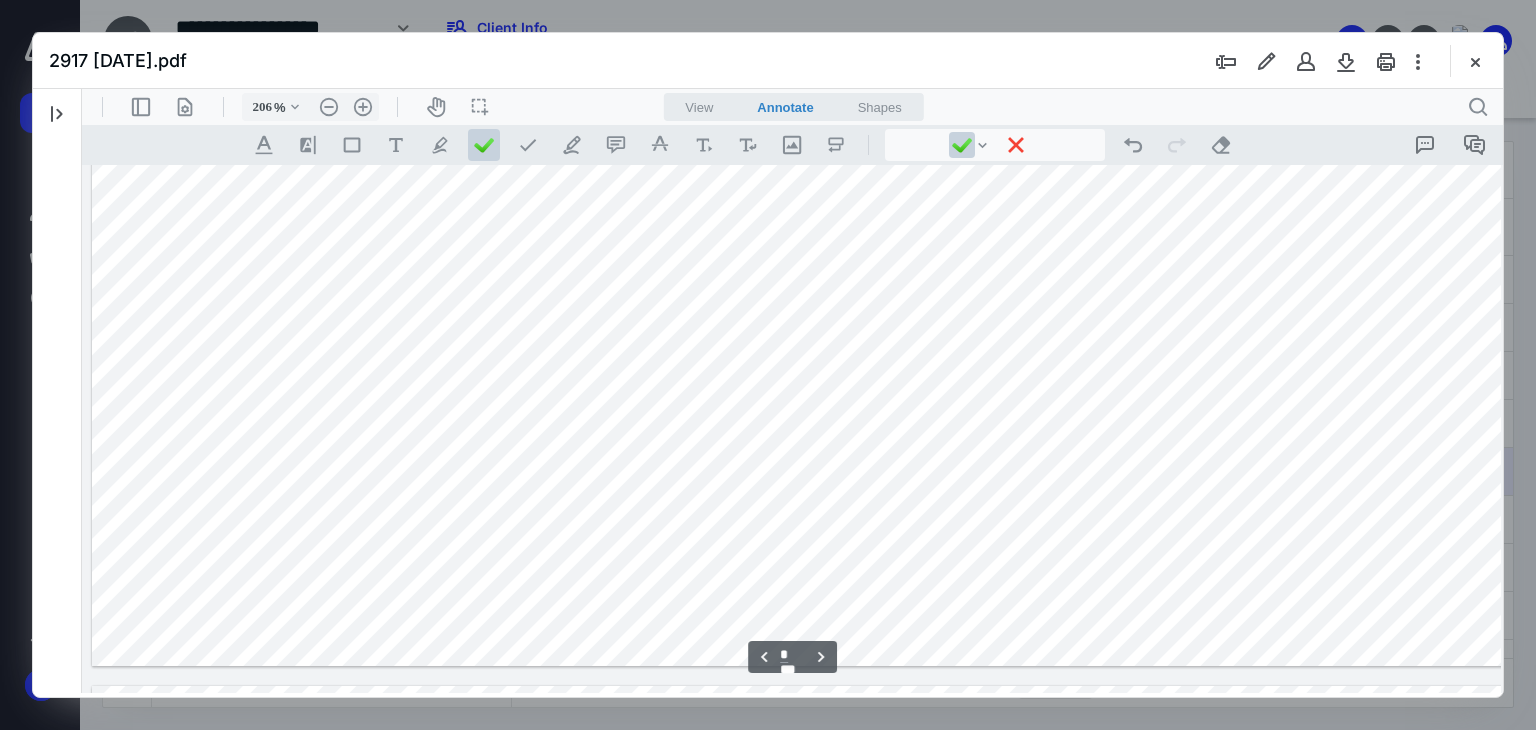 type on "256" 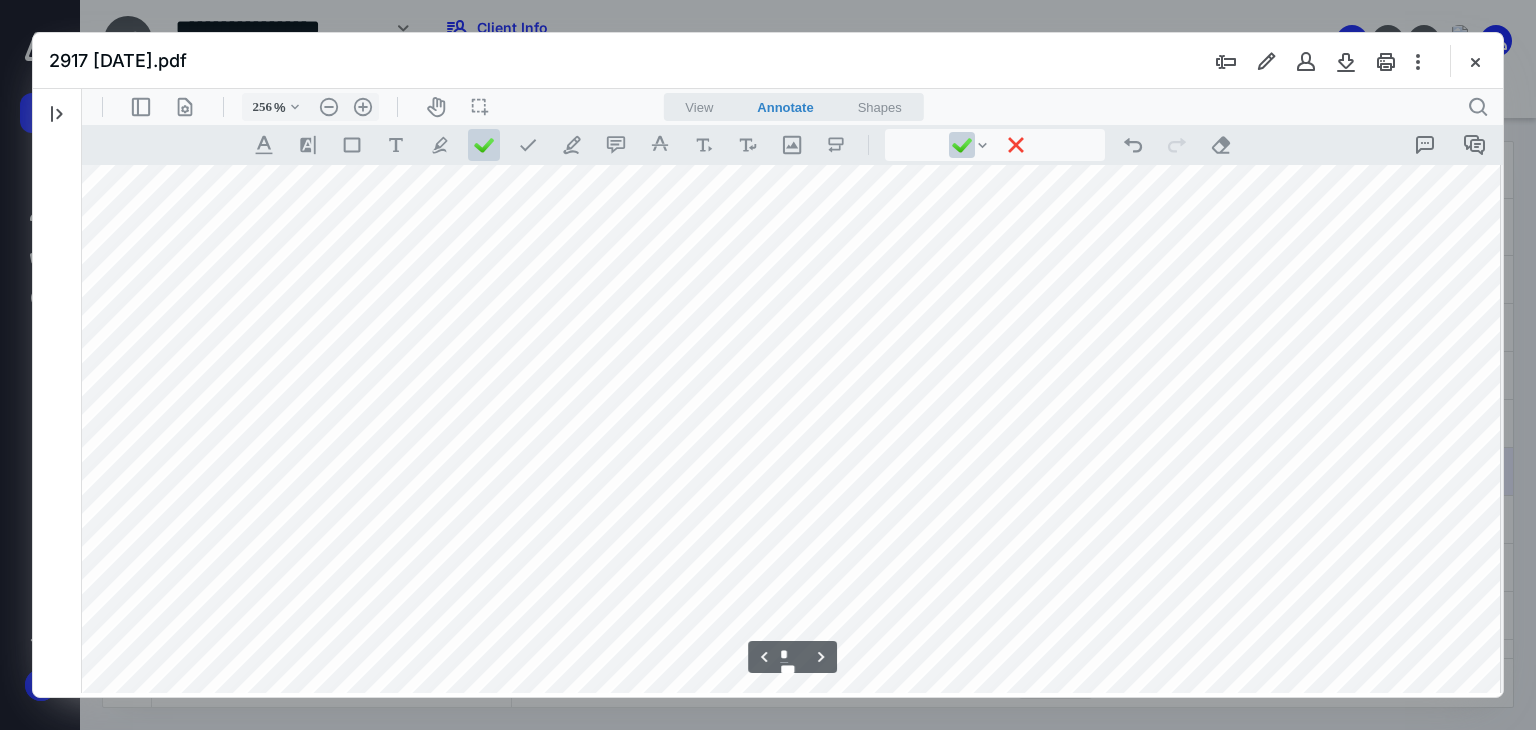scroll, scrollTop: 11074, scrollLeft: 158, axis: both 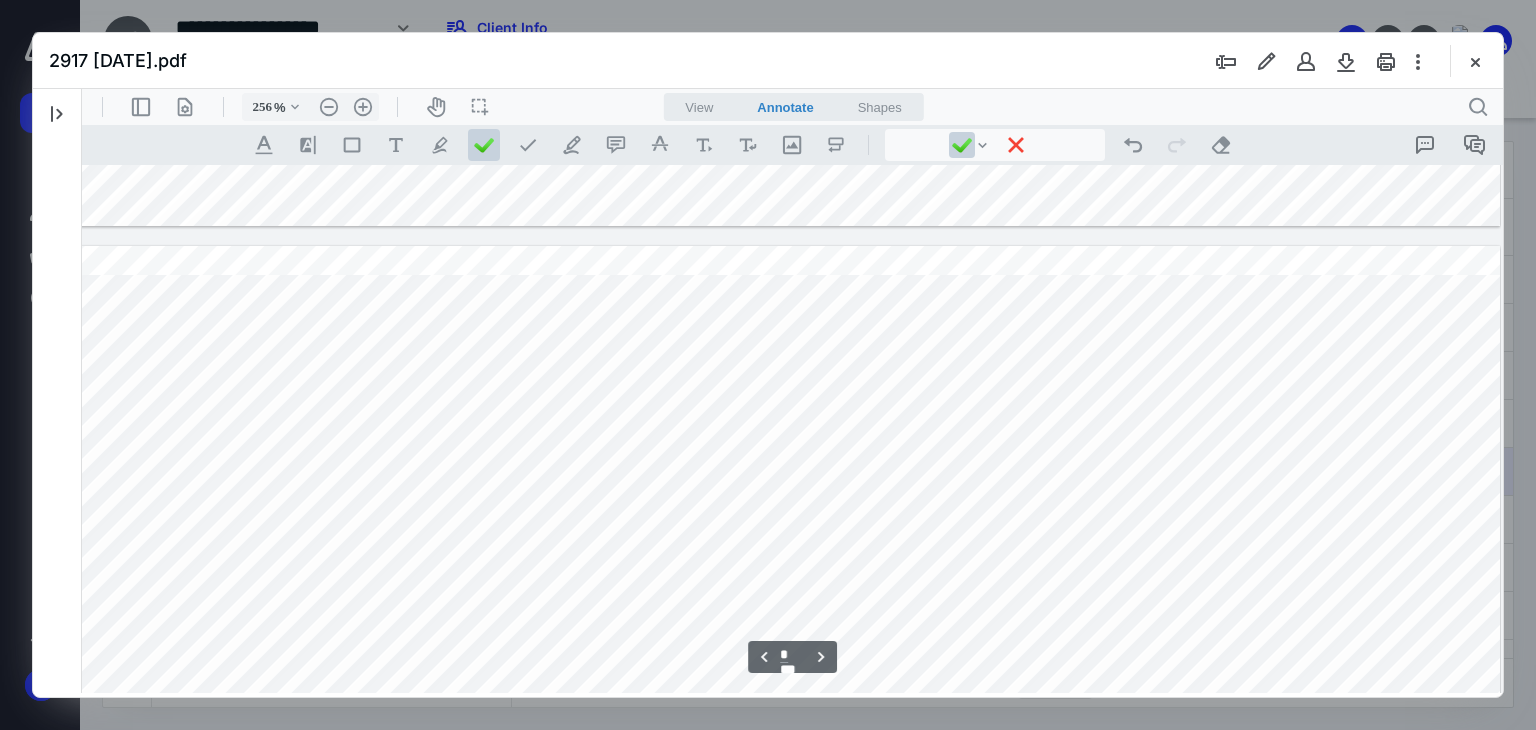 type on "*" 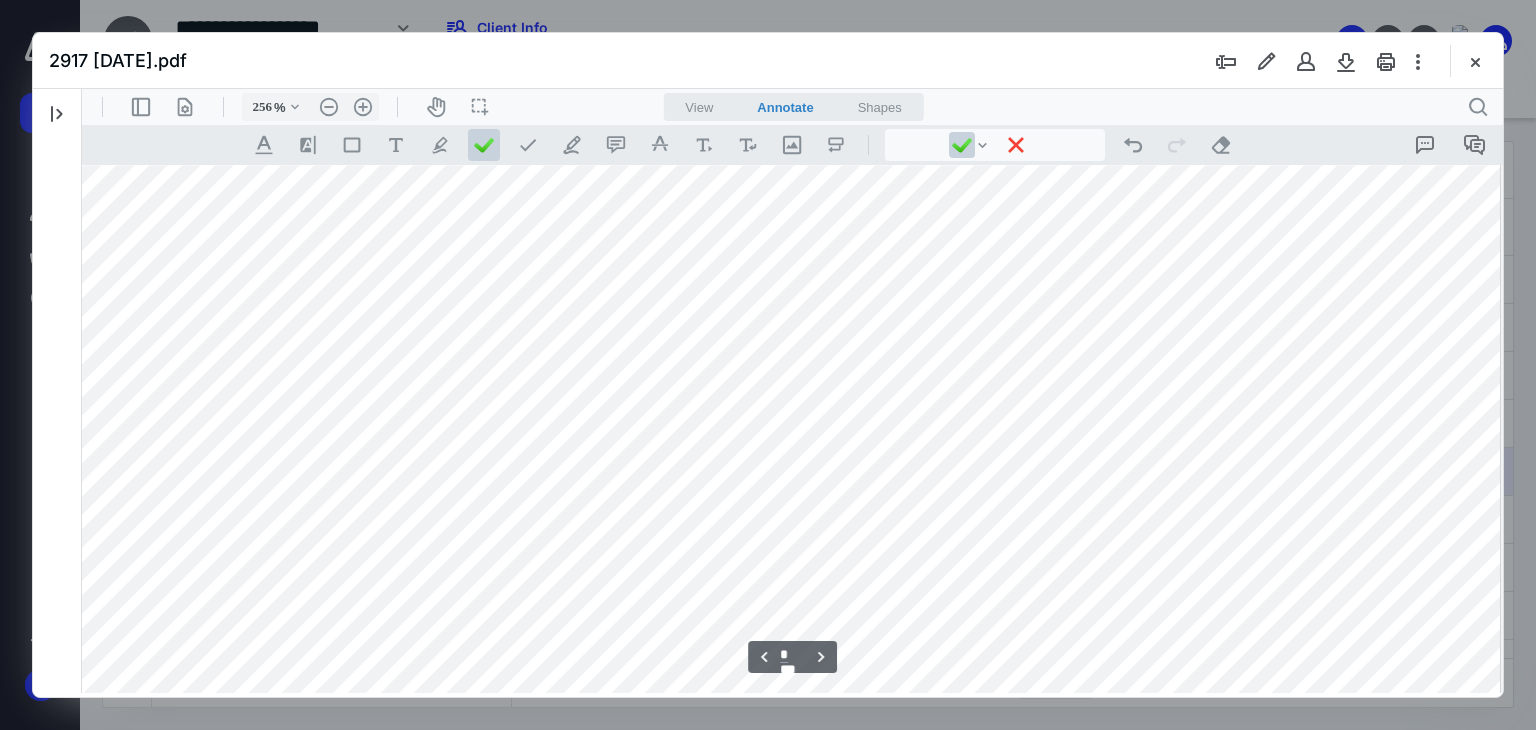 scroll, scrollTop: 8807, scrollLeft: 158, axis: both 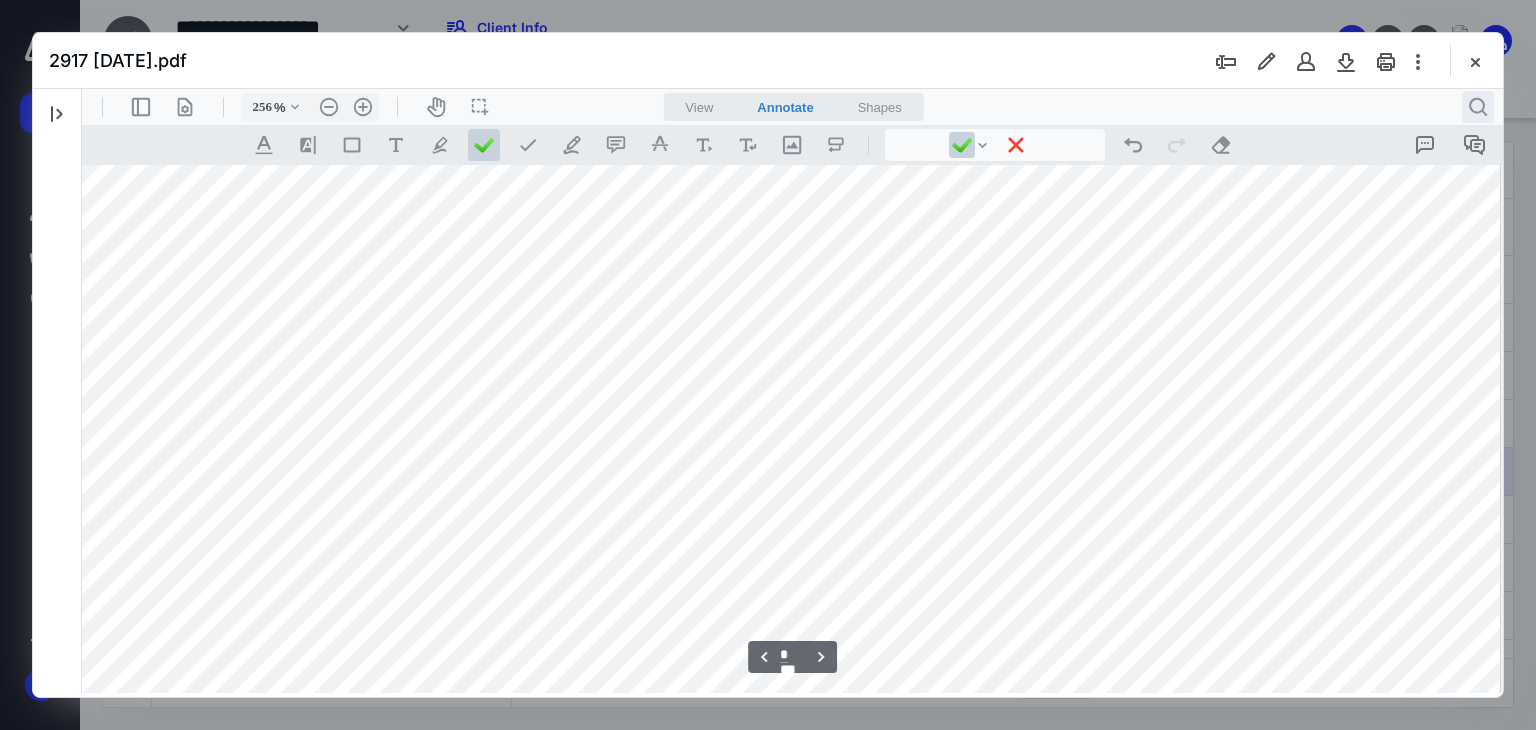 click on ".cls-1{fill:#abb0c4;} icon - header - search" at bounding box center (1478, 107) 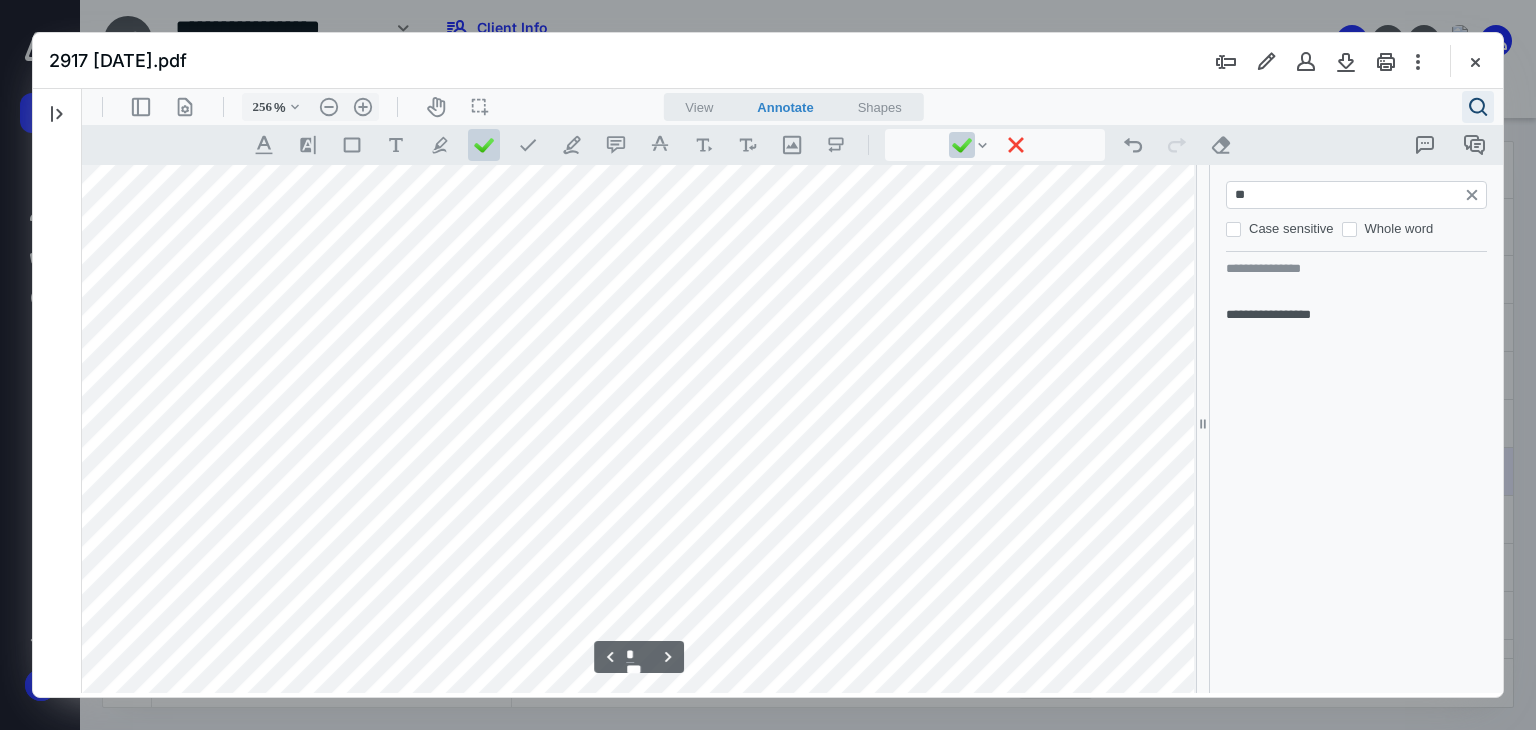 type on "*" 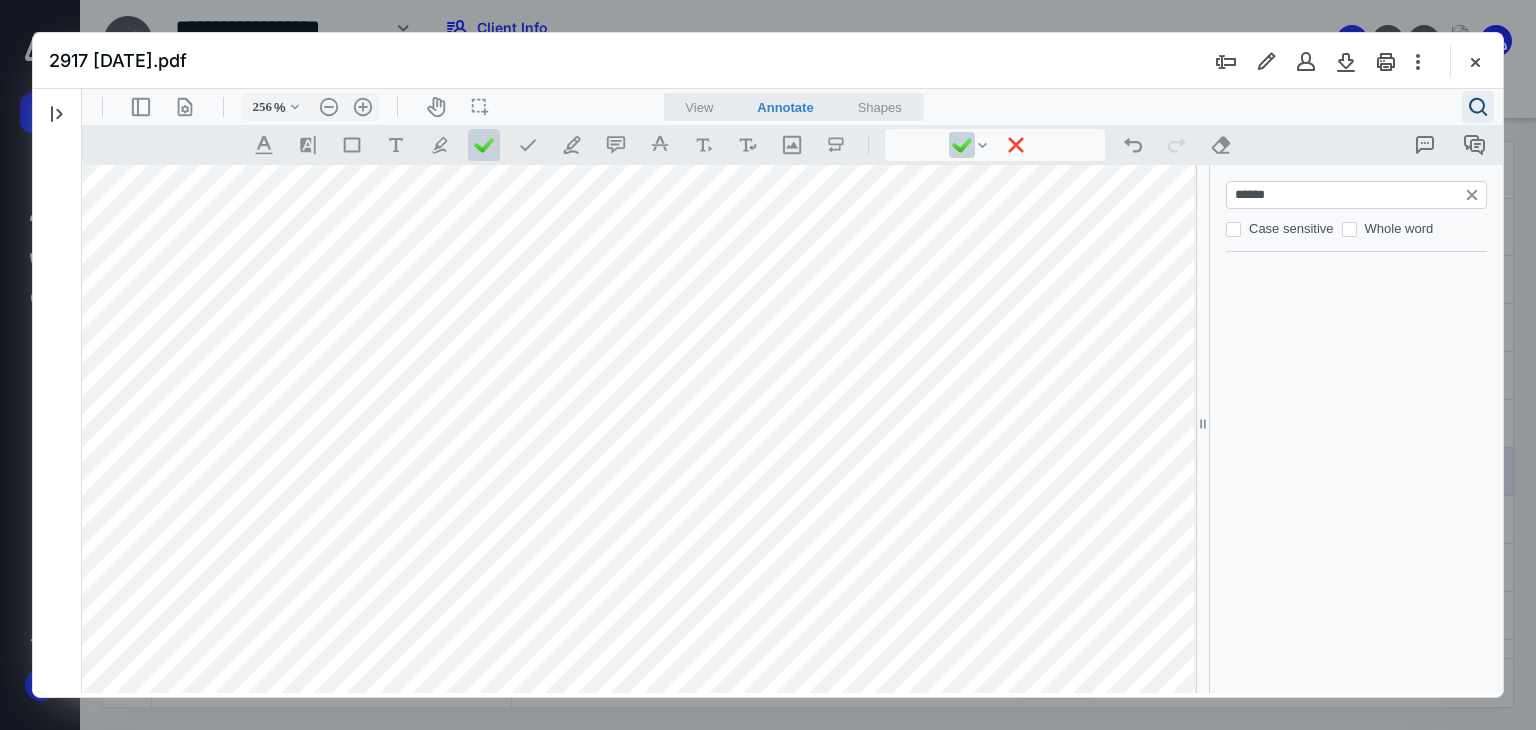 type on "******" 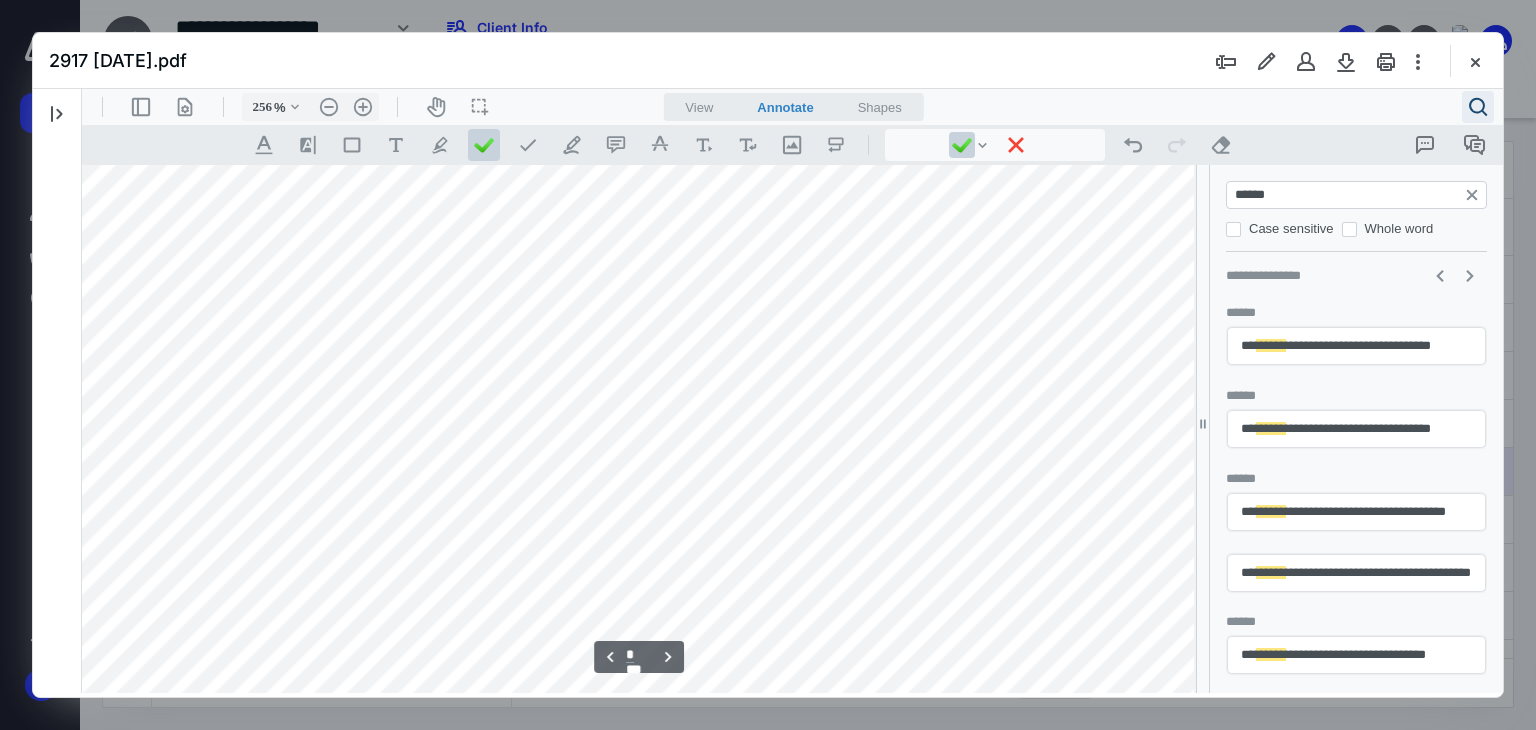 scroll, scrollTop: 3314, scrollLeft: 481, axis: both 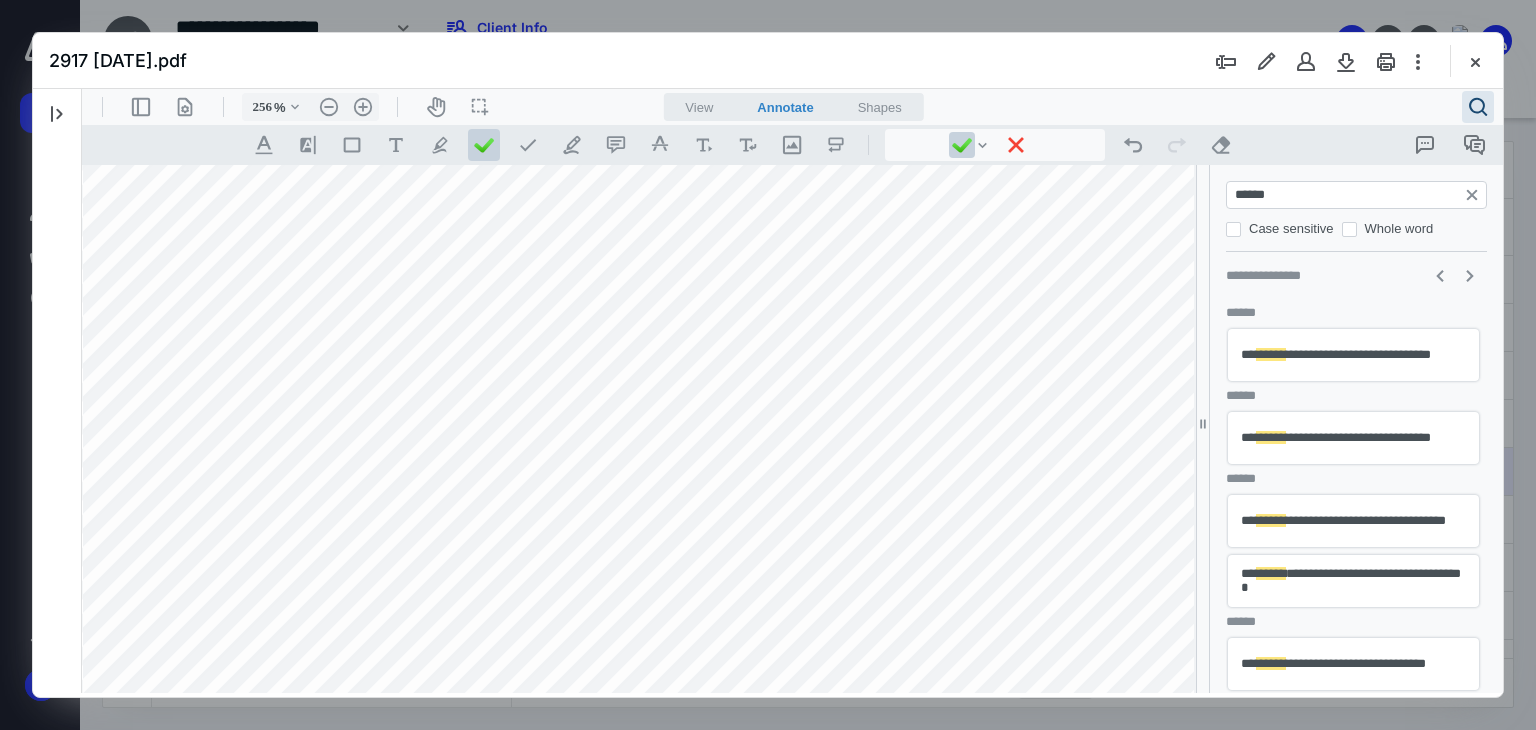 click on "**********" at bounding box center (1353, 438) 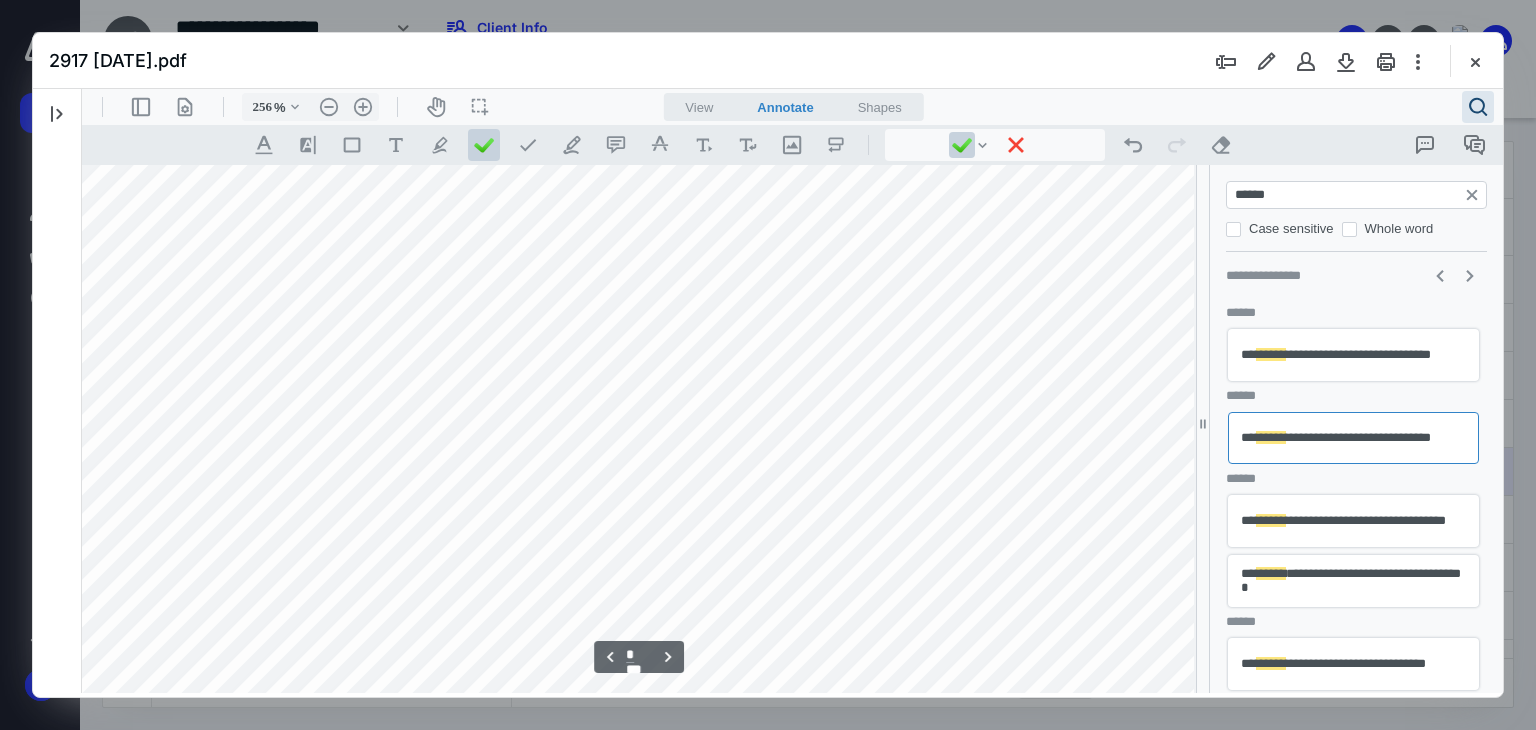 scroll, scrollTop: 5286, scrollLeft: 188, axis: both 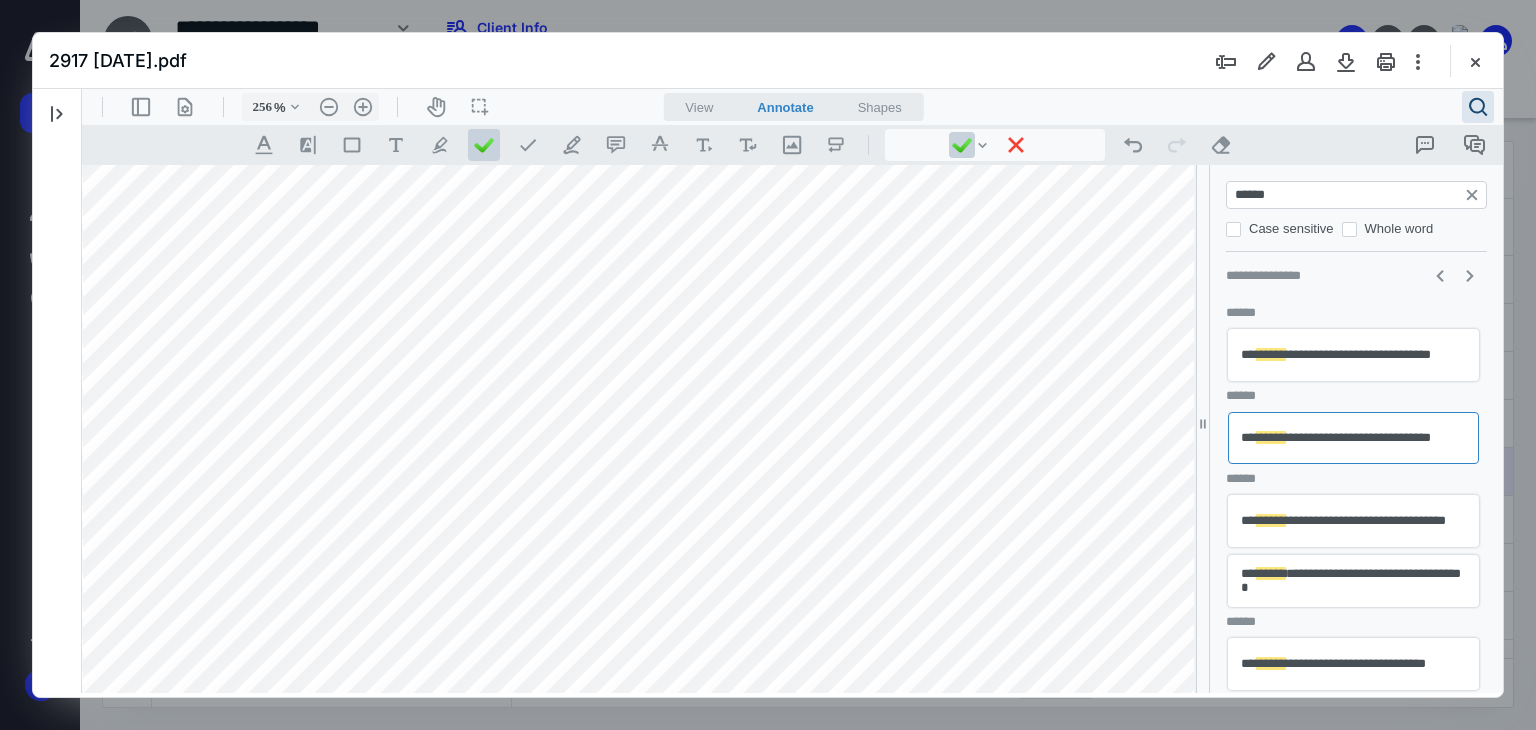 click on "**********" at bounding box center (1353, 521) 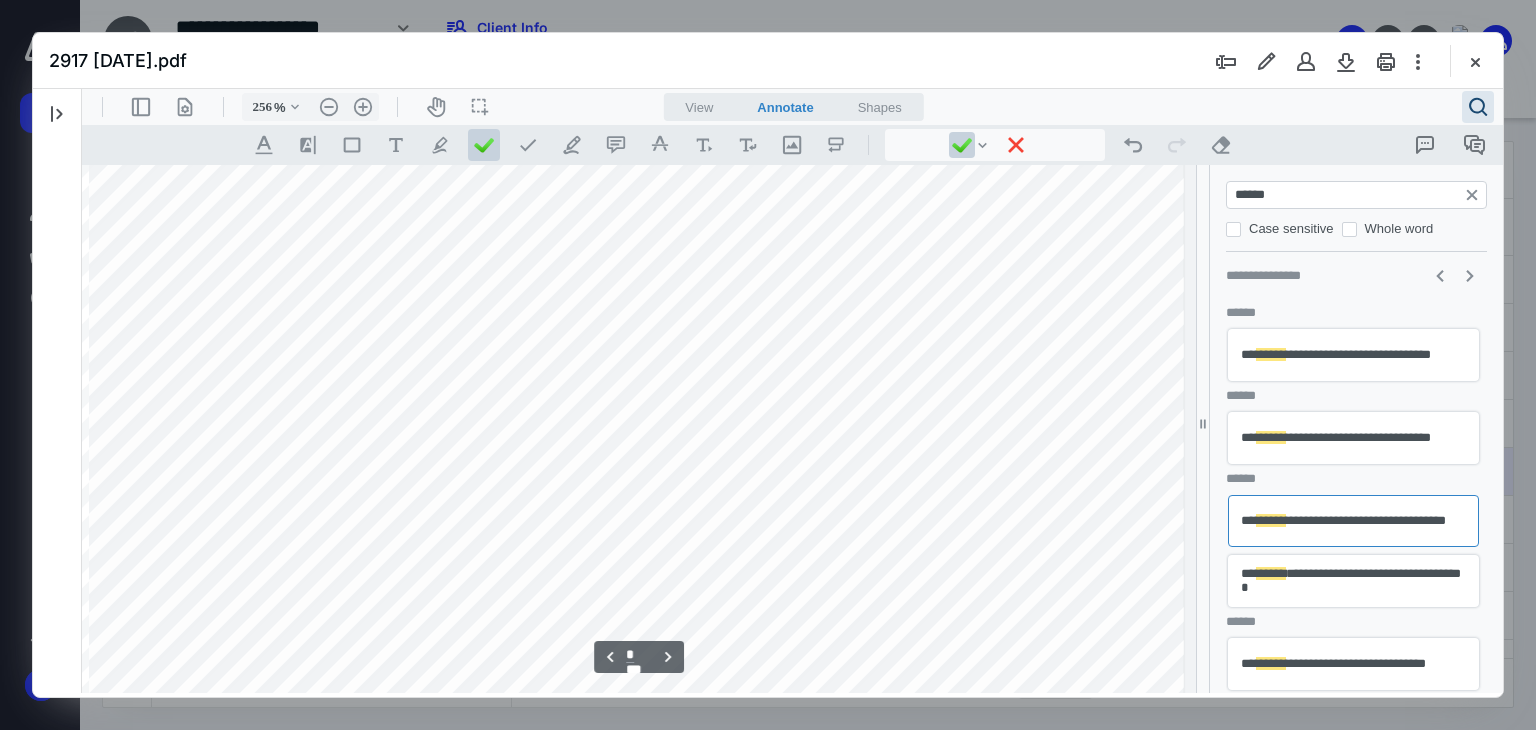 scroll, scrollTop: 9720, scrollLeft: 481, axis: both 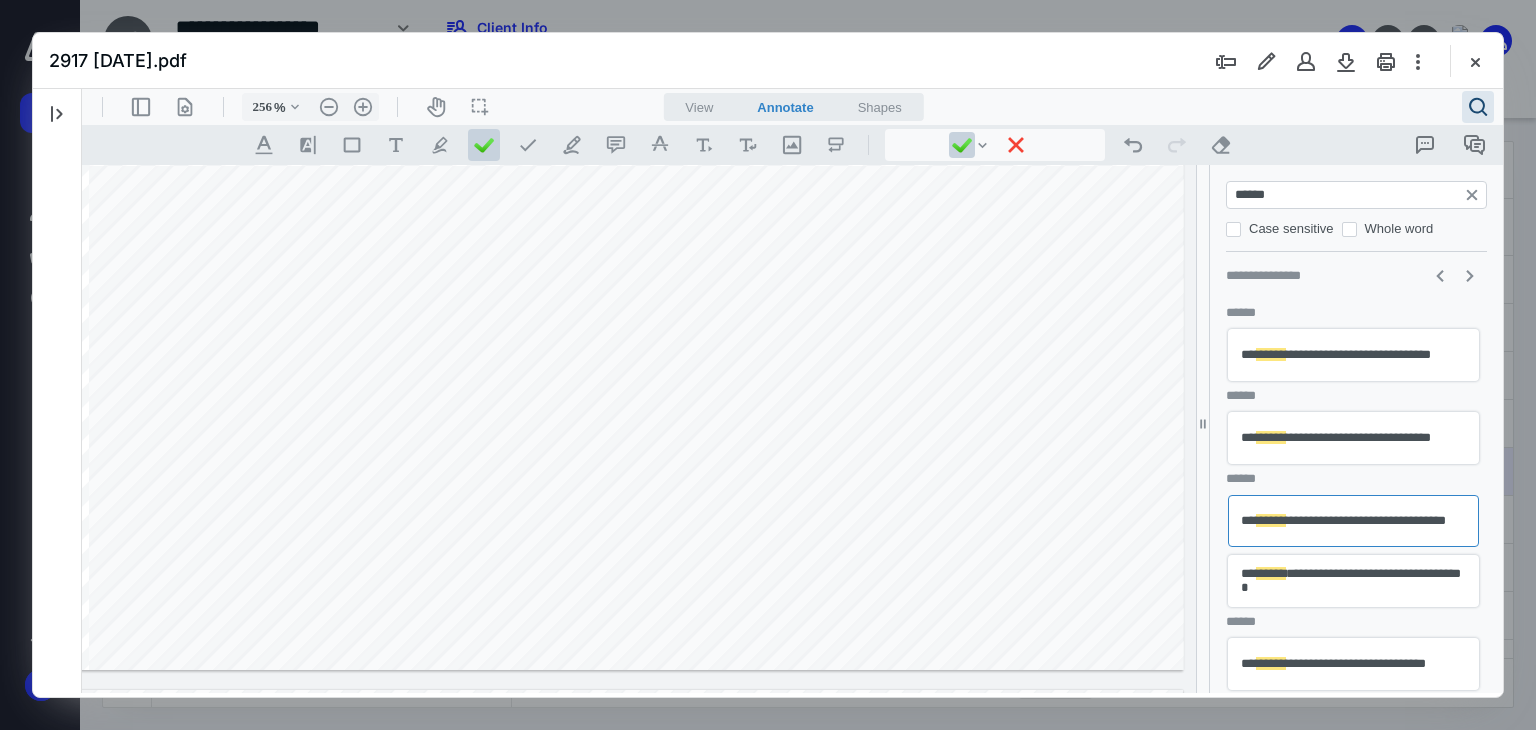 type 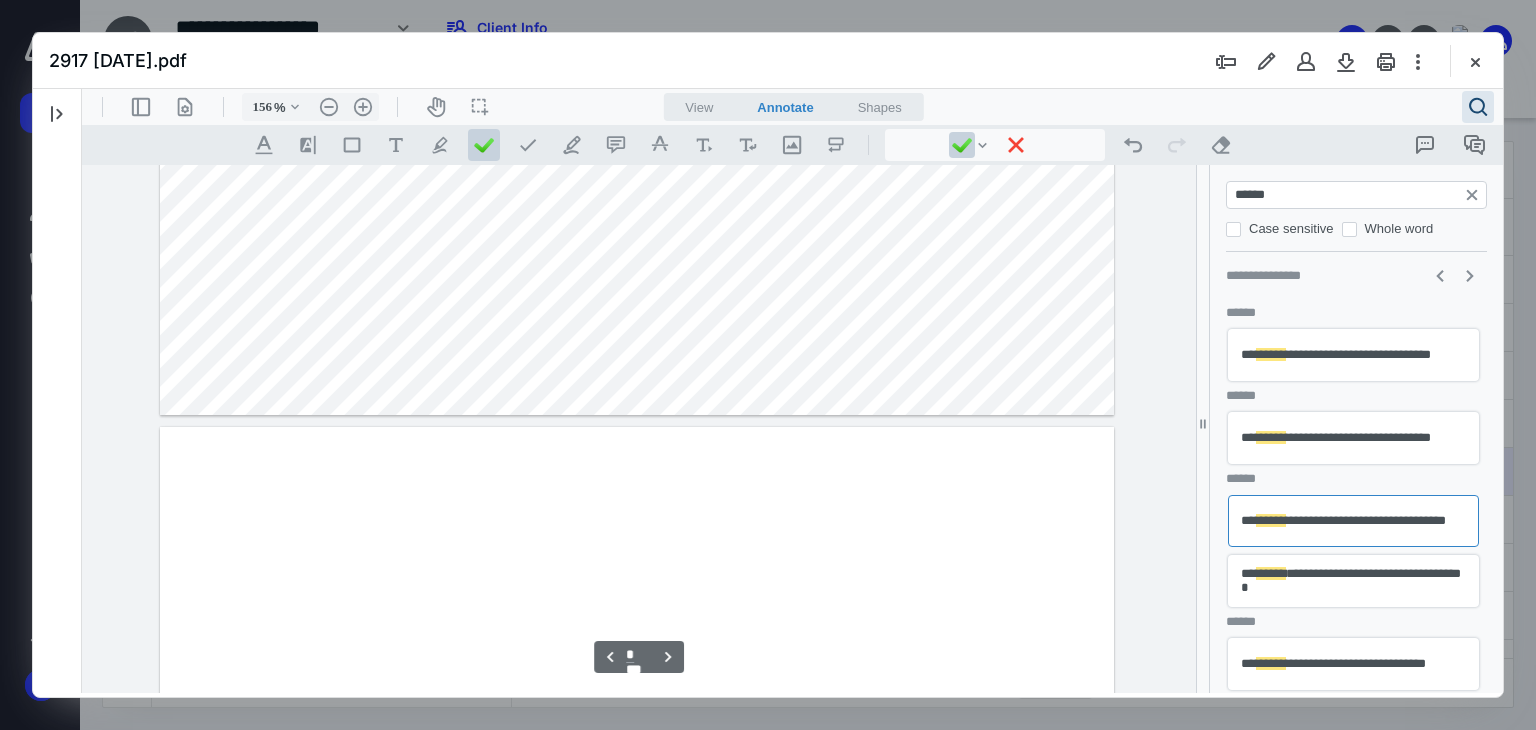 scroll, scrollTop: 5760, scrollLeft: 0, axis: vertical 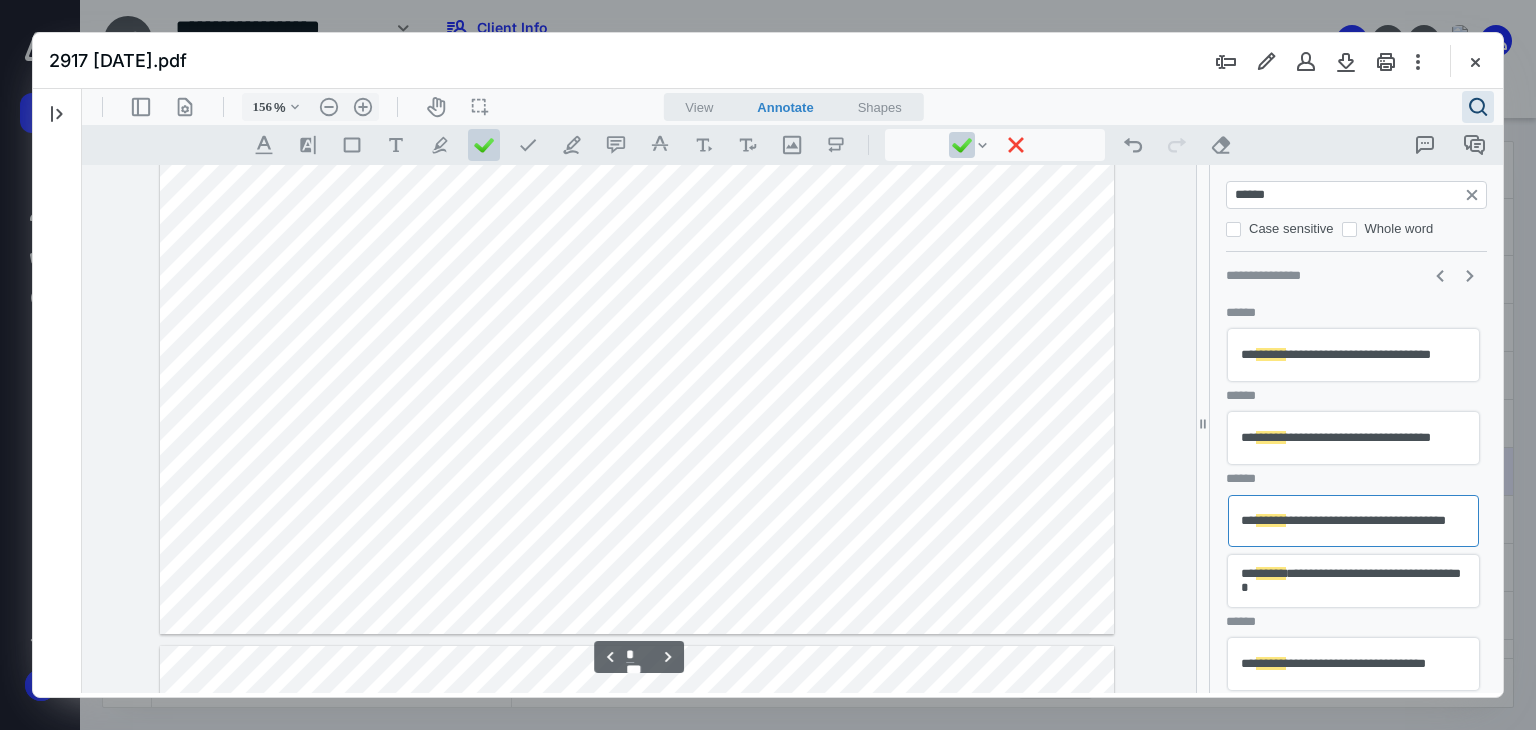 click on "**********" at bounding box center (1353, 581) 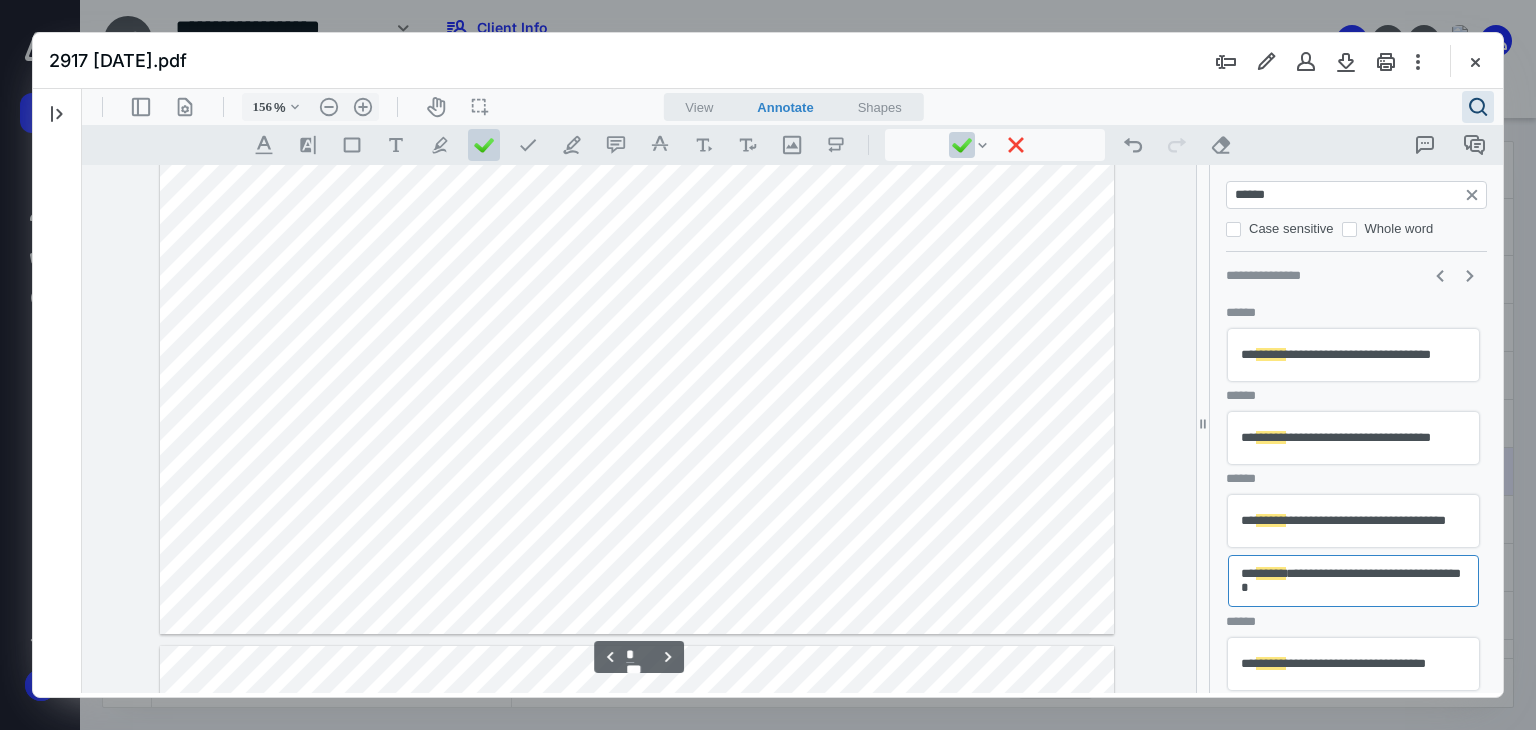 scroll, scrollTop: 5104, scrollLeft: 0, axis: vertical 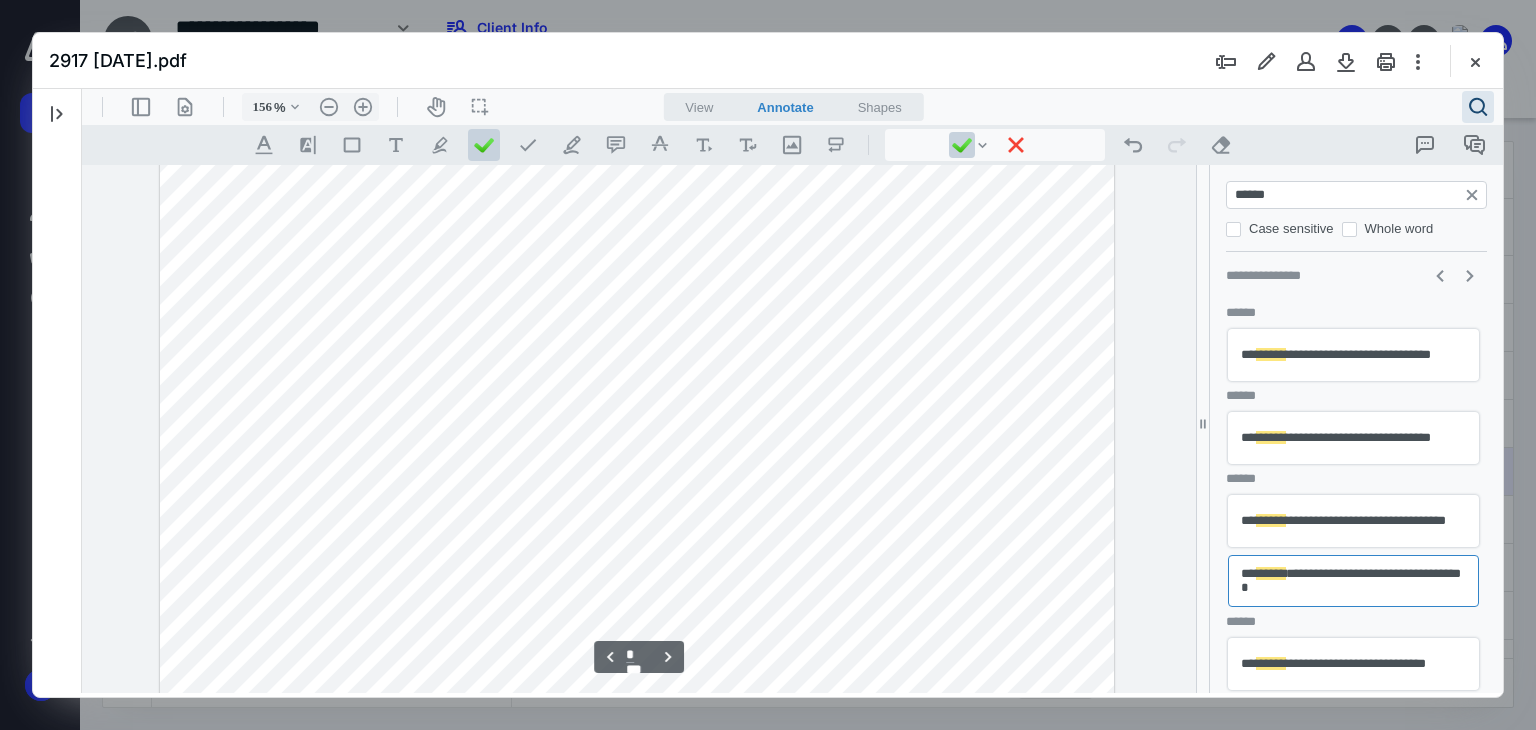 click on "**********" at bounding box center (1353, 664) 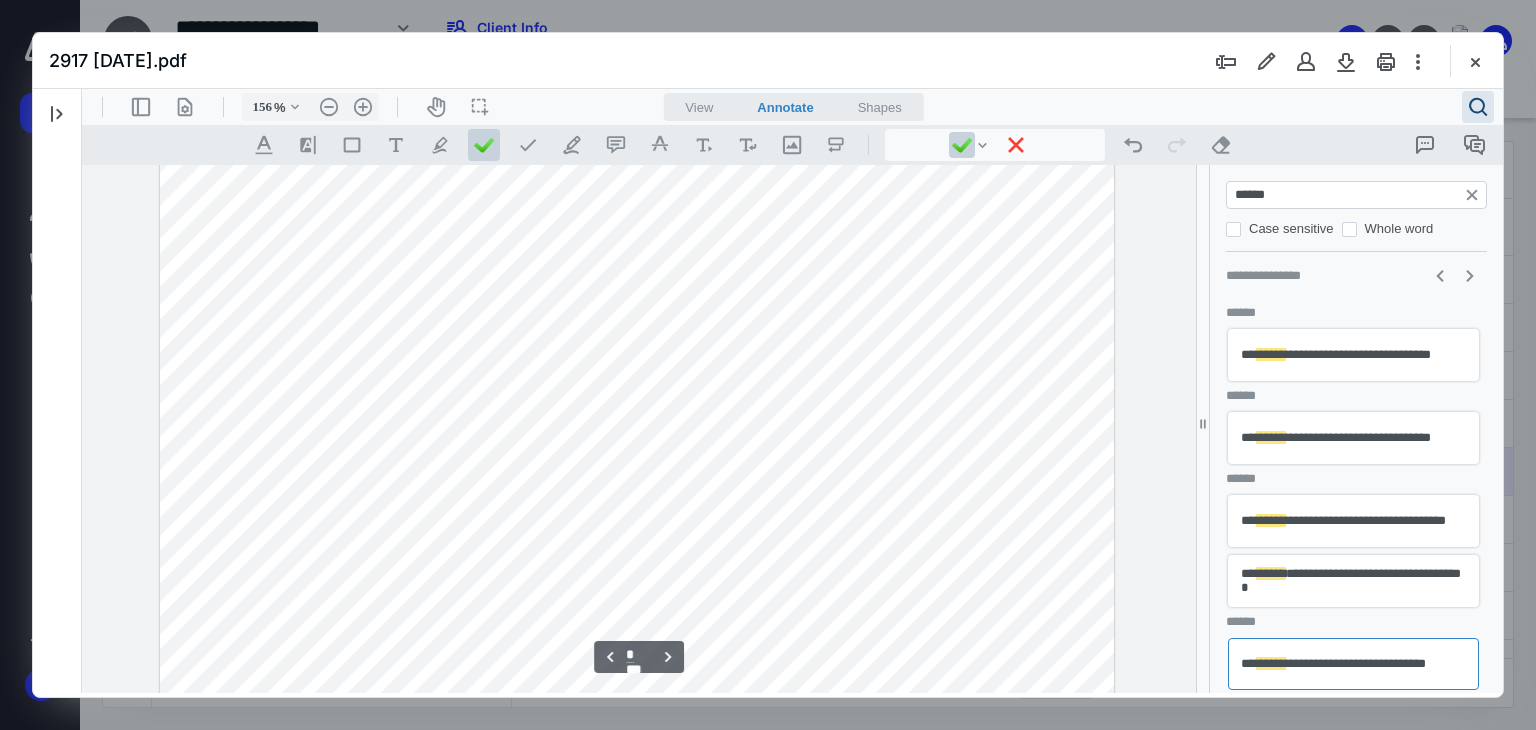 scroll, scrollTop: 6308, scrollLeft: 0, axis: vertical 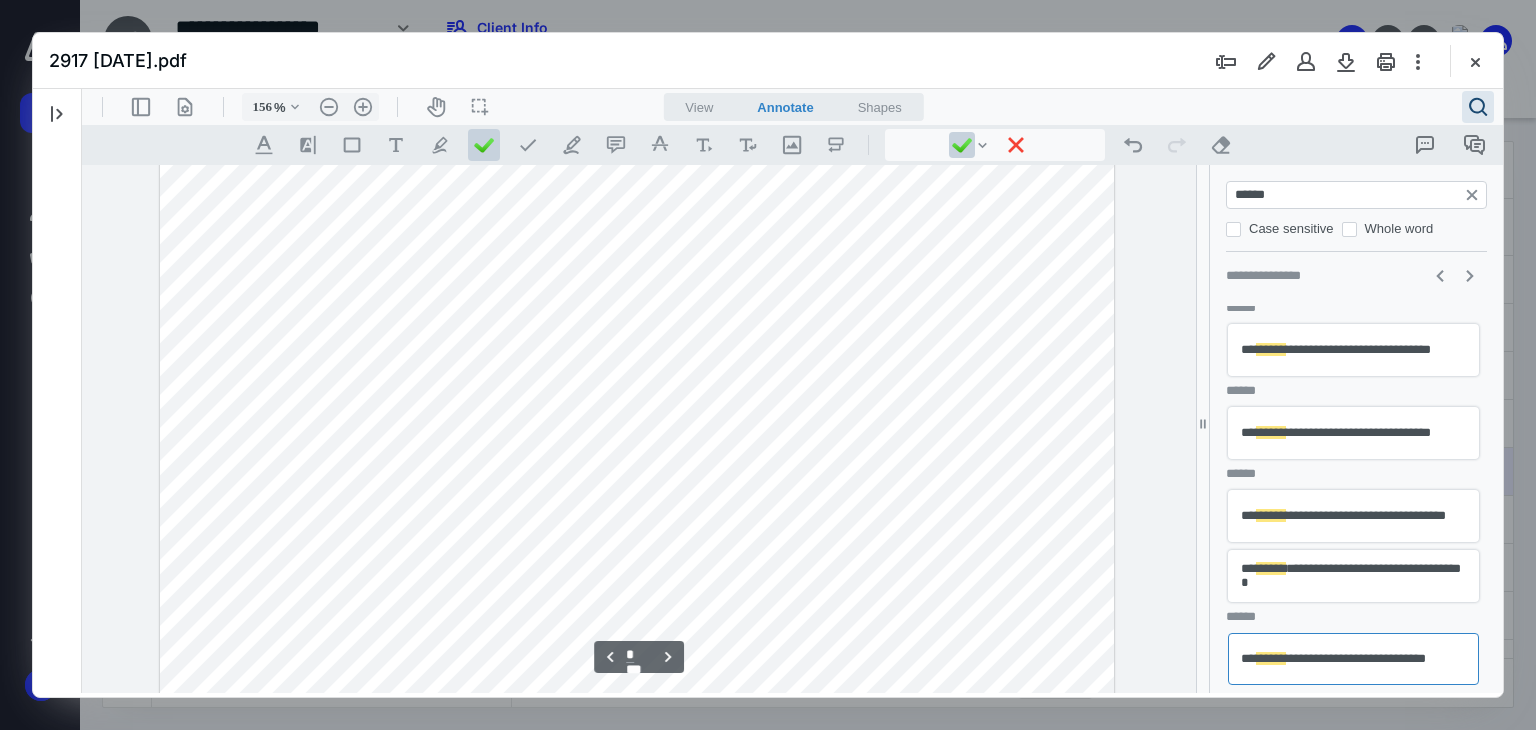 type on "*" 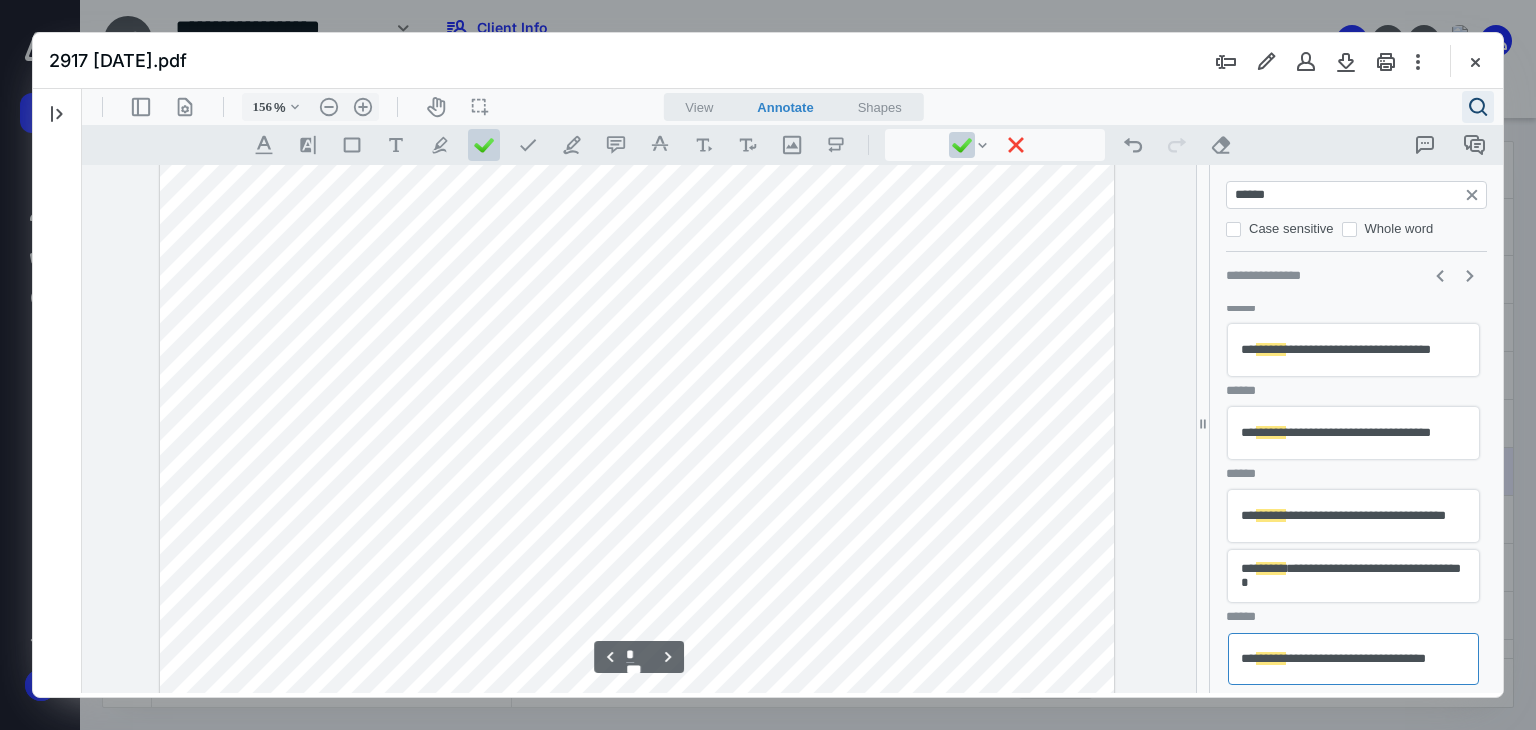 click on ".cls-1{fill:#abb0c4;} icon - header - search" at bounding box center (1478, 107) 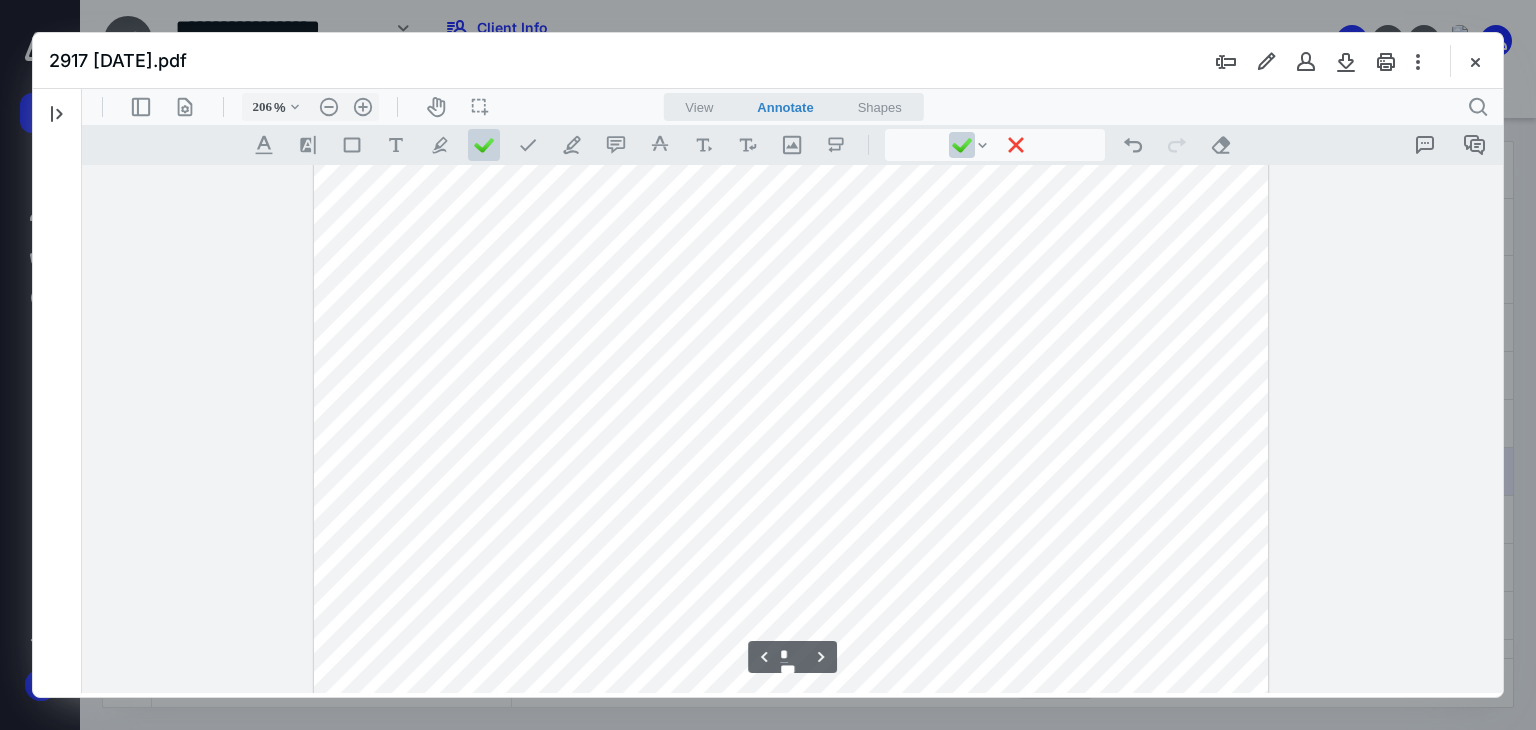 scroll, scrollTop: 9168, scrollLeft: 0, axis: vertical 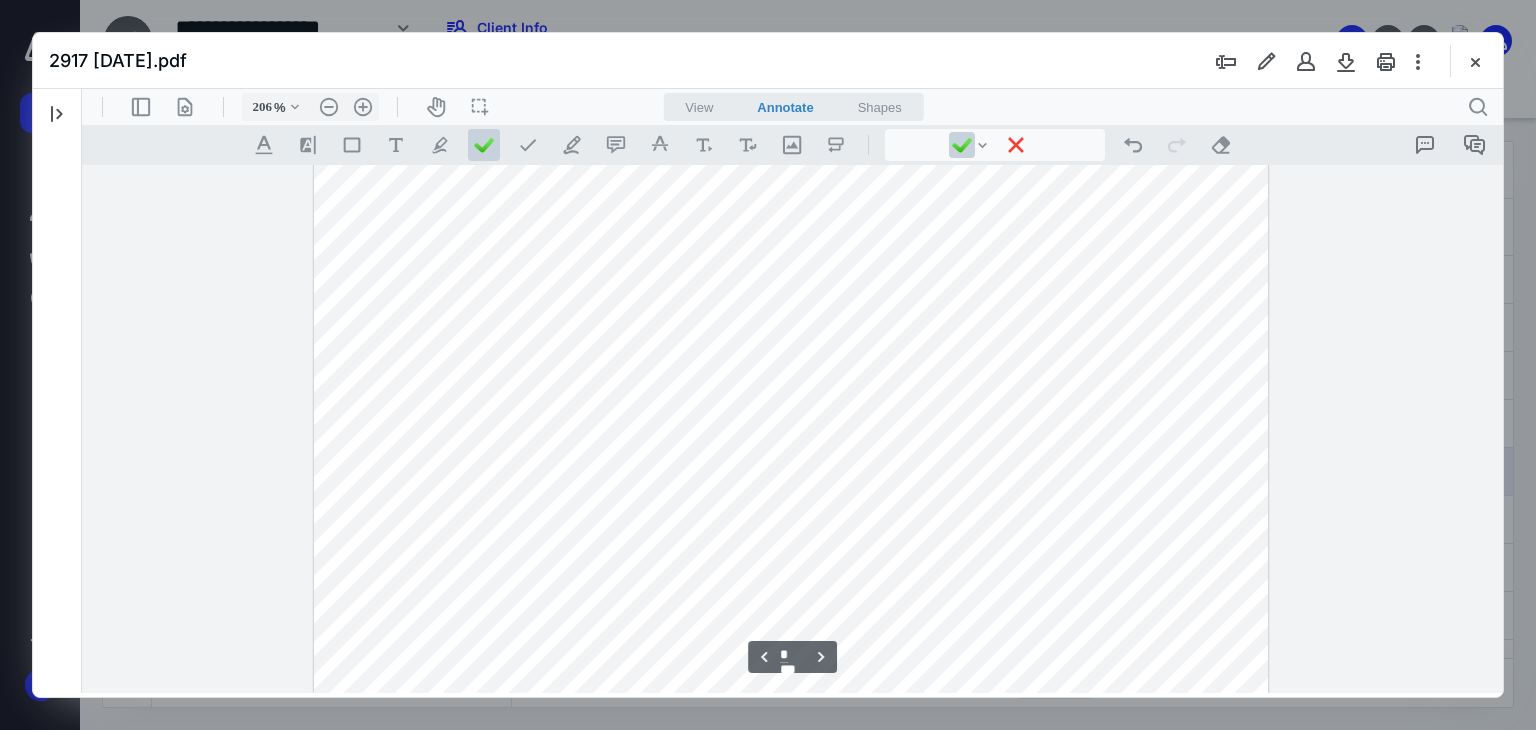 type on "256" 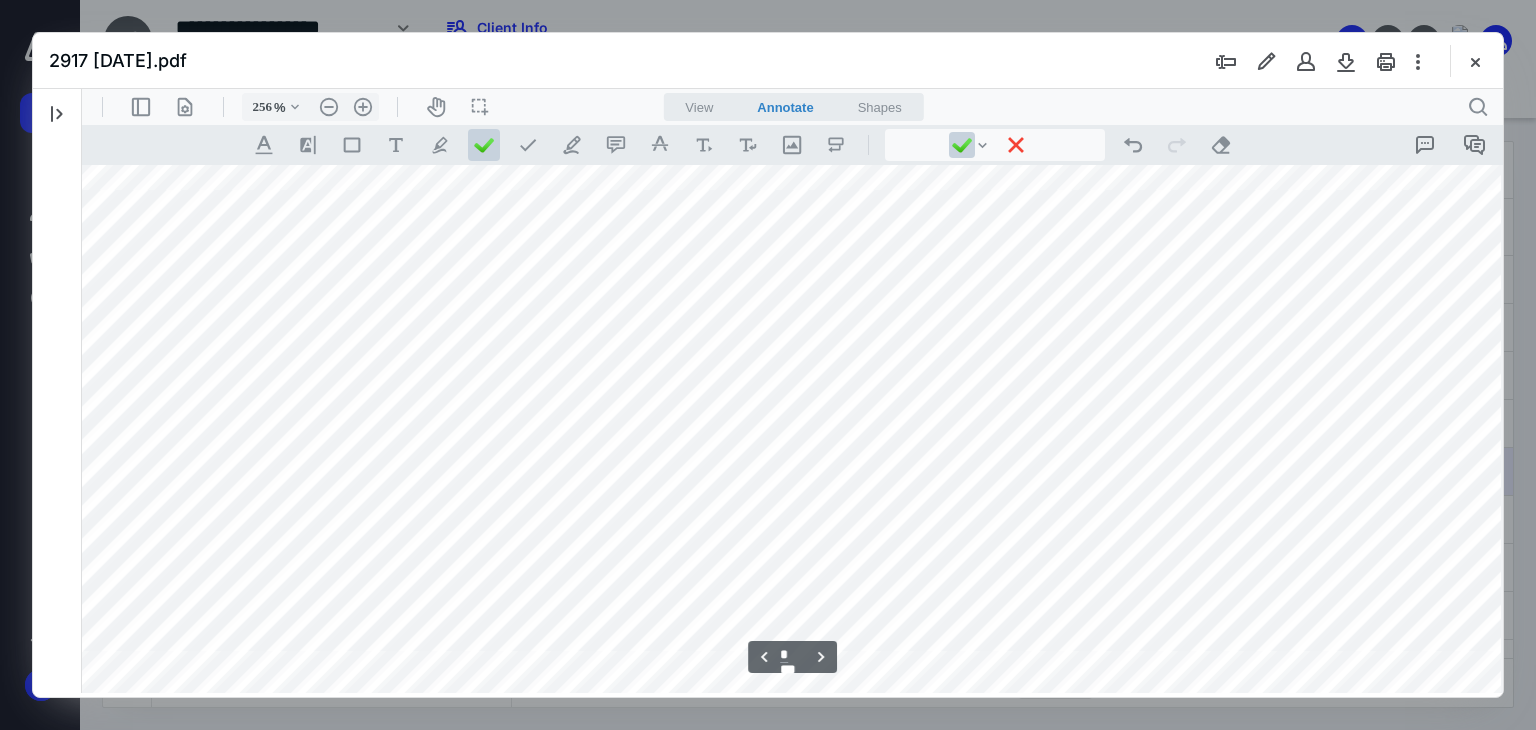 scroll, scrollTop: 11493, scrollLeft: 146, axis: both 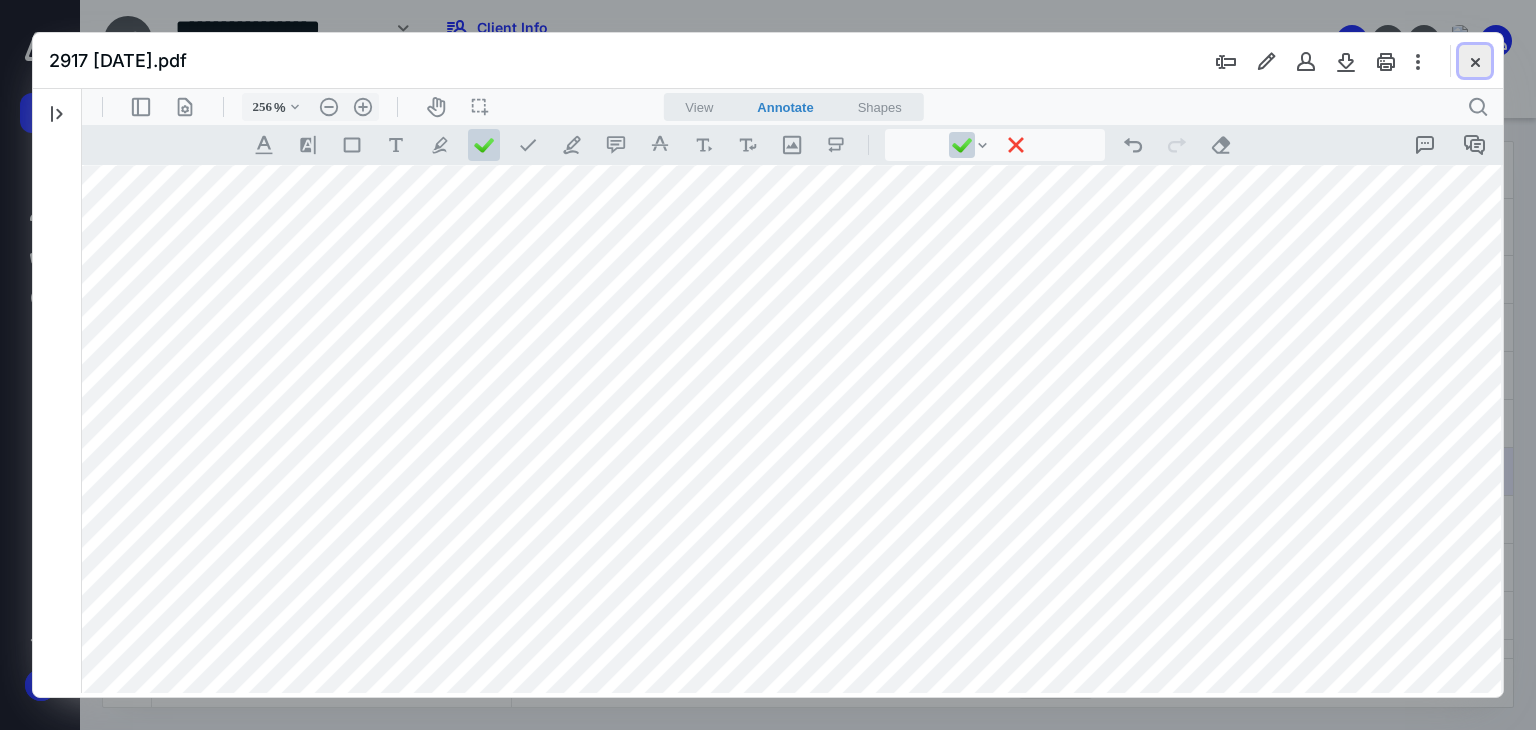 click at bounding box center [1475, 61] 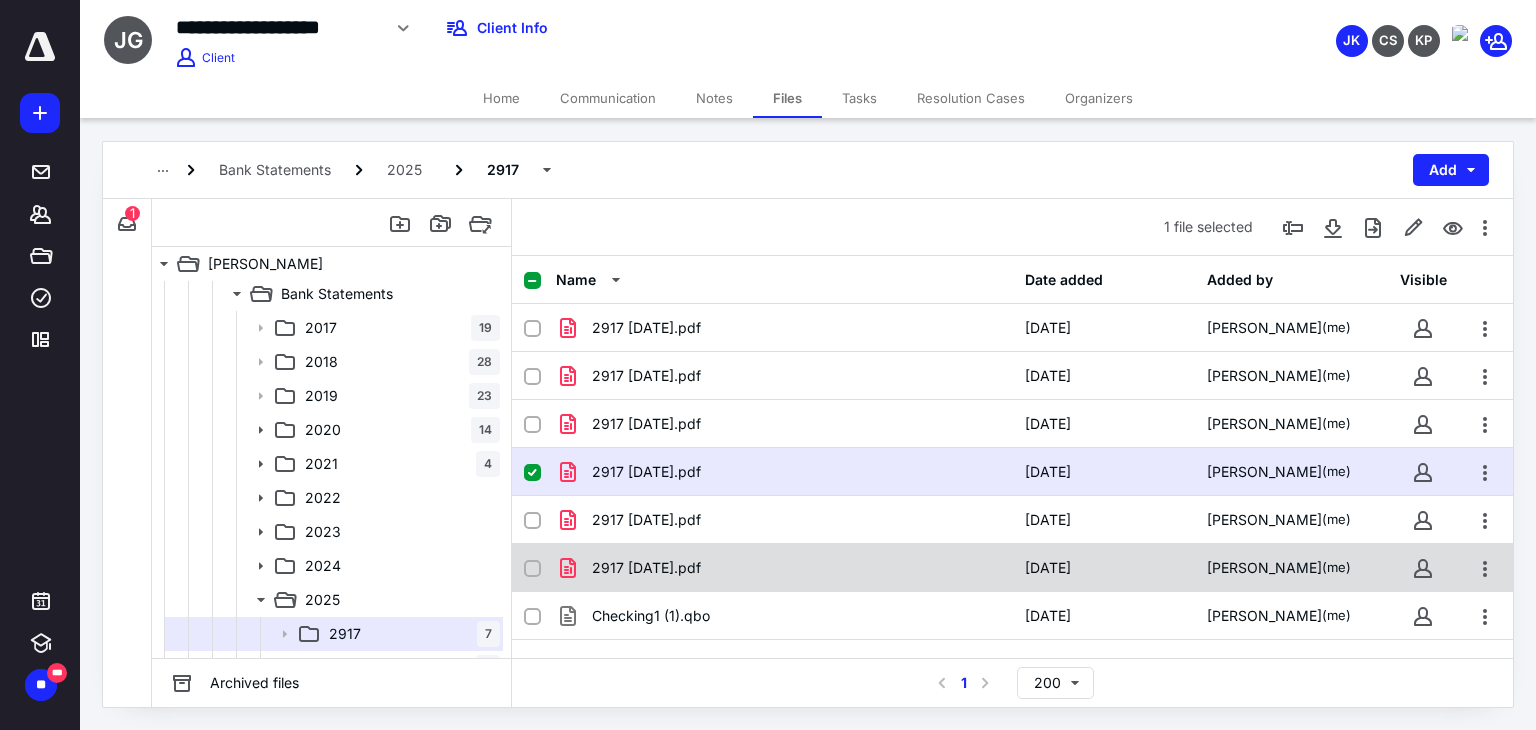 click on "2917 [DATE].pdf" at bounding box center [646, 568] 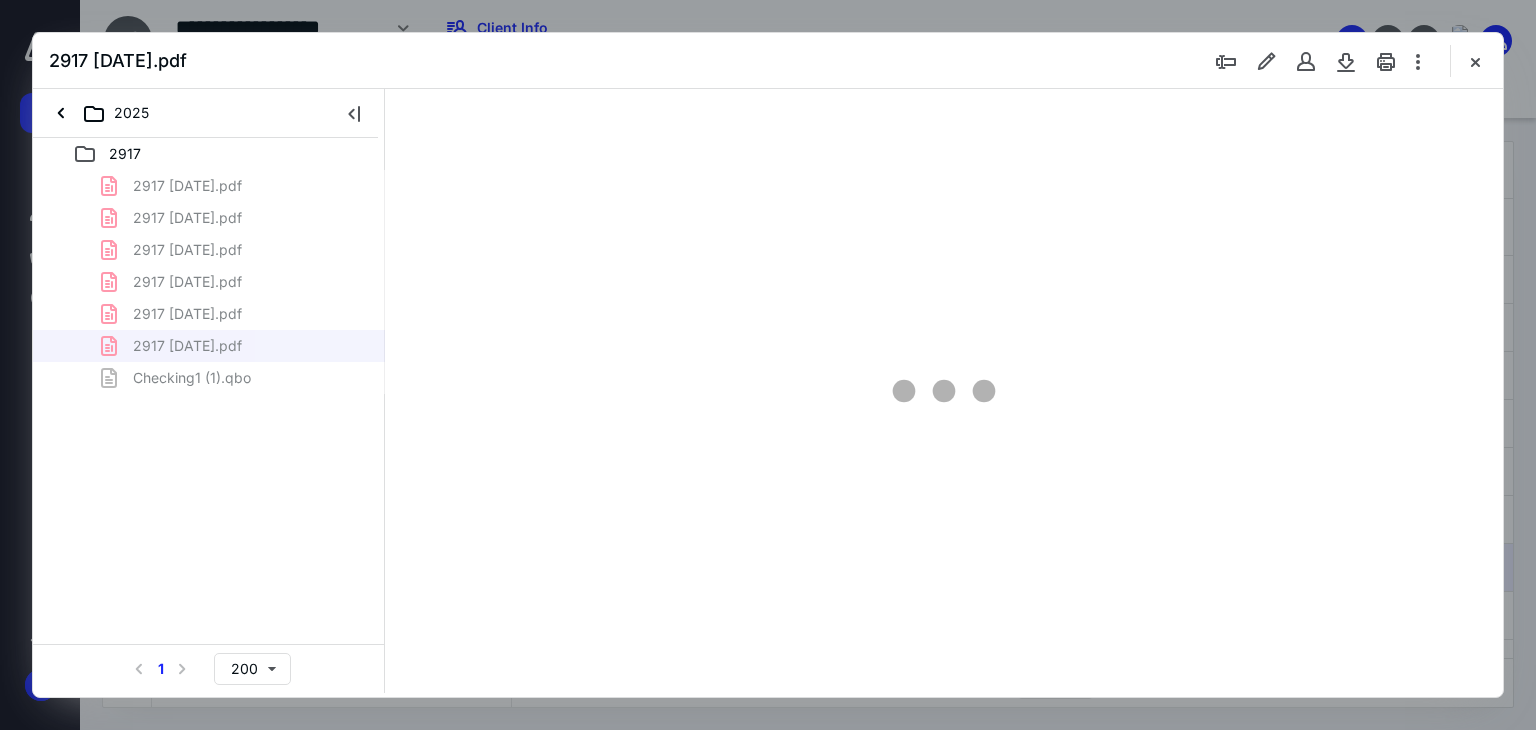scroll, scrollTop: 0, scrollLeft: 0, axis: both 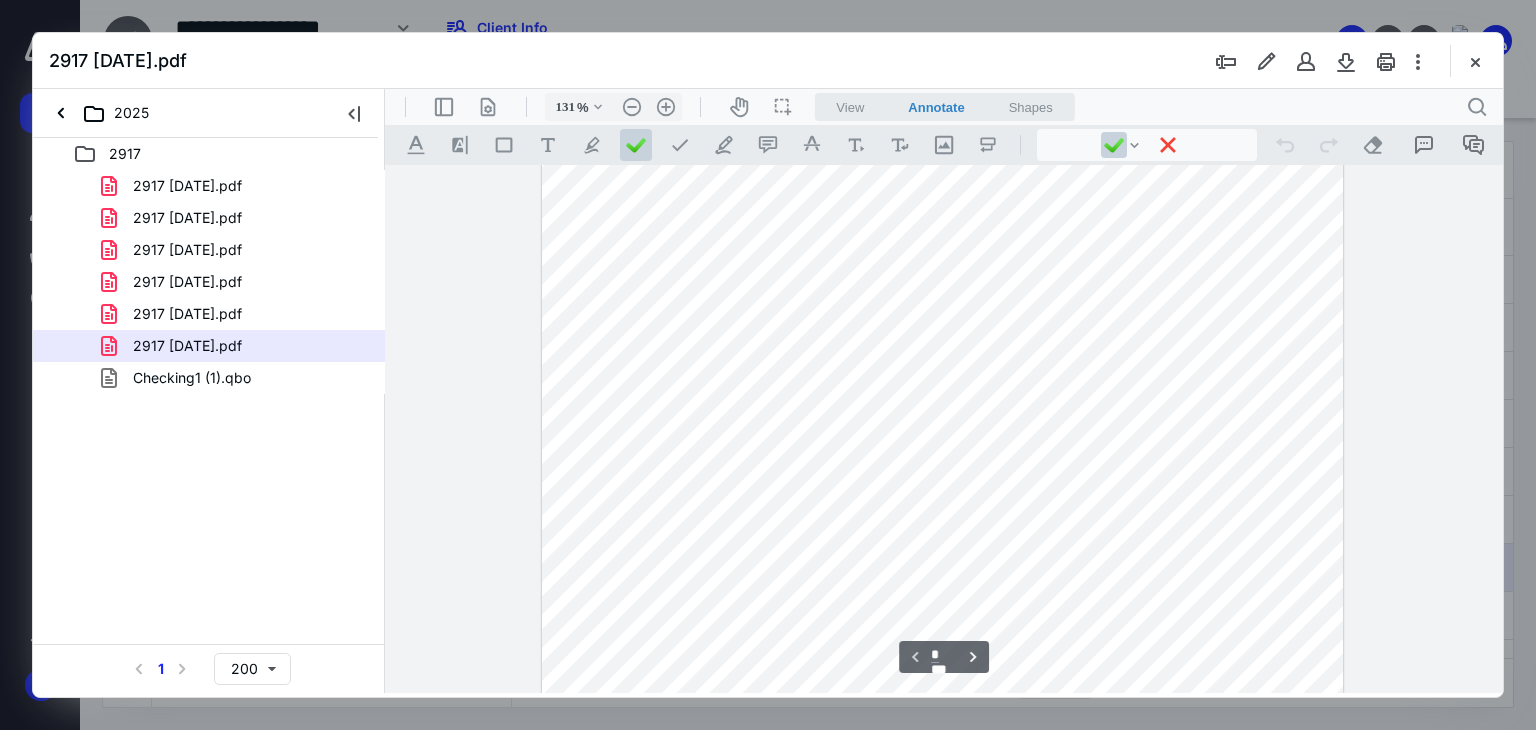 type on "156" 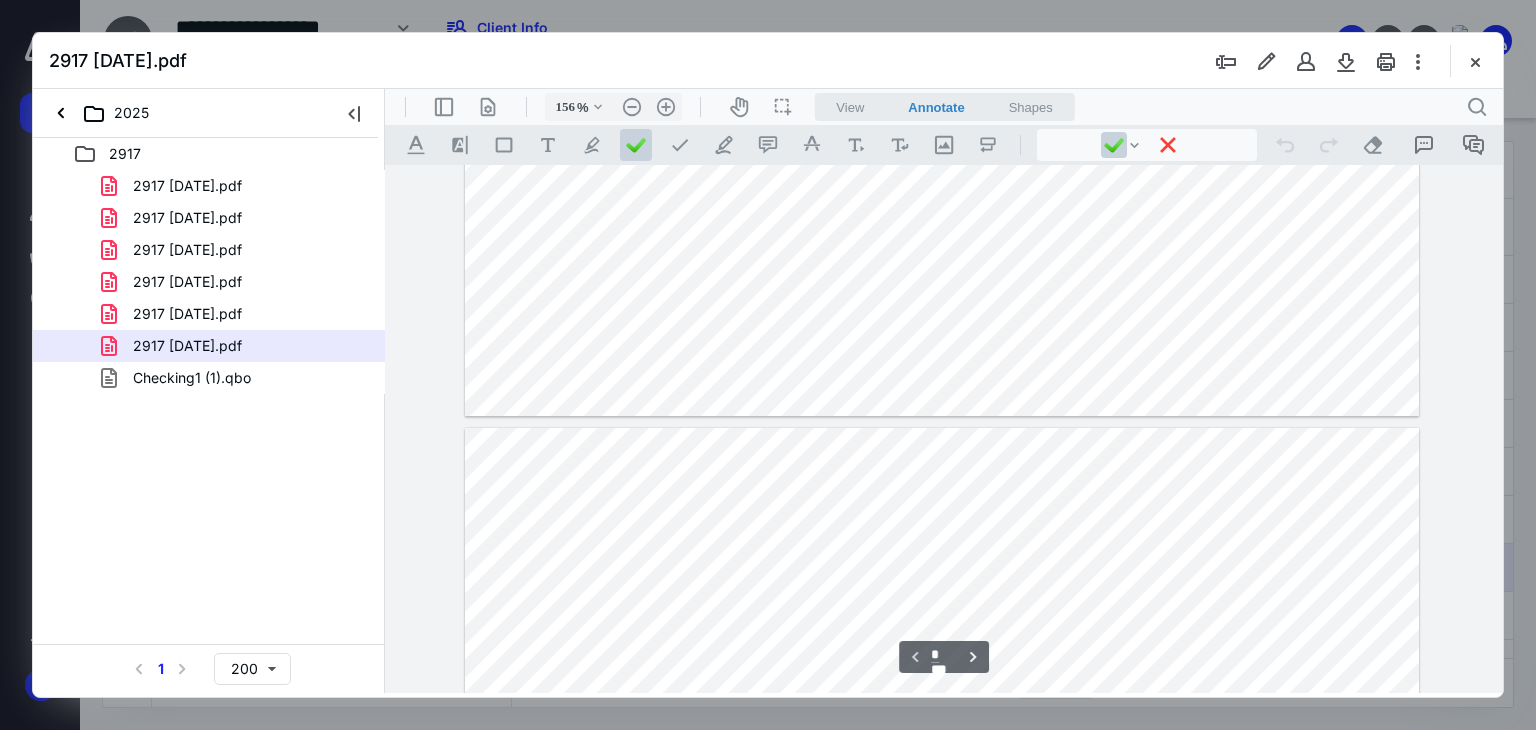 type on "*" 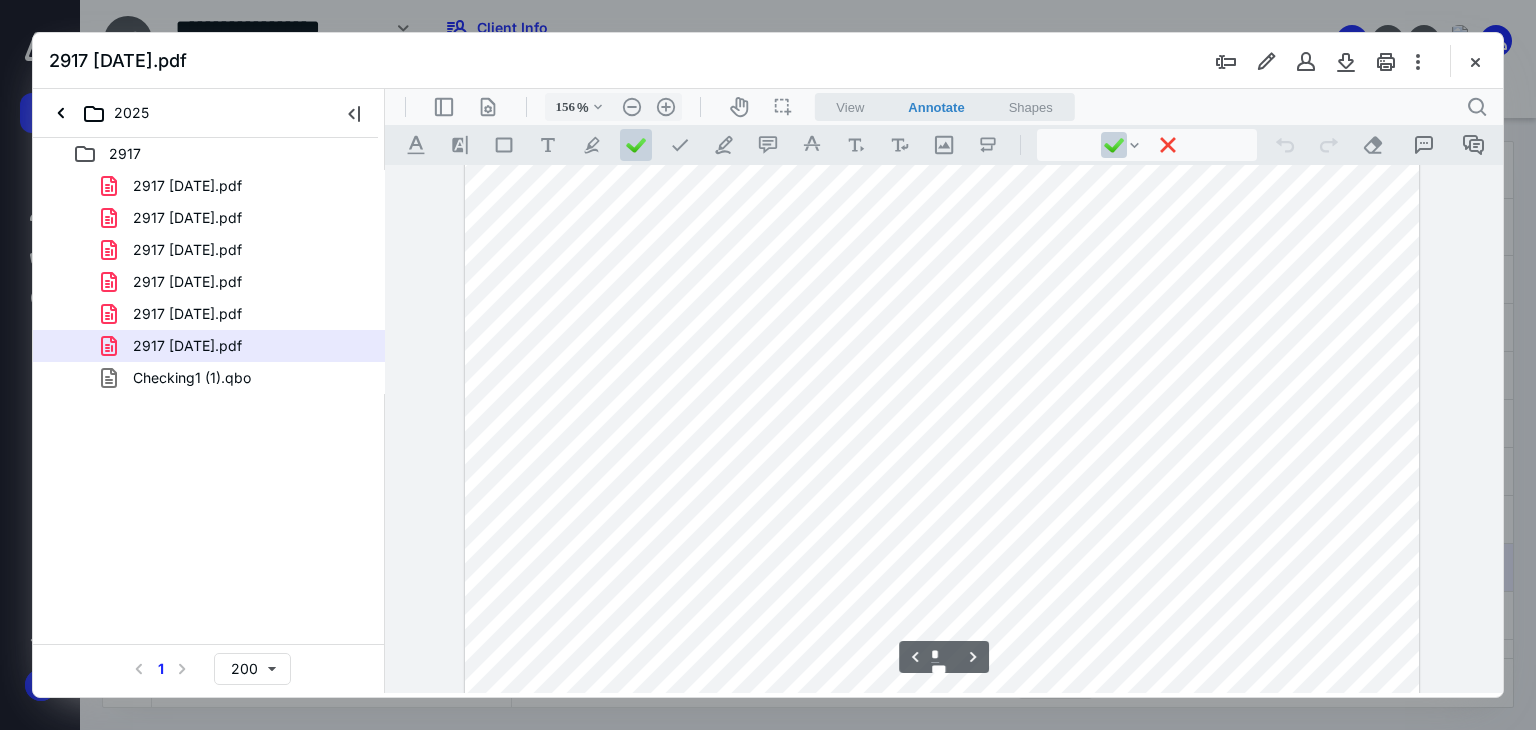 scroll, scrollTop: 1414, scrollLeft: 0, axis: vertical 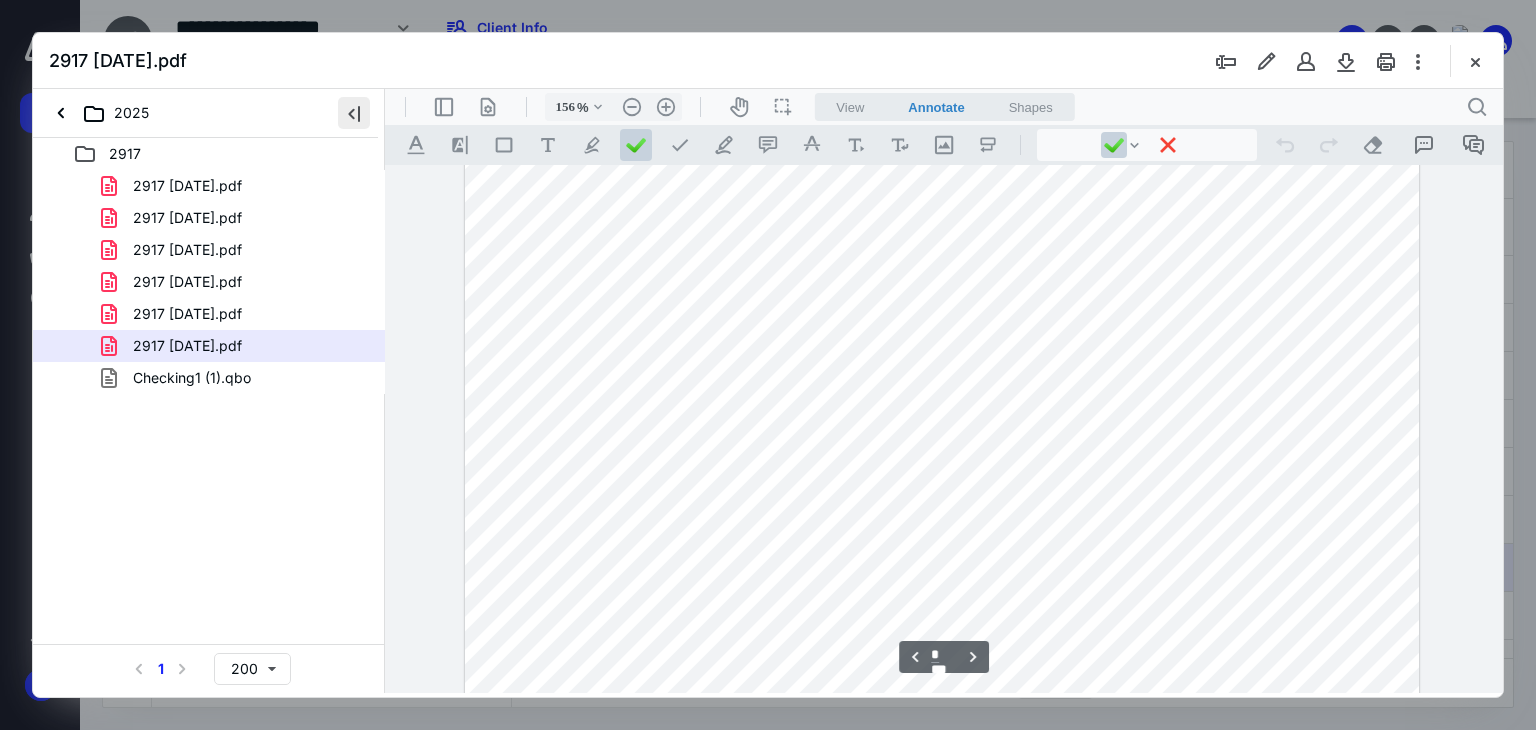 click at bounding box center (354, 113) 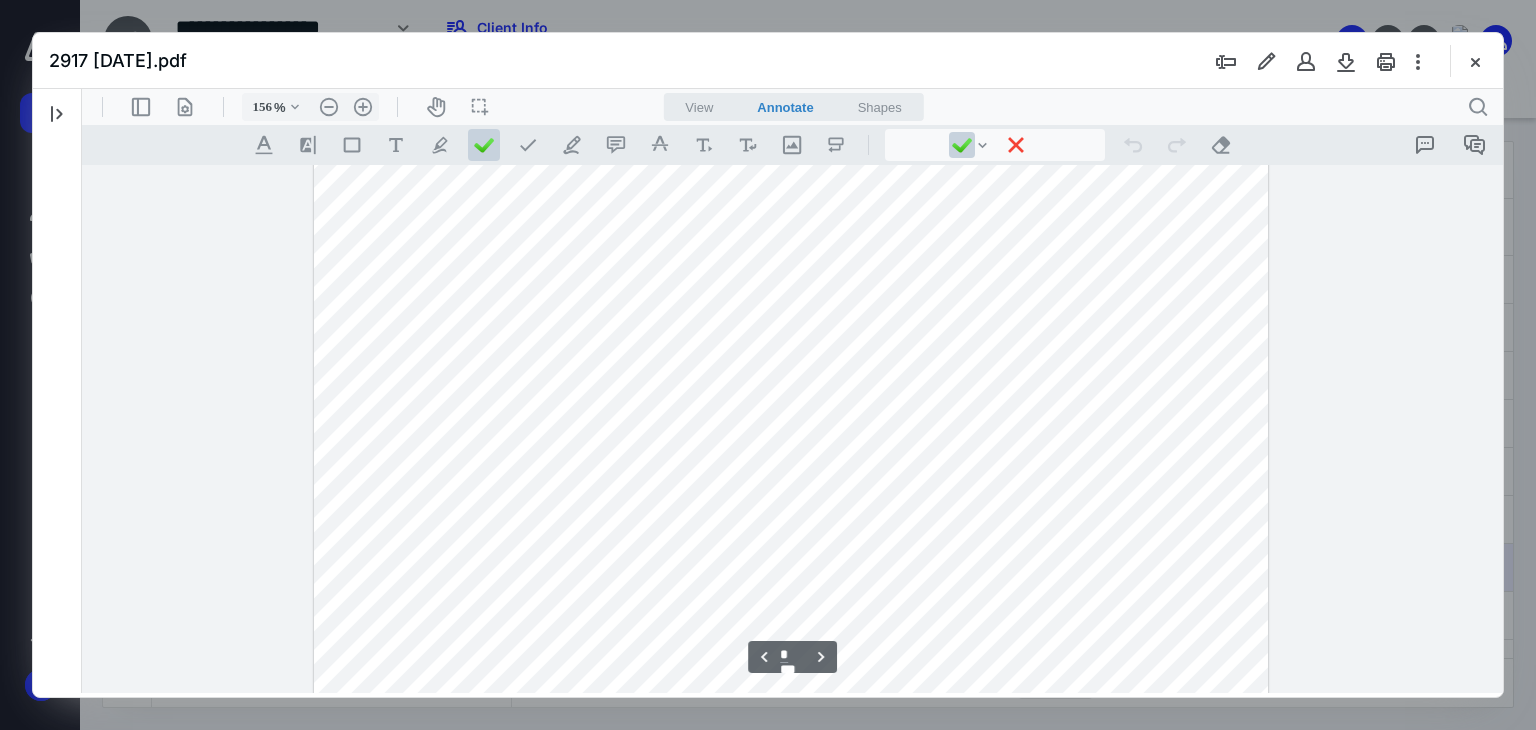 type 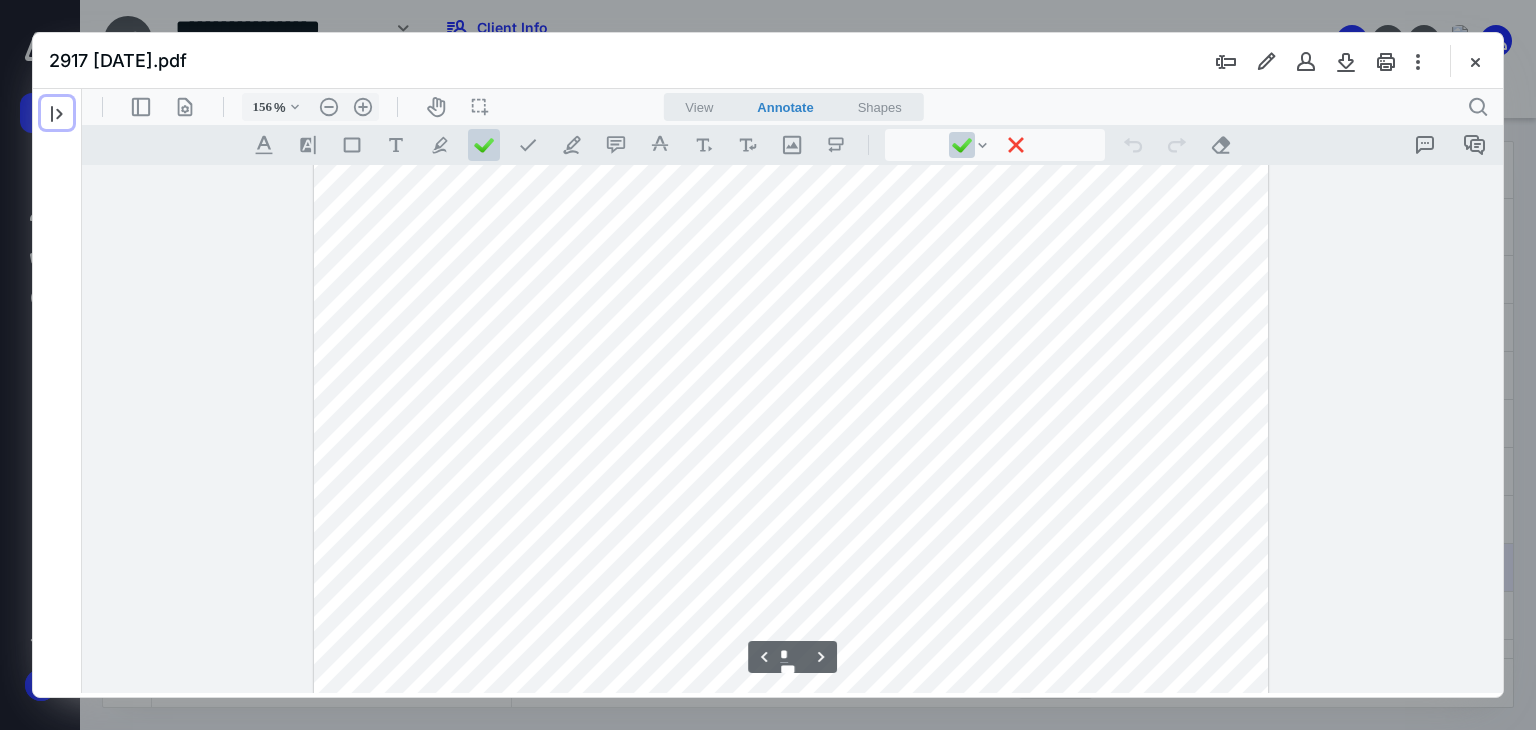 type on "206" 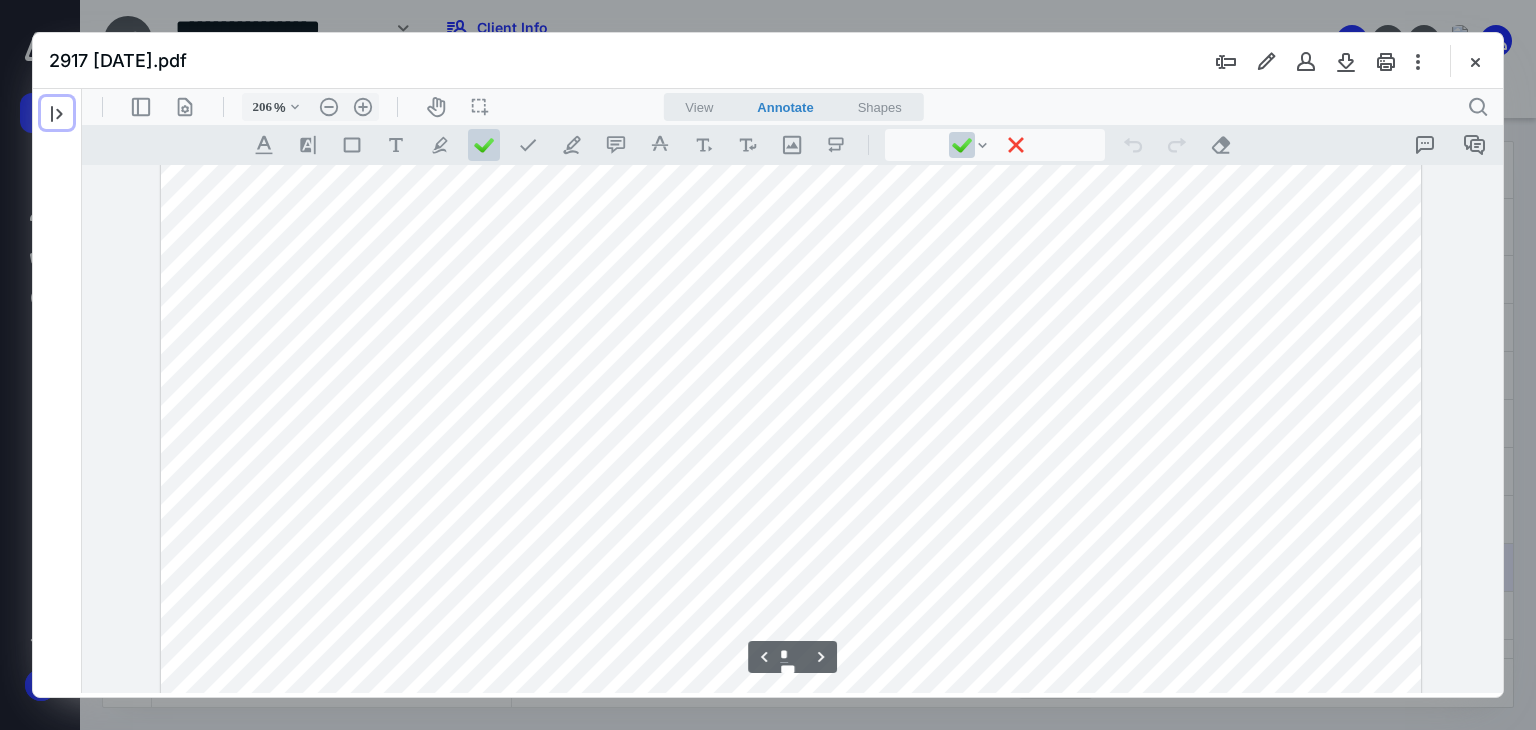 scroll, scrollTop: 1828, scrollLeft: 0, axis: vertical 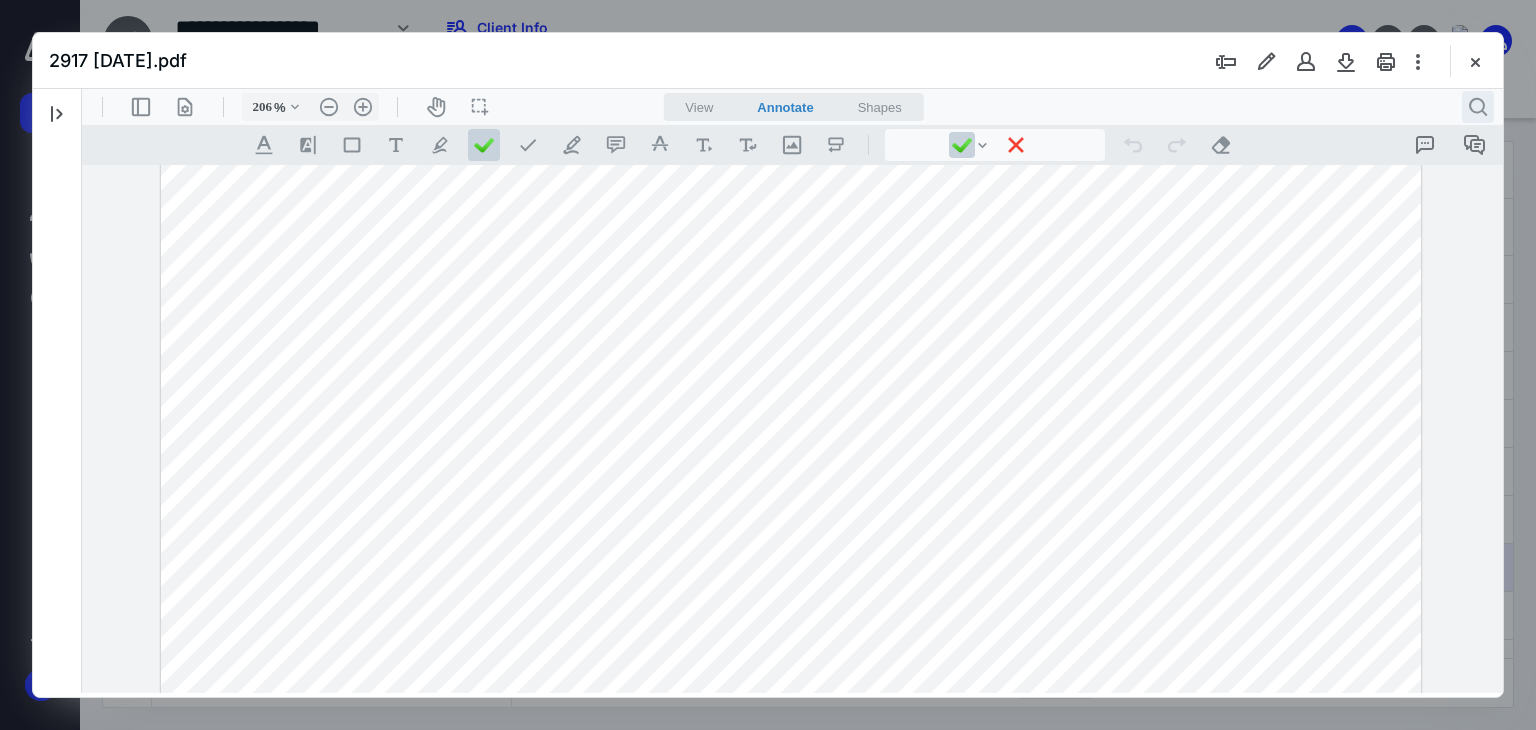 click on ".cls-1{fill:#abb0c4;} icon - header - search" at bounding box center [1478, 107] 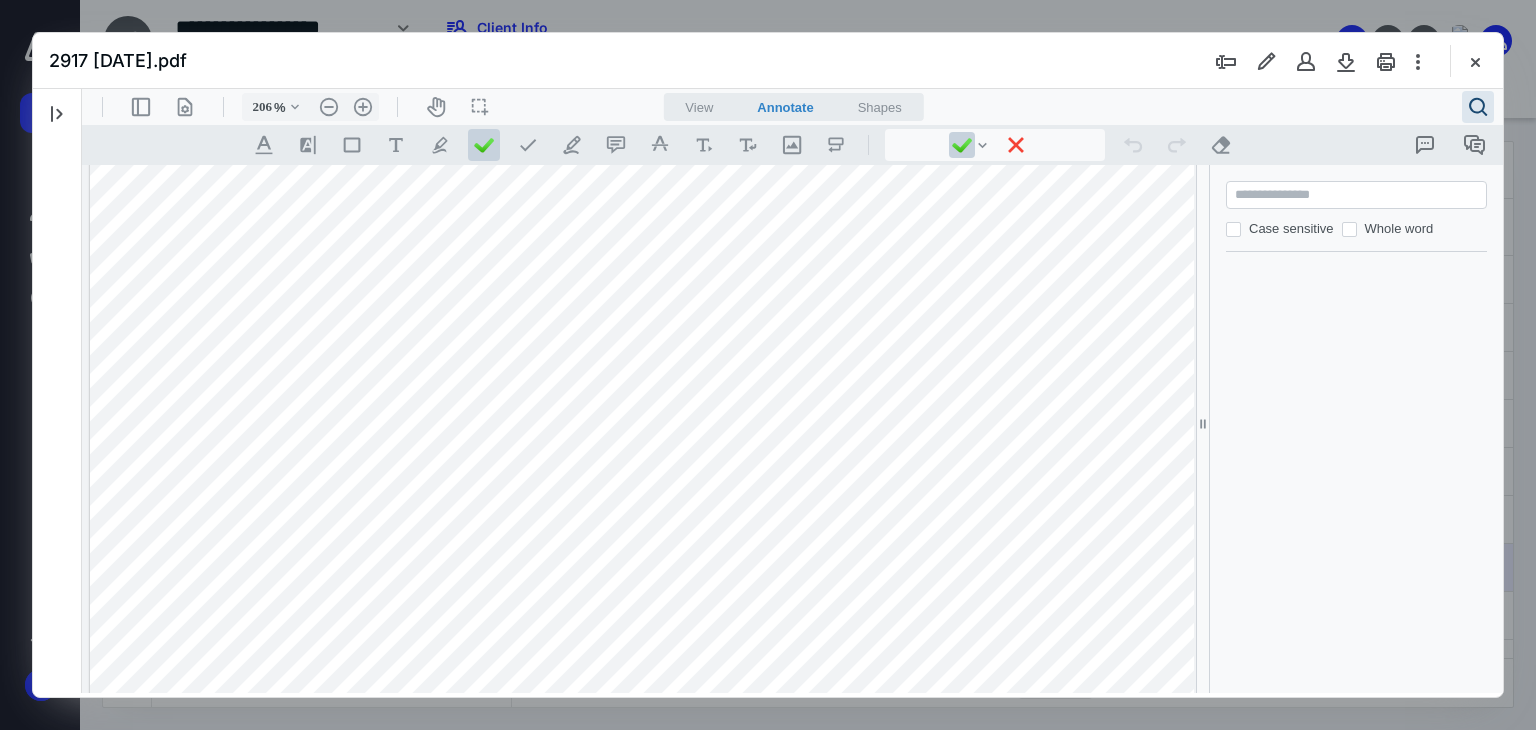 click at bounding box center [1358, 195] 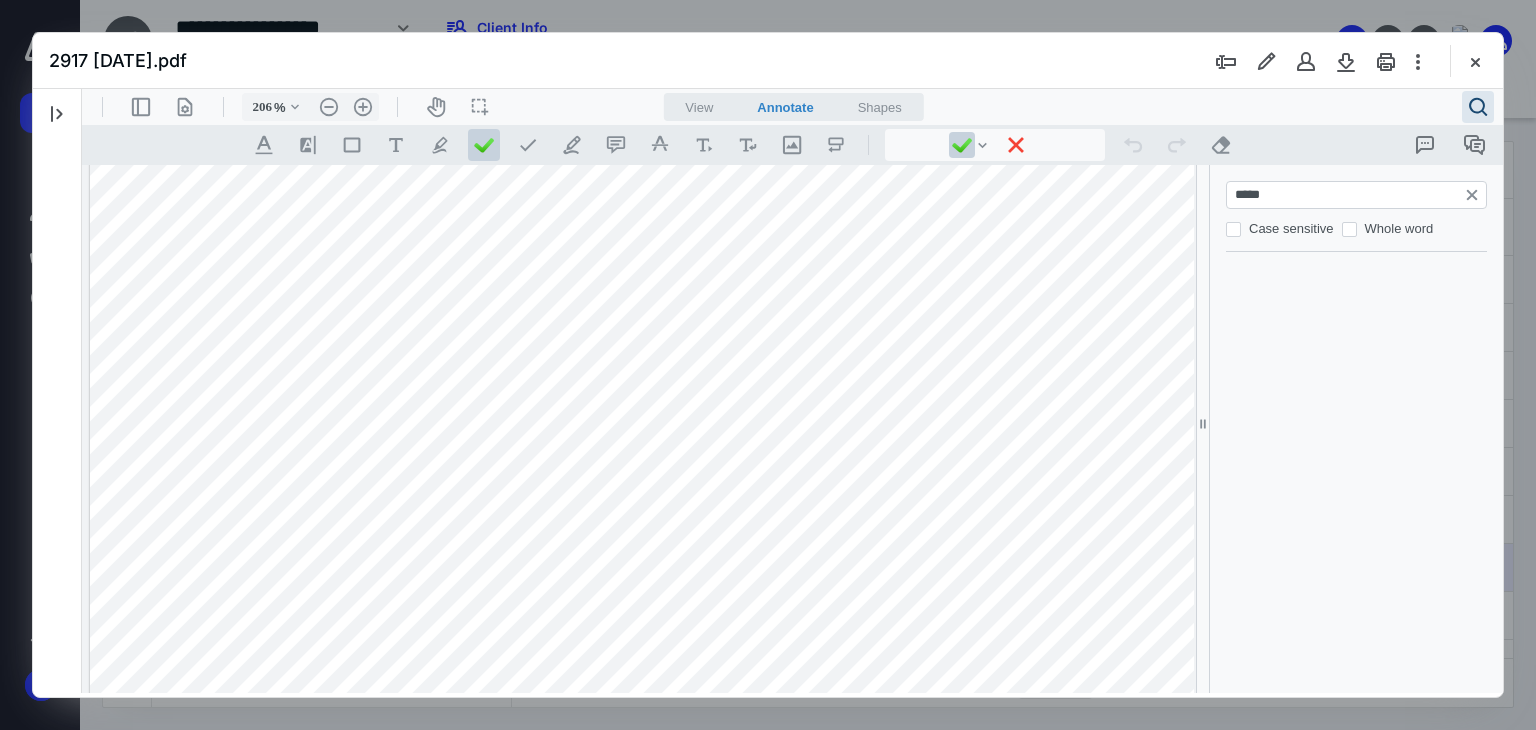 type on "*****" 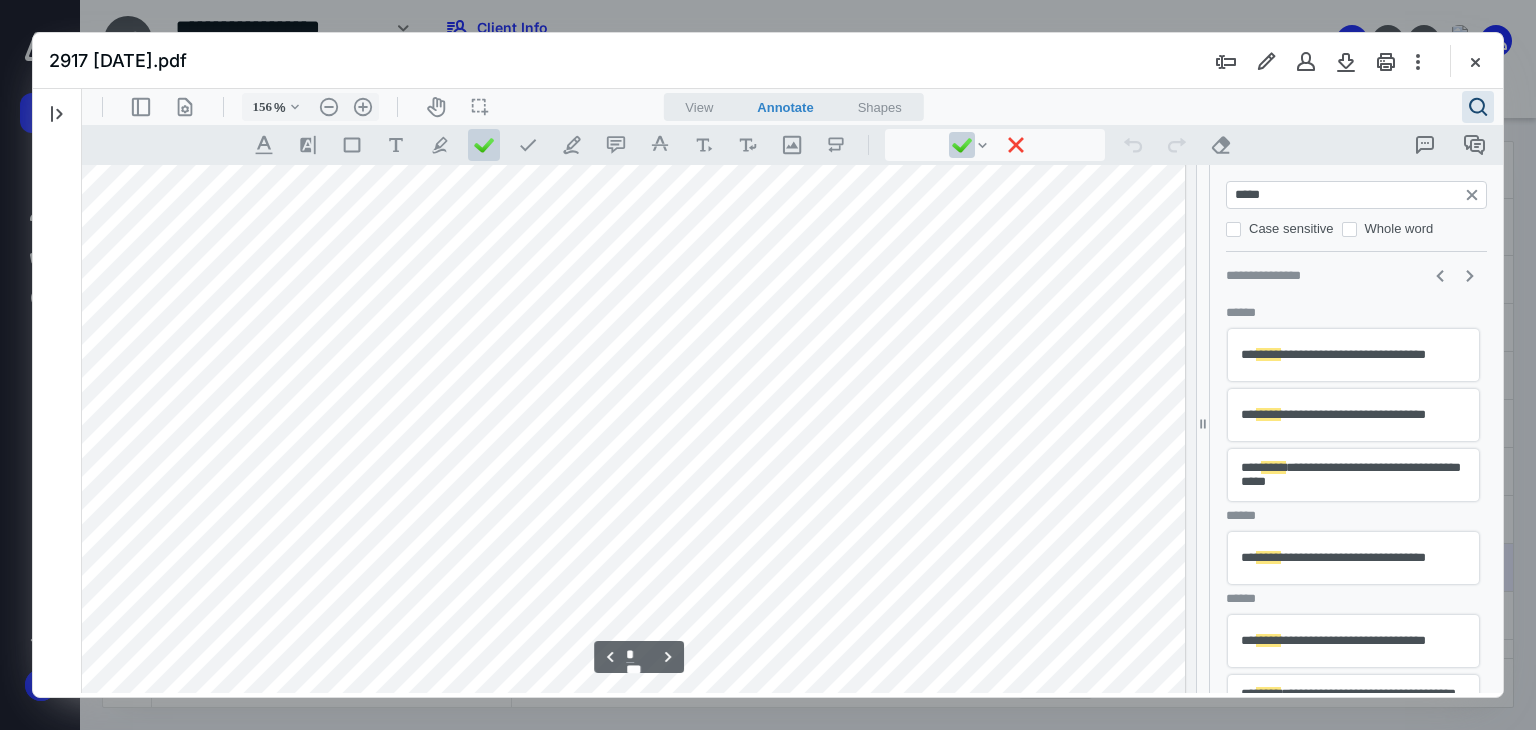 scroll, scrollTop: 1604, scrollLeft: 0, axis: vertical 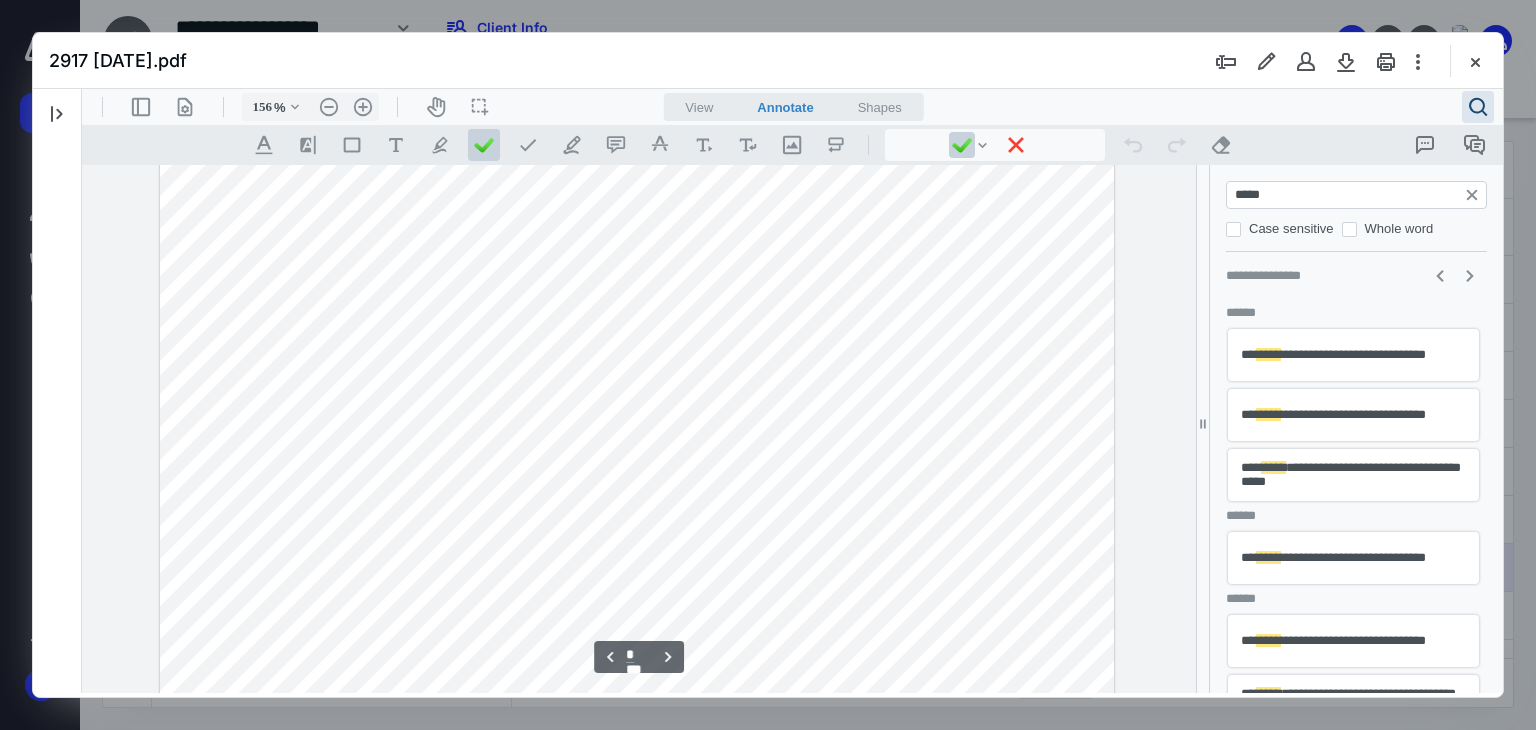 type on "206" 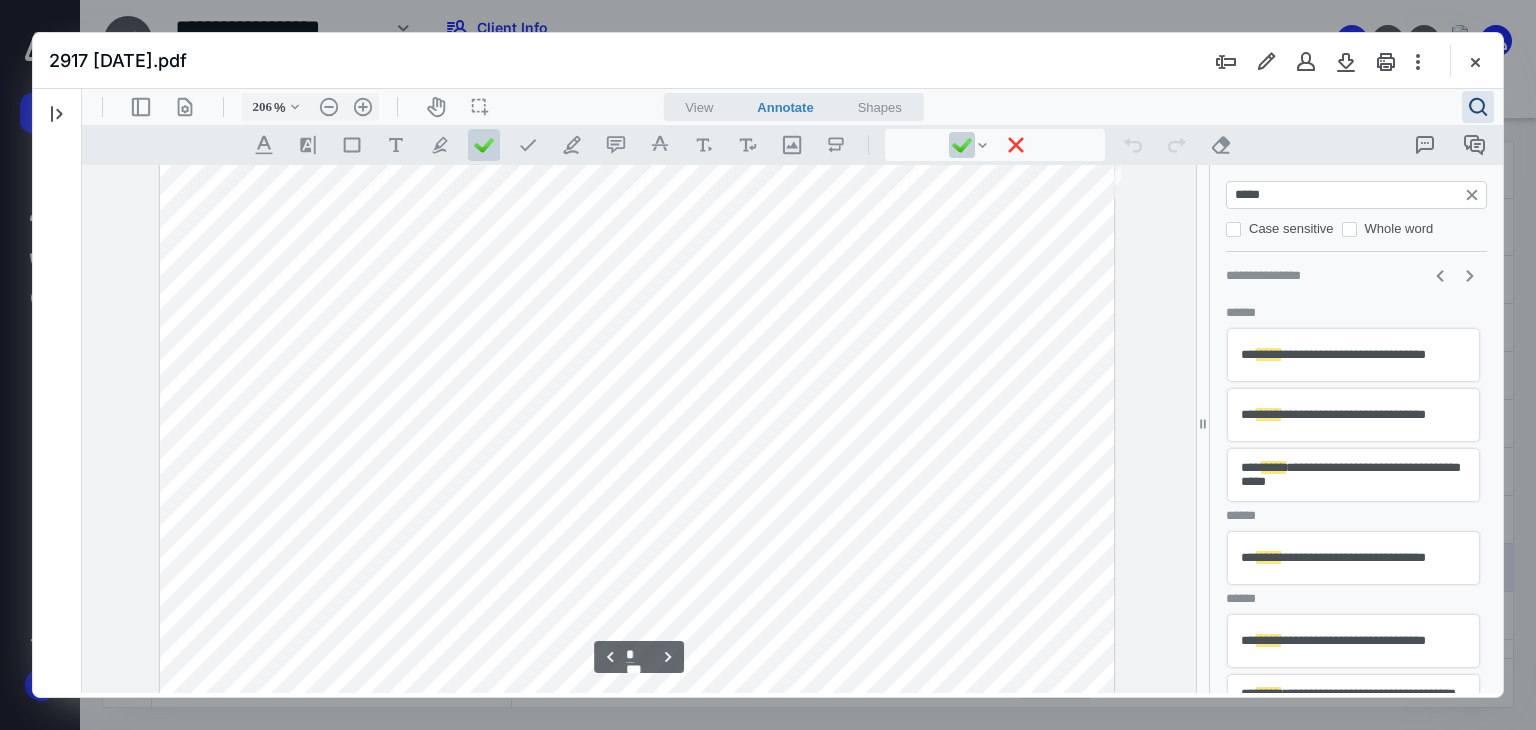 scroll, scrollTop: 2260, scrollLeft: 111, axis: both 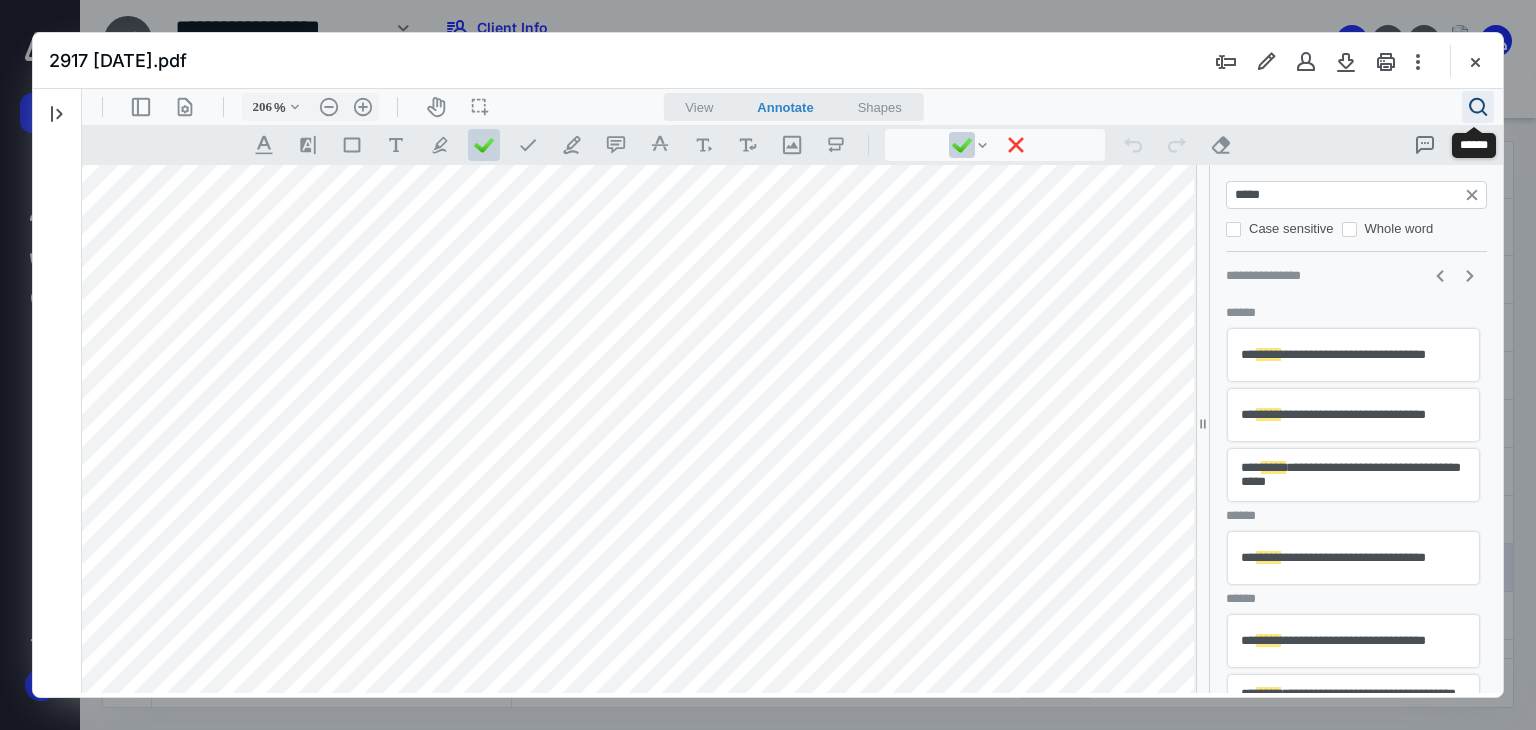 click on ".cls-1{fill:#abb0c4;} icon - header - search" at bounding box center (1478, 107) 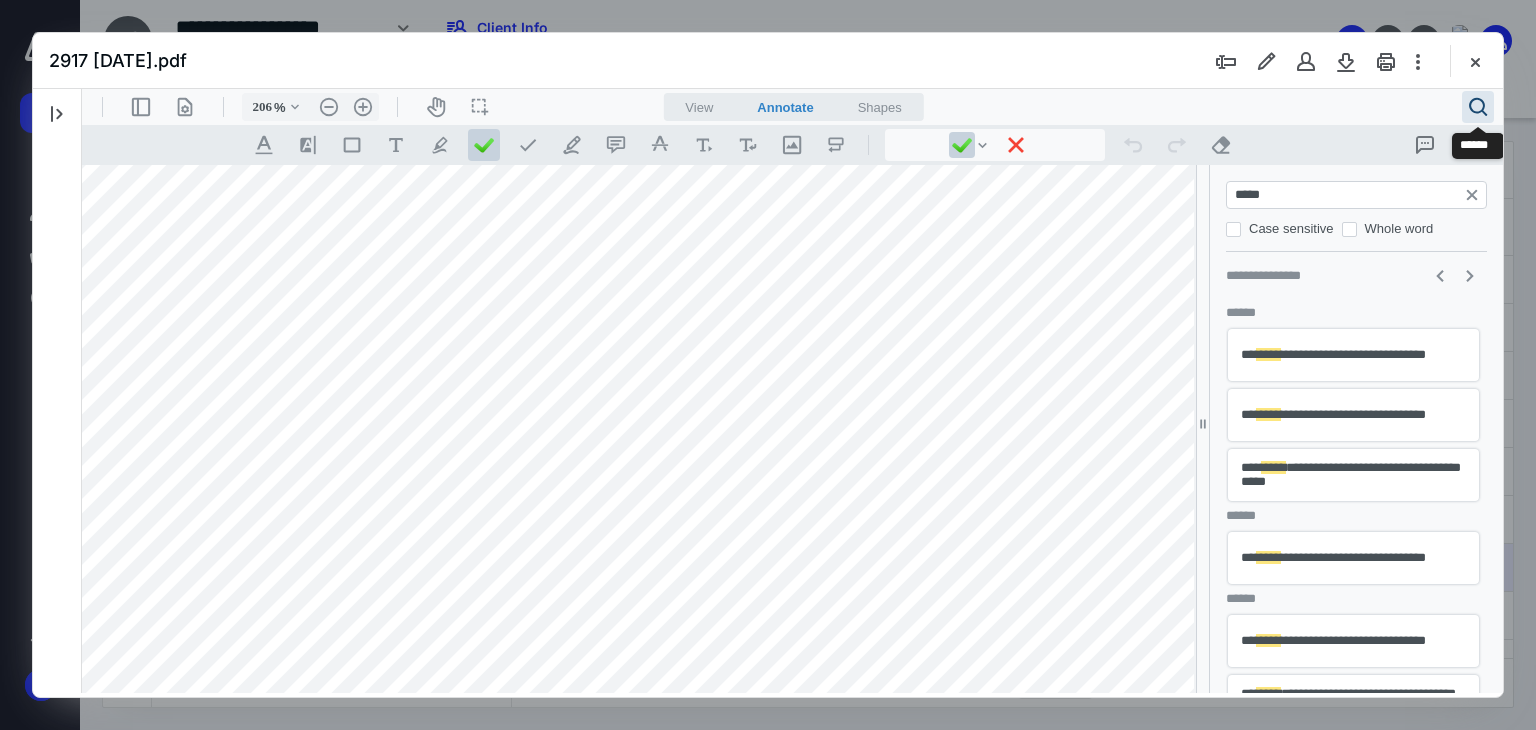 scroll, scrollTop: 2260, scrollLeft: 0, axis: vertical 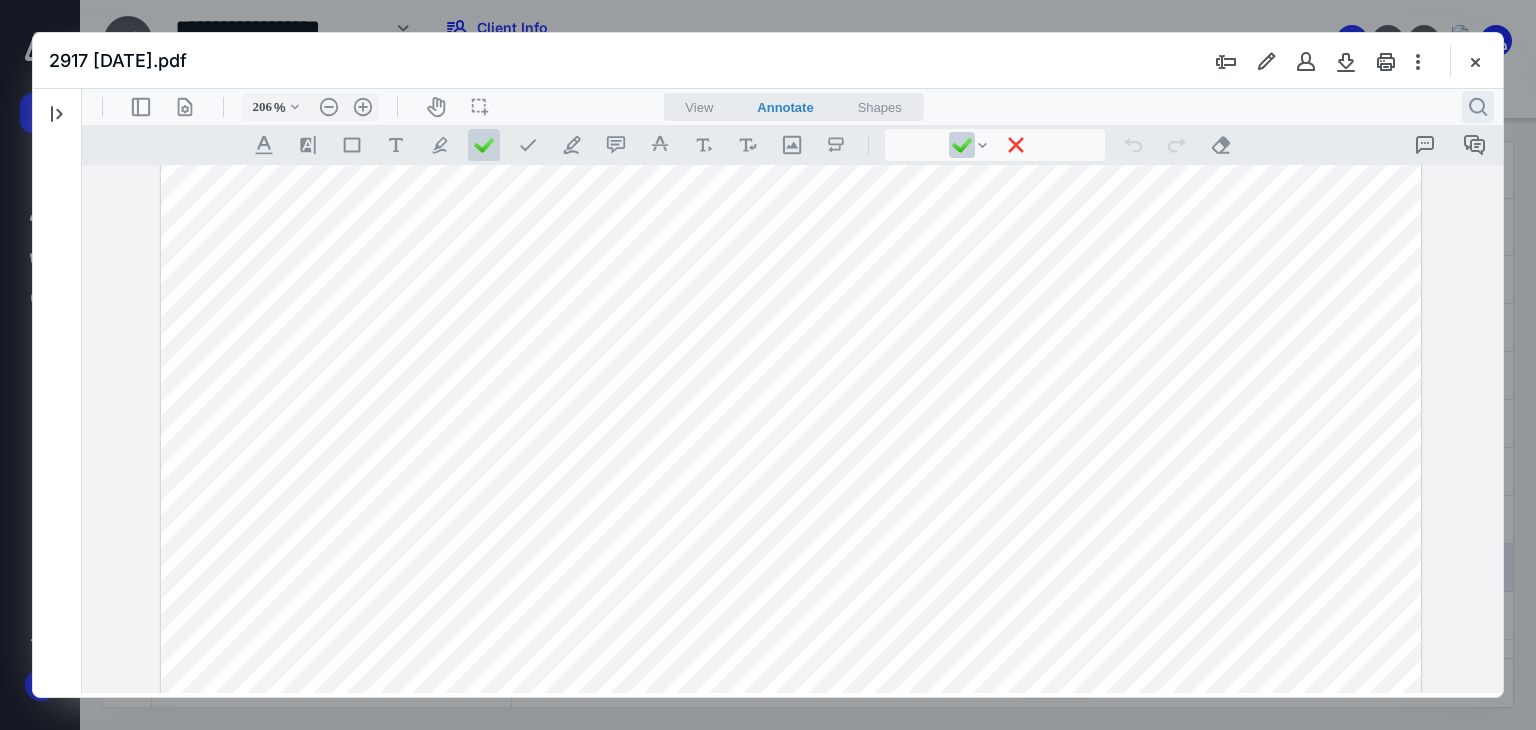 click on ".cls-1{fill:#abb0c4;} icon - header - search" at bounding box center [1478, 107] 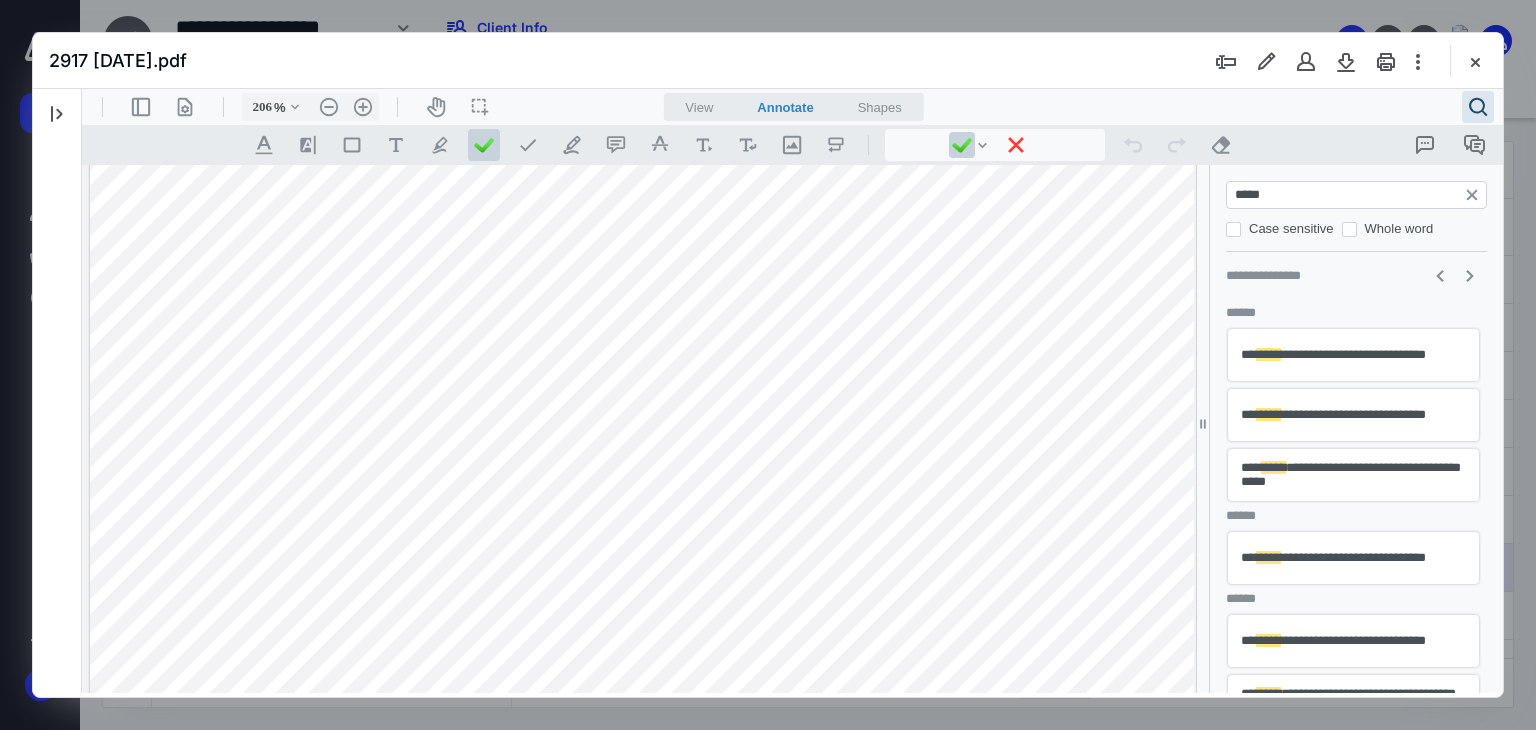 click on "**********" at bounding box center (1353, 415) 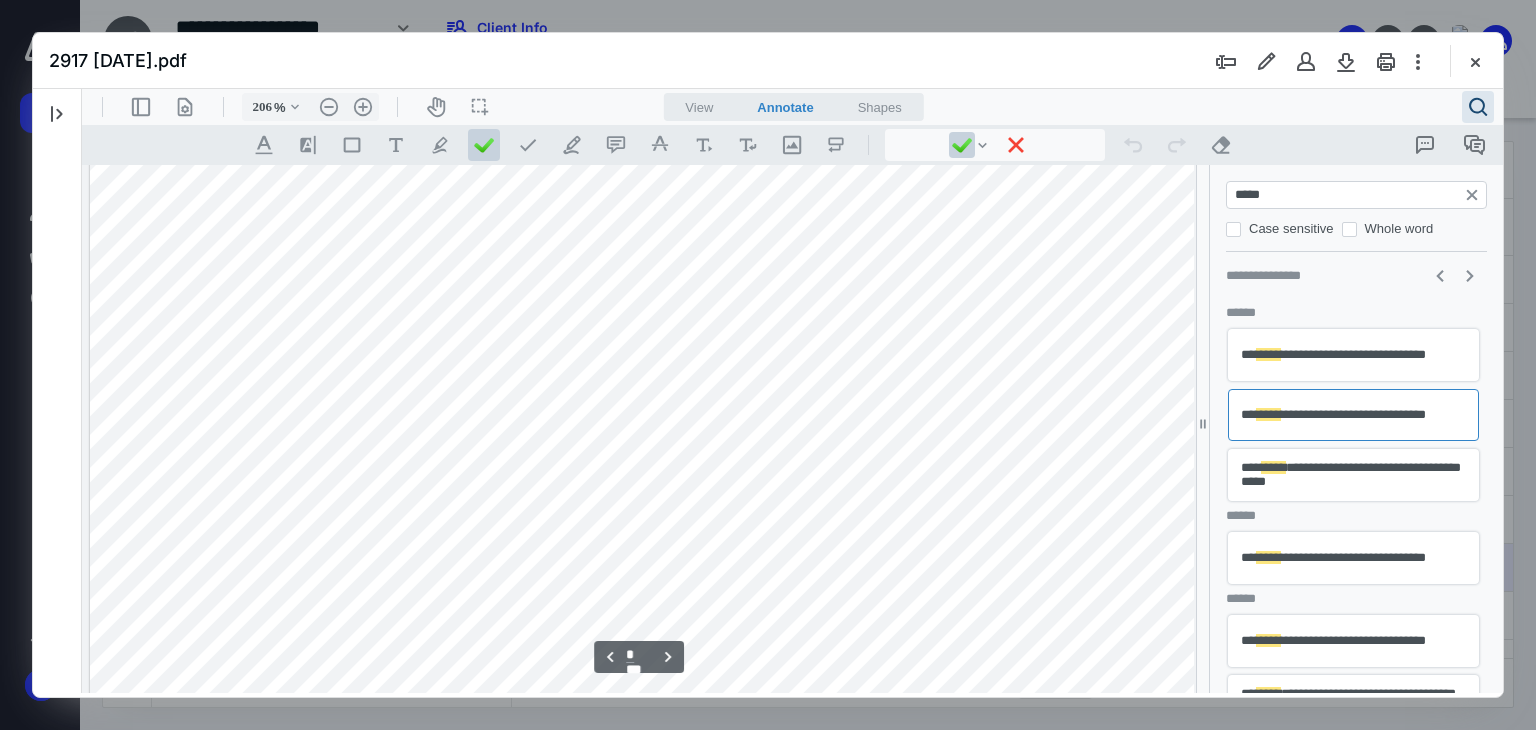 scroll, scrollTop: 2299, scrollLeft: 171, axis: both 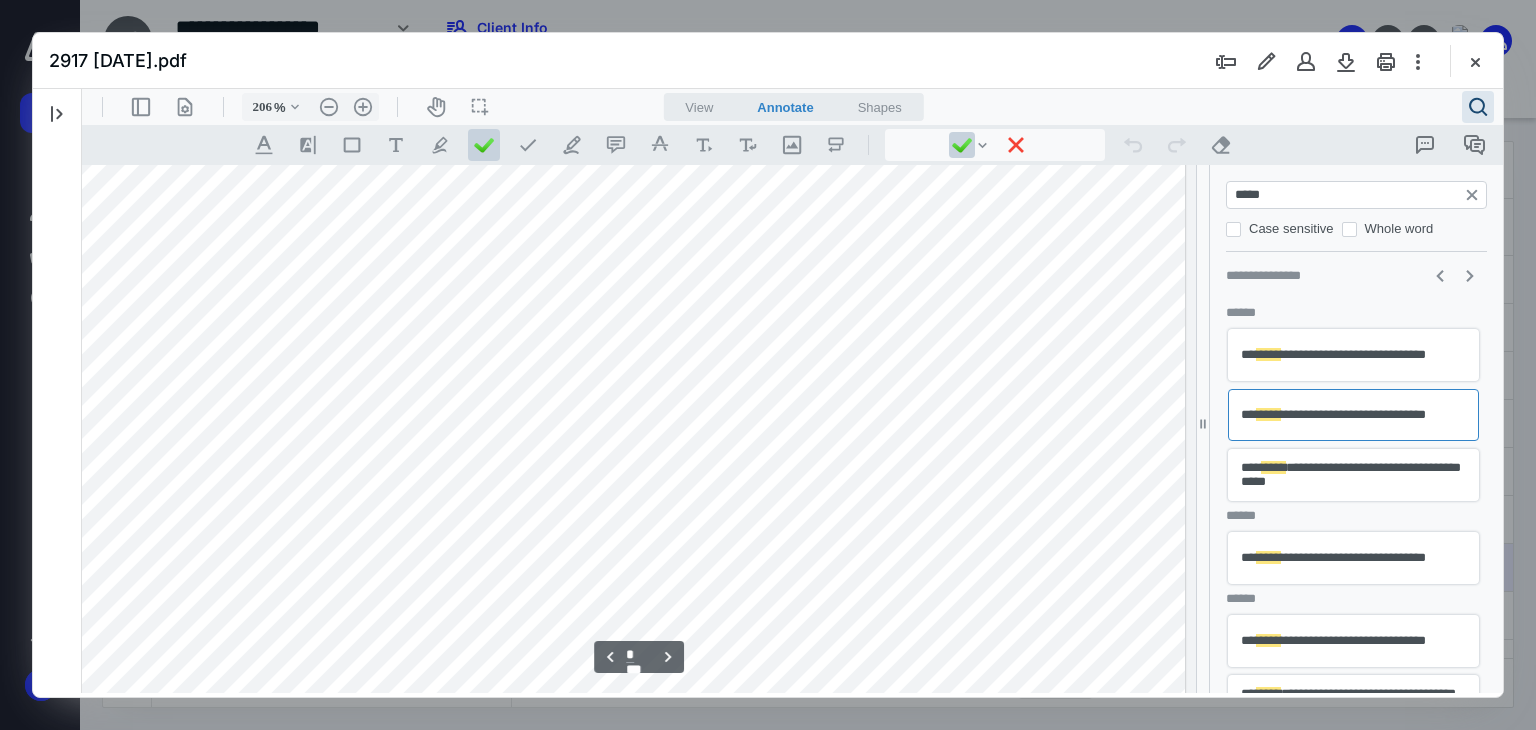 drag, startPoint x: 1038, startPoint y: 782, endPoint x: 887, endPoint y: 692, distance: 175.7868 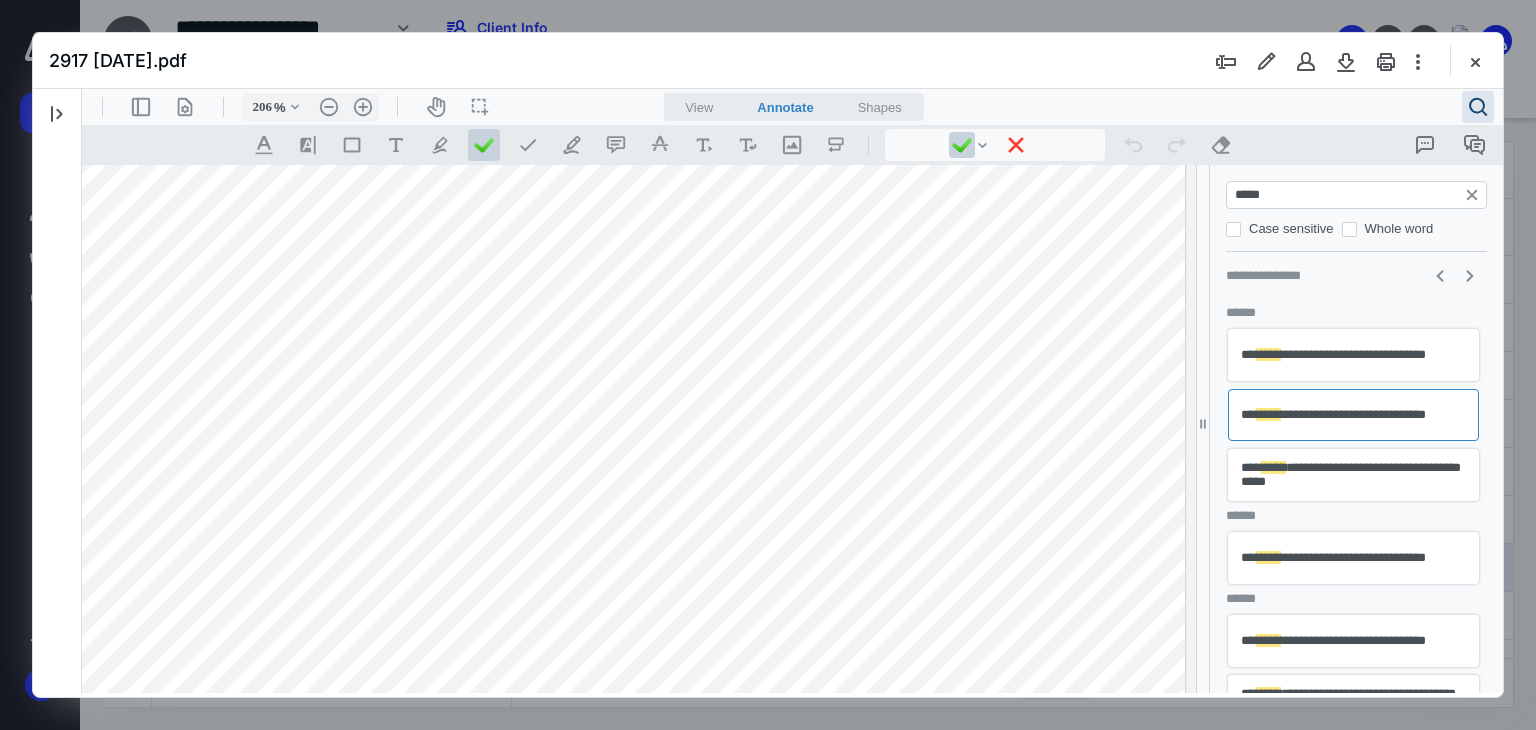 click on "**********" at bounding box center [1353, 475] 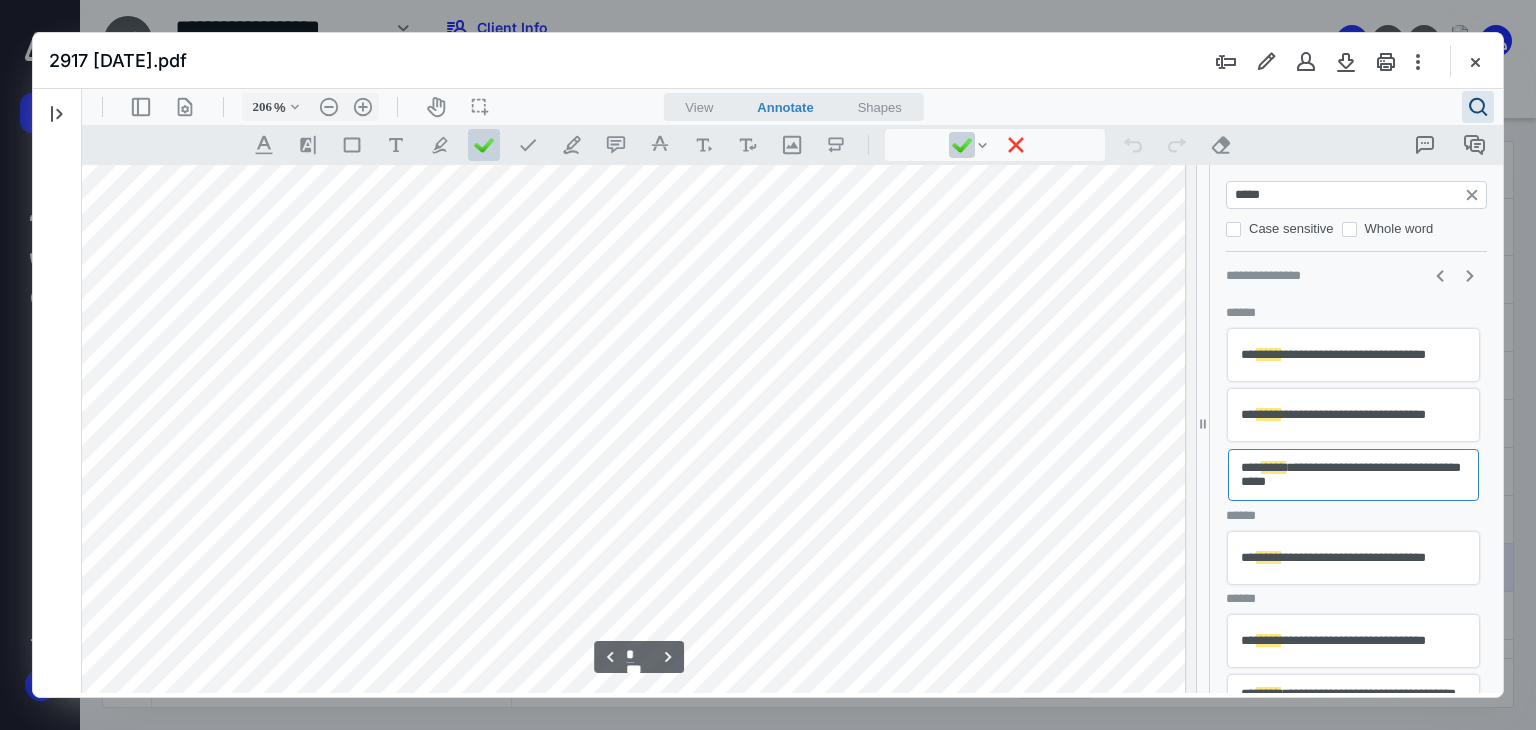 click on "**********" at bounding box center (1353, 558) 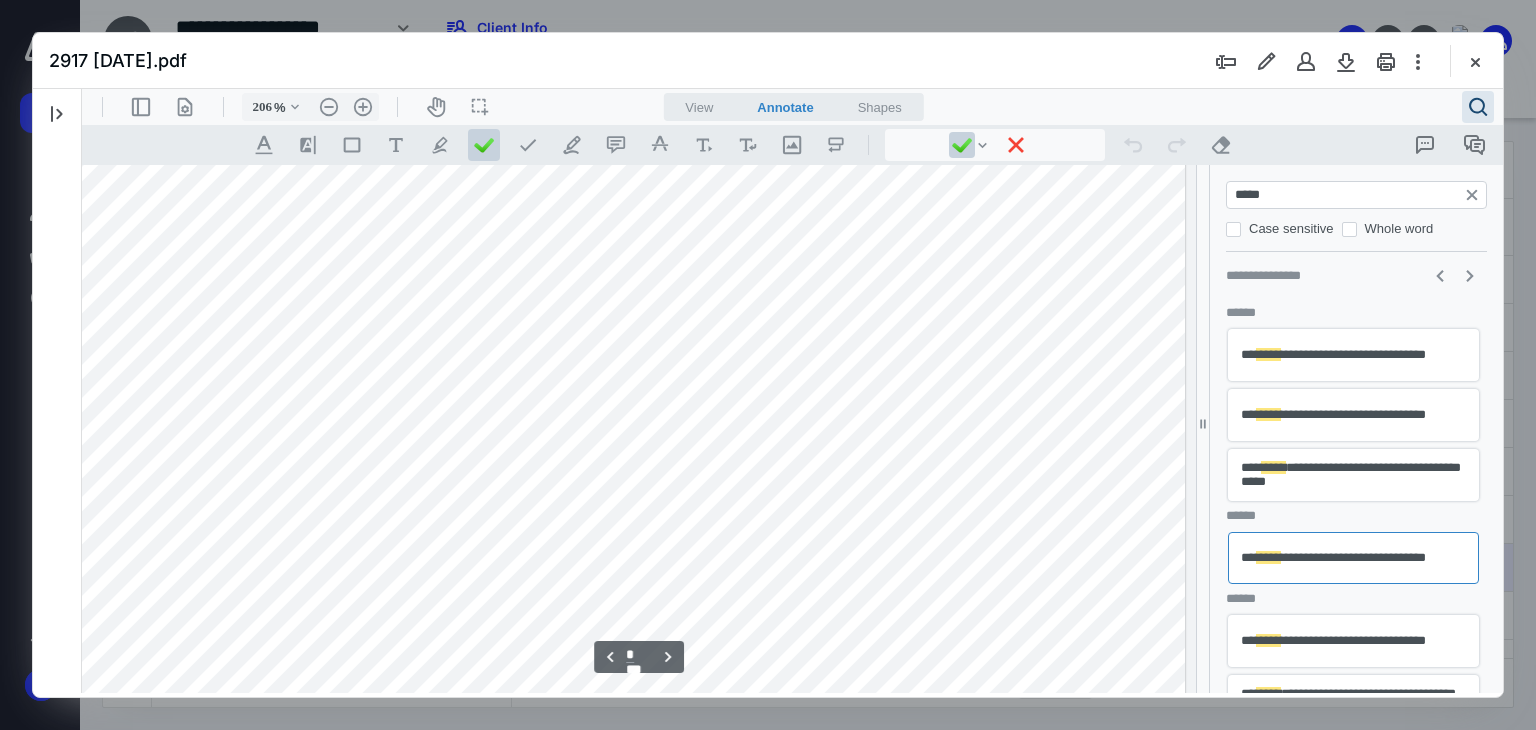 scroll, scrollTop: 4499, scrollLeft: 171, axis: both 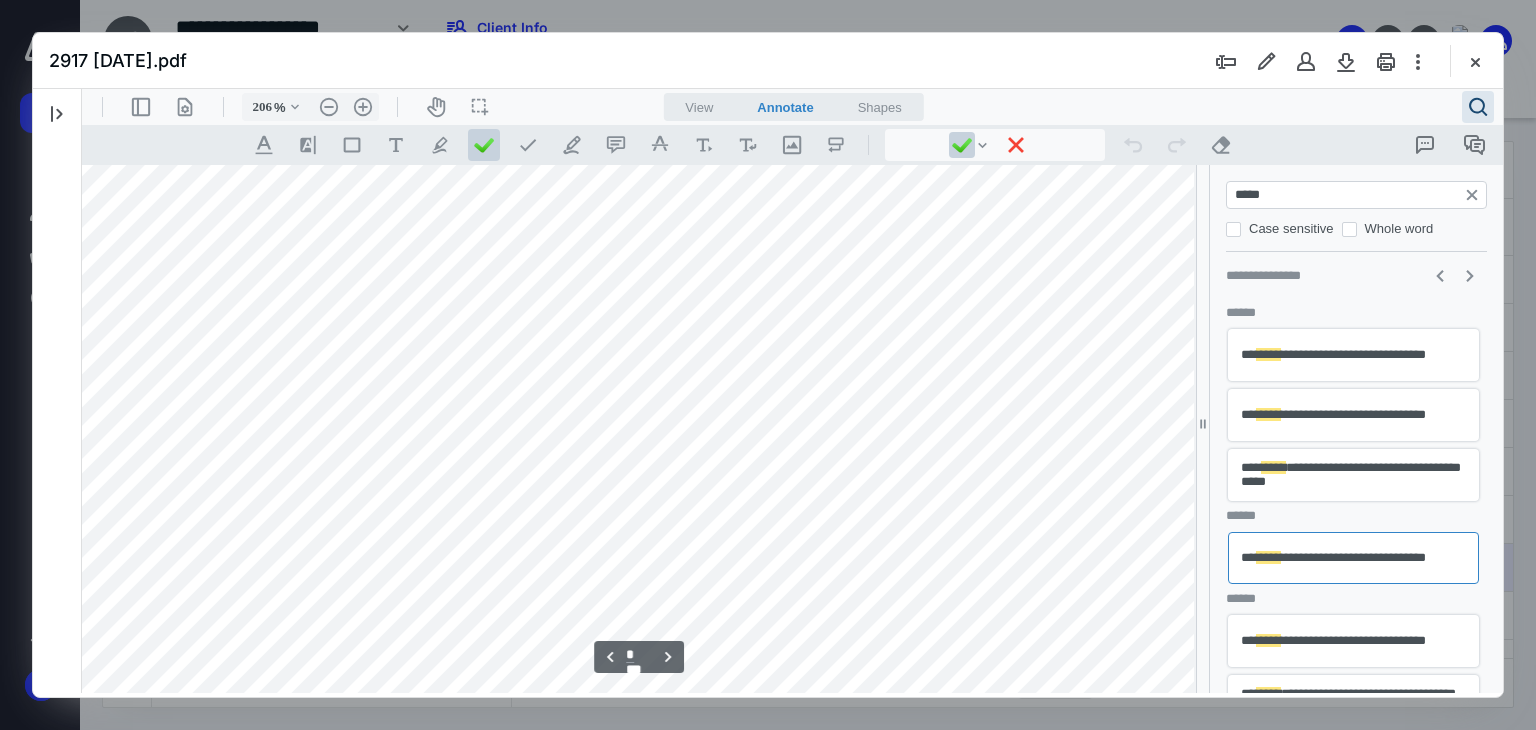 type on "*" 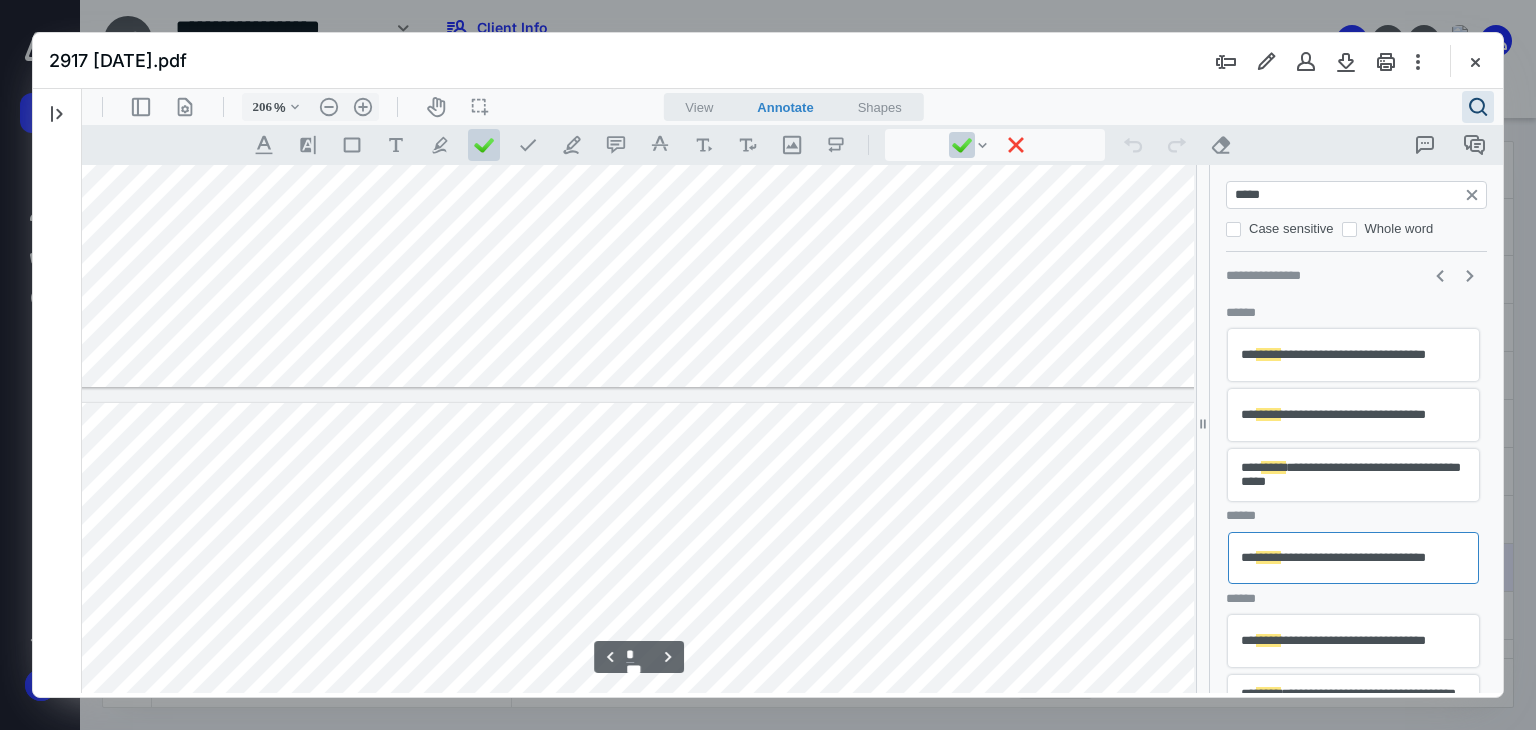 scroll, scrollTop: 12099, scrollLeft: 70, axis: both 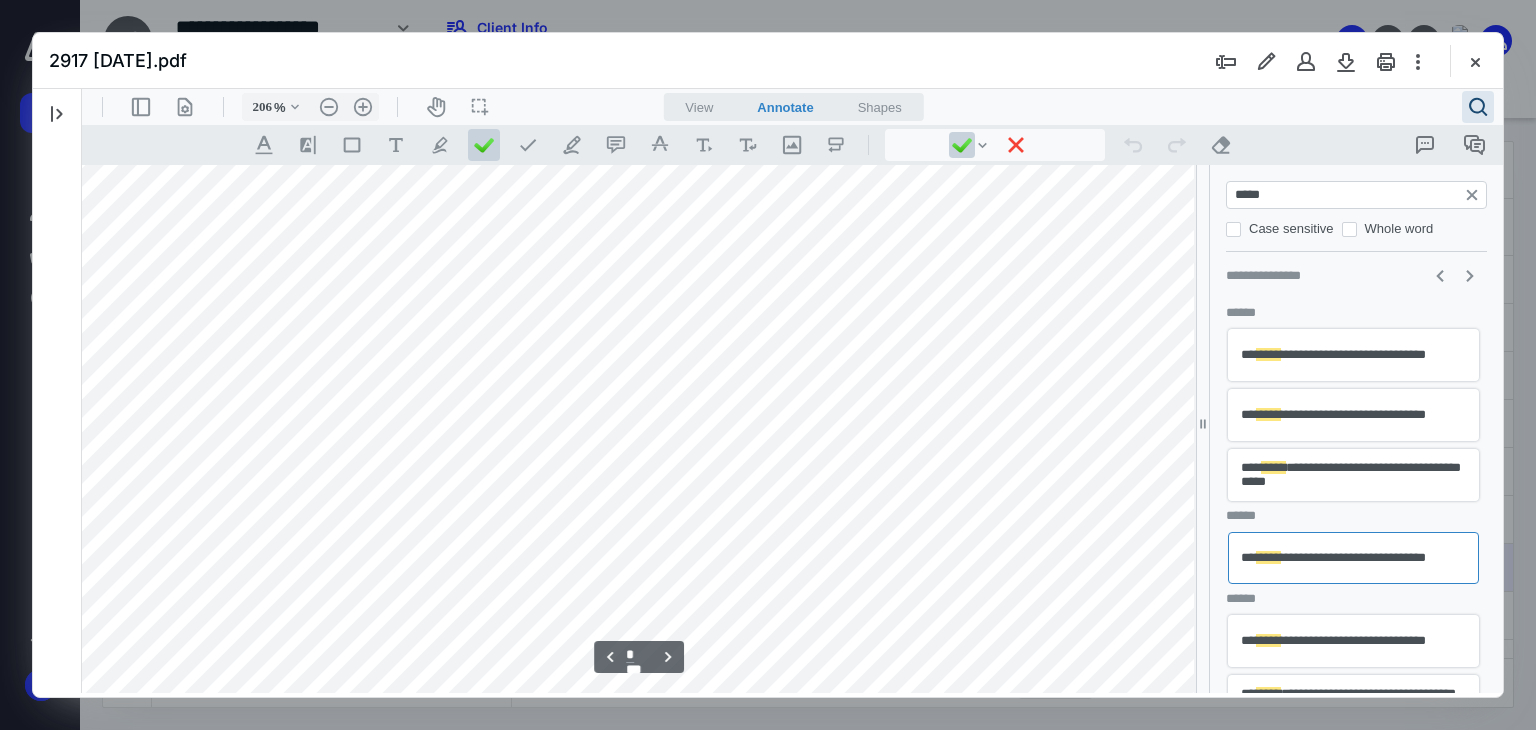 drag, startPoint x: 1471, startPoint y: 110, endPoint x: 1497, endPoint y: 115, distance: 26.476404 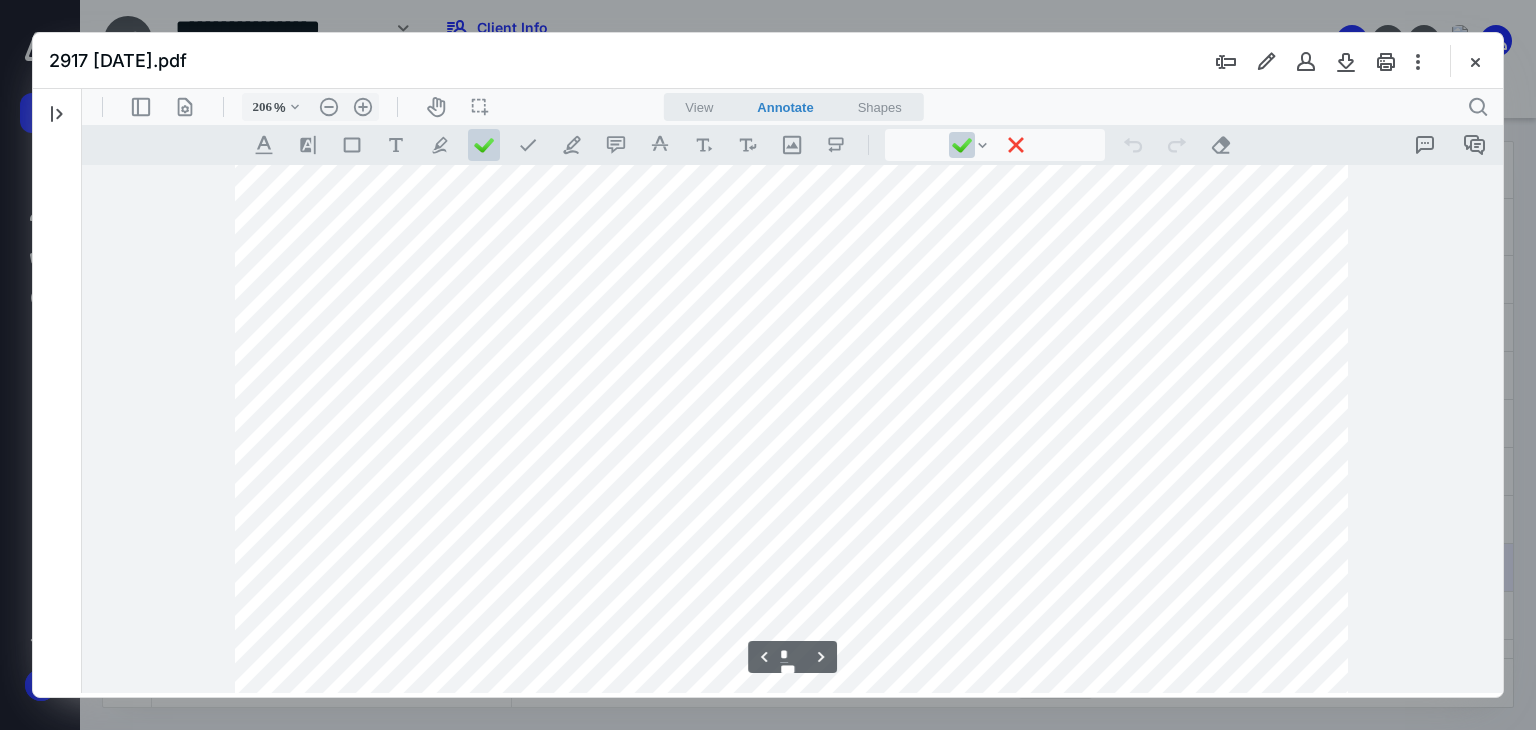scroll, scrollTop: 12099, scrollLeft: 0, axis: vertical 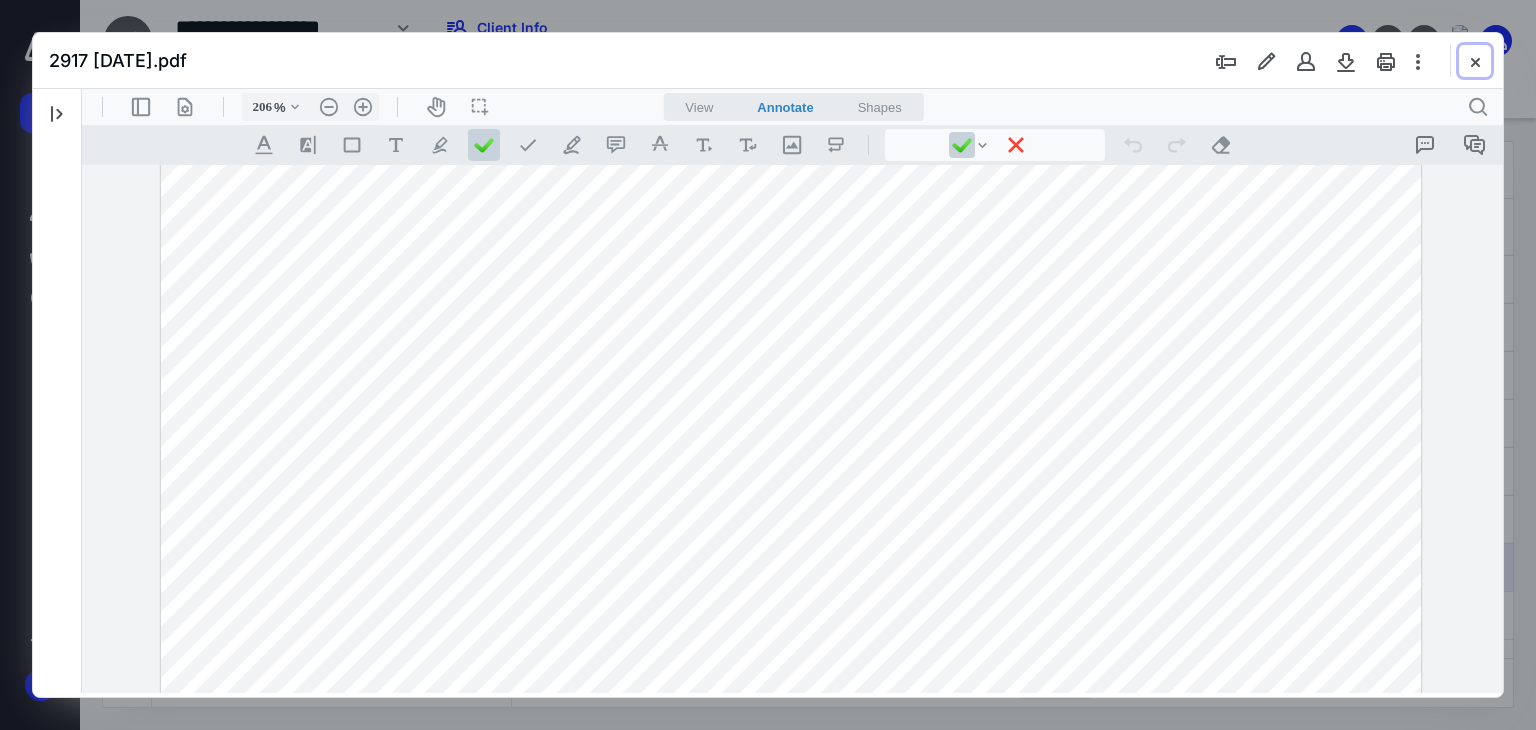click at bounding box center (1475, 61) 